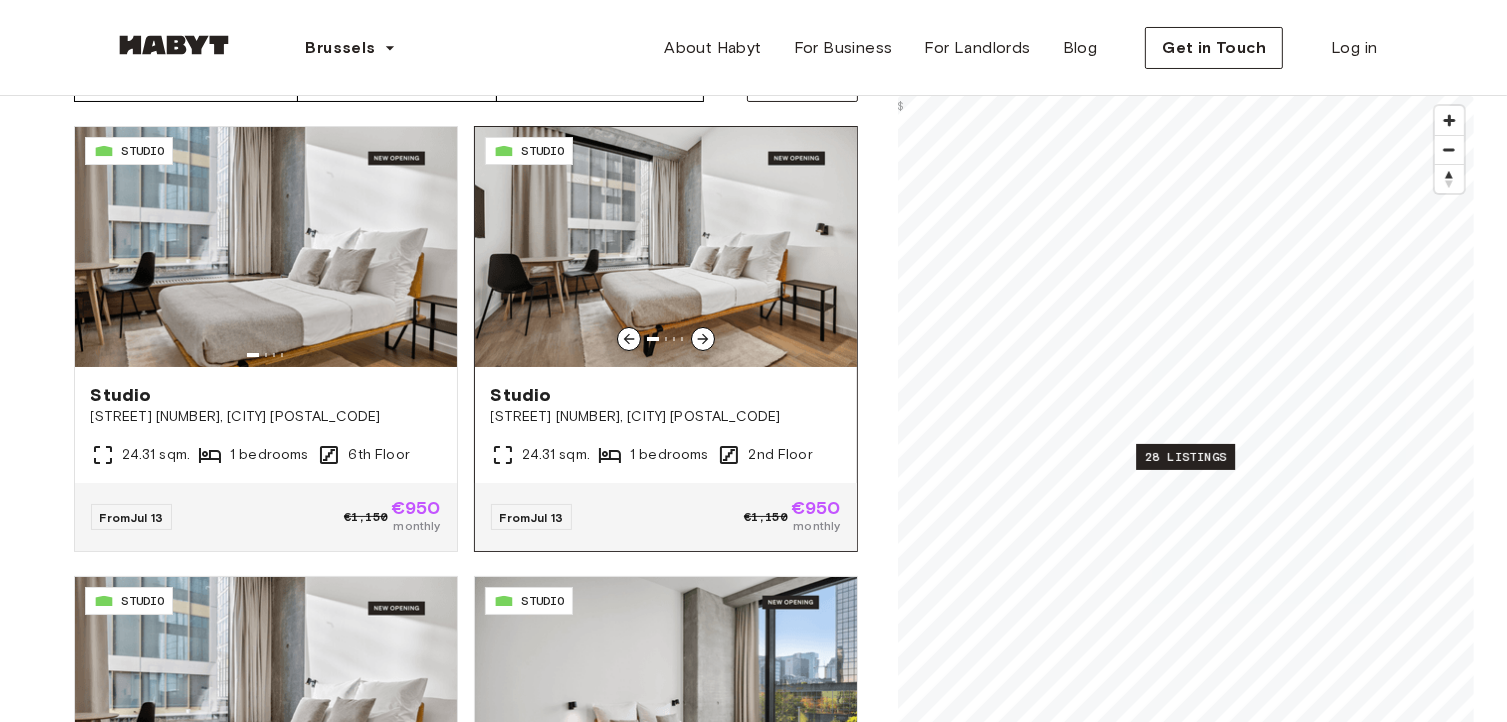 scroll, scrollTop: 200, scrollLeft: 0, axis: vertical 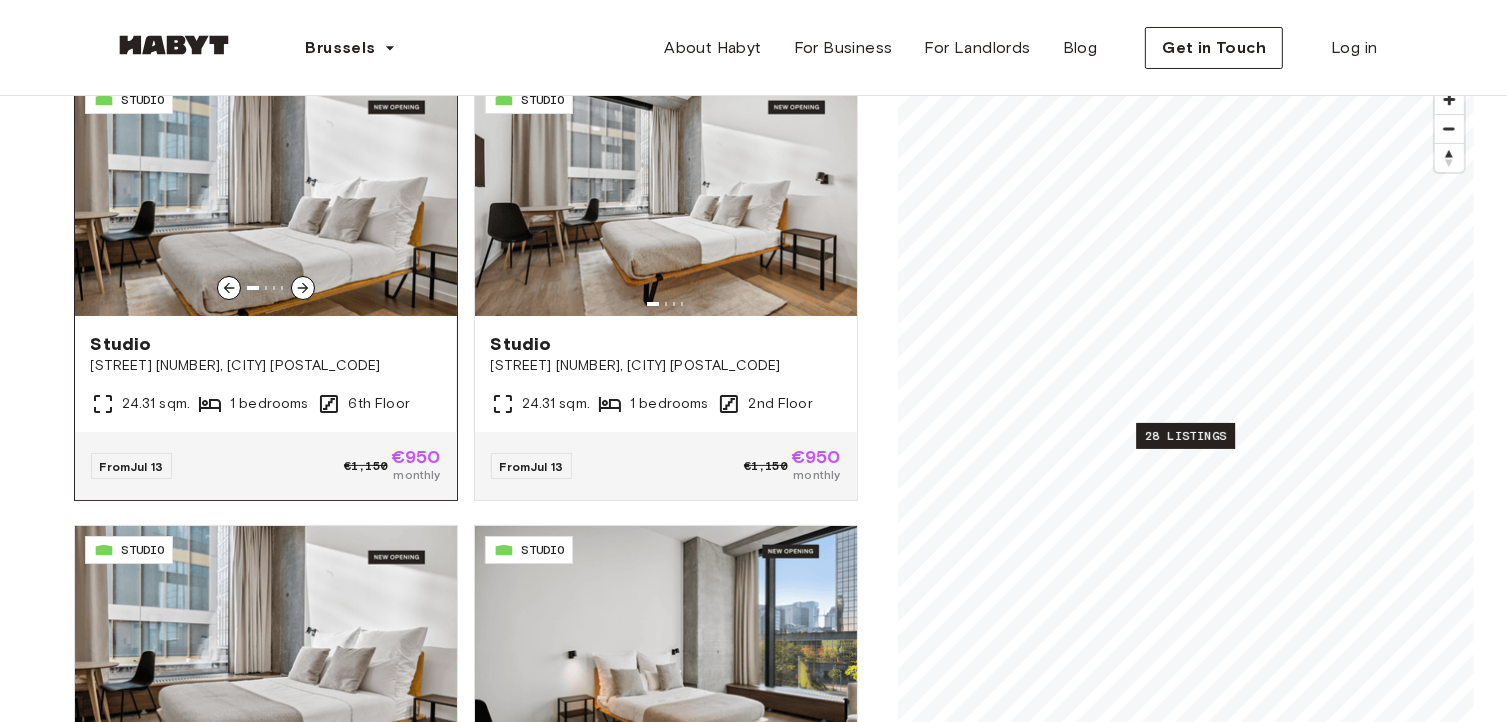click on "€1,150 €950 monthly" at bounding box center (392, 466) 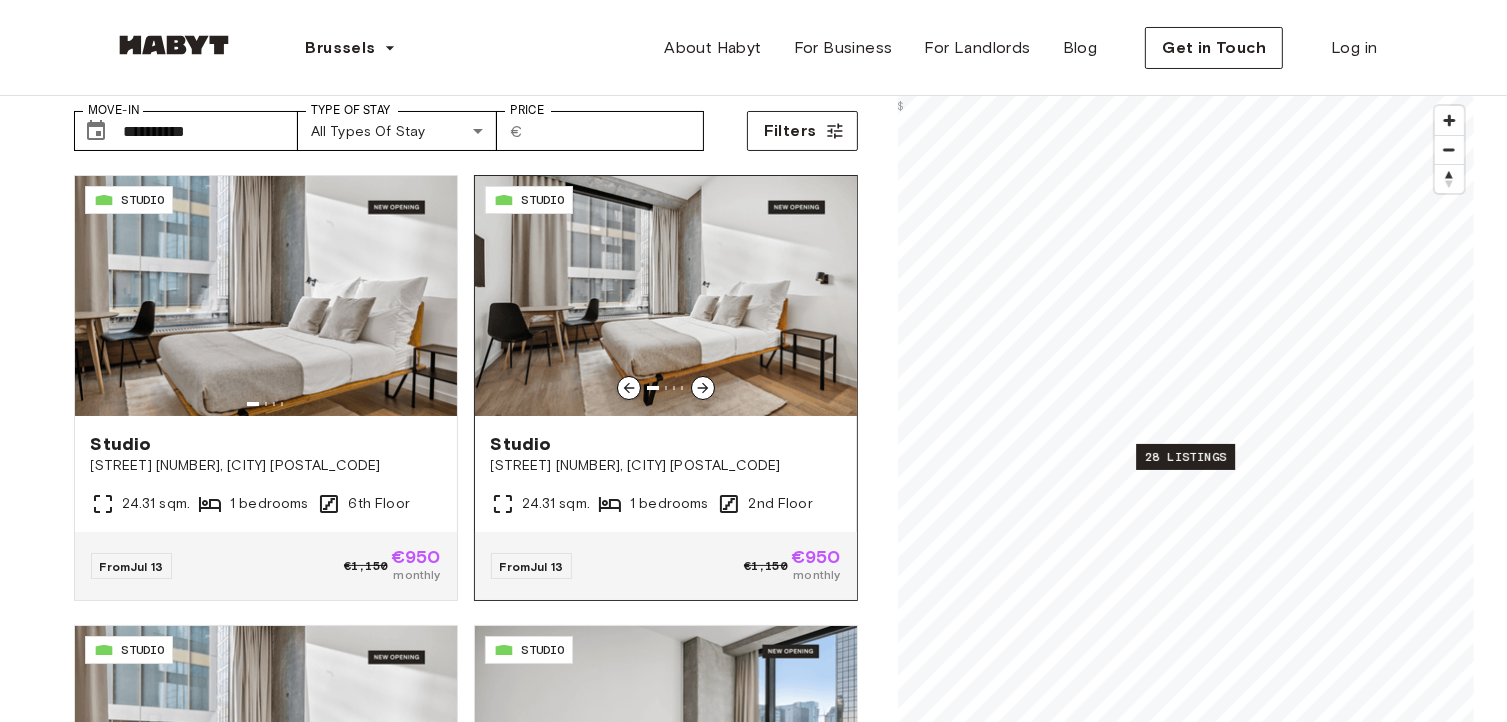scroll, scrollTop: 0, scrollLeft: 0, axis: both 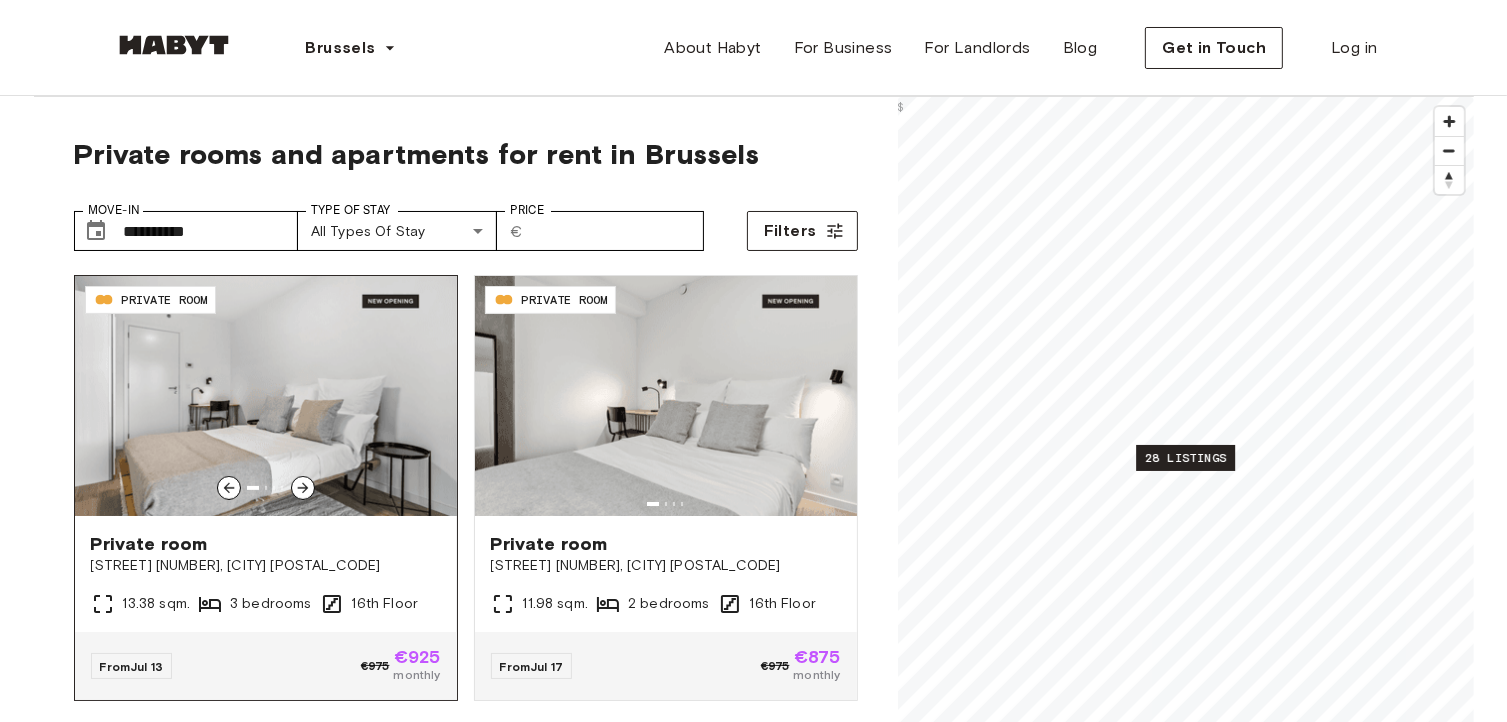 click on "€925" at bounding box center (416, 657) 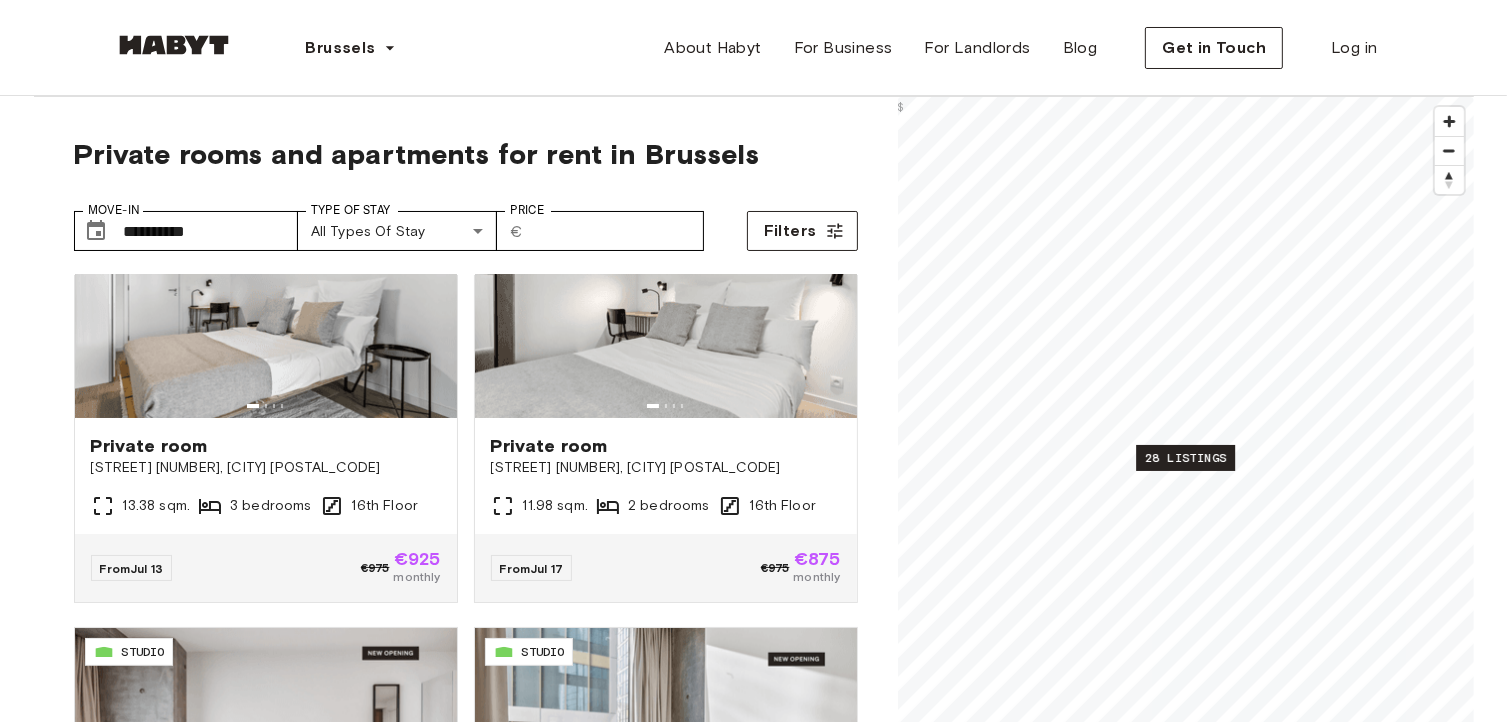 scroll, scrollTop: 1000, scrollLeft: 0, axis: vertical 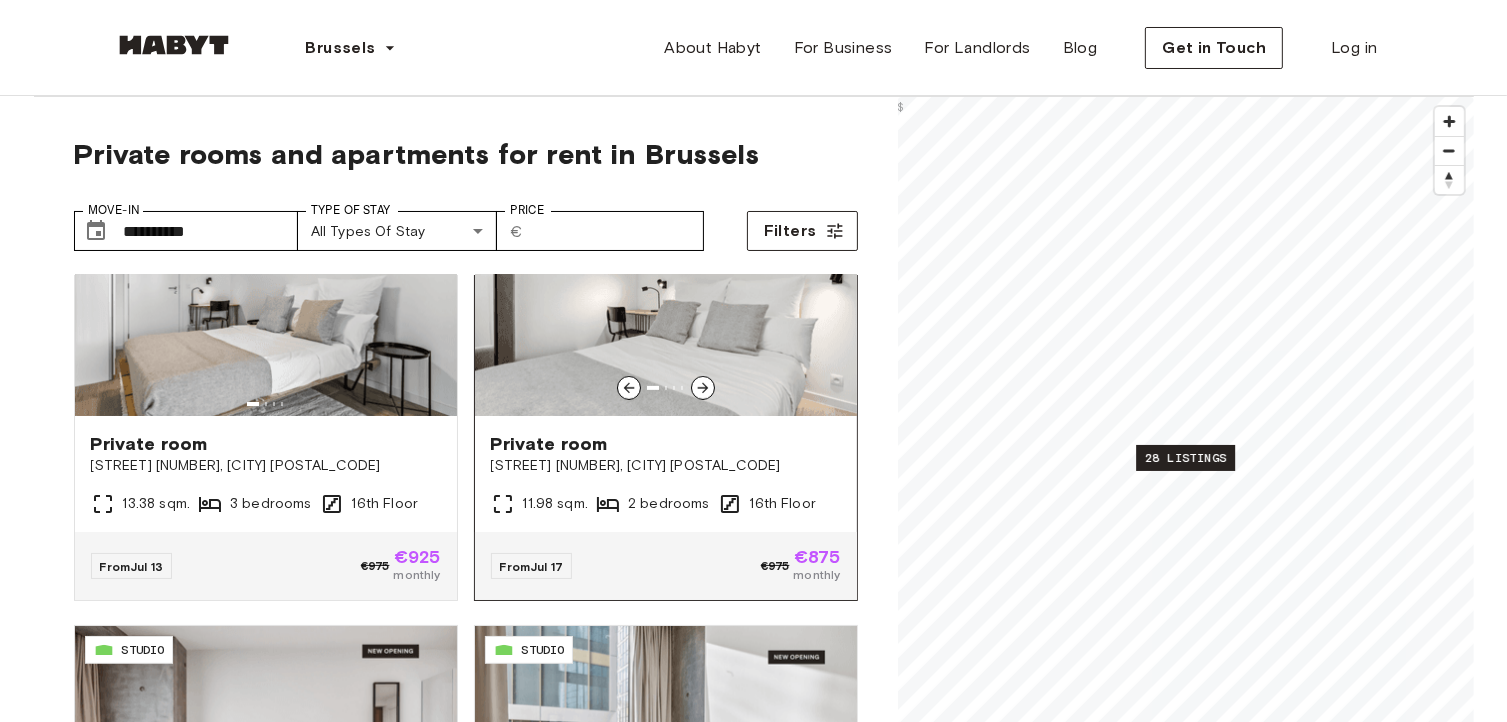 click on "From  Jul 17 €975 €875 monthly" at bounding box center (666, 566) 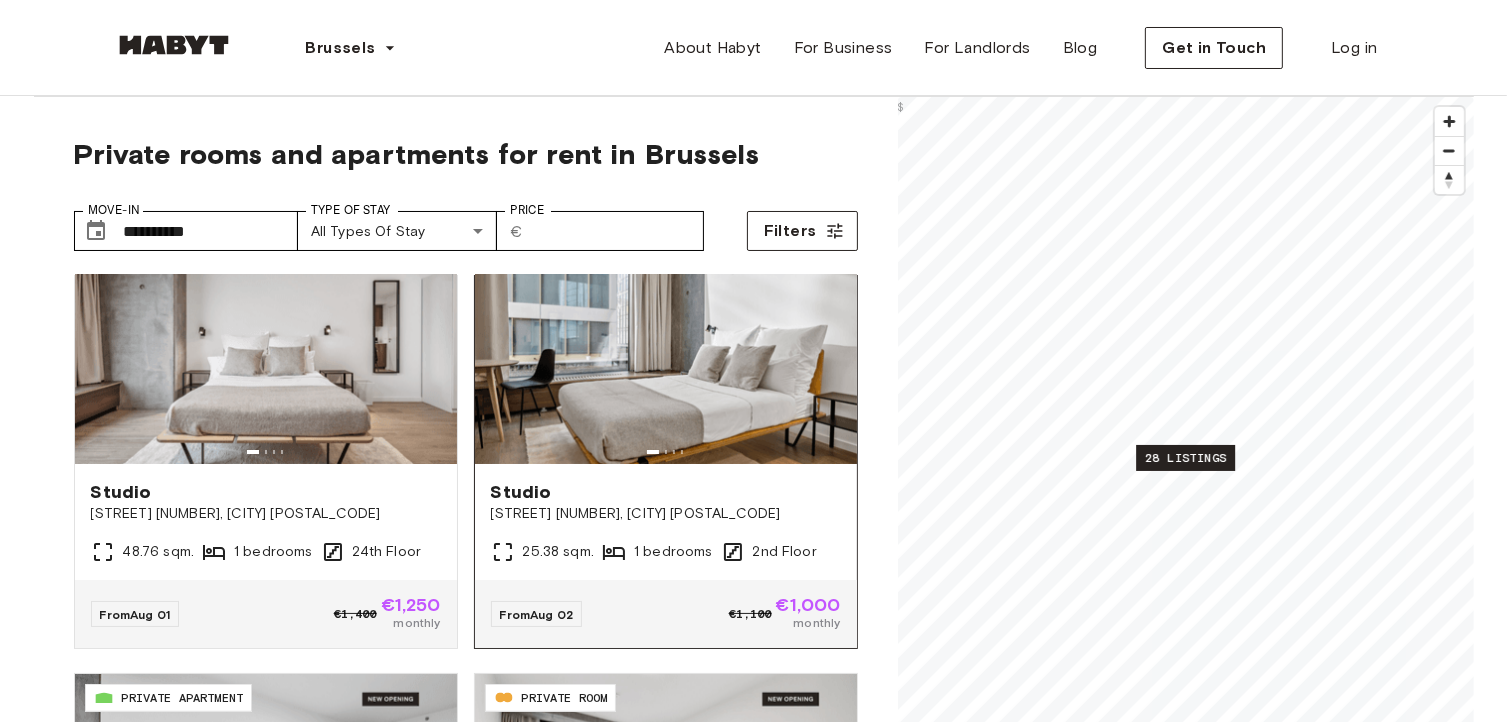 scroll, scrollTop: 1400, scrollLeft: 0, axis: vertical 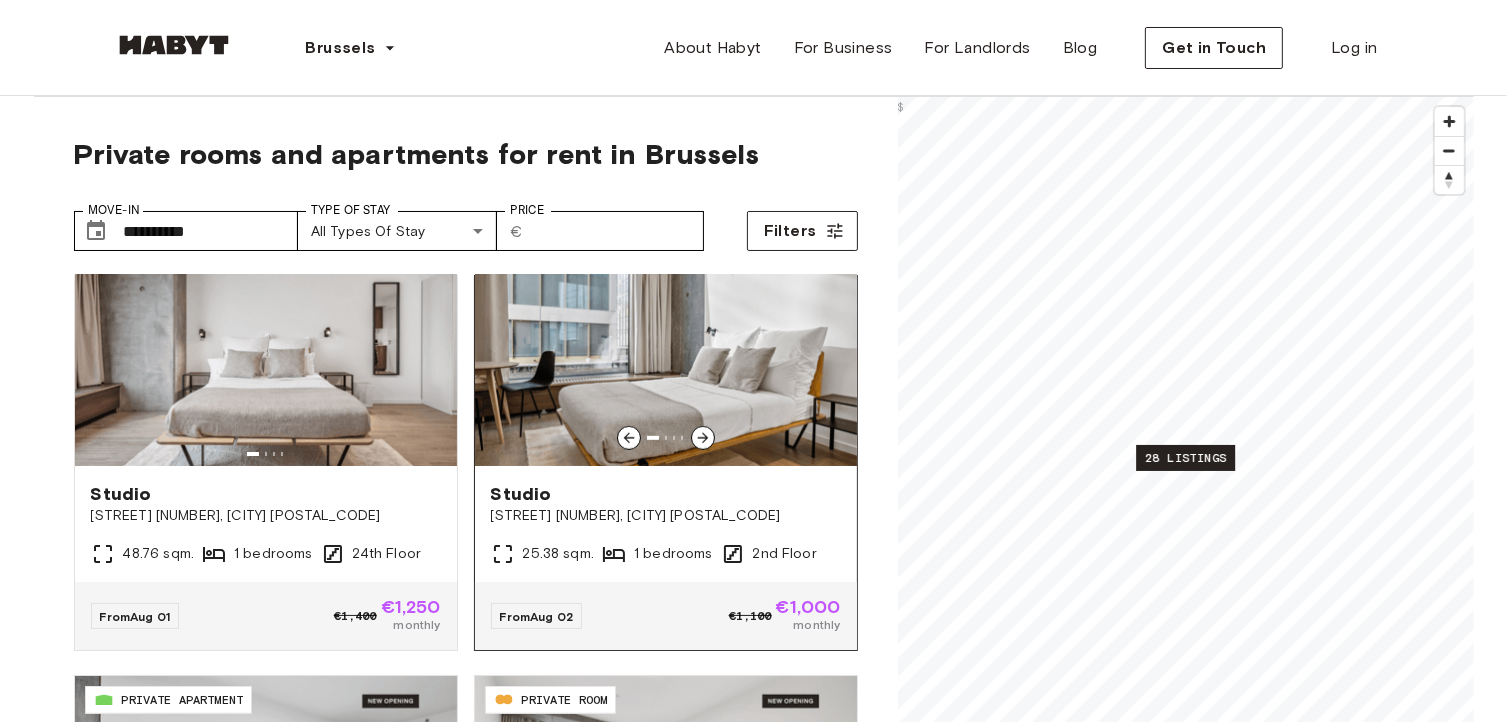 click on "€1,100" at bounding box center (750, 616) 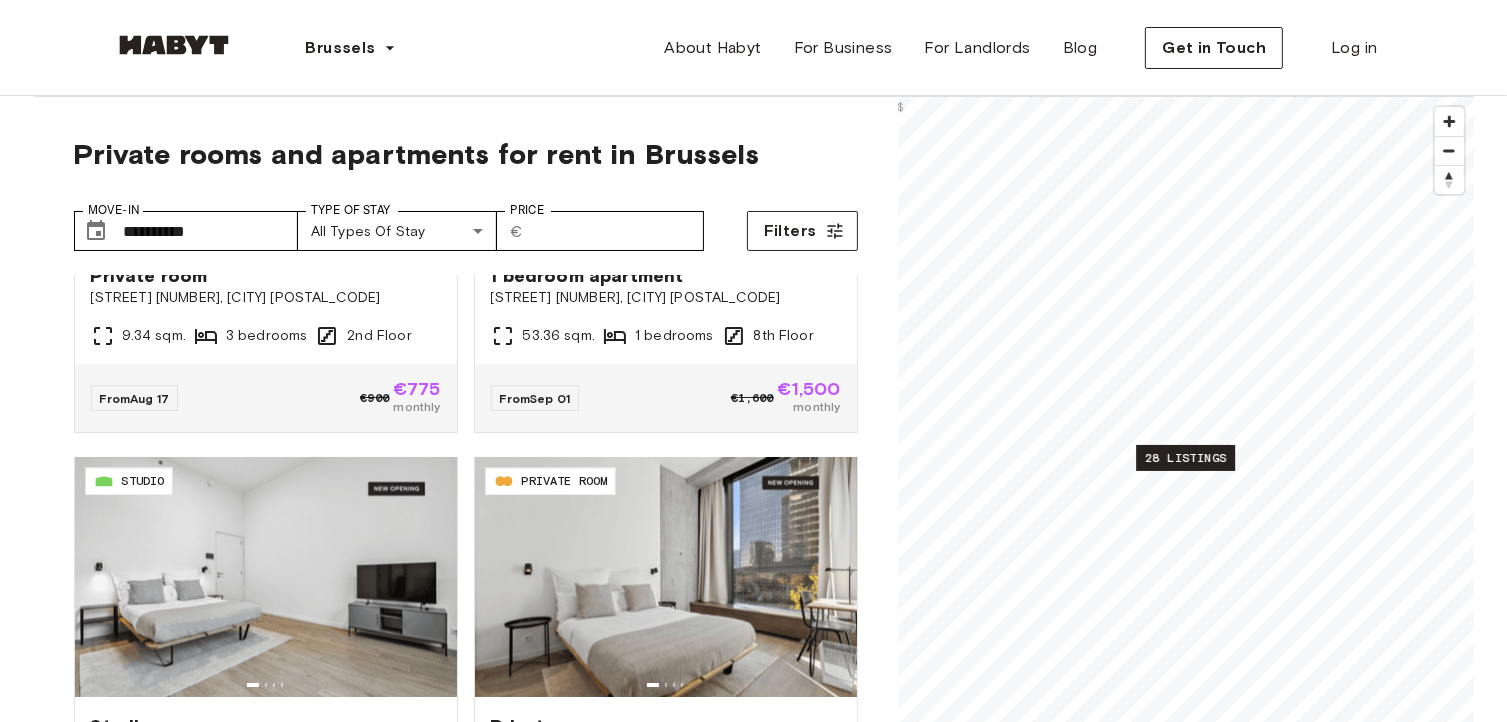 scroll, scrollTop: 3878, scrollLeft: 0, axis: vertical 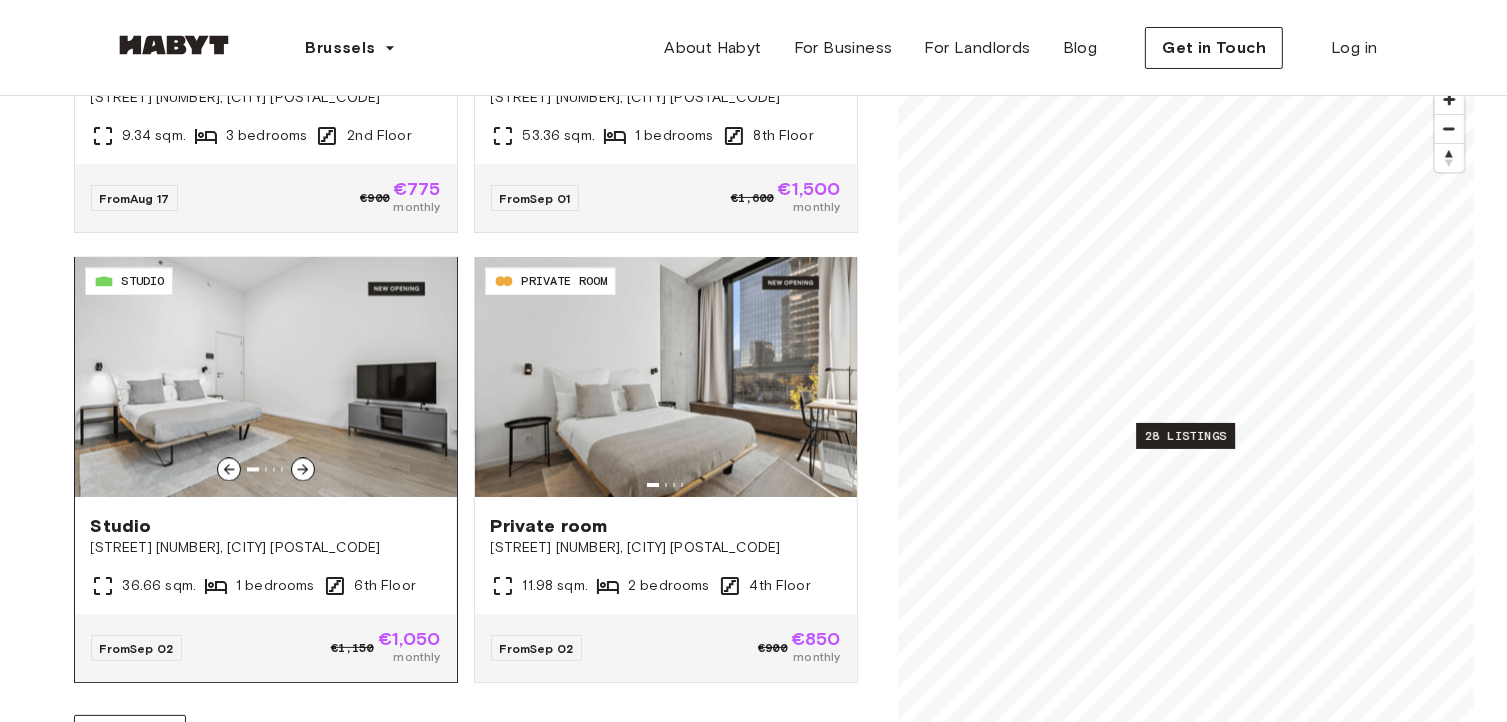 click on "From  Sep 02 €1,150 €1,050 monthly" at bounding box center [266, 648] 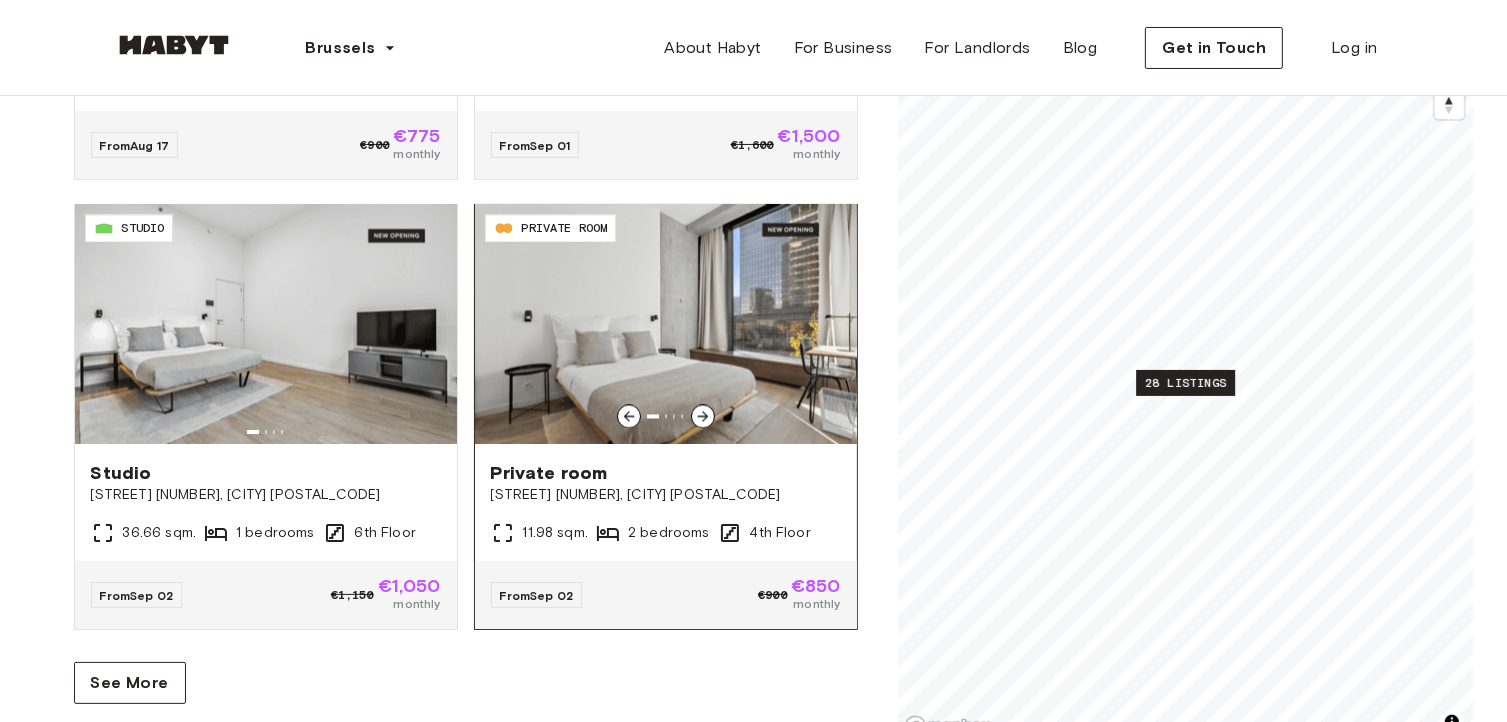 scroll, scrollTop: 300, scrollLeft: 0, axis: vertical 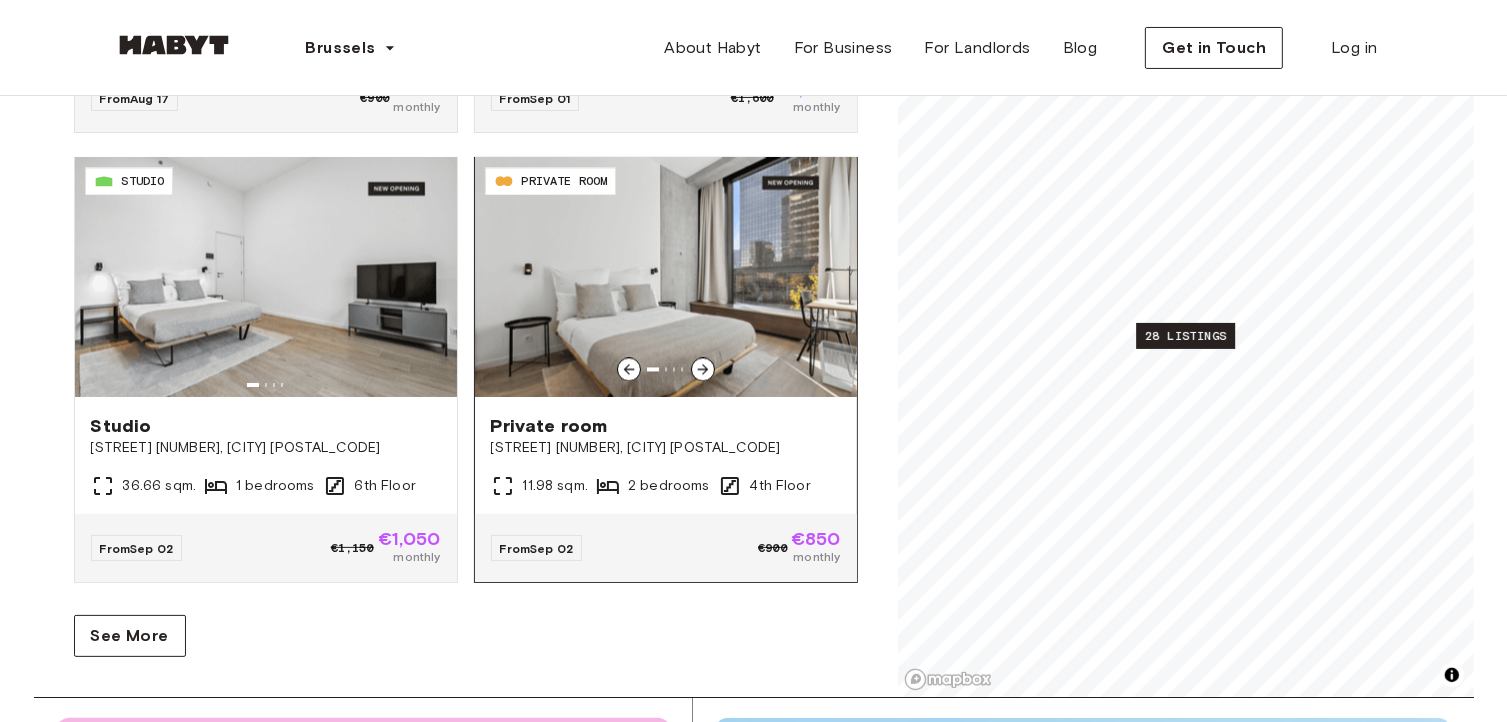 click on "€900 €850 monthly" at bounding box center (799, 548) 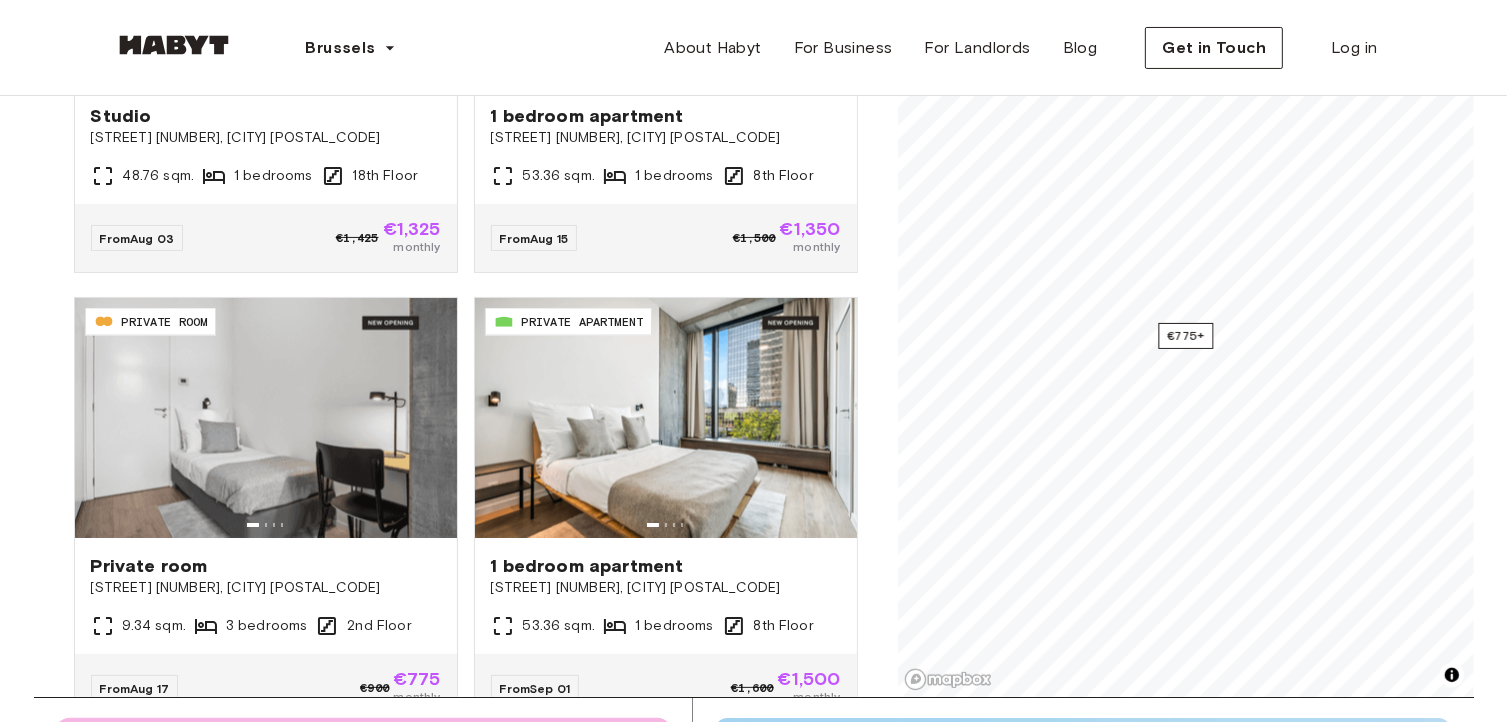 scroll, scrollTop: 2878, scrollLeft: 0, axis: vertical 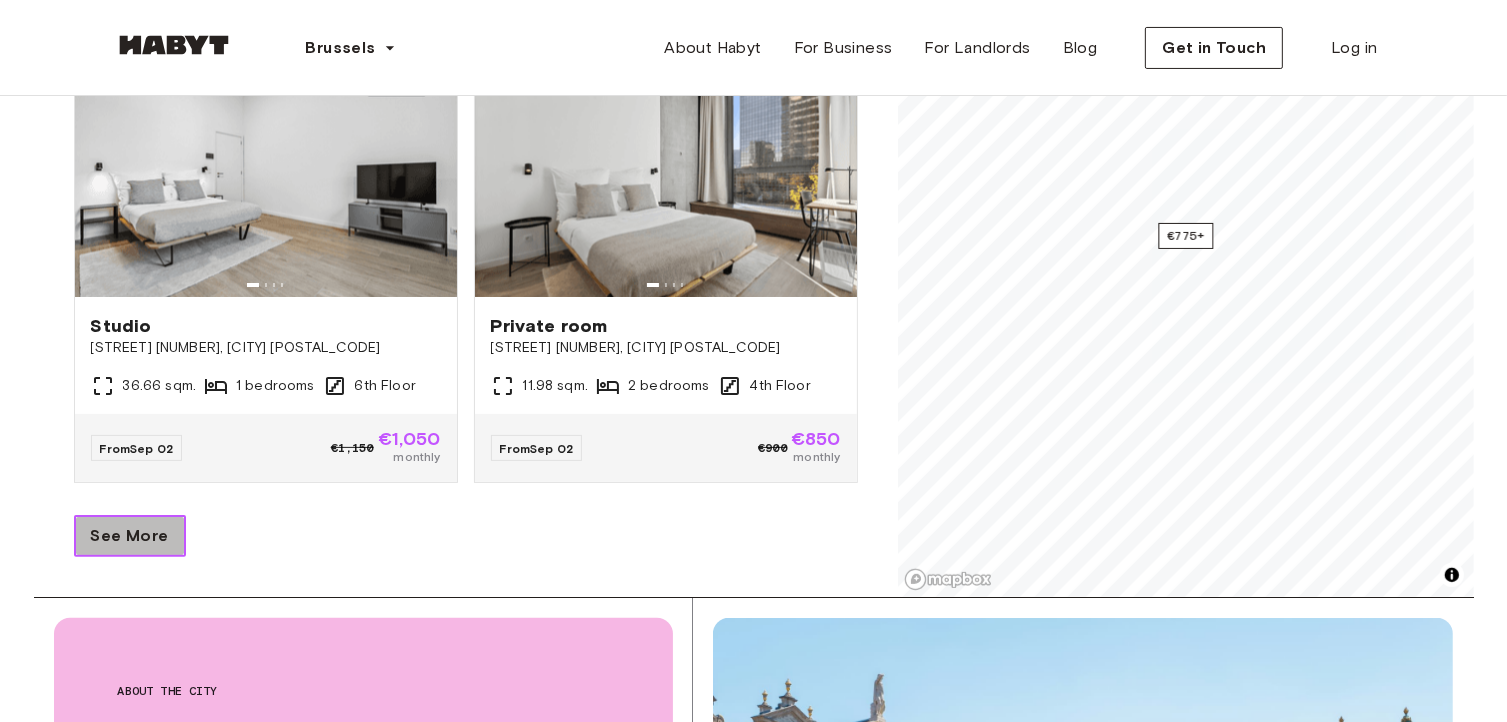 click on "See More" at bounding box center [130, 536] 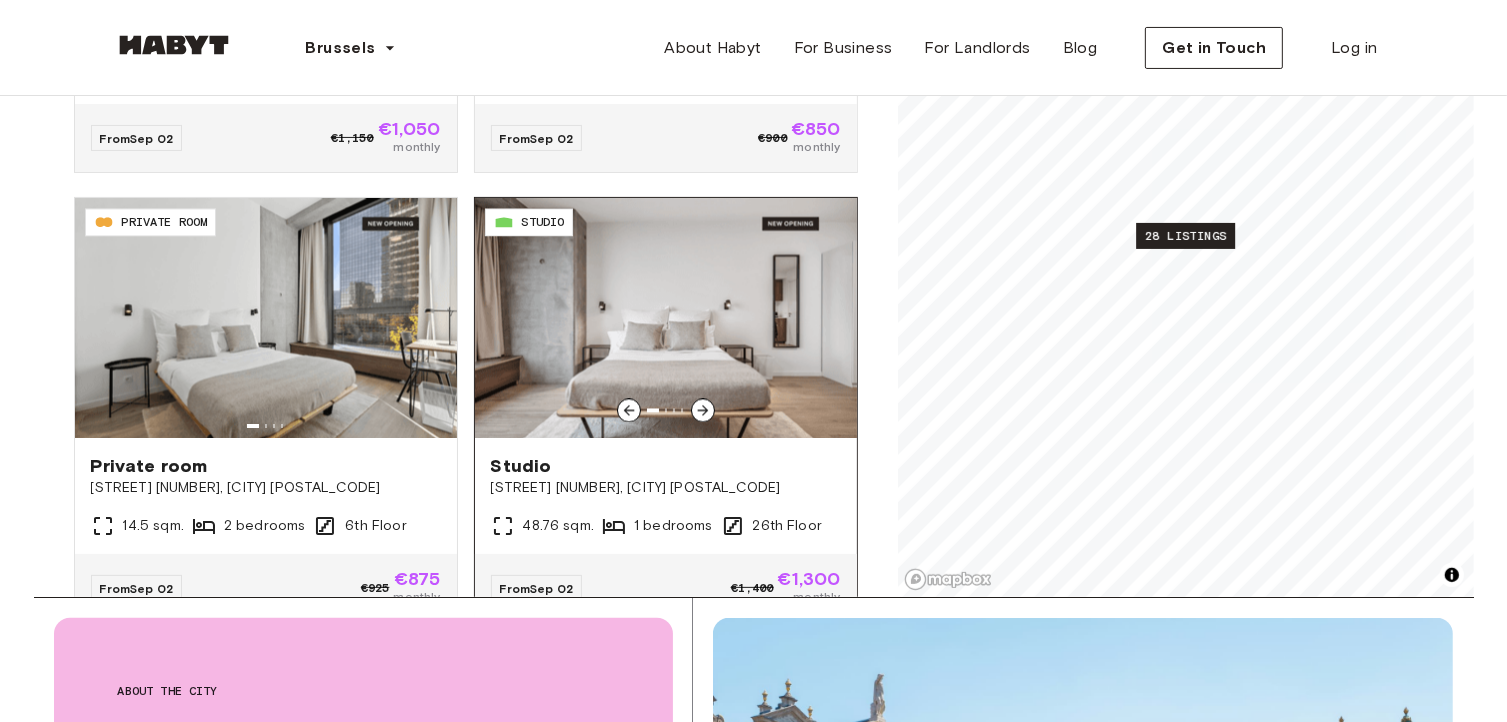 scroll, scrollTop: 4278, scrollLeft: 0, axis: vertical 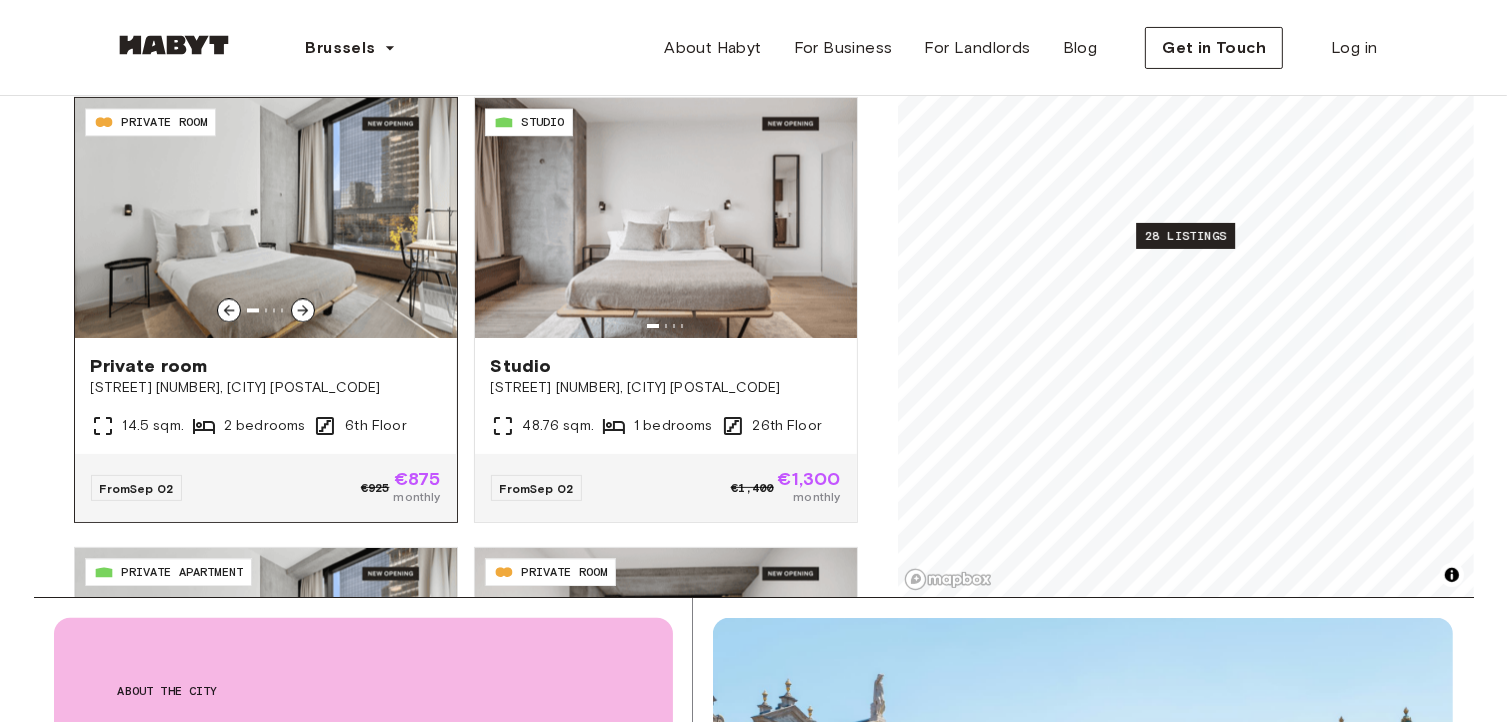 click on "€925" at bounding box center (375, 488) 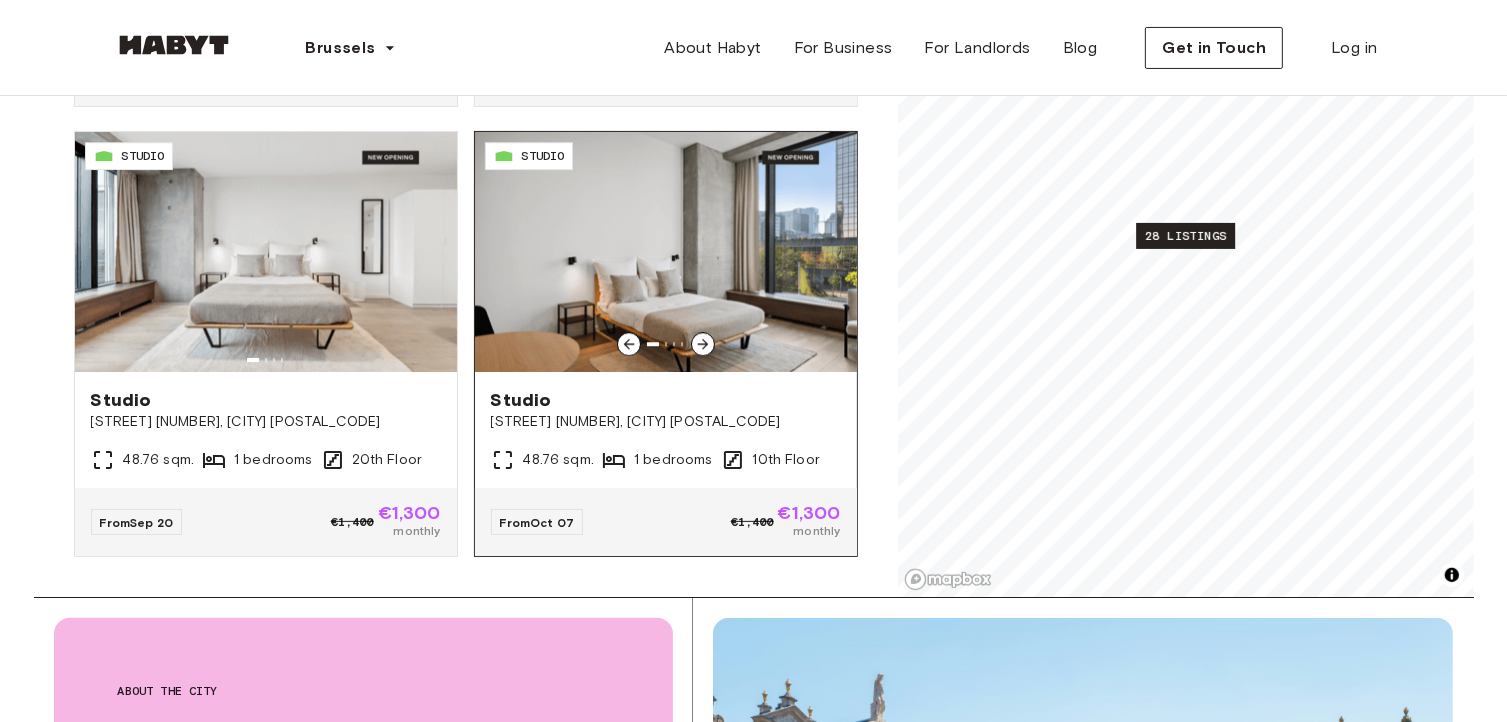 scroll, scrollTop: 5603, scrollLeft: 0, axis: vertical 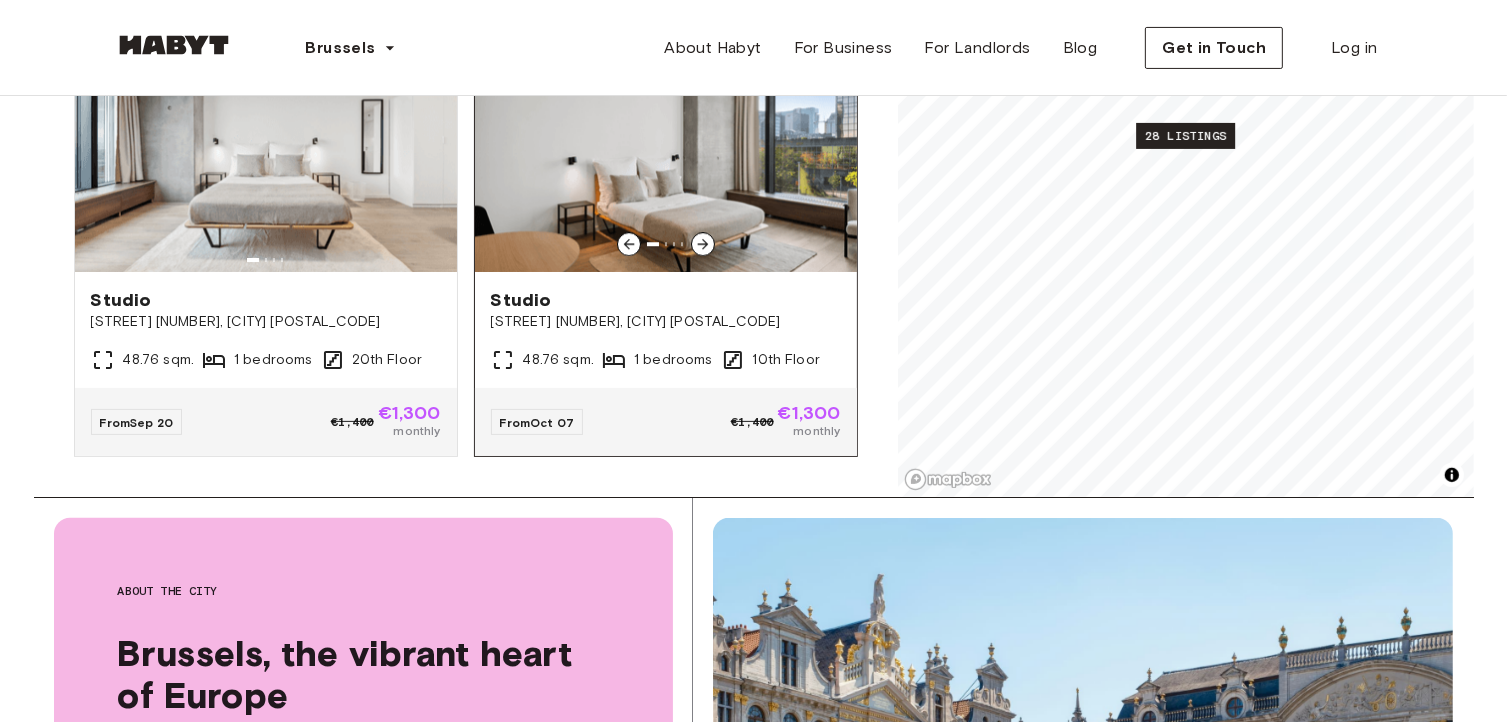 click on "From  Oct 07 €1,400 €1,300 monthly" at bounding box center [666, 422] 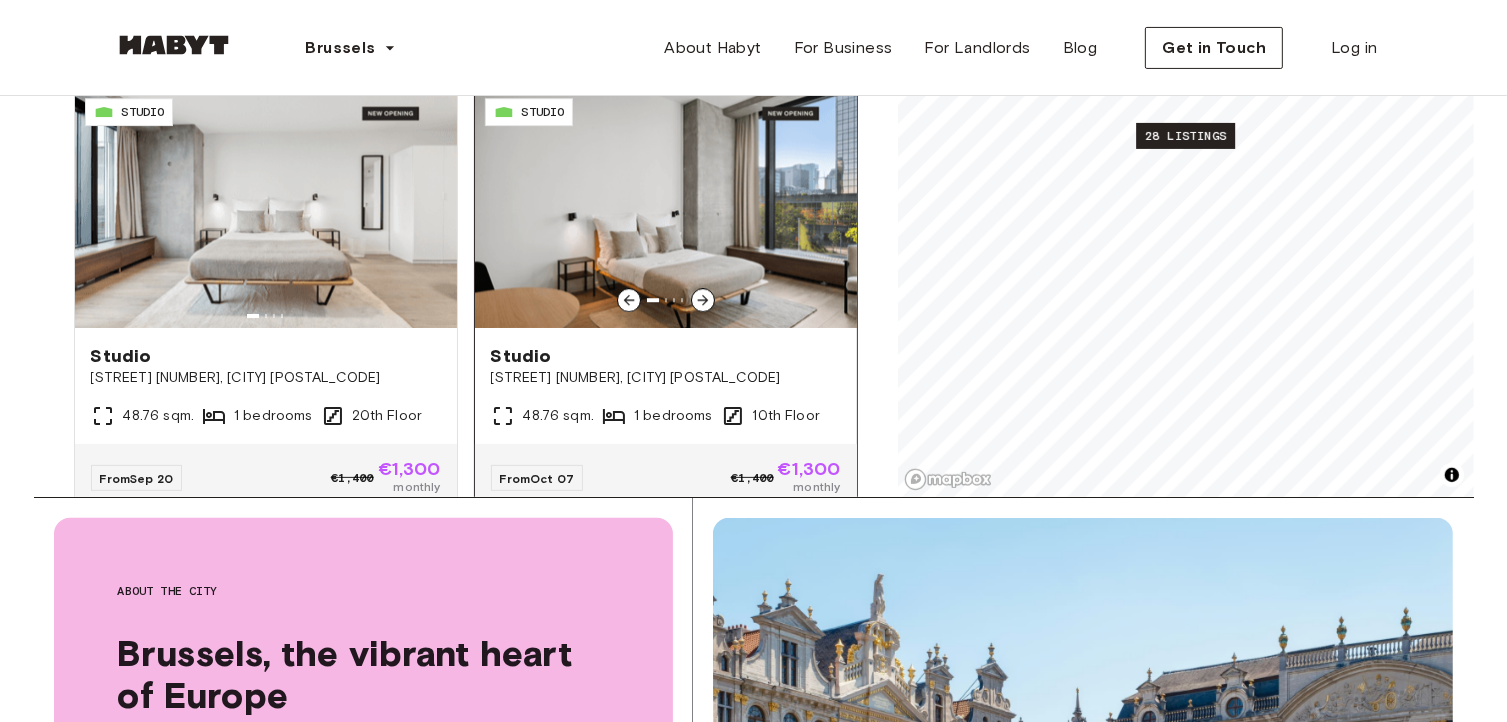 scroll, scrollTop: 5603, scrollLeft: 0, axis: vertical 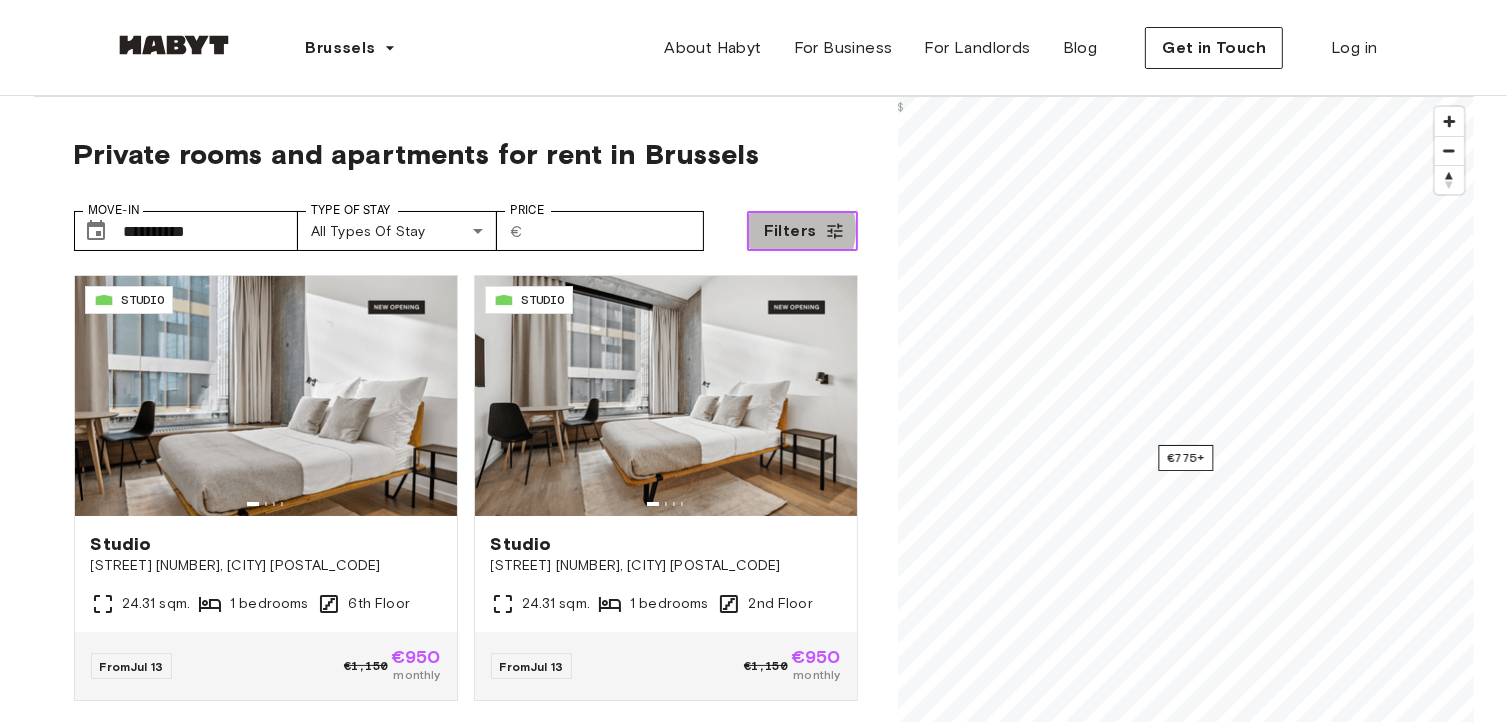 click on "Filters" at bounding box center (790, 231) 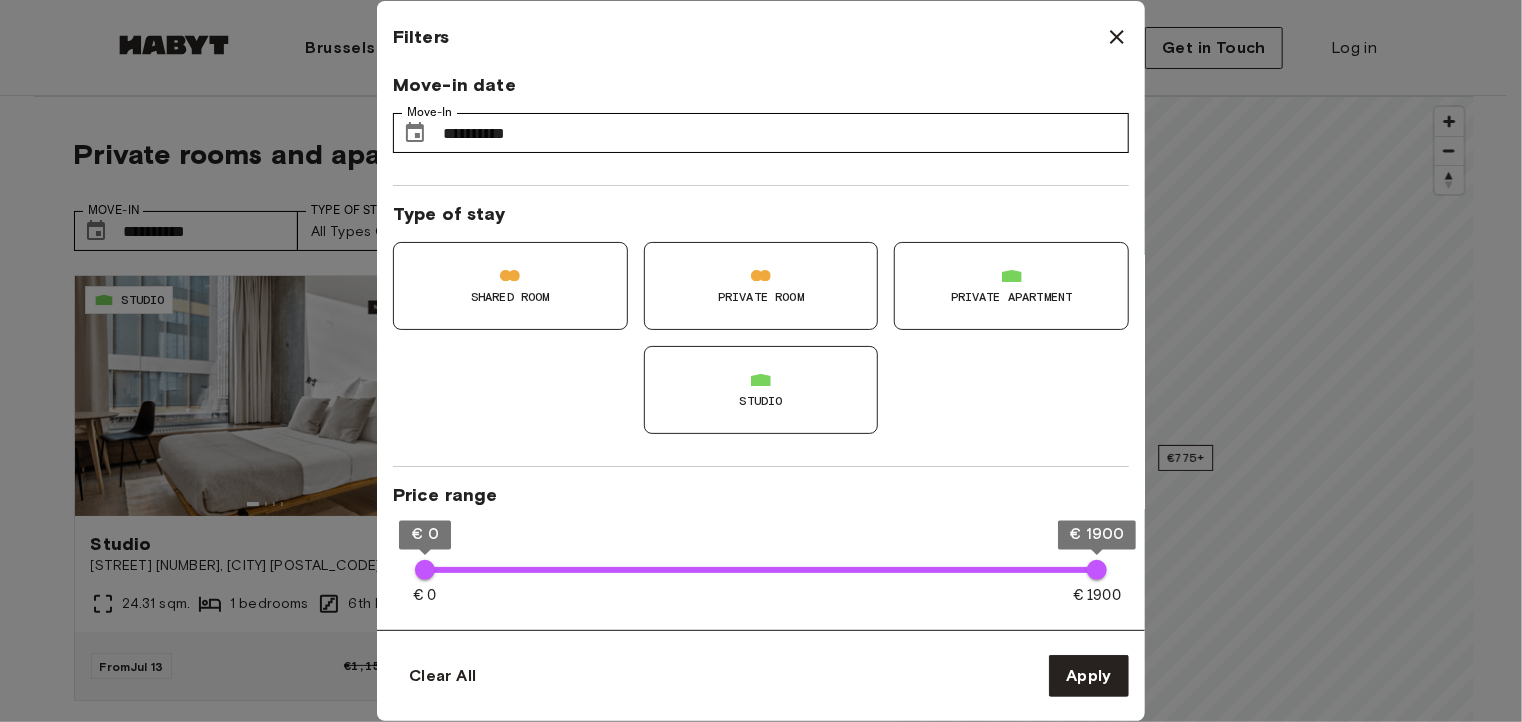 click at bounding box center [761, 361] 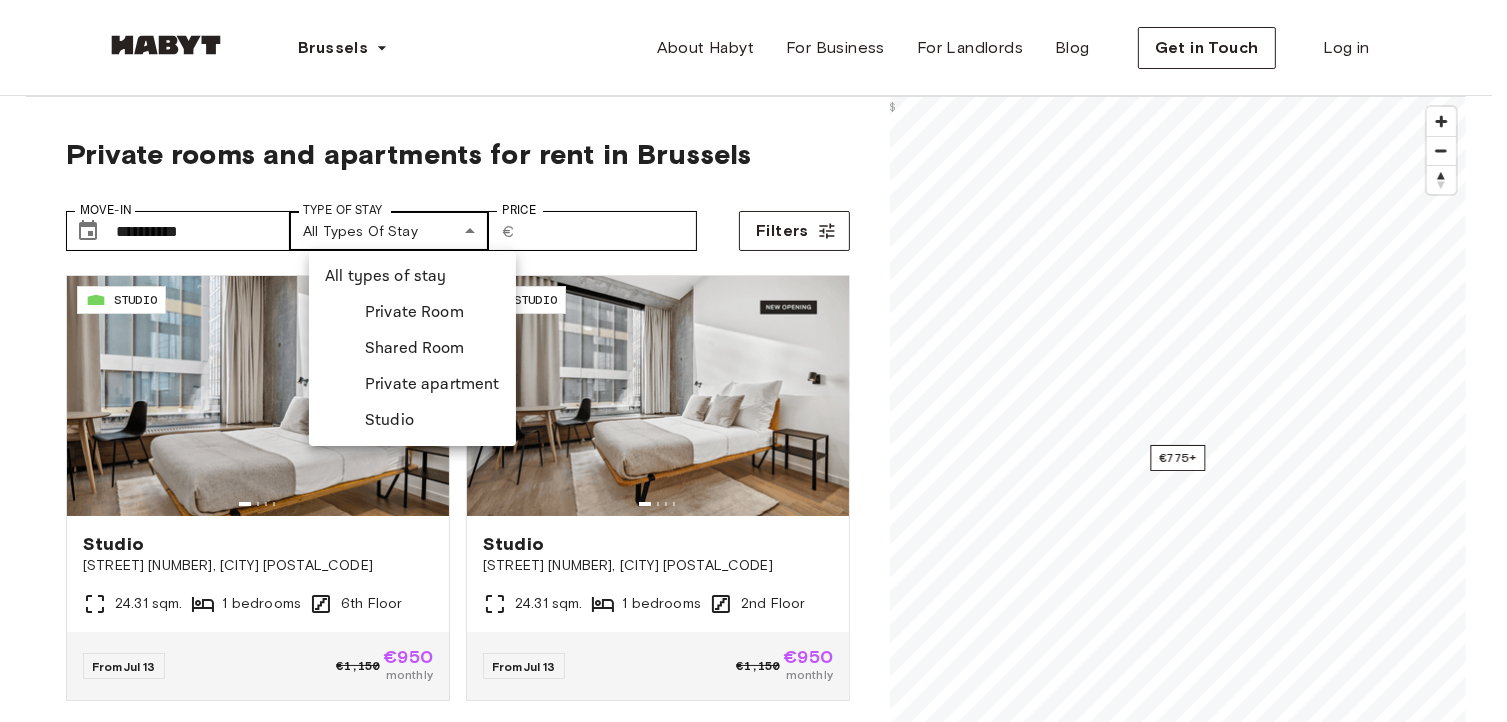 click on "**********" at bounding box center (753, 2444) 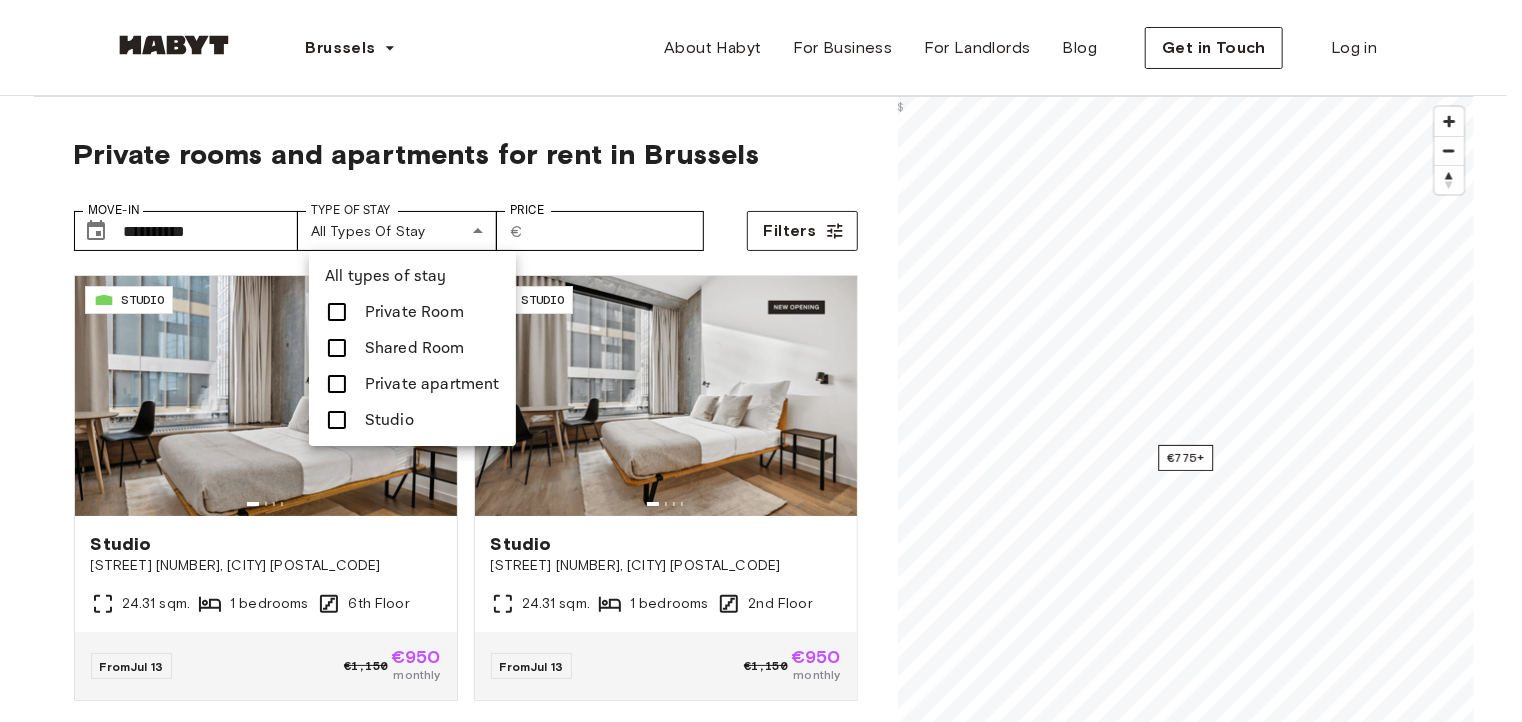 click at bounding box center (761, 361) 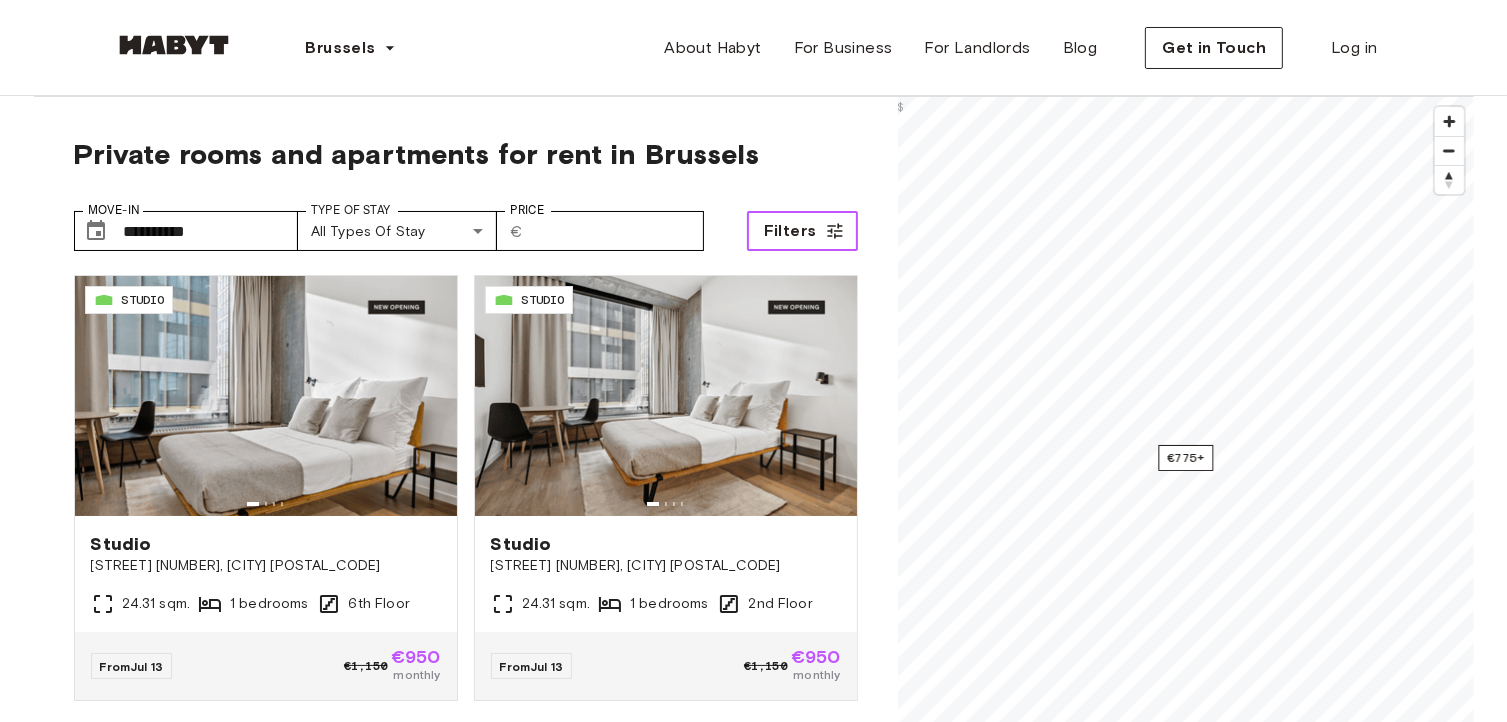 click on "Filters" at bounding box center (790, 231) 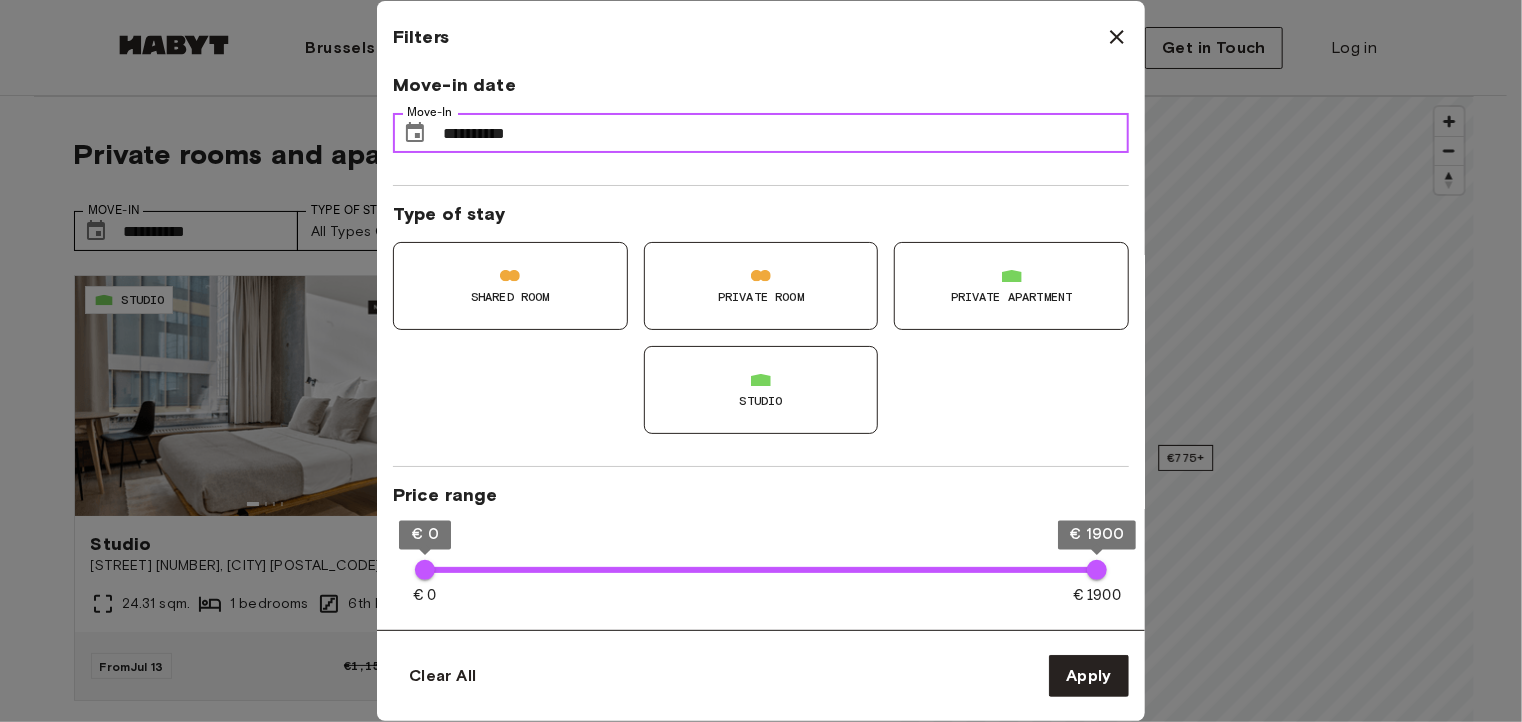 click on "**********" at bounding box center [786, 133] 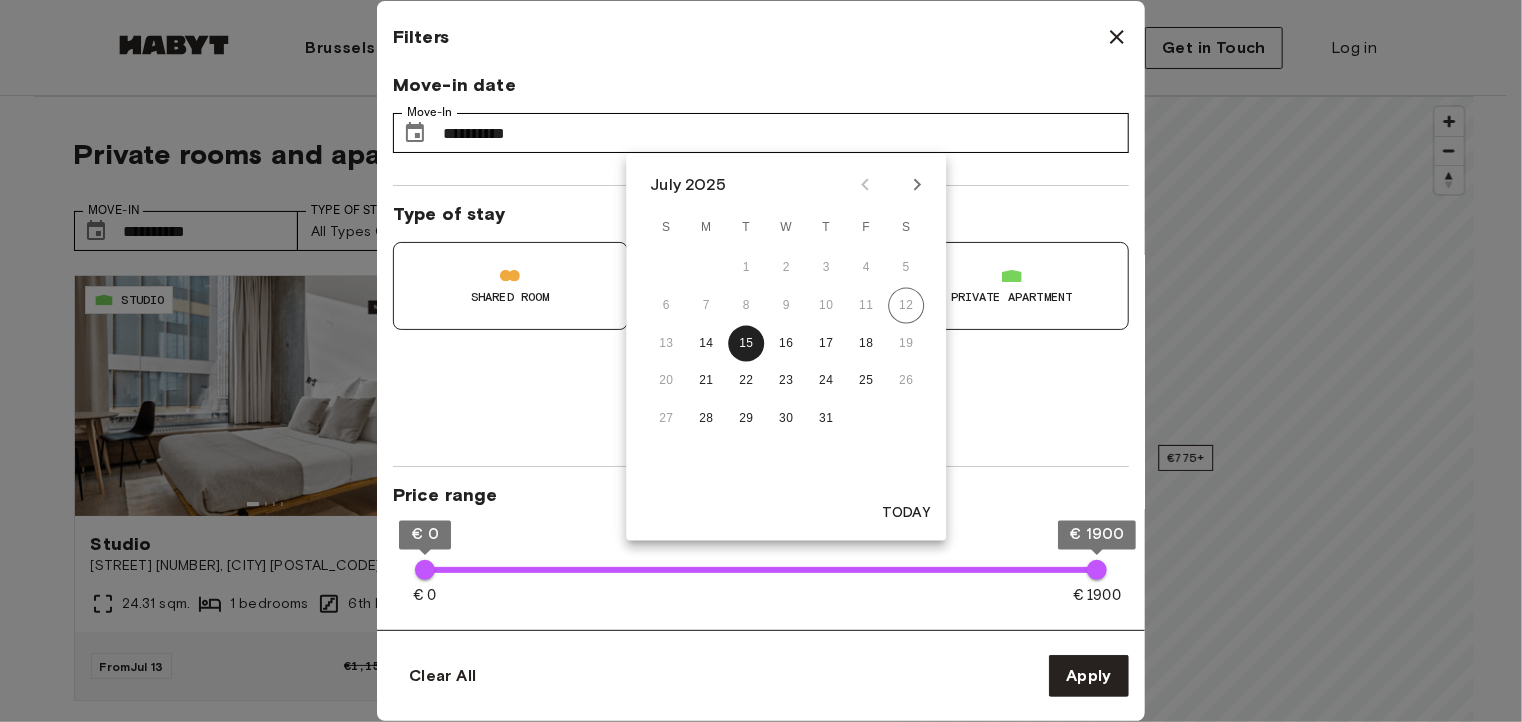 click 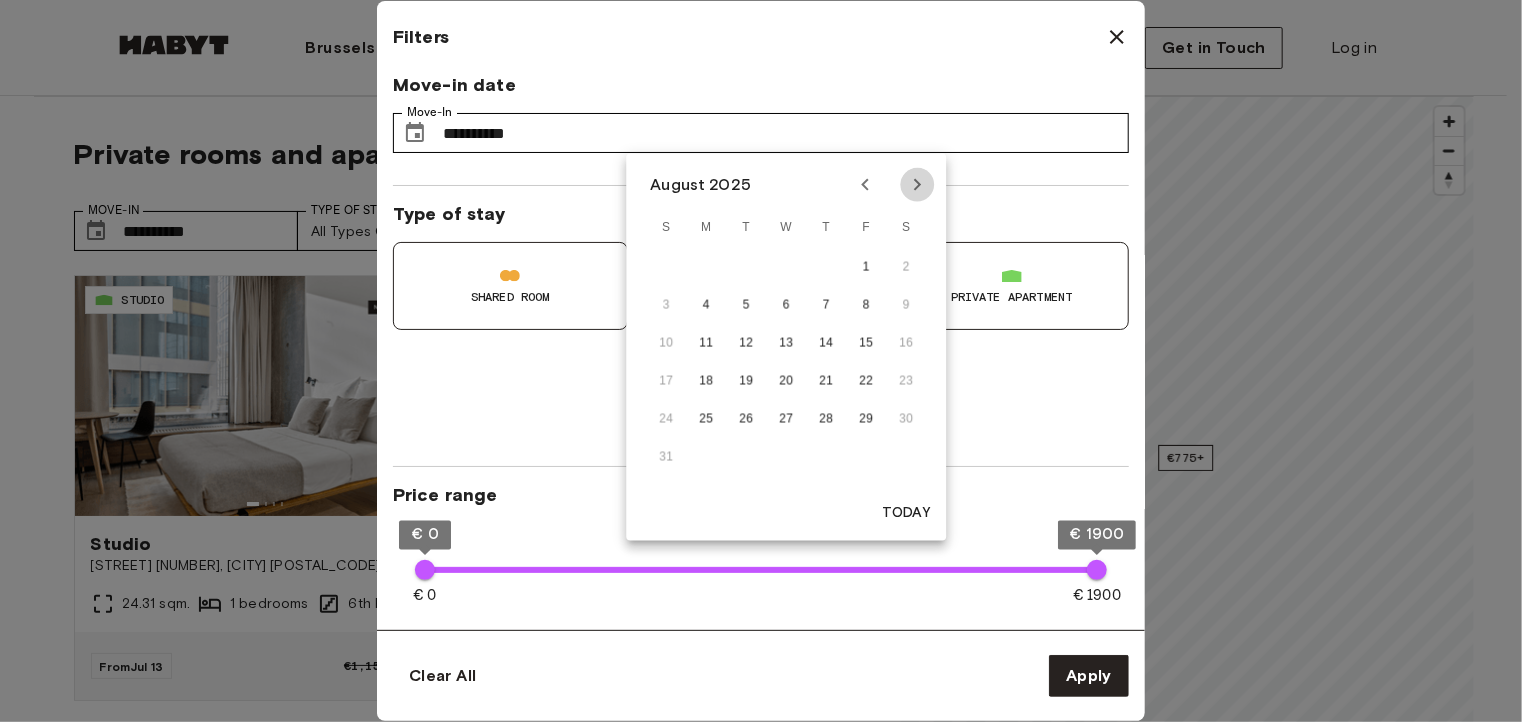 click 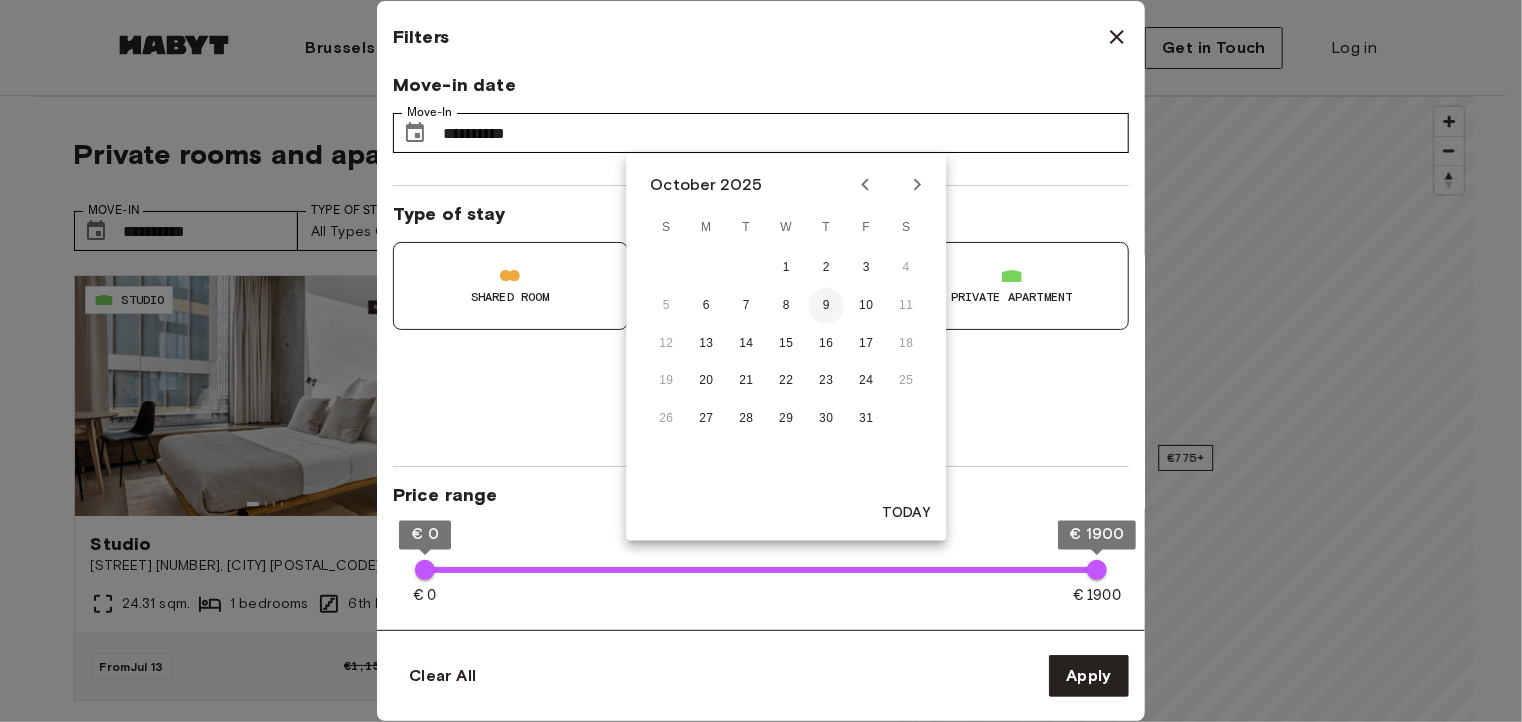 click on "9" at bounding box center [826, 306] 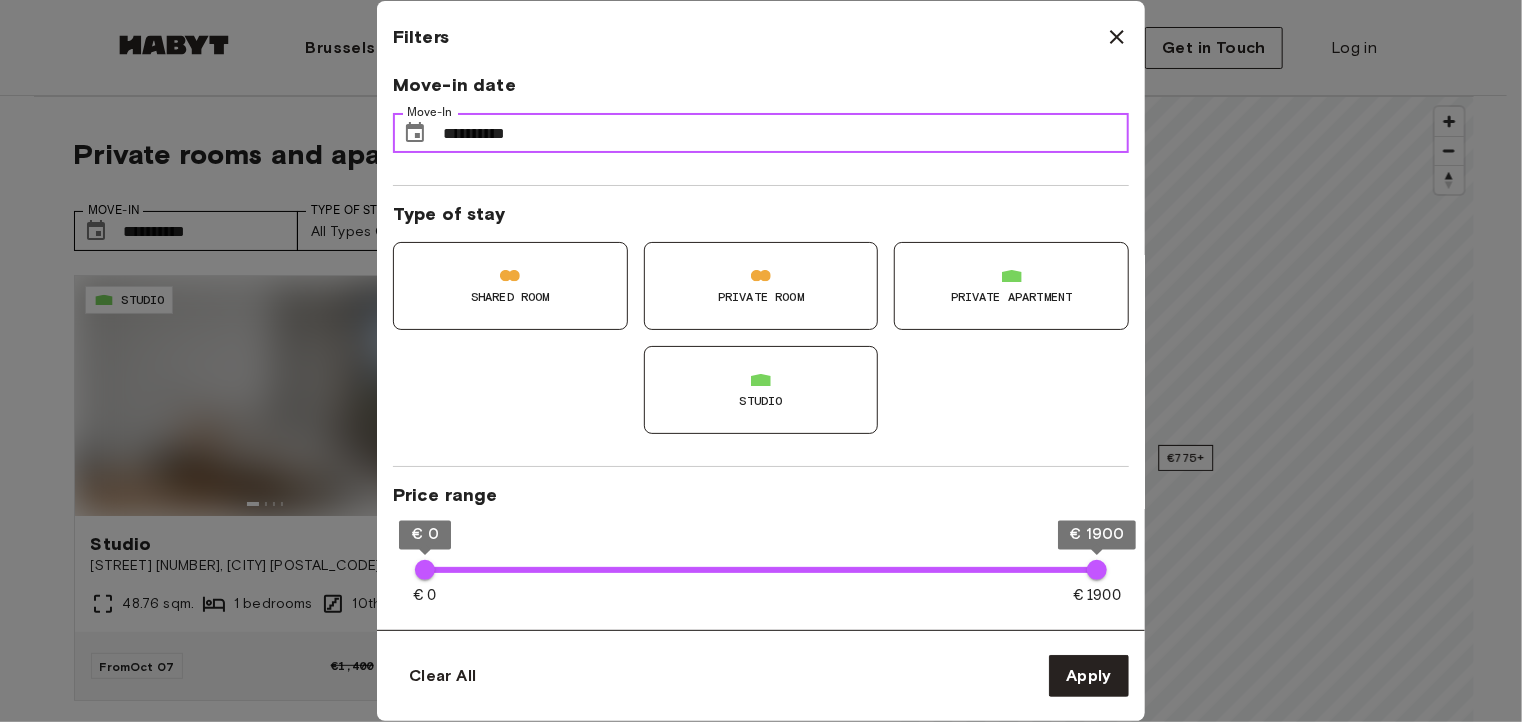 type on "**" 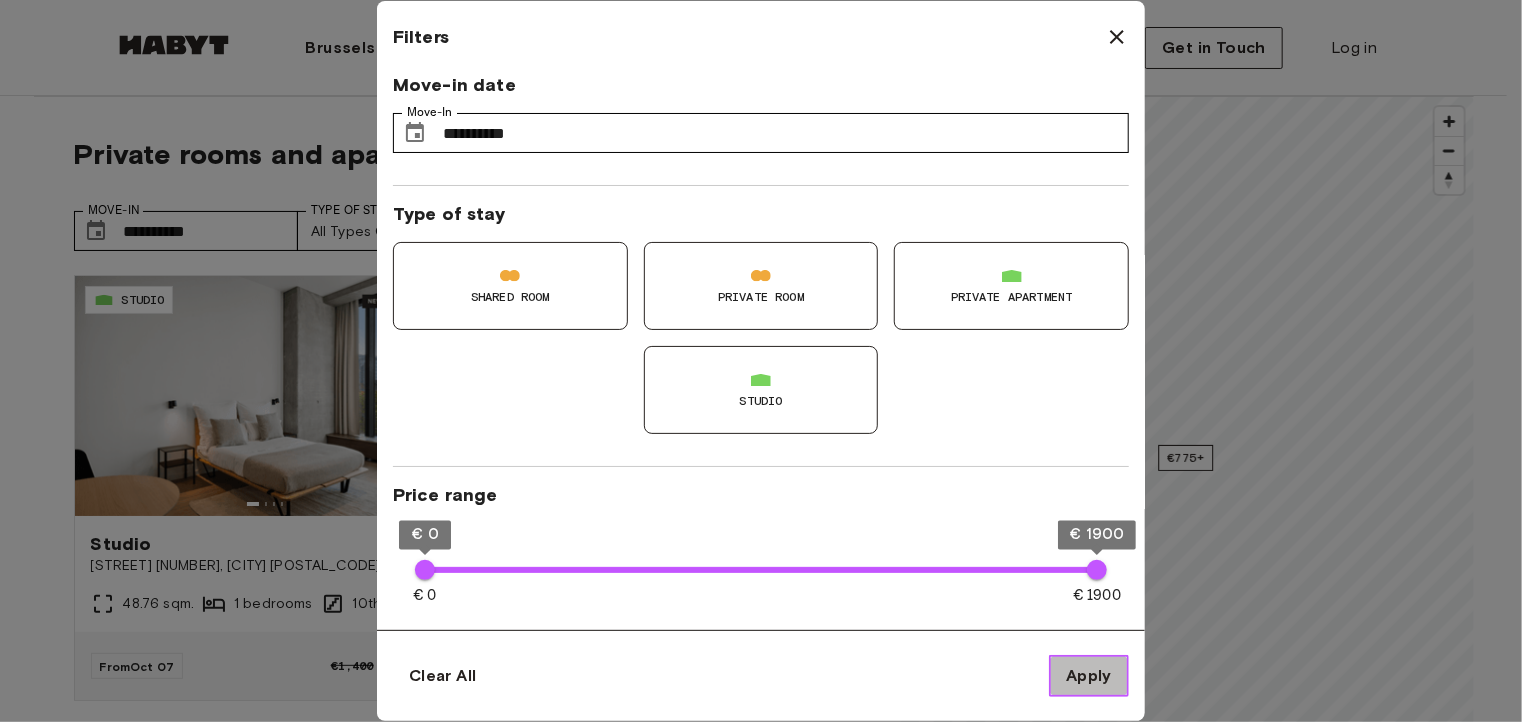 click on "Apply" at bounding box center [1089, 676] 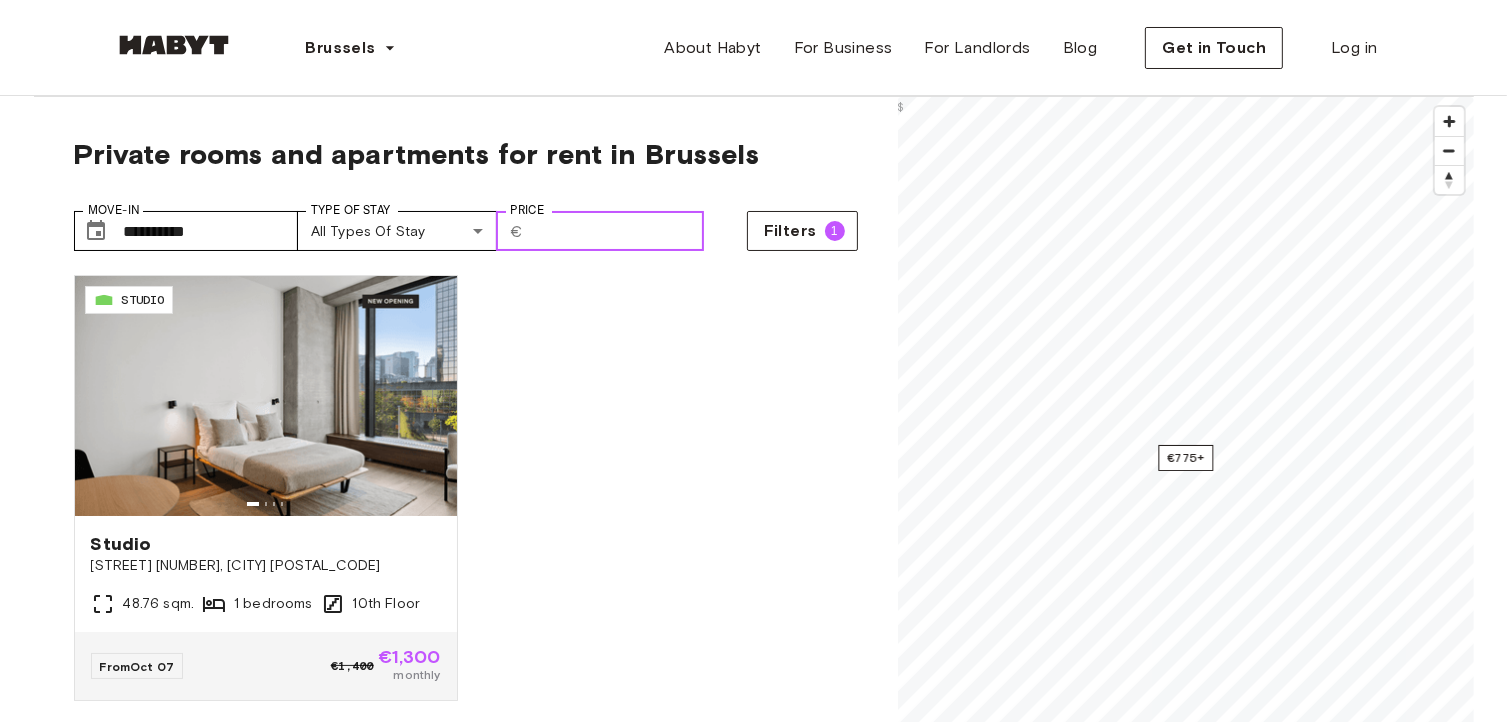 click on "Price" at bounding box center (617, 231) 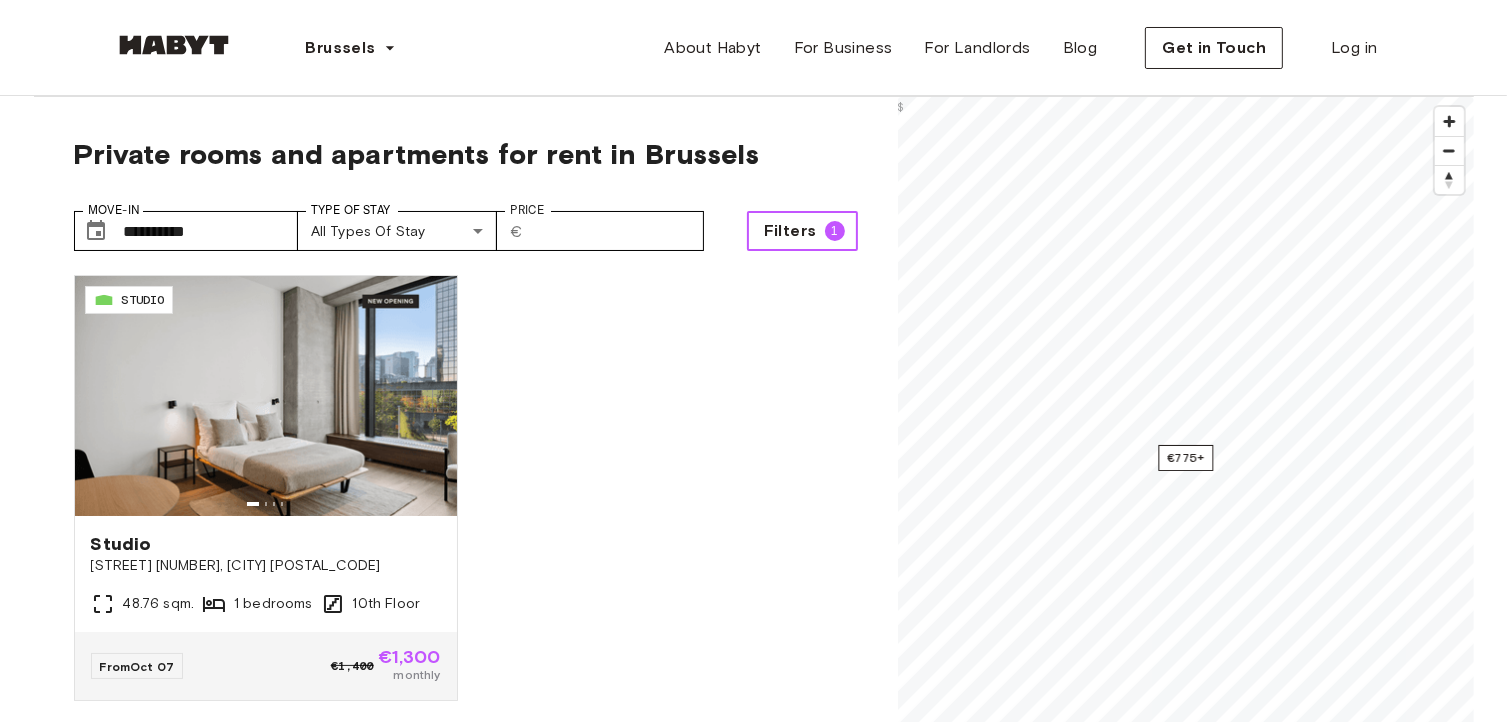 click on "Filters" at bounding box center (790, 231) 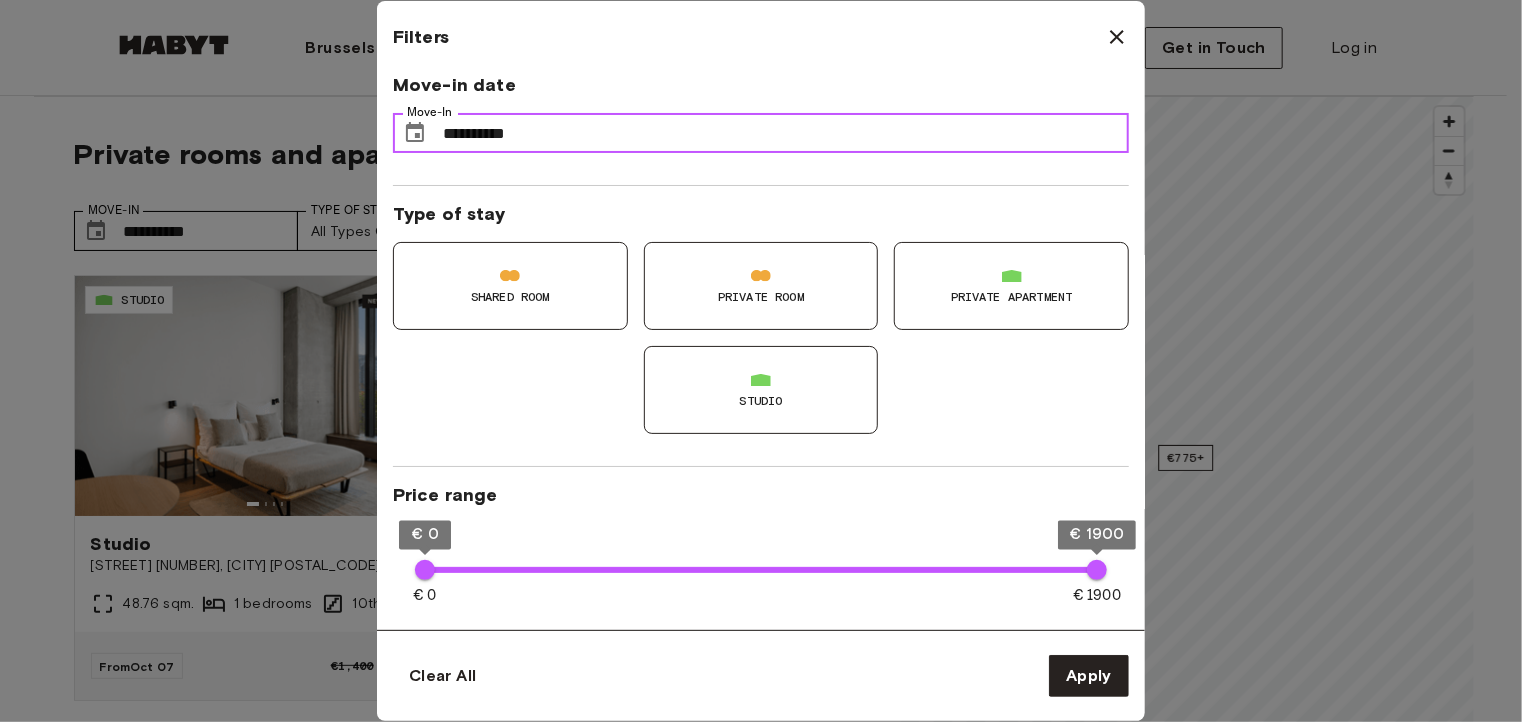 click on "**********" at bounding box center (786, 133) 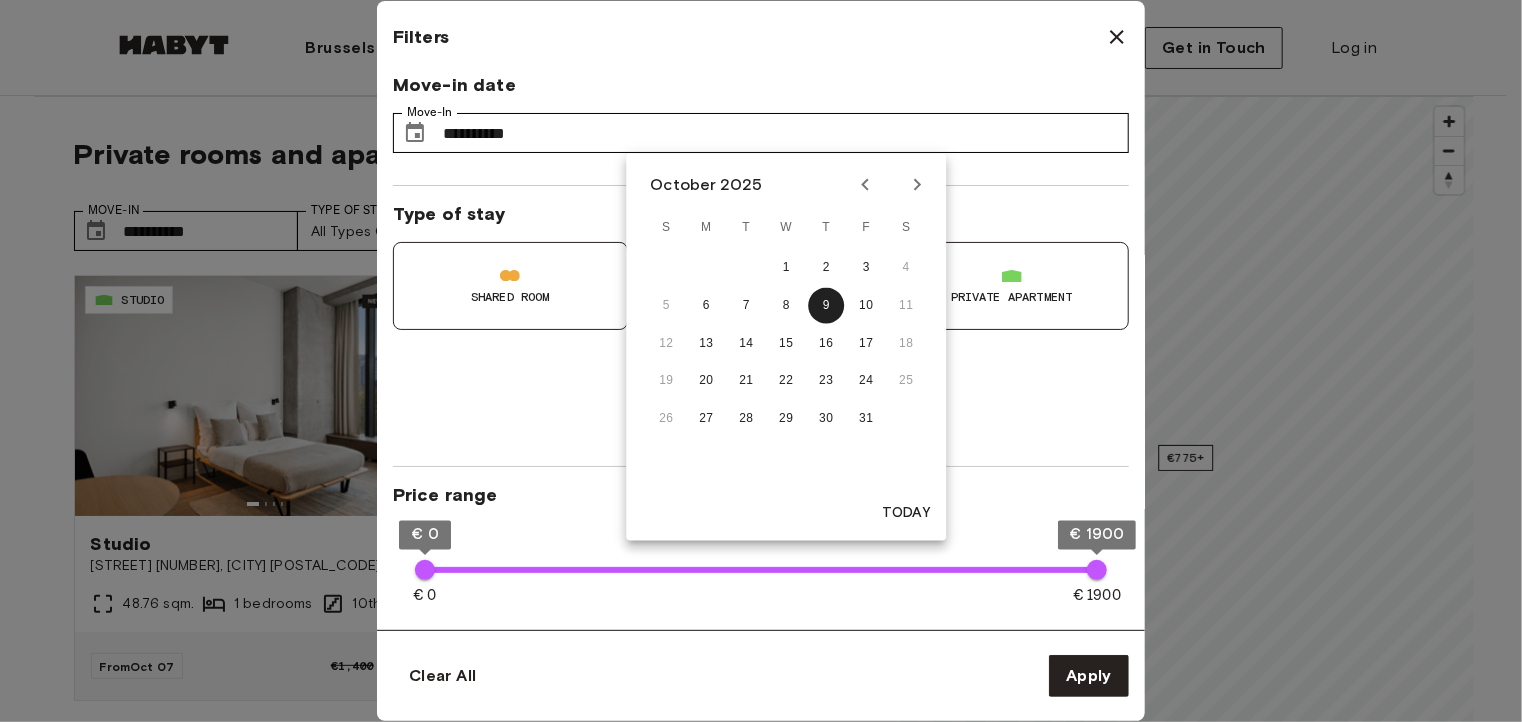 click 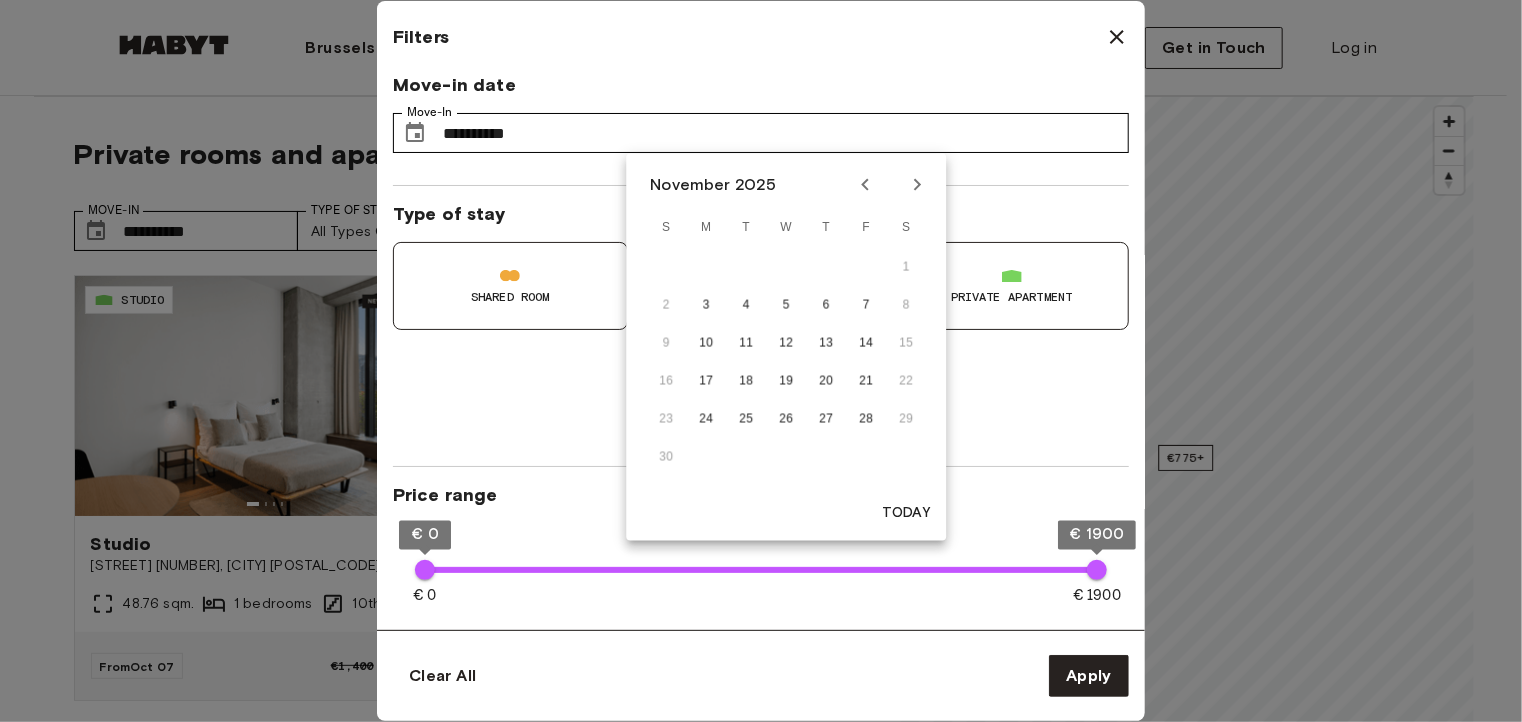 click 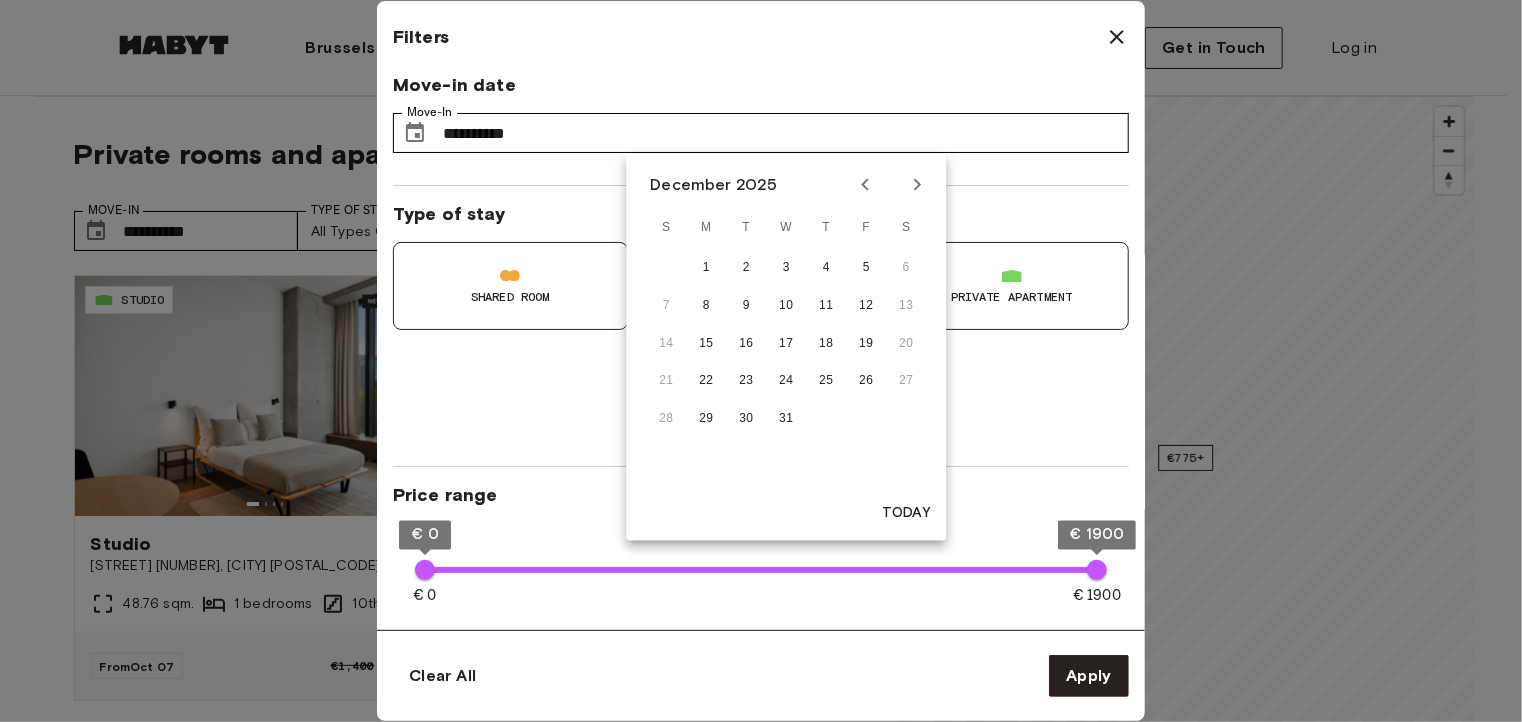click 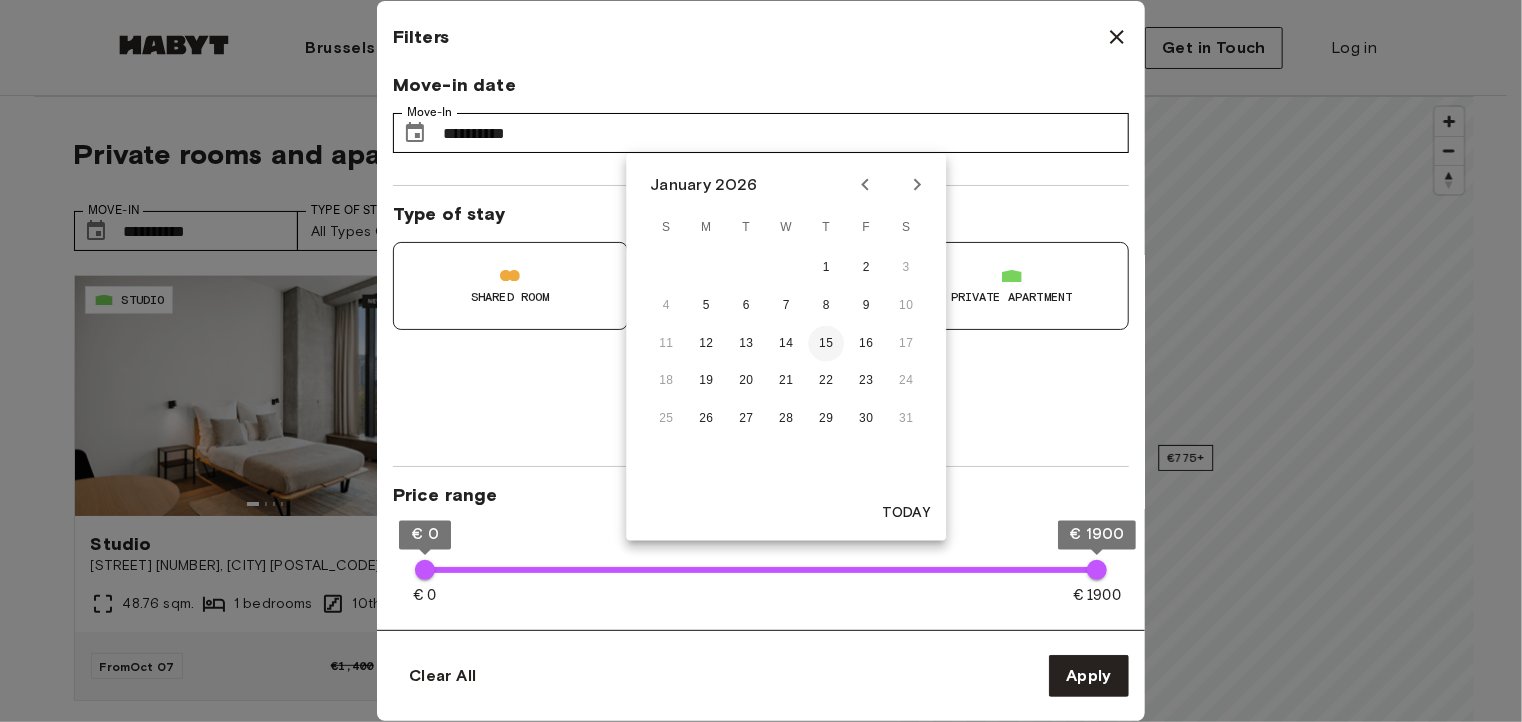 click on "15" at bounding box center (826, 344) 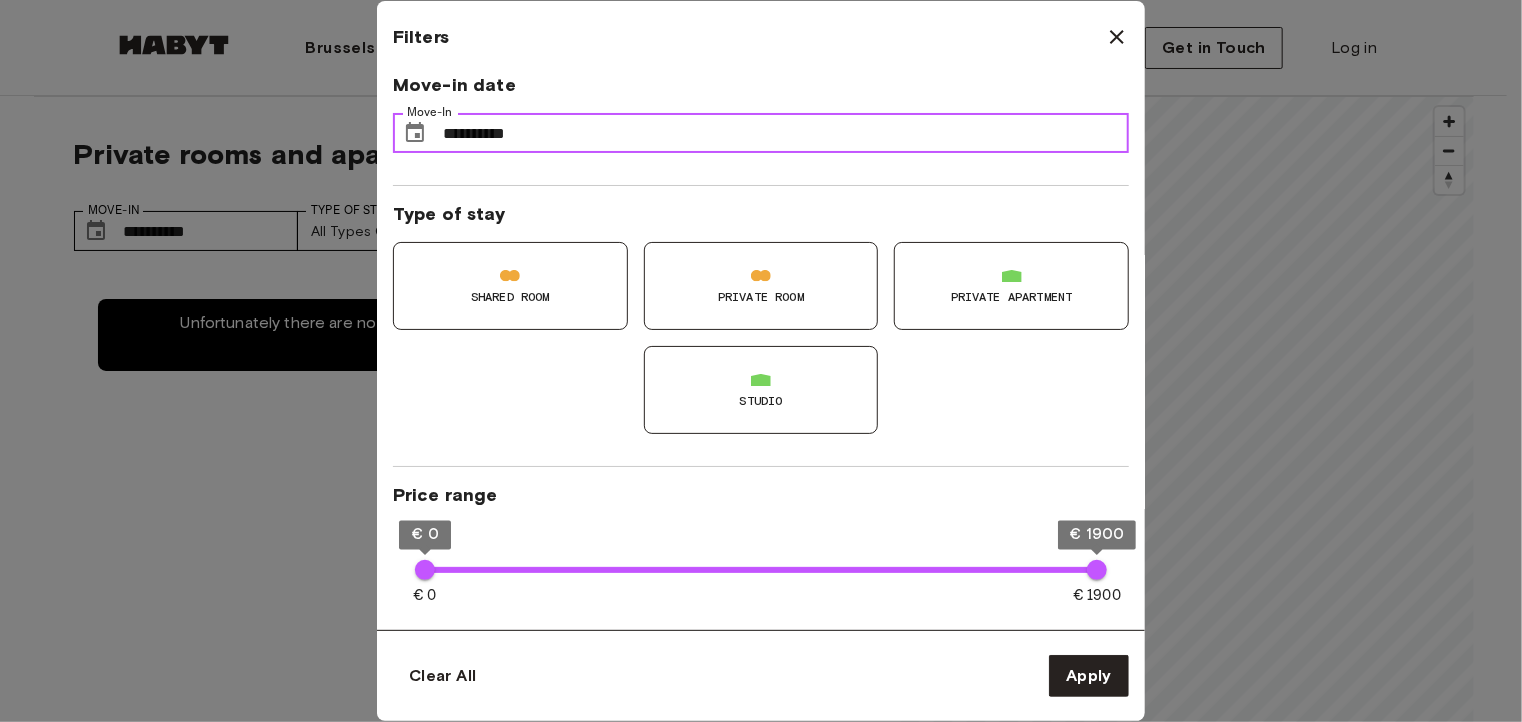 type on "**" 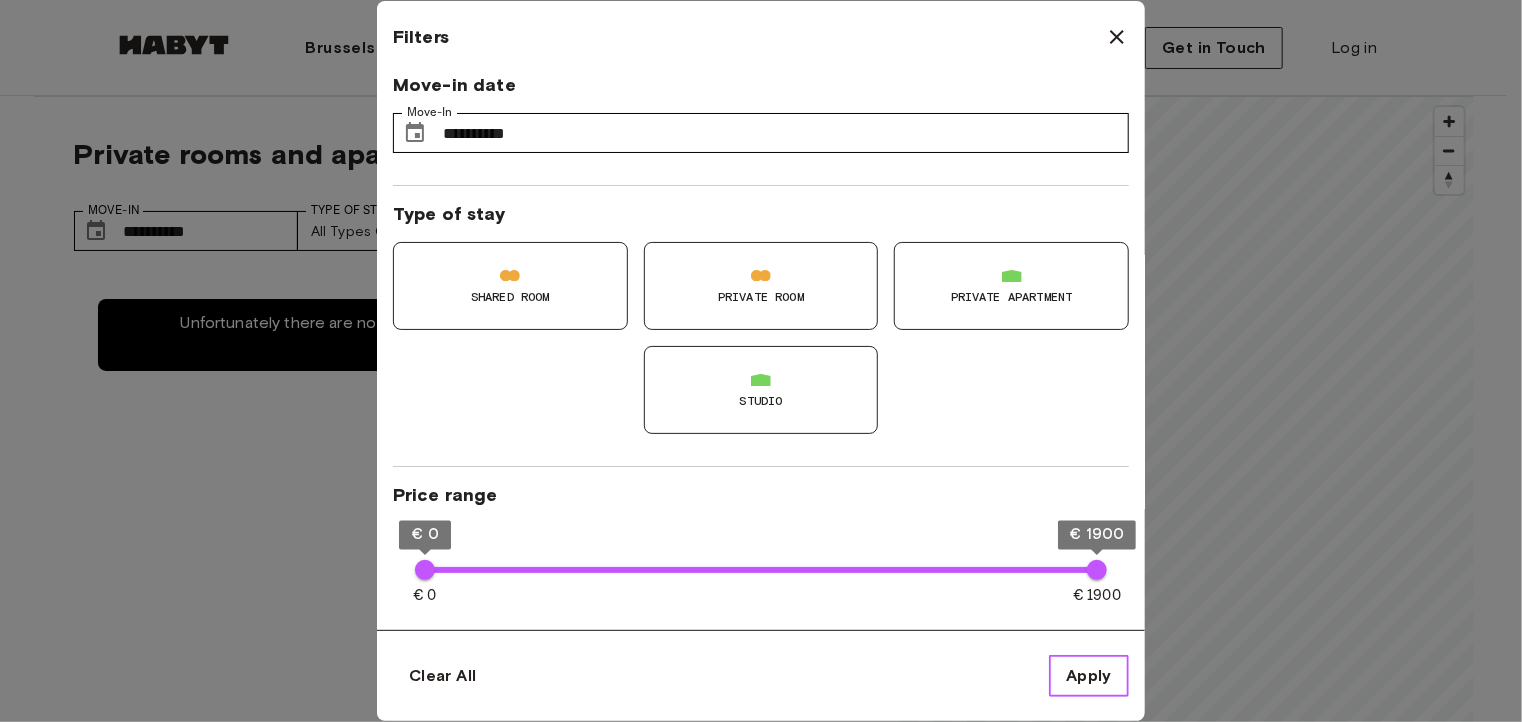 click on "Apply" at bounding box center (1089, 676) 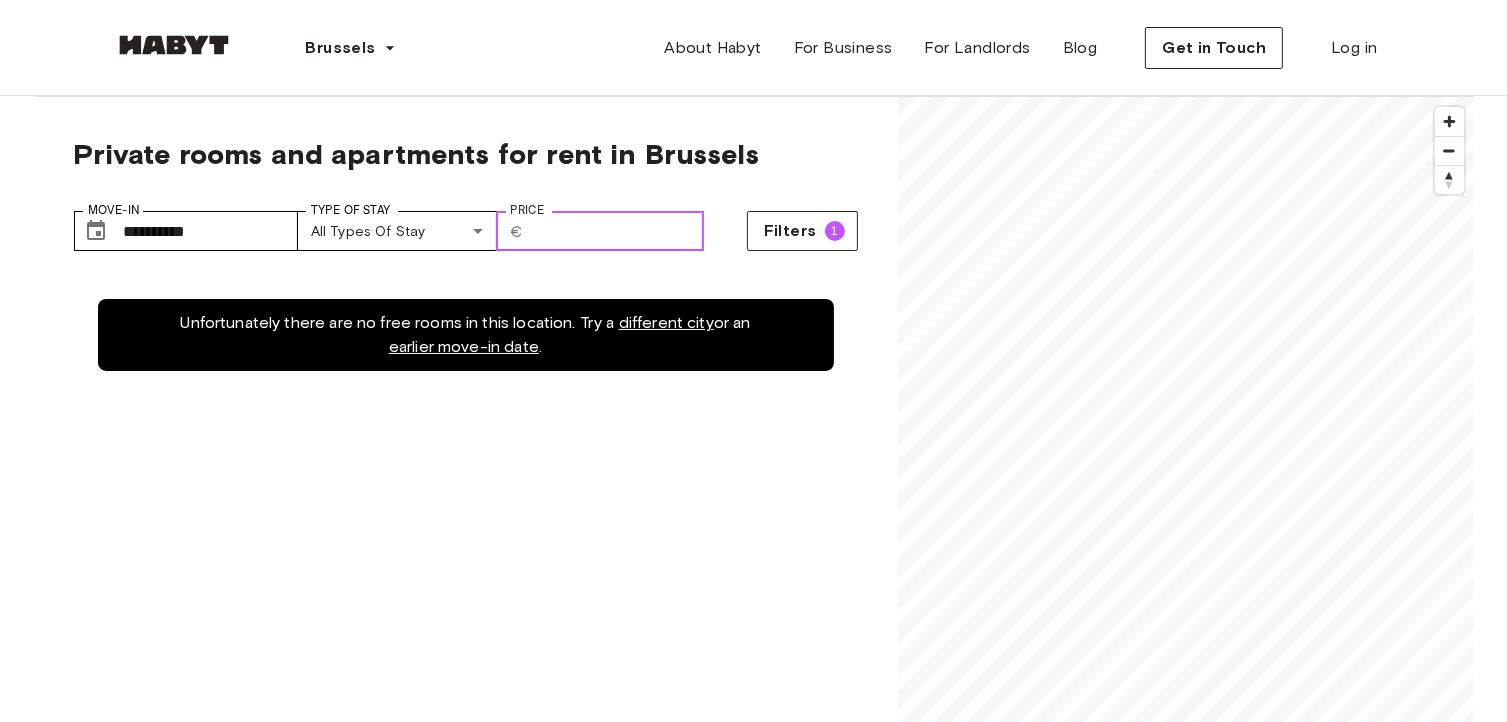 click on "Price" at bounding box center [617, 231] 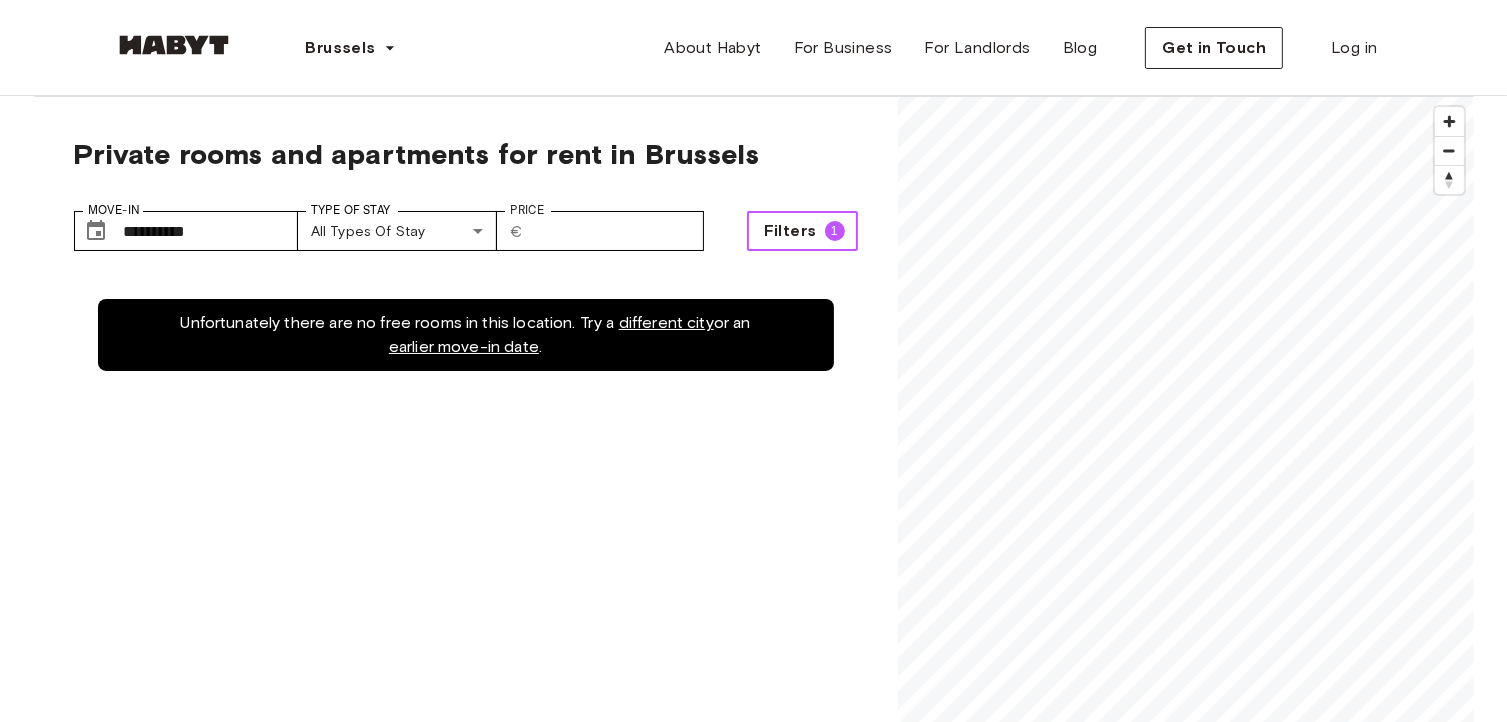 click on "Filters 1" at bounding box center (802, 231) 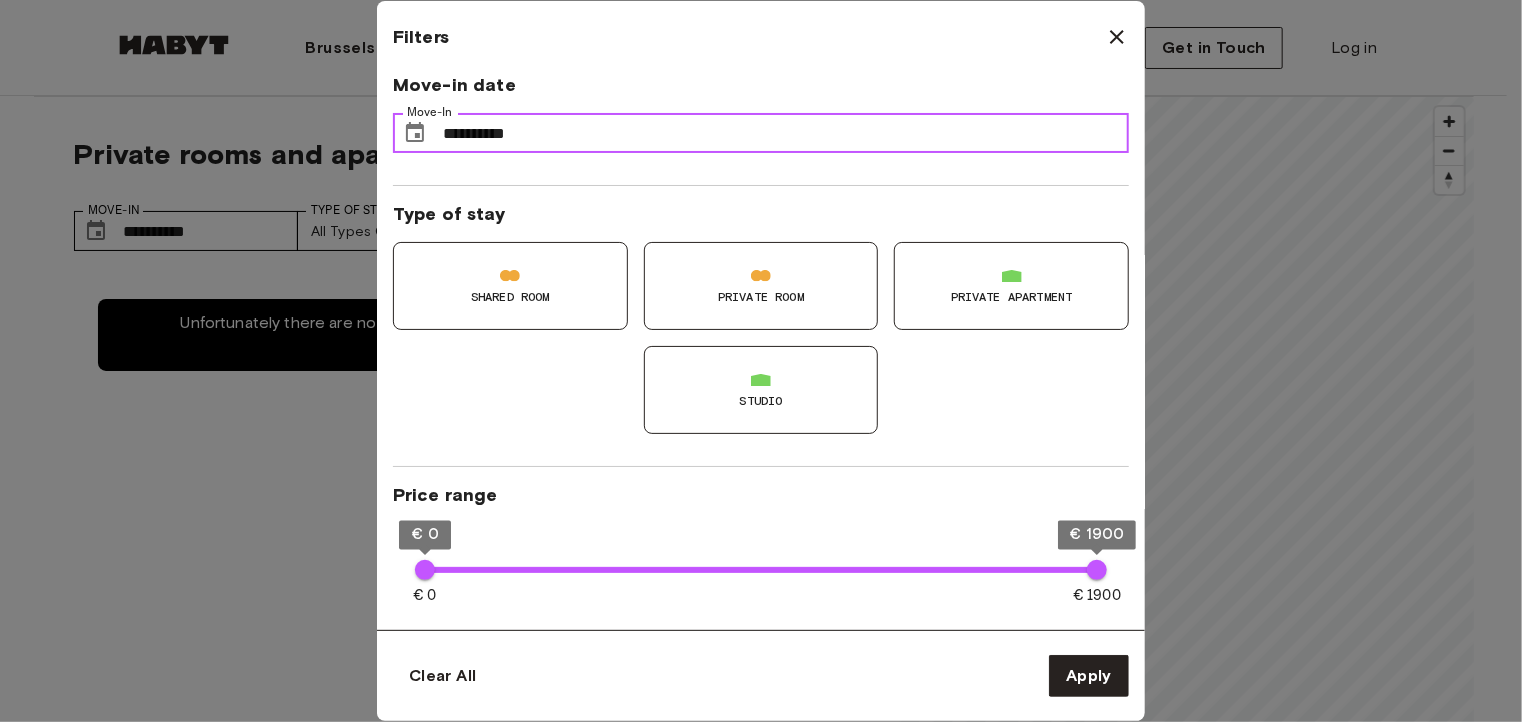 click on "**********" at bounding box center (786, 133) 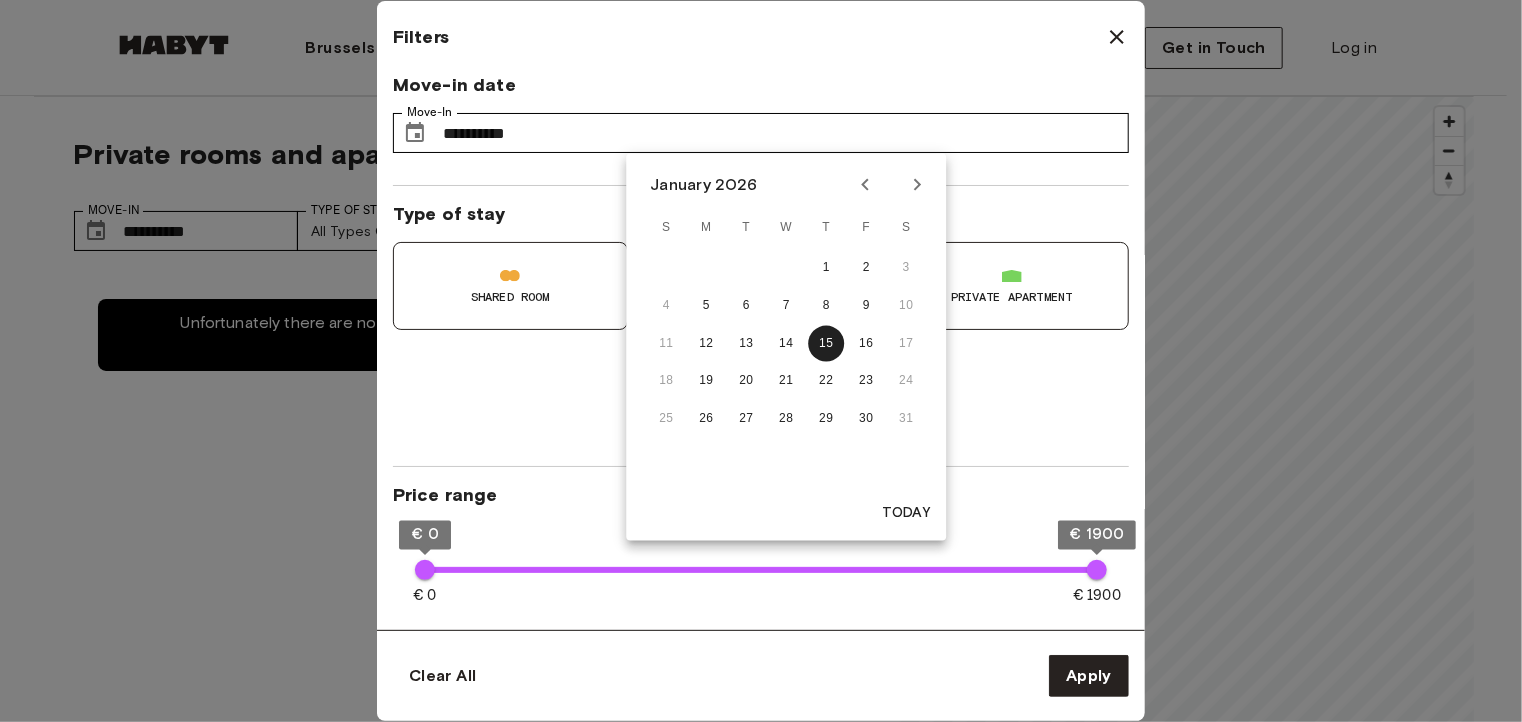click 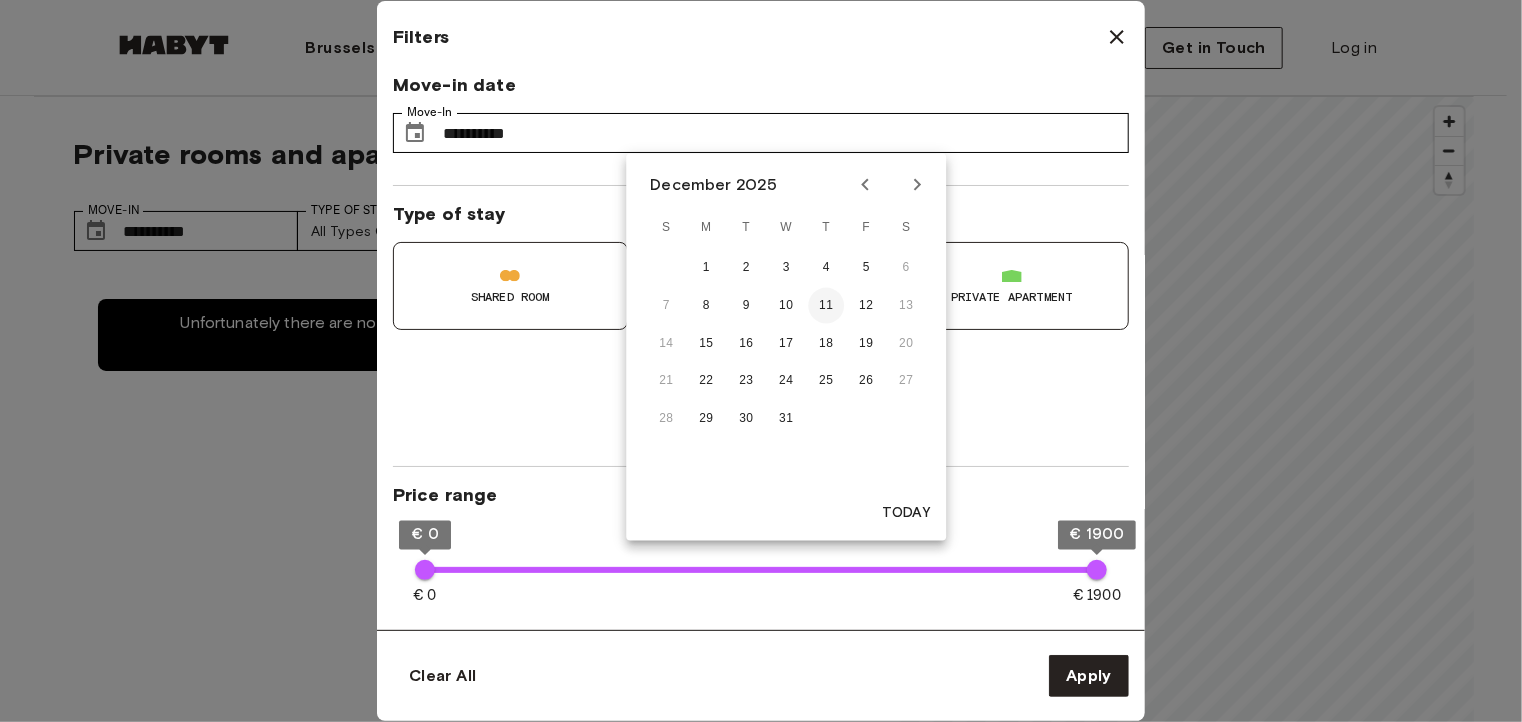 click on "11" at bounding box center (826, 306) 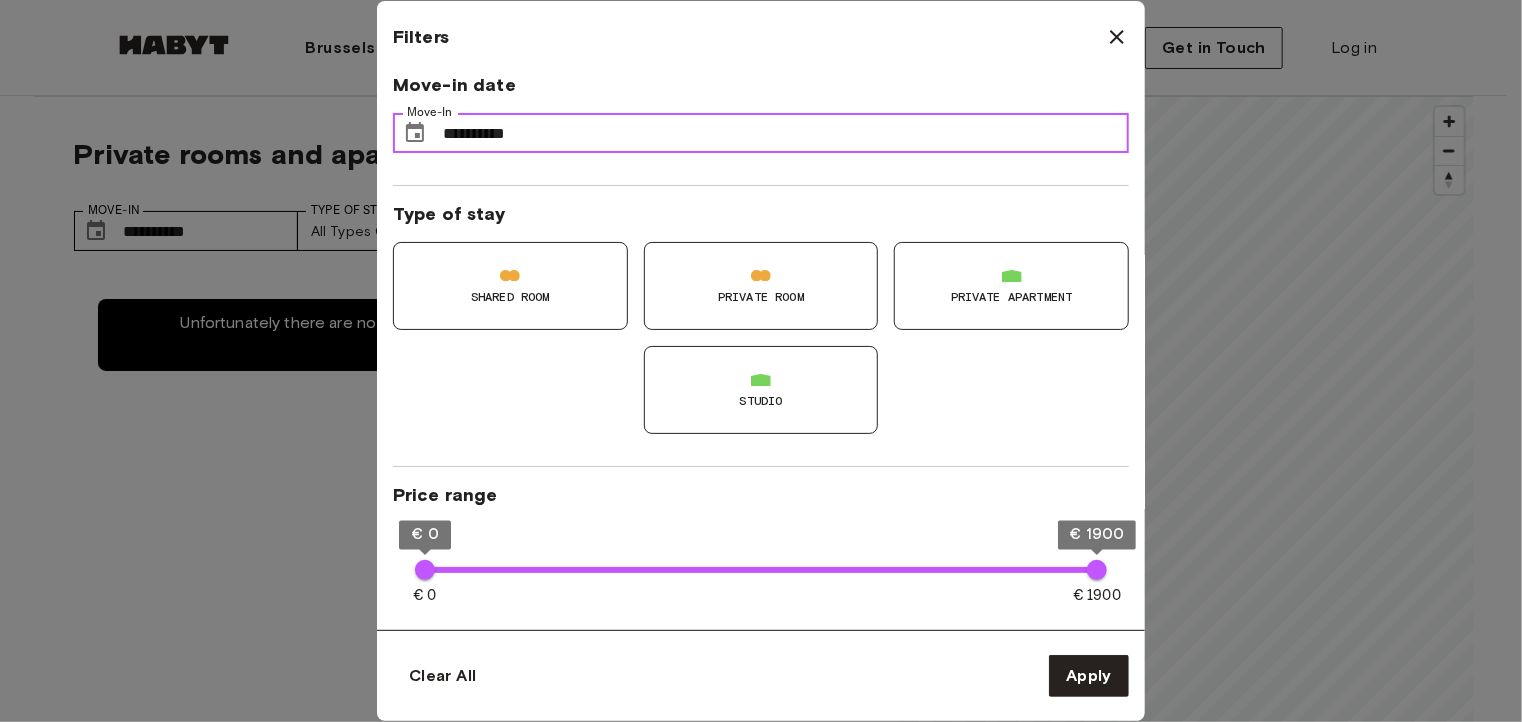 type on "**" 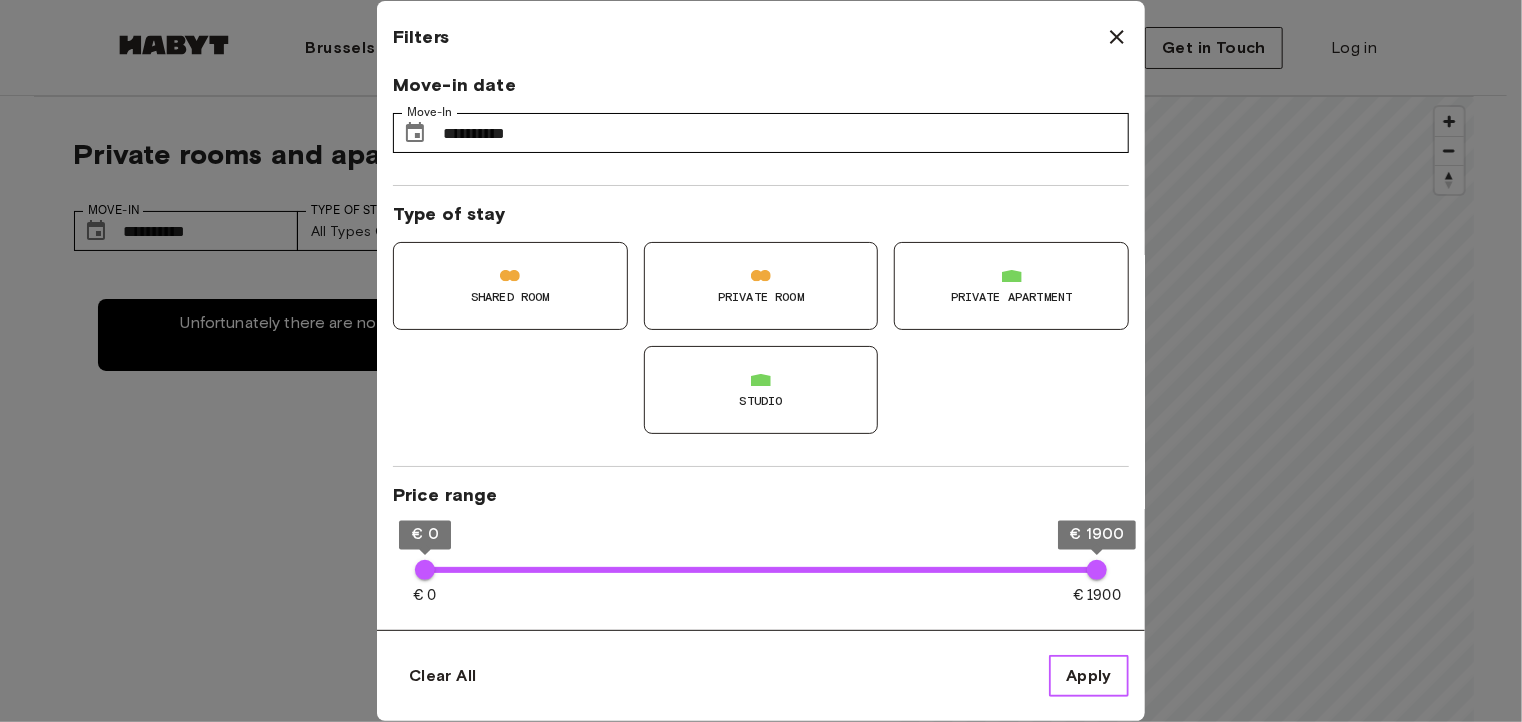 click on "Apply" at bounding box center (1089, 676) 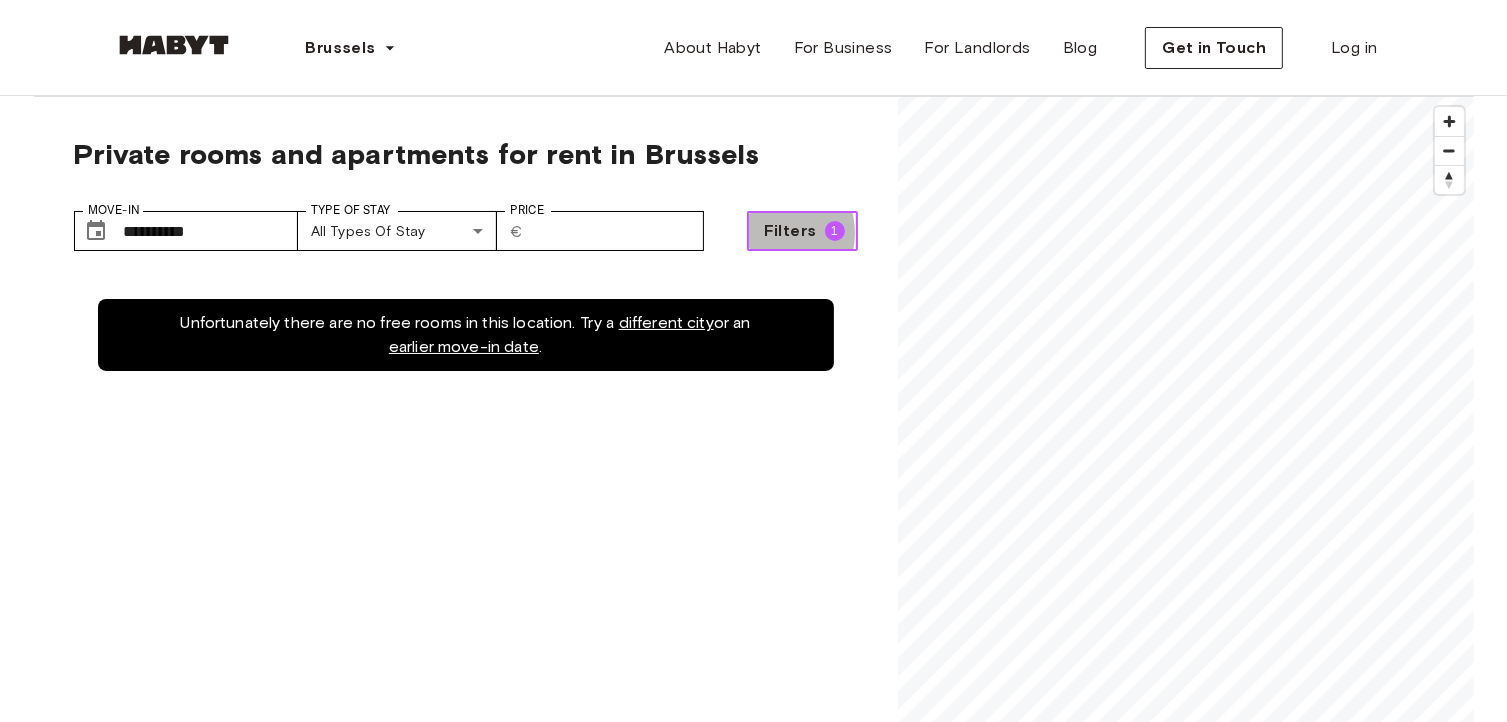 click on "Filters" at bounding box center (790, 231) 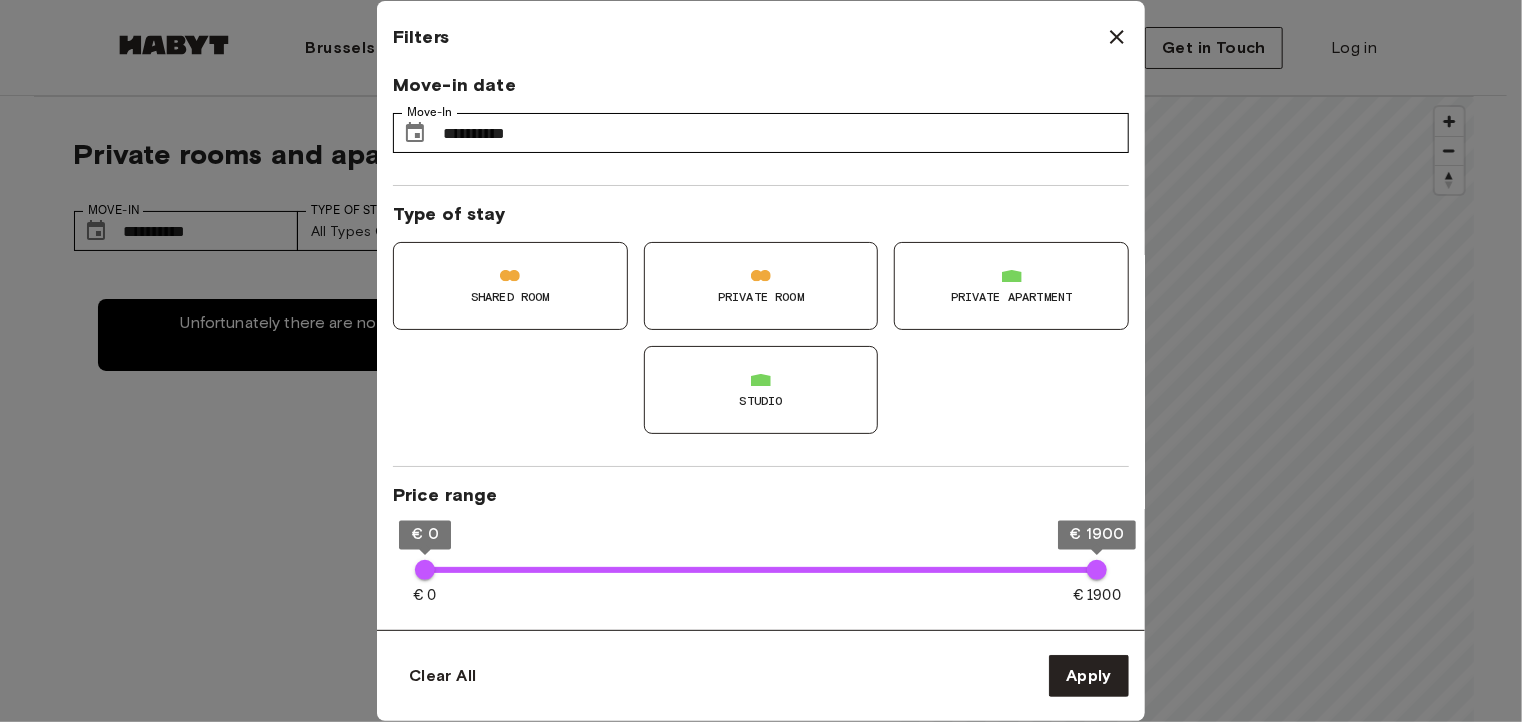 click on "**********" at bounding box center [761, 121] 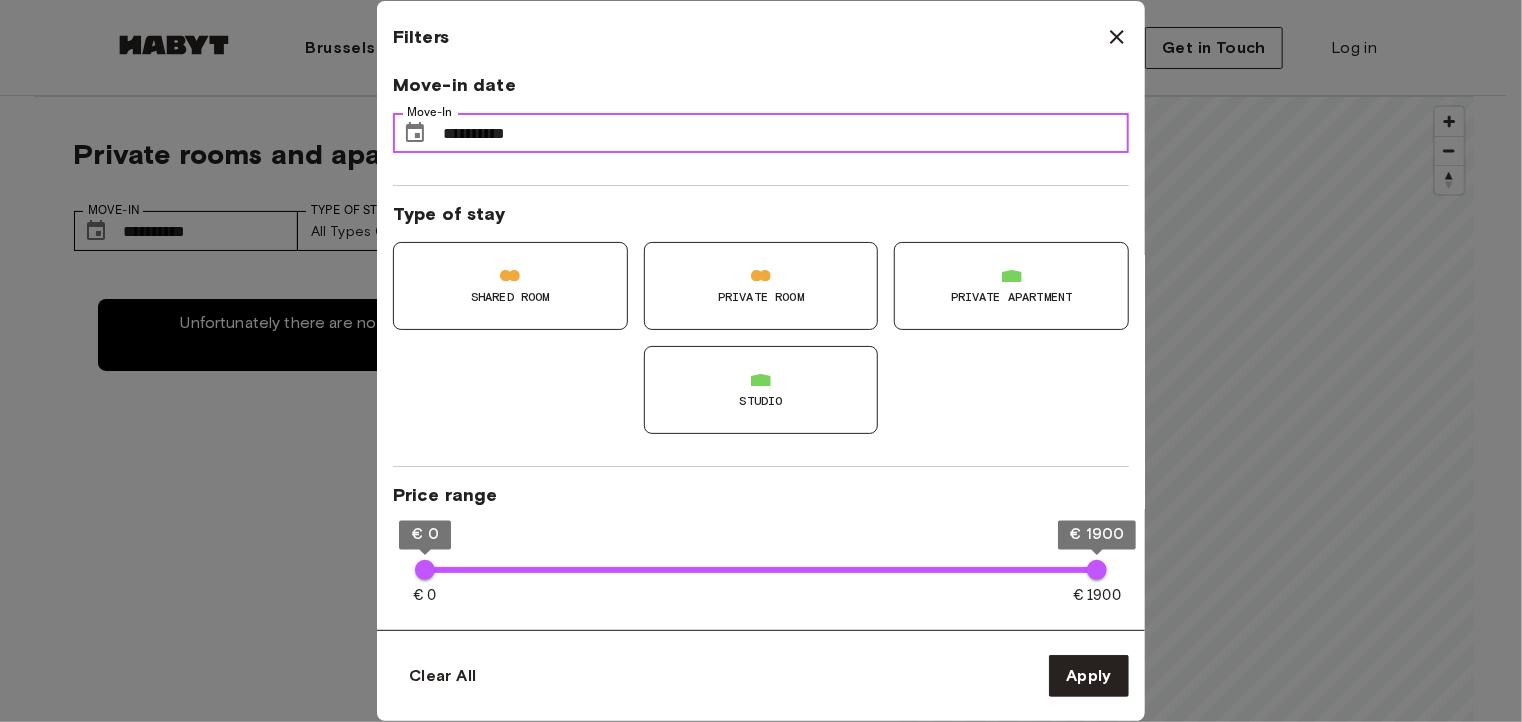 click on "**********" at bounding box center [786, 133] 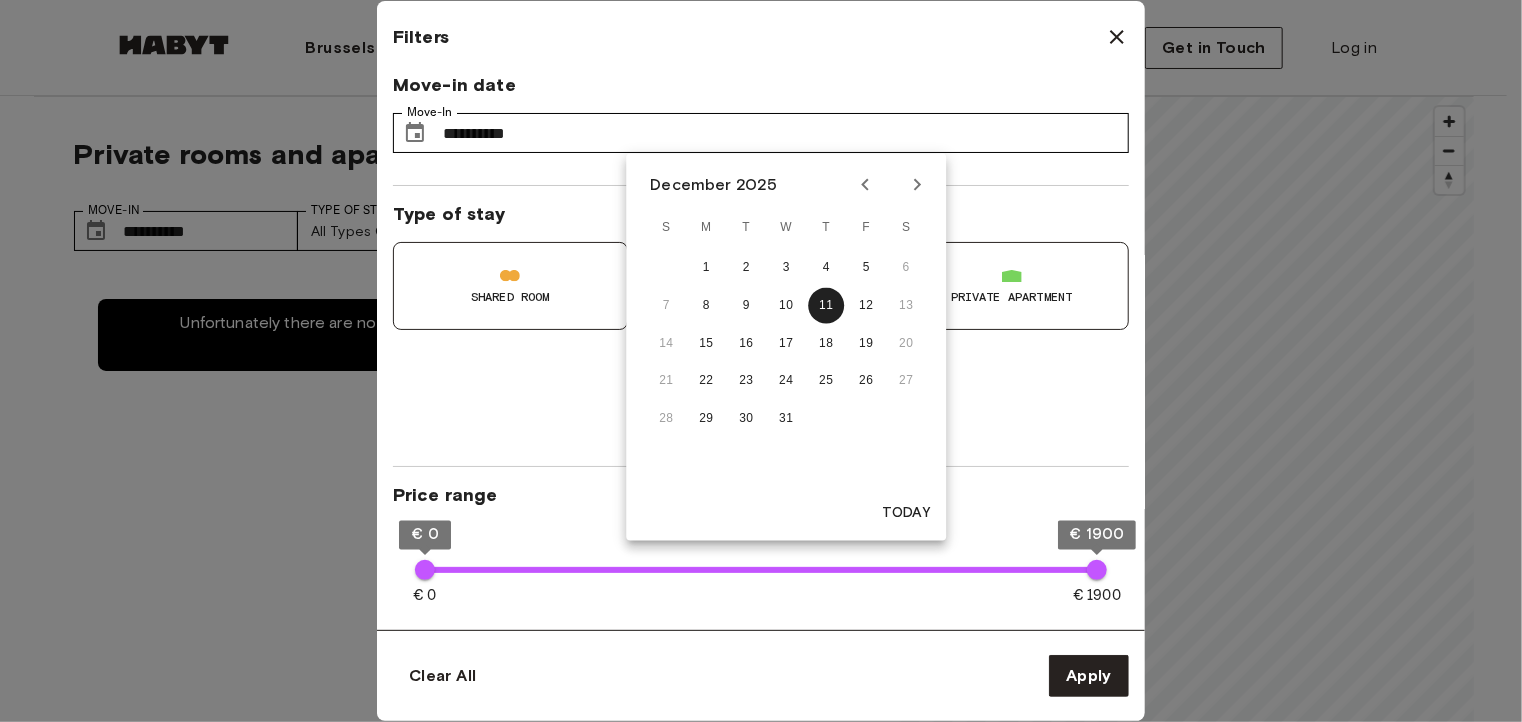 click 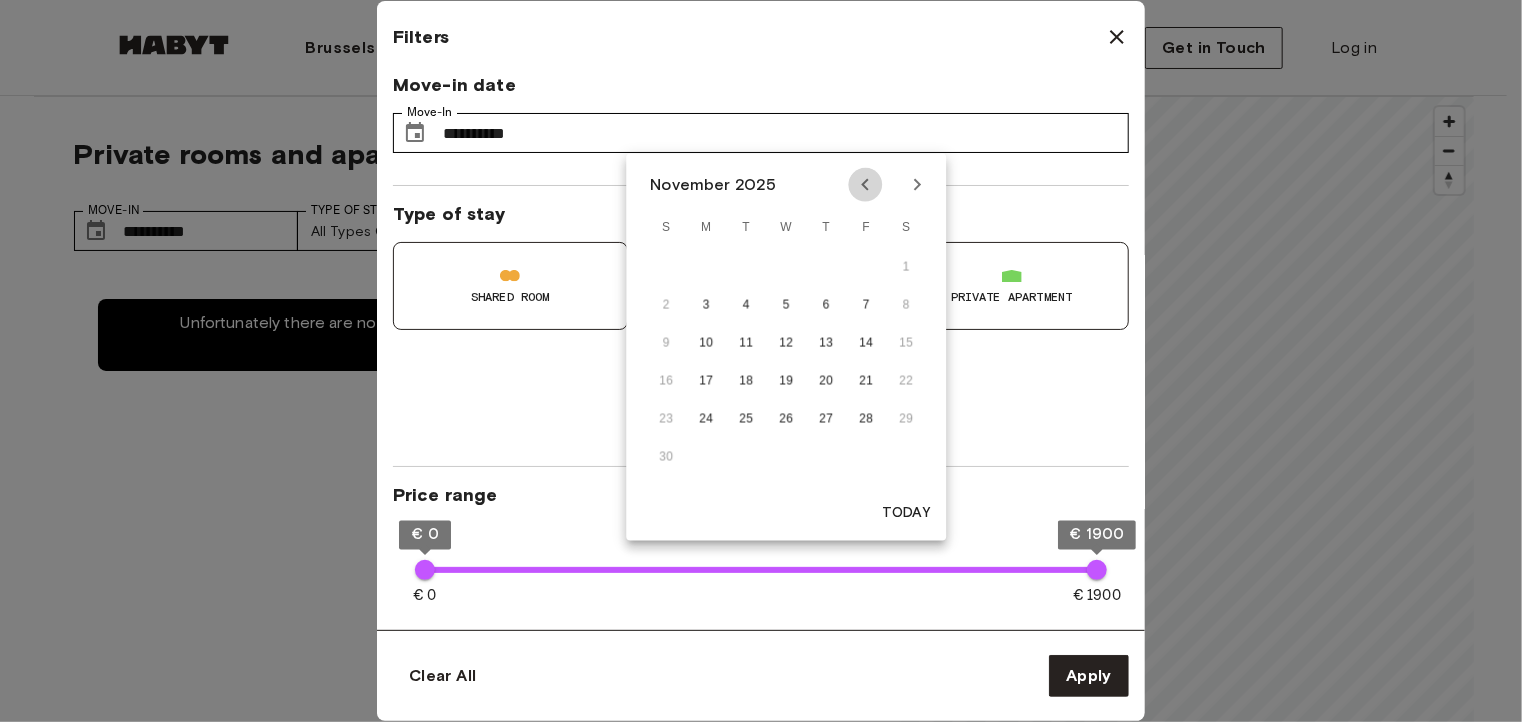 click 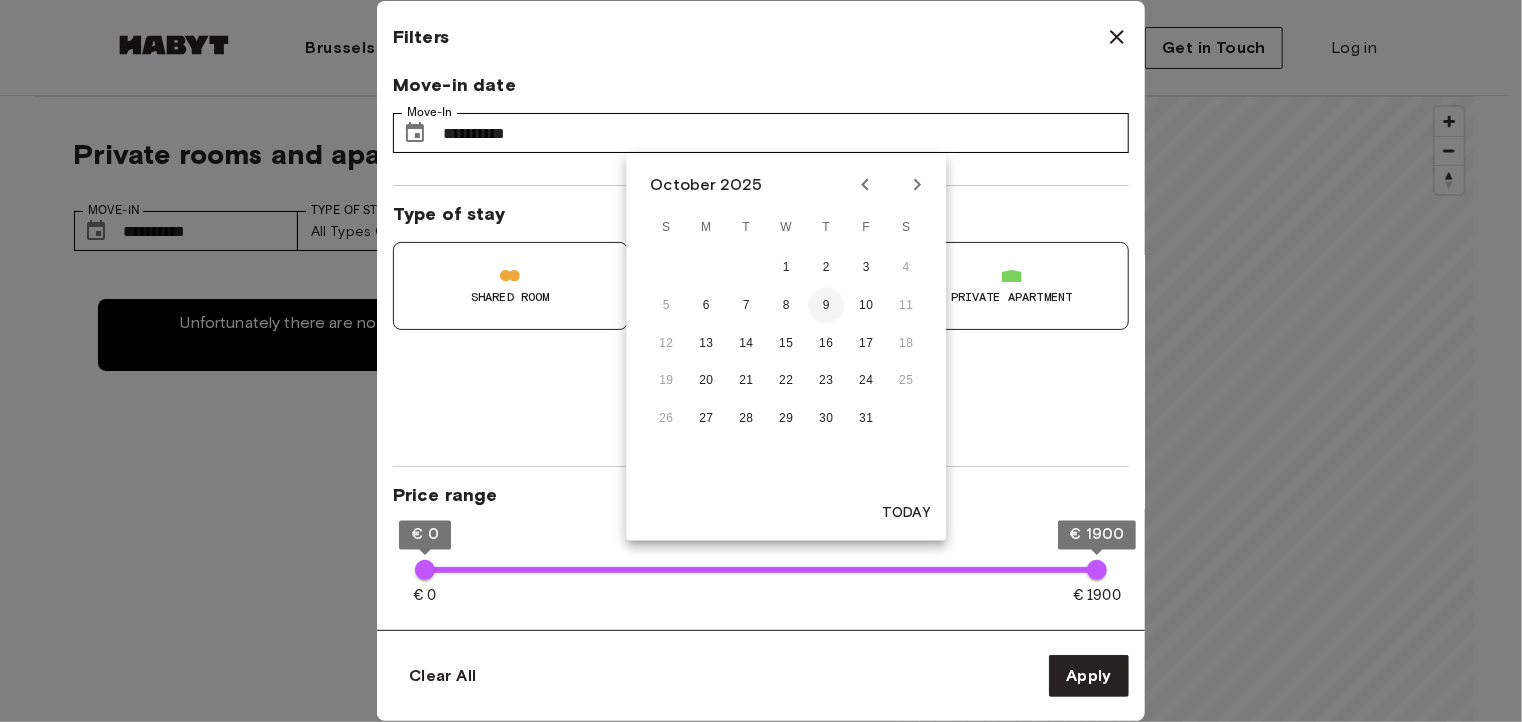 click on "9" at bounding box center (826, 306) 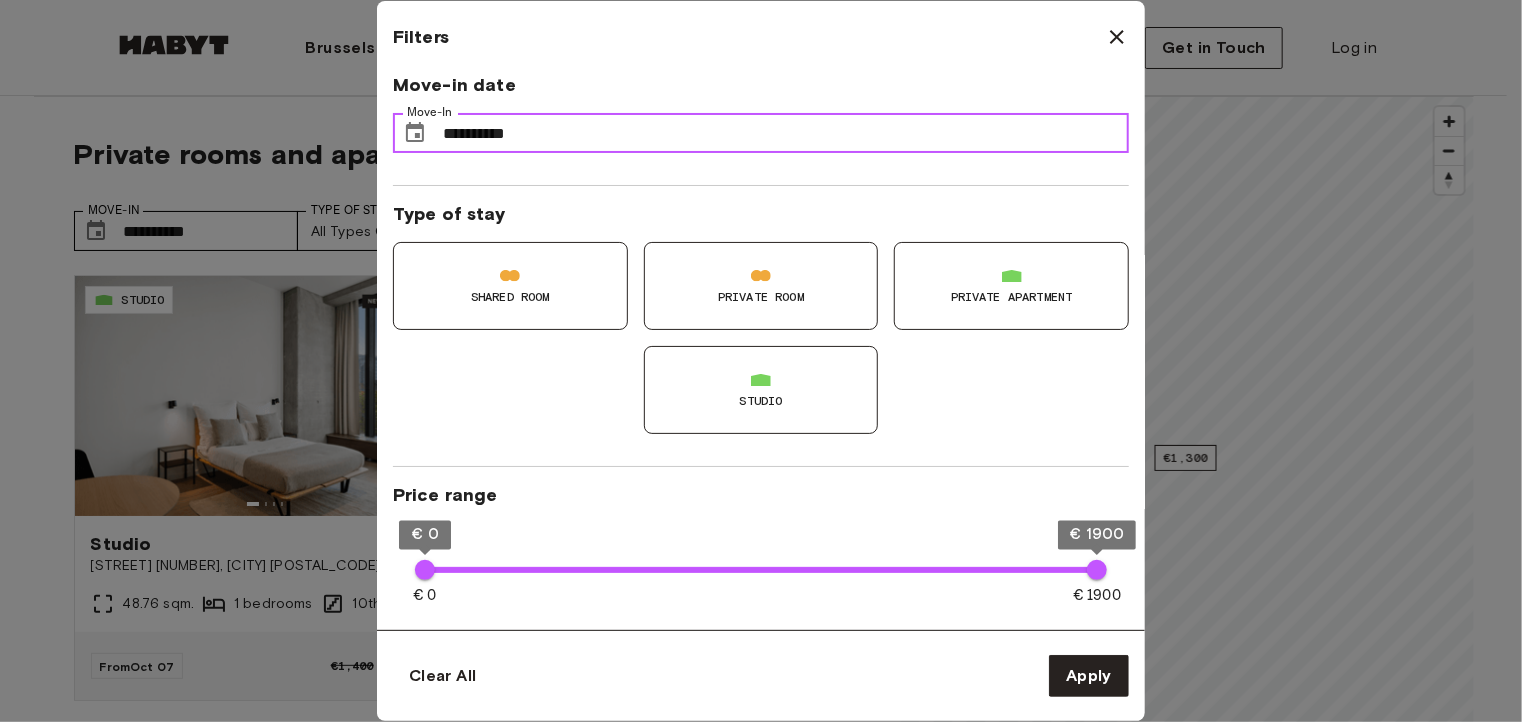 type on "**" 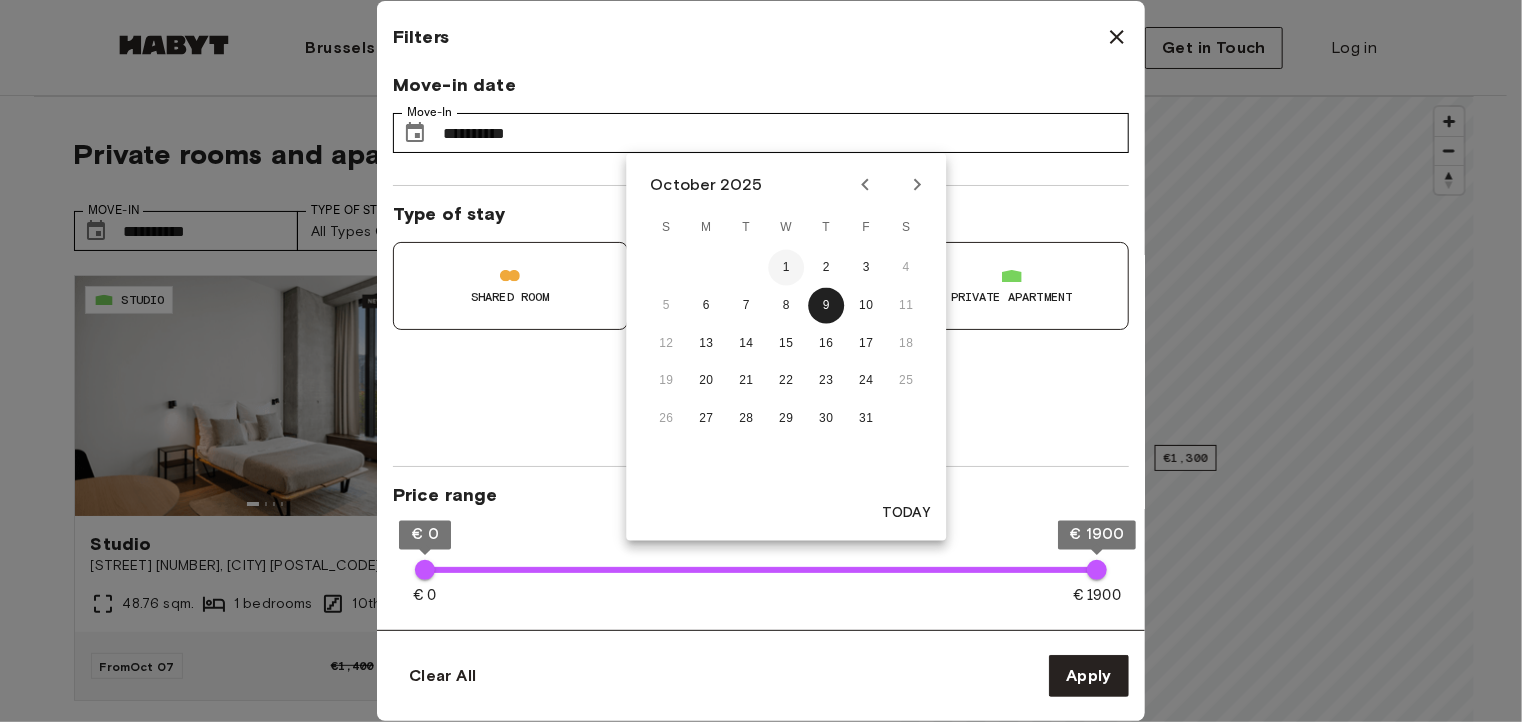click on "1" at bounding box center (786, 268) 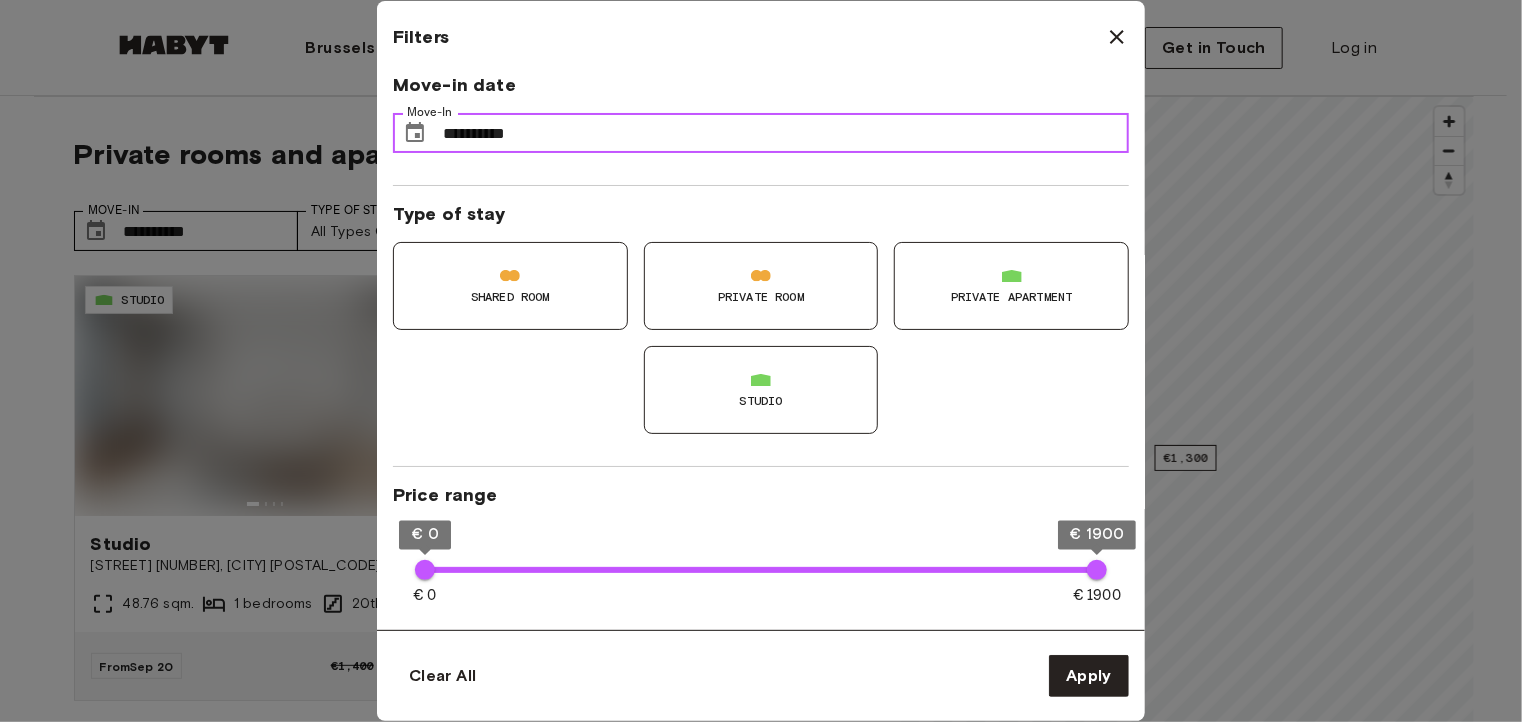 type on "**" 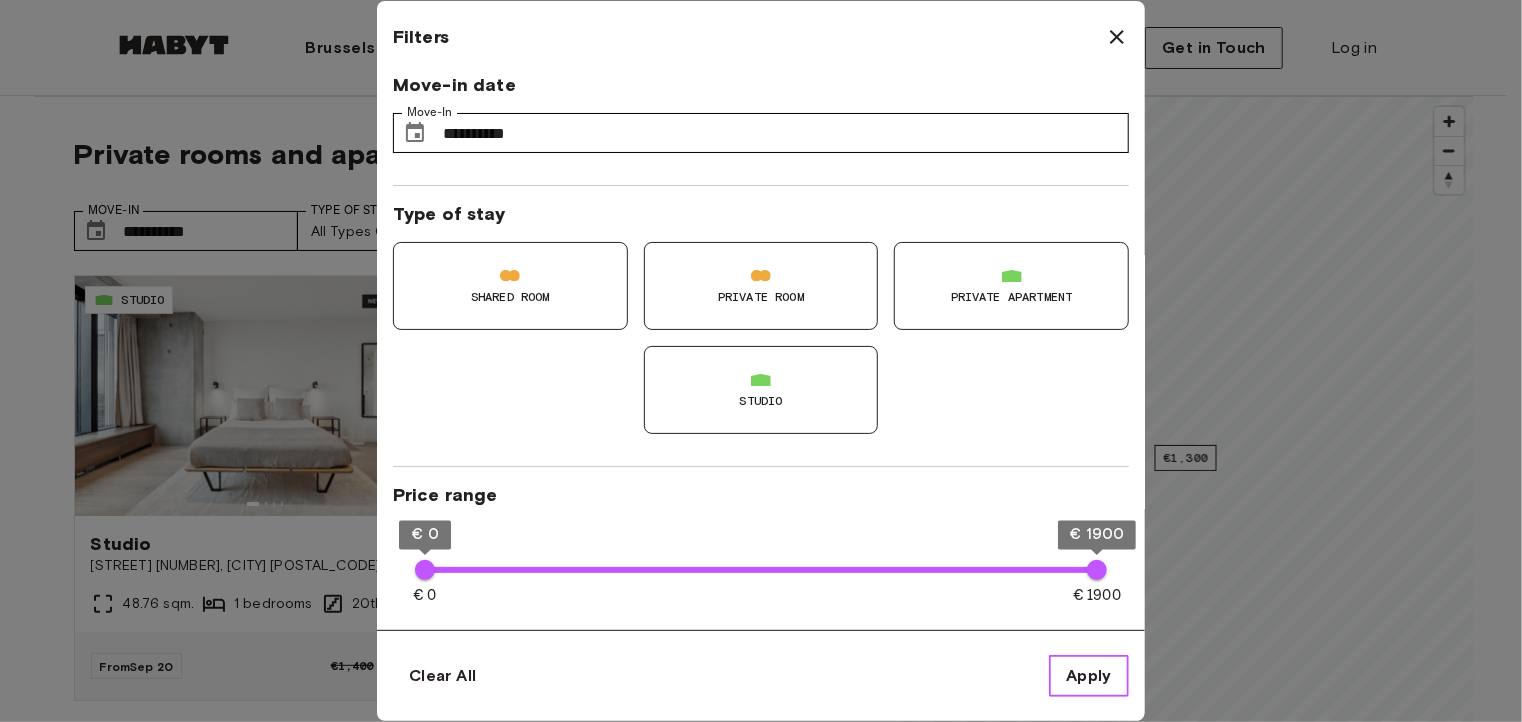 click on "Apply" at bounding box center (1089, 676) 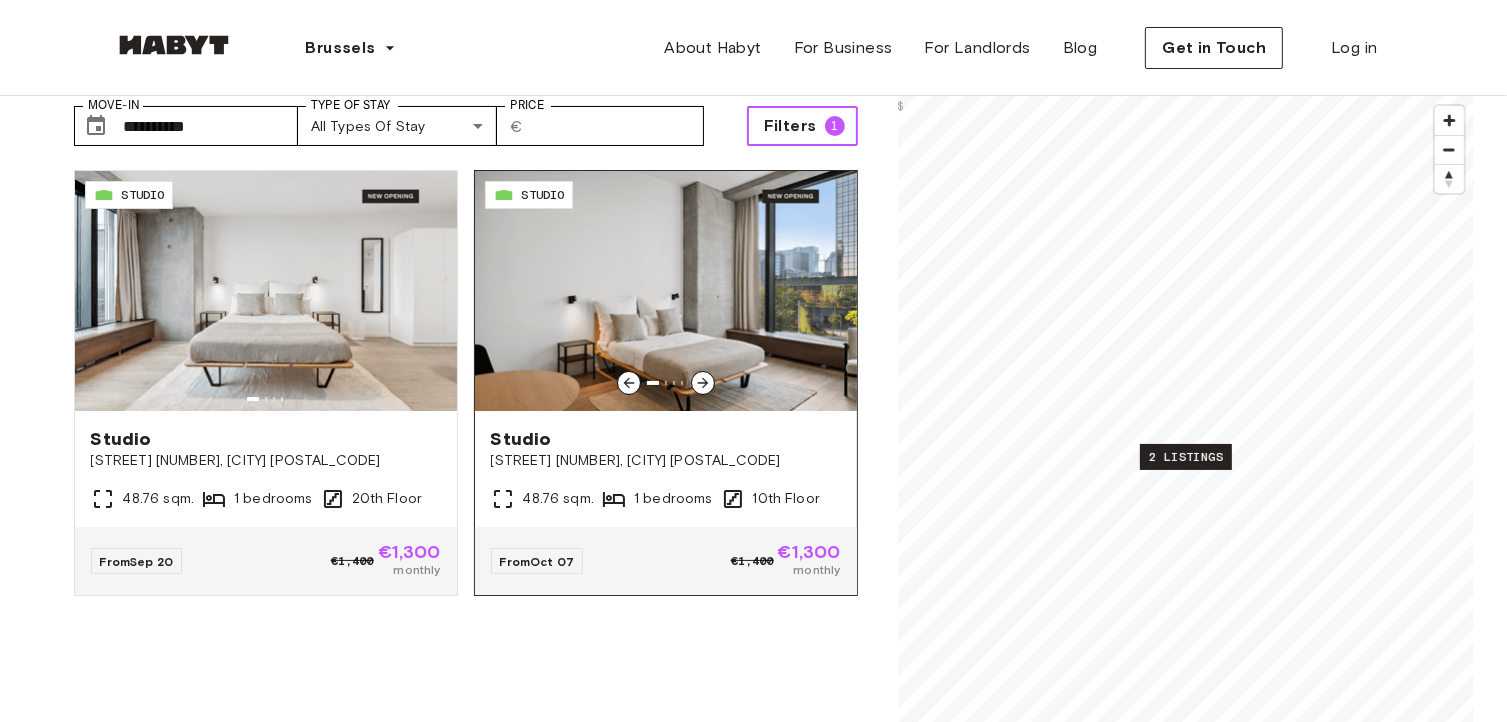 scroll, scrollTop: 0, scrollLeft: 0, axis: both 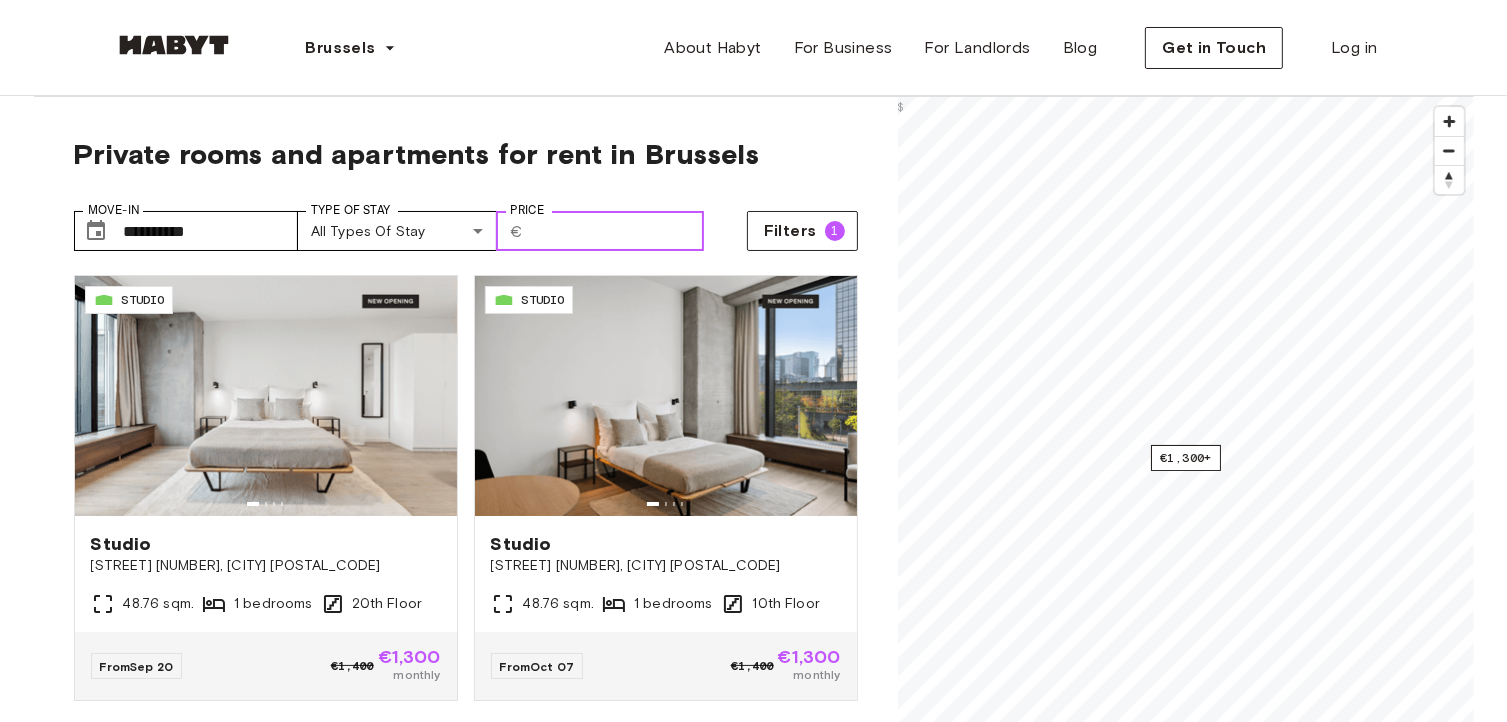 click on "Price" at bounding box center (617, 231) 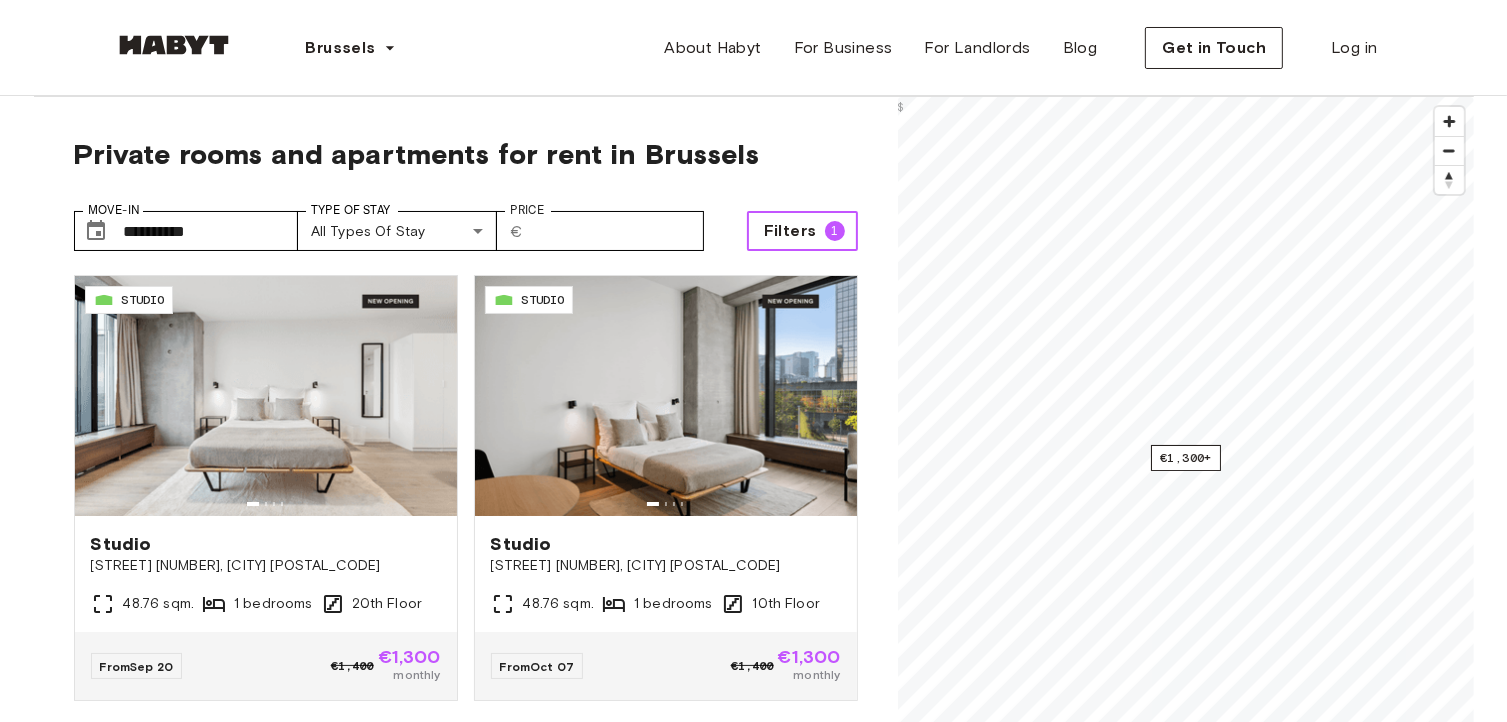 click on "Filters" at bounding box center (790, 231) 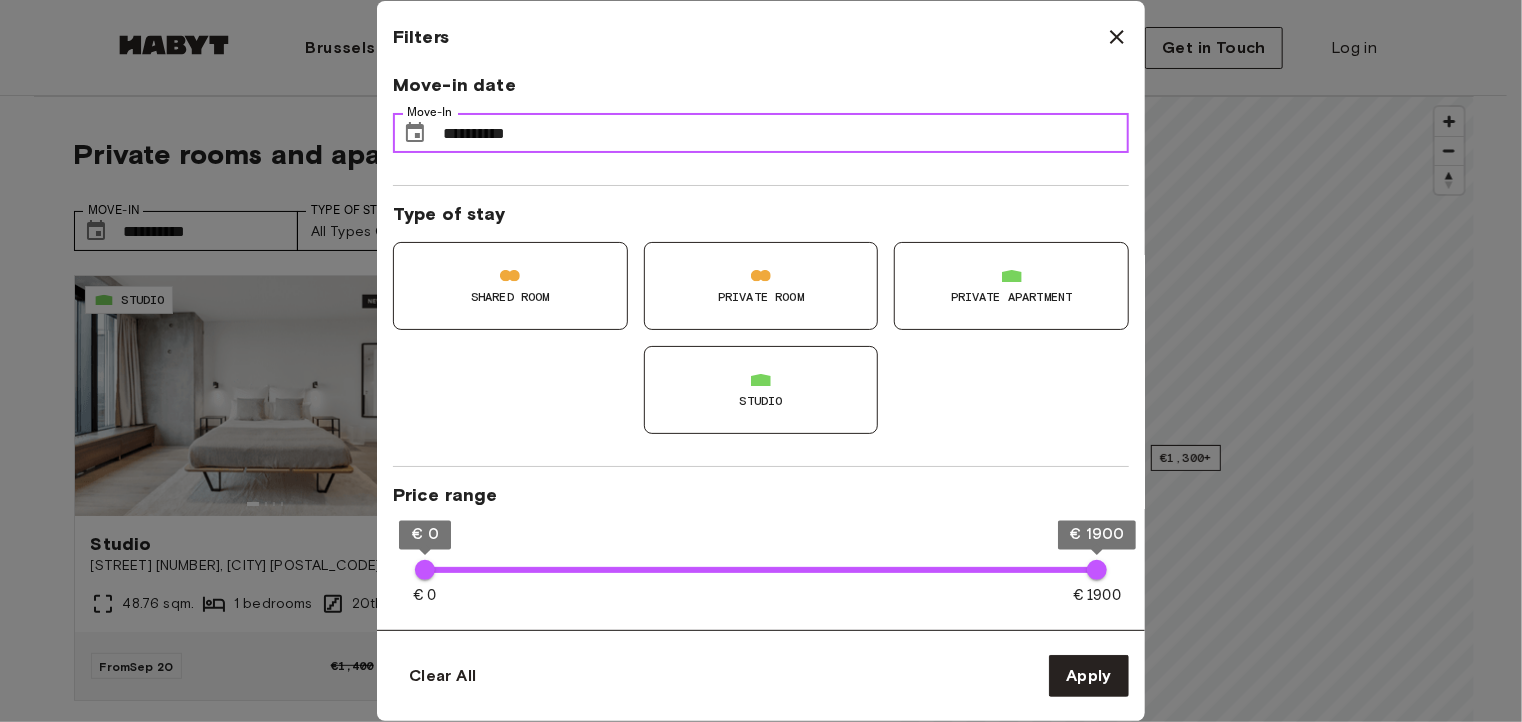 click on "**********" at bounding box center [786, 133] 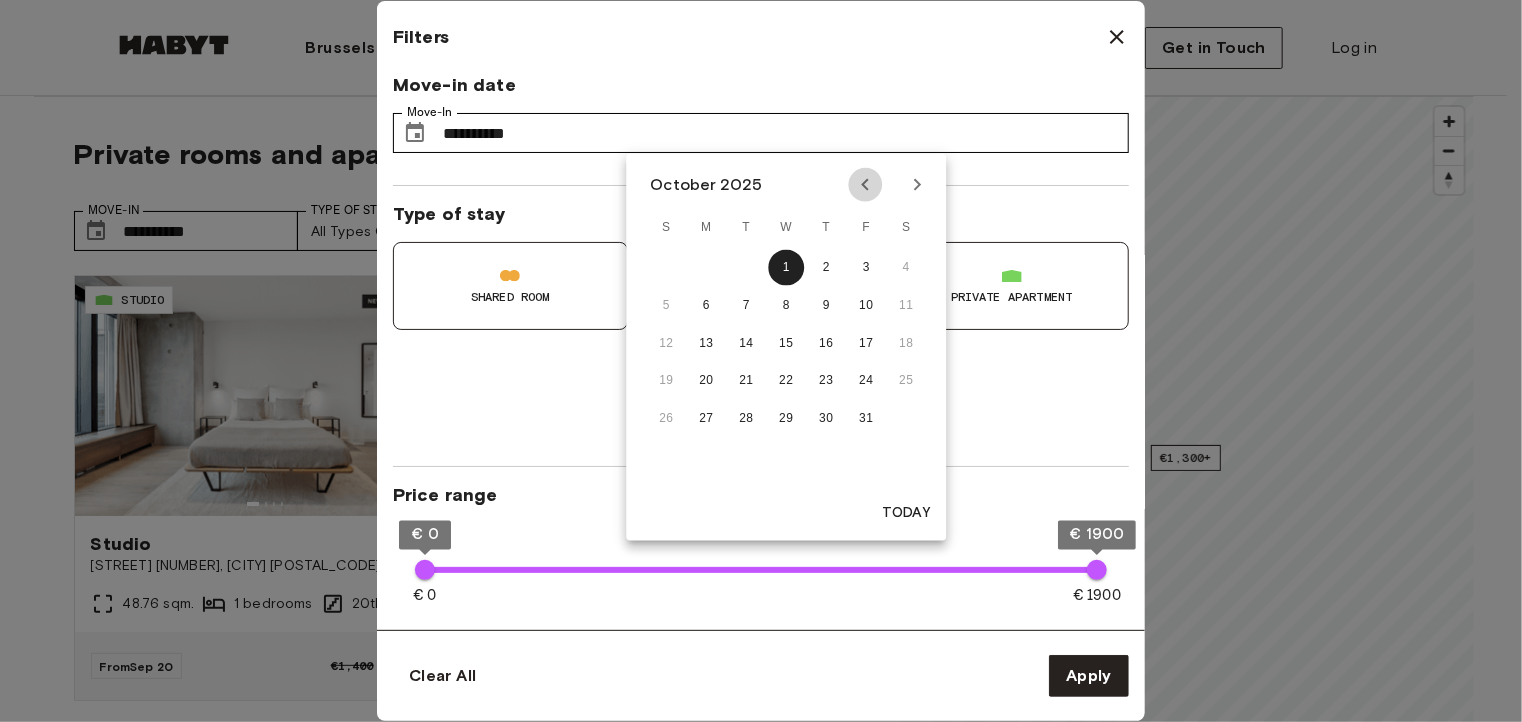 click 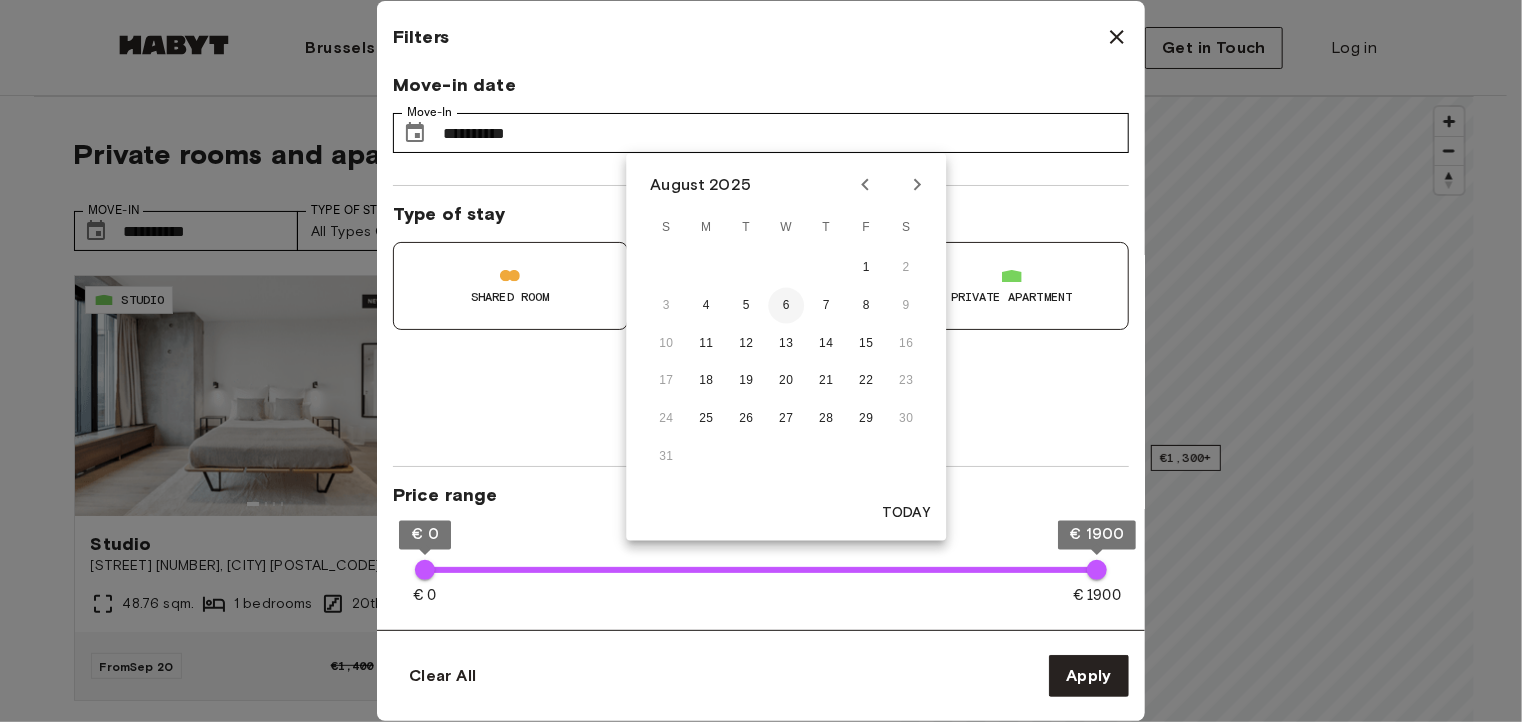 click on "6" at bounding box center (786, 306) 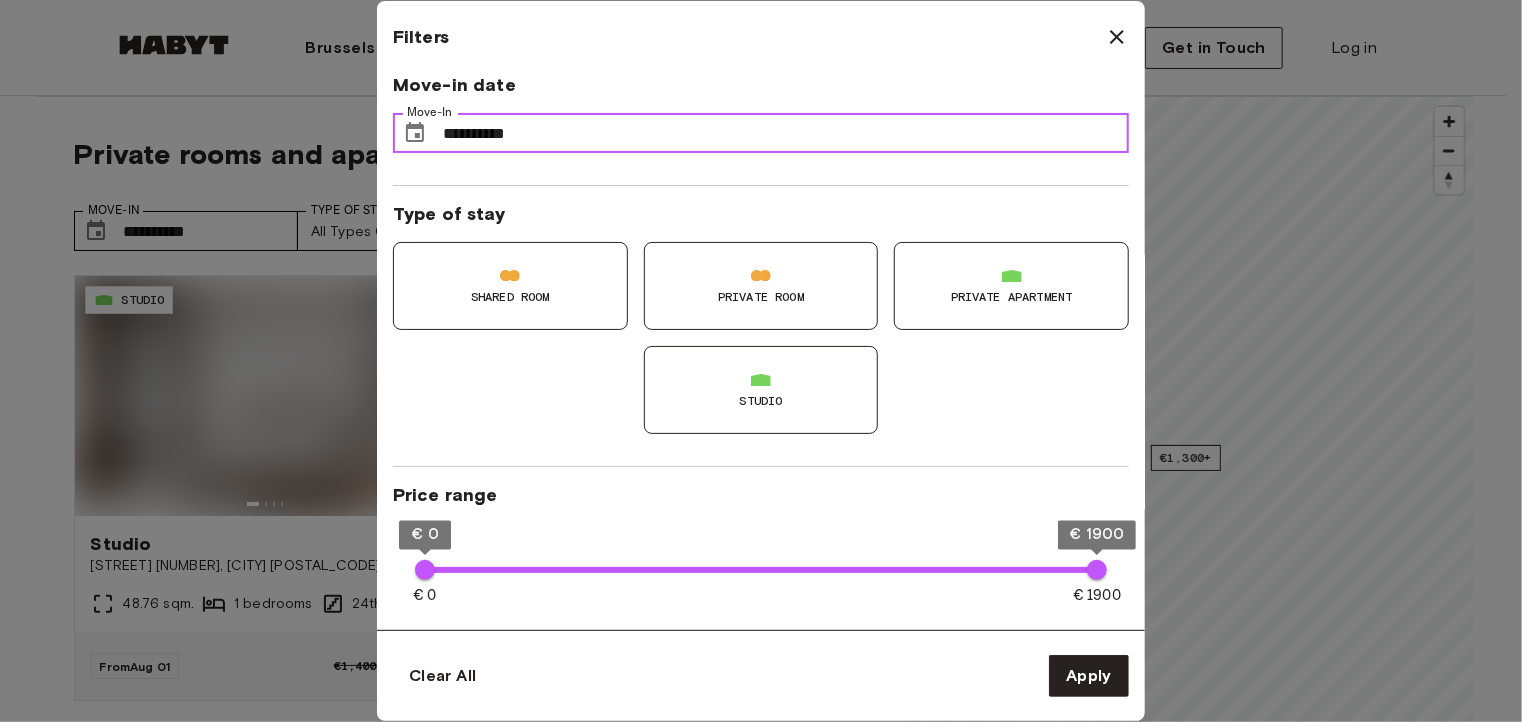 type on "**" 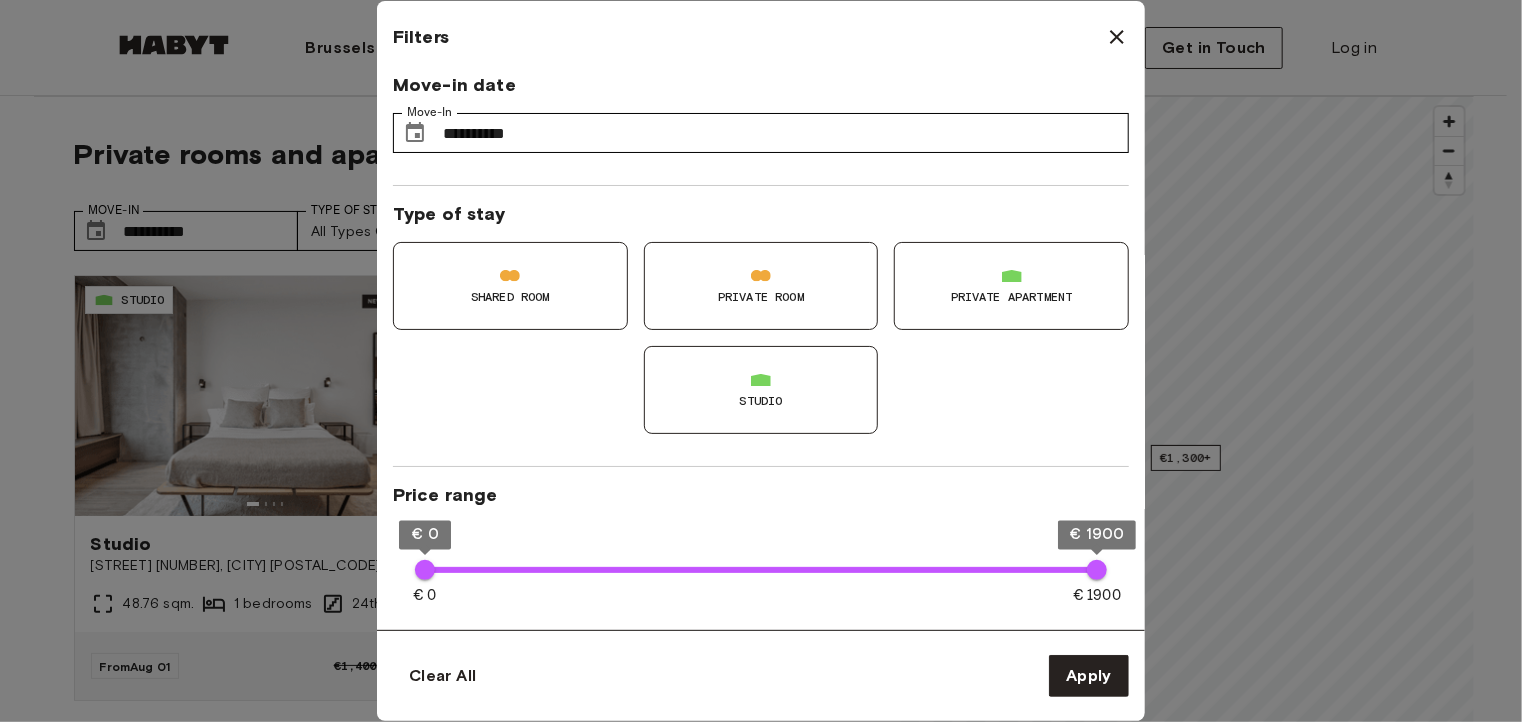 click on "Clear All Apply" at bounding box center (761, 676) 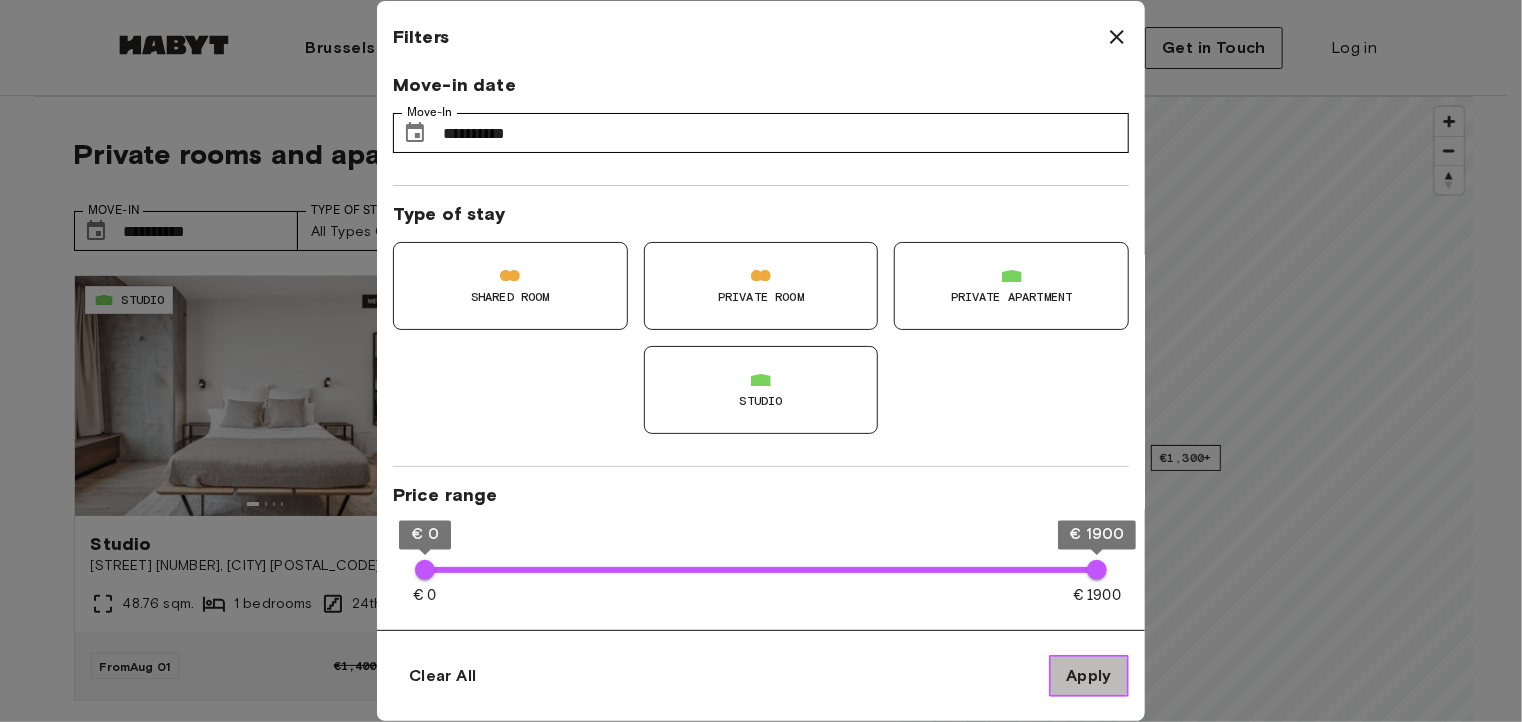 click on "Apply" at bounding box center [1089, 676] 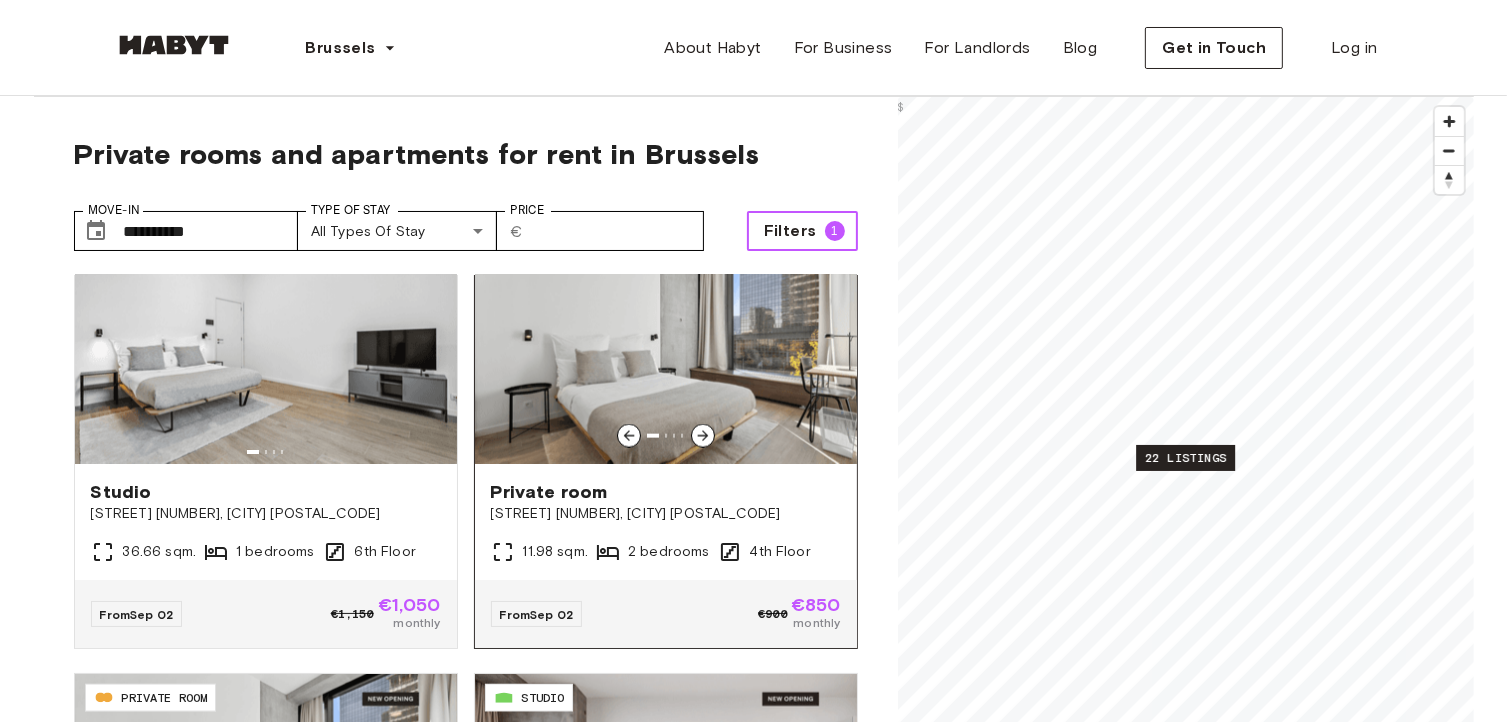 scroll, scrollTop: 2800, scrollLeft: 0, axis: vertical 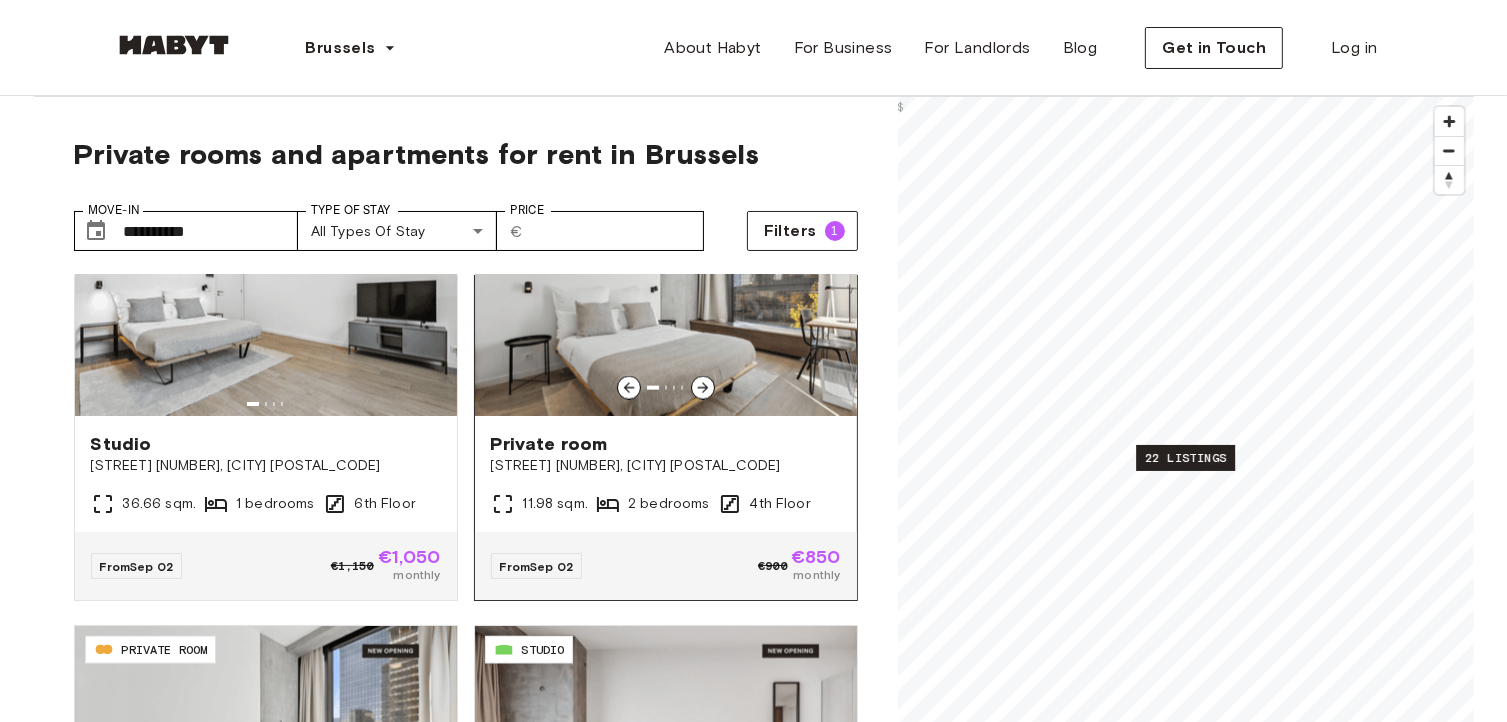 click on "monthly" at bounding box center (816, 575) 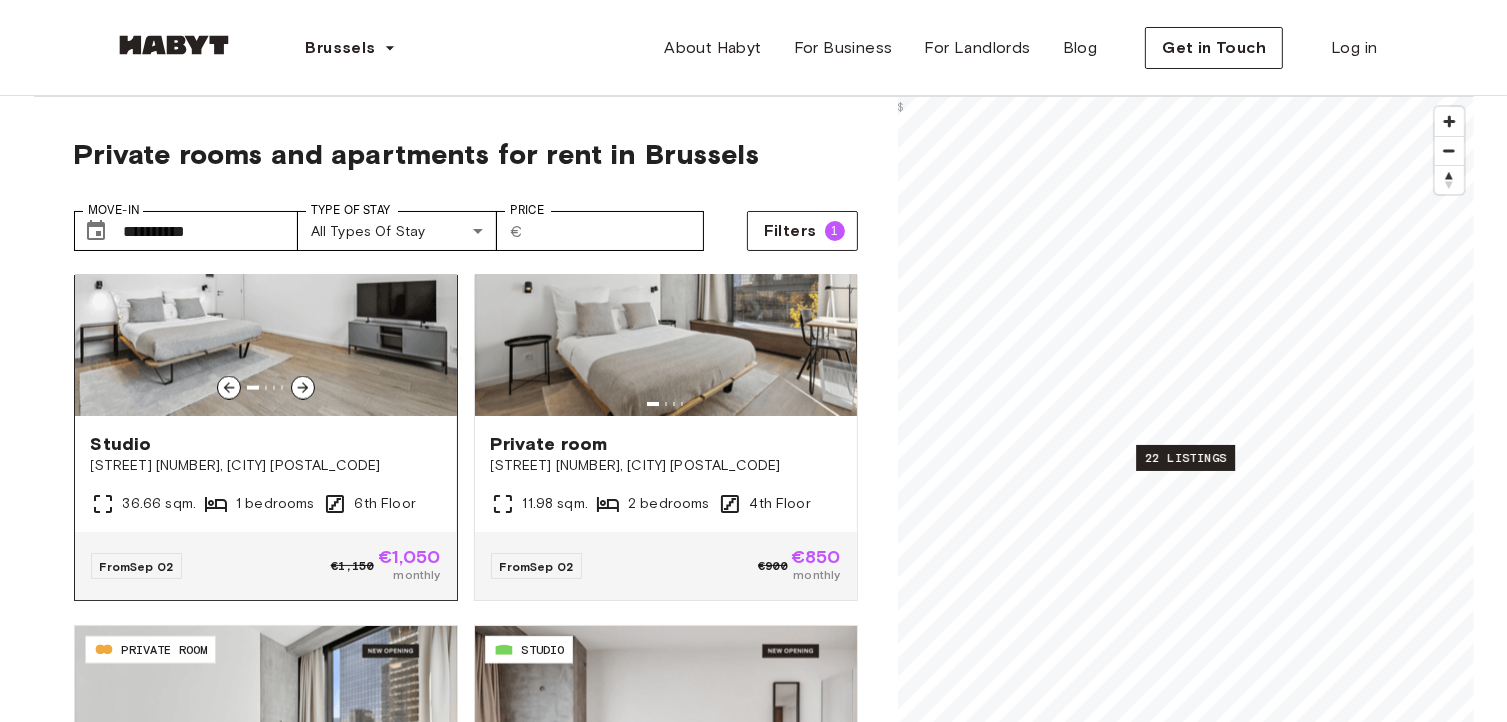 click on "From  Sep 02 €1,150 €1,050 monthly" at bounding box center (266, 566) 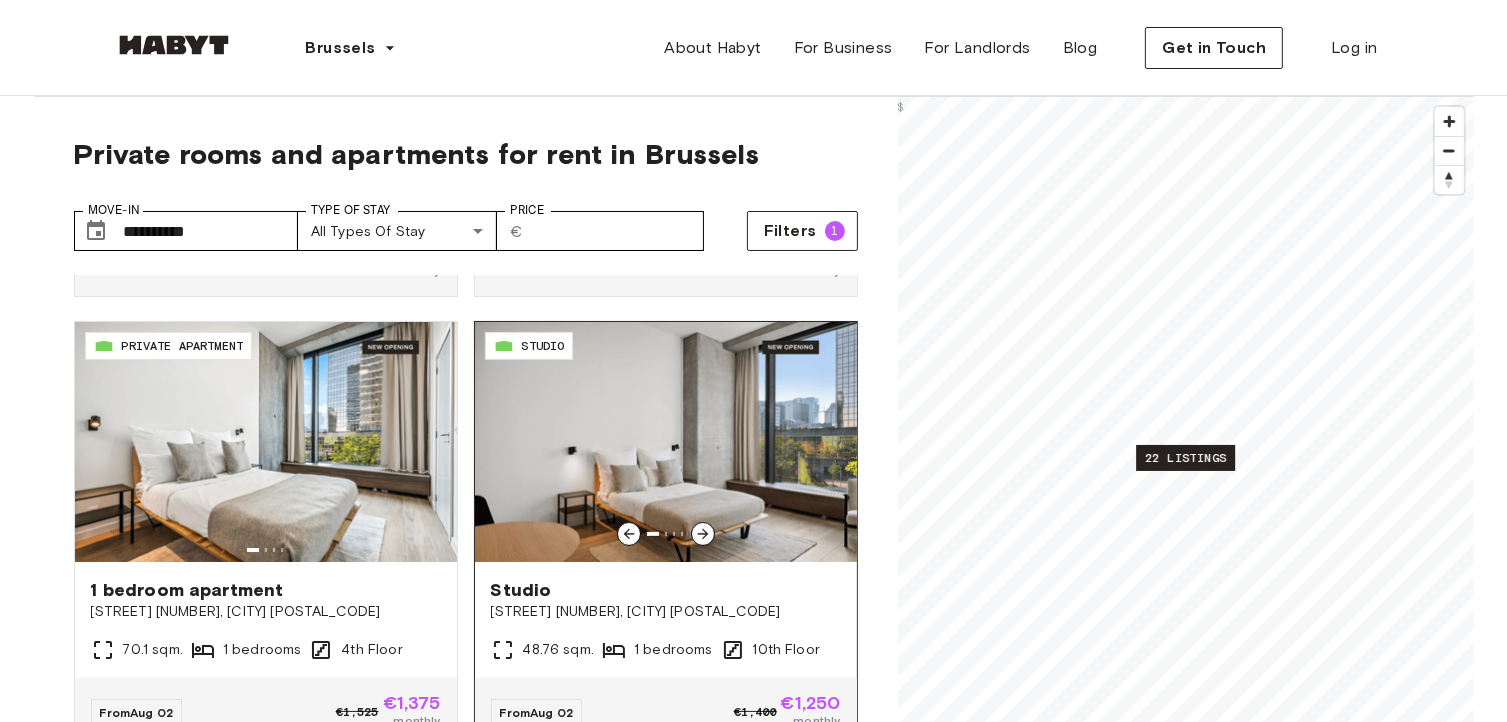 scroll, scrollTop: 900, scrollLeft: 0, axis: vertical 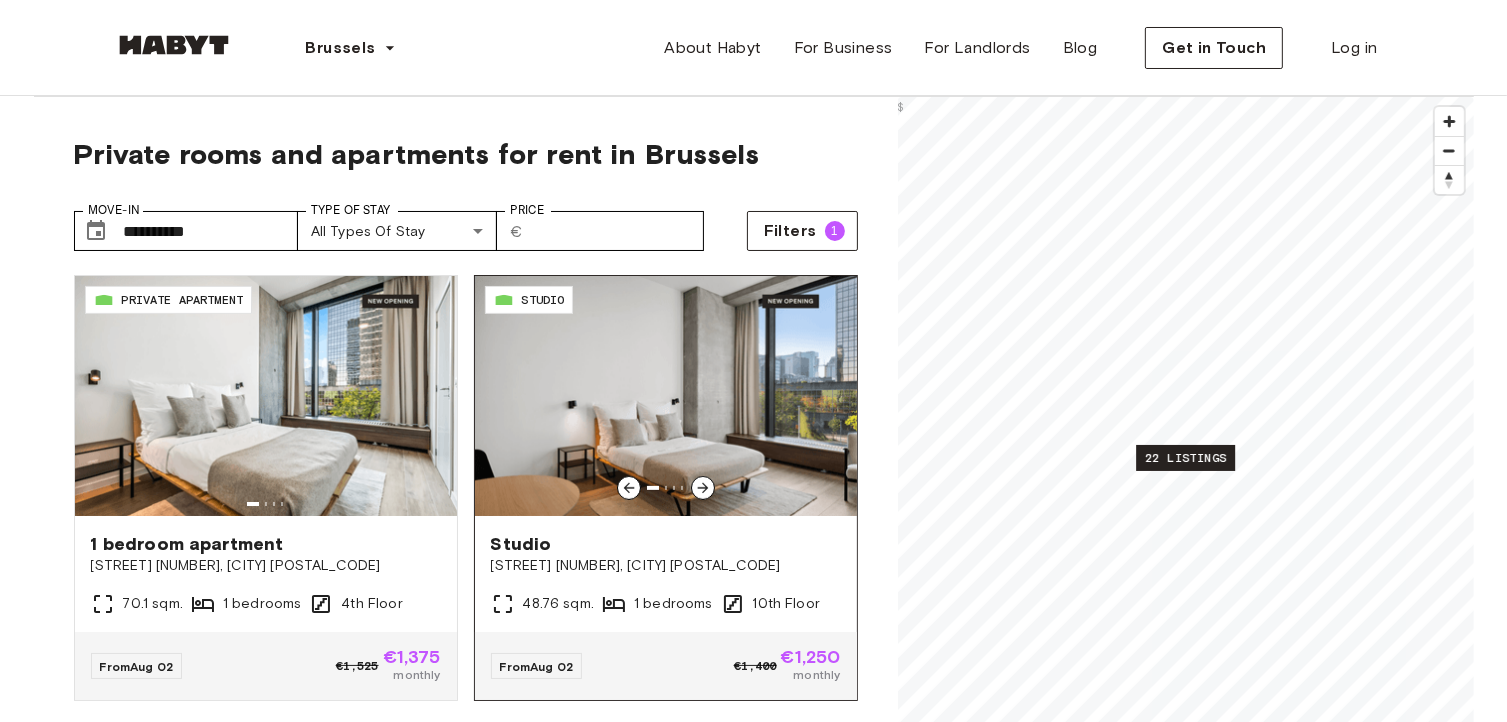 click on "€1,400" at bounding box center (755, 666) 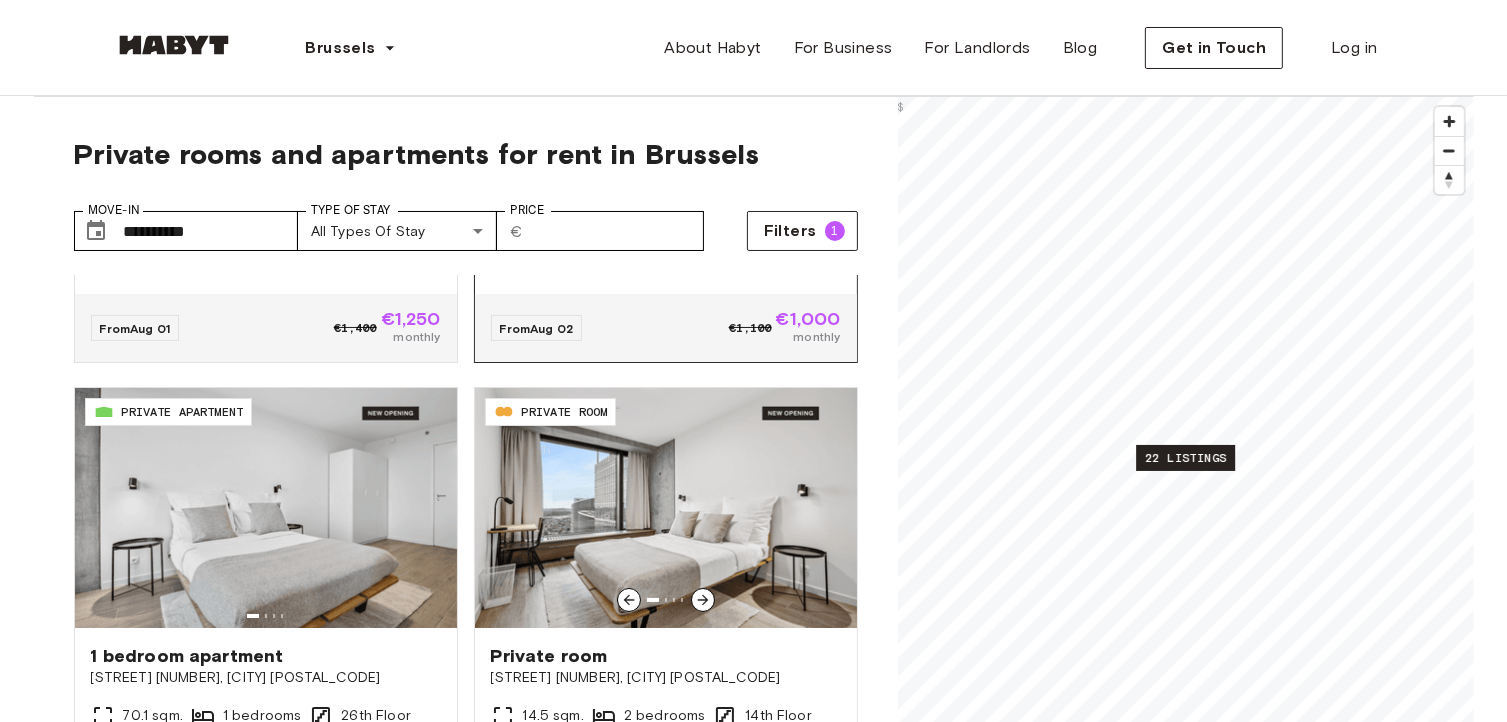 scroll, scrollTop: 0, scrollLeft: 0, axis: both 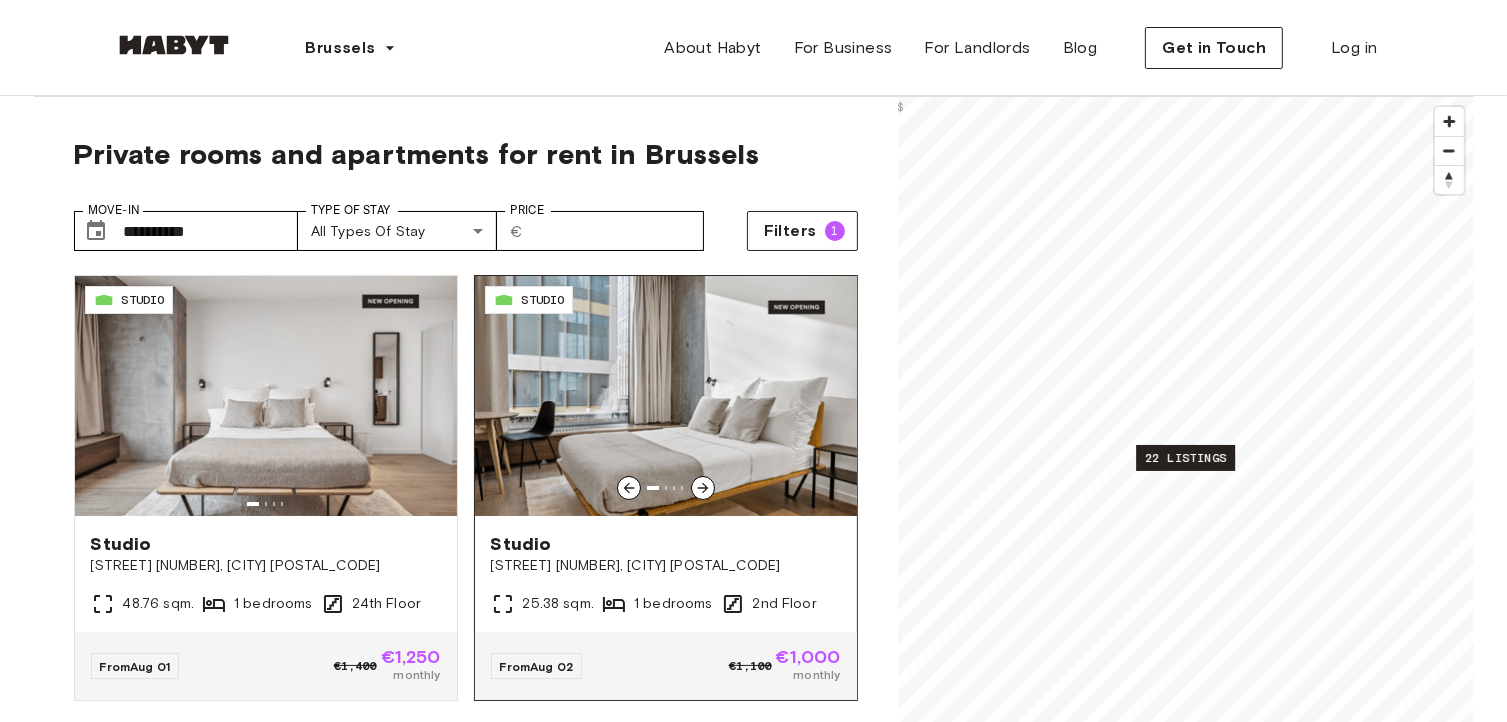 click on "€1,100 €1,000 monthly" at bounding box center (785, 666) 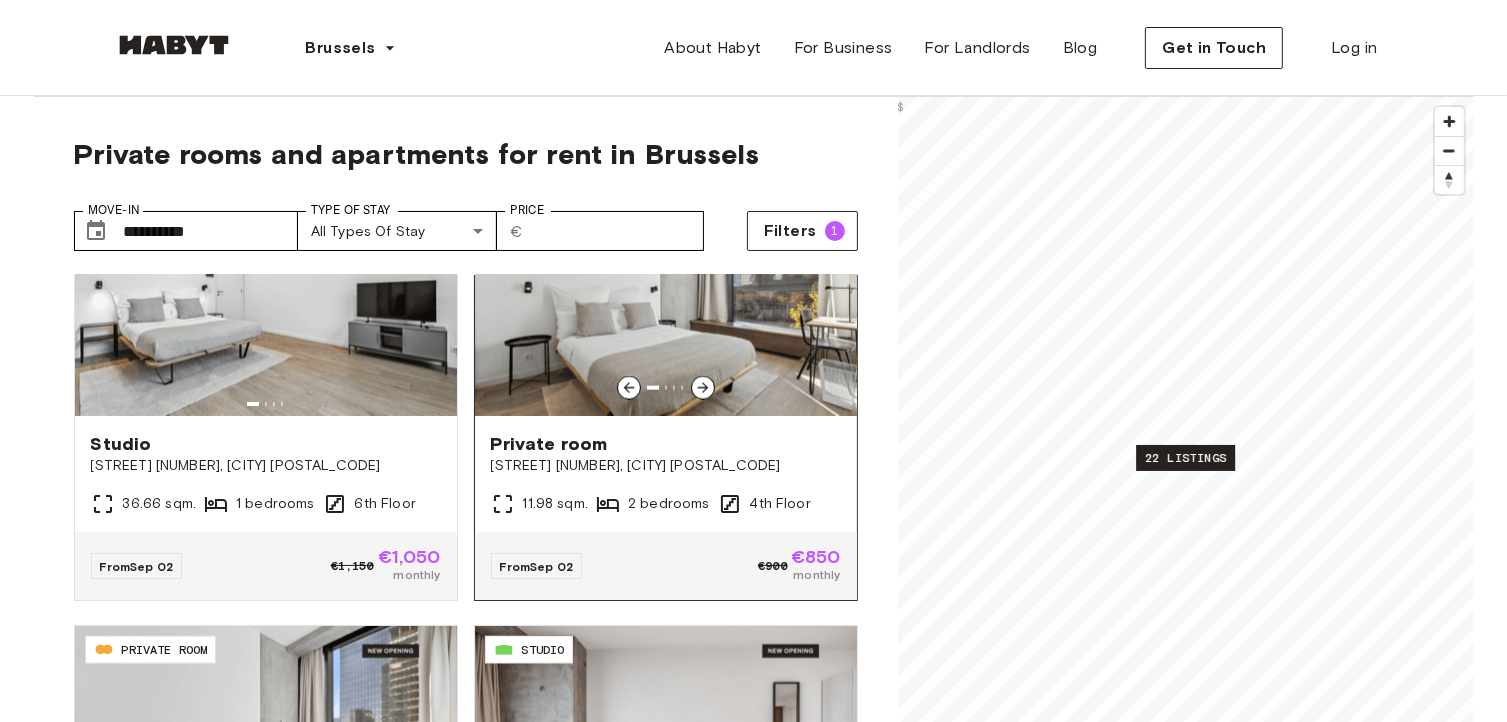 scroll, scrollTop: 2700, scrollLeft: 0, axis: vertical 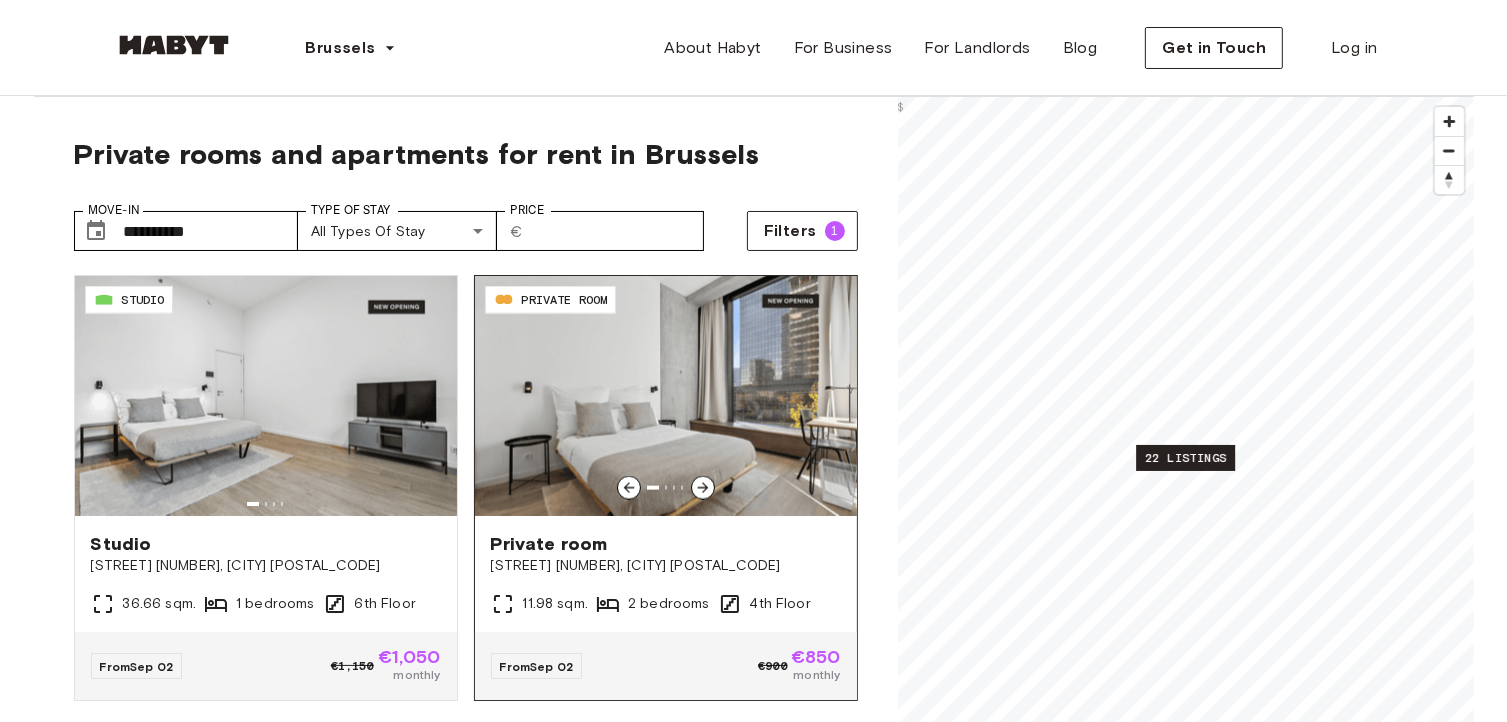 click on "From  Sep 02 €900 €850 monthly" at bounding box center [666, 666] 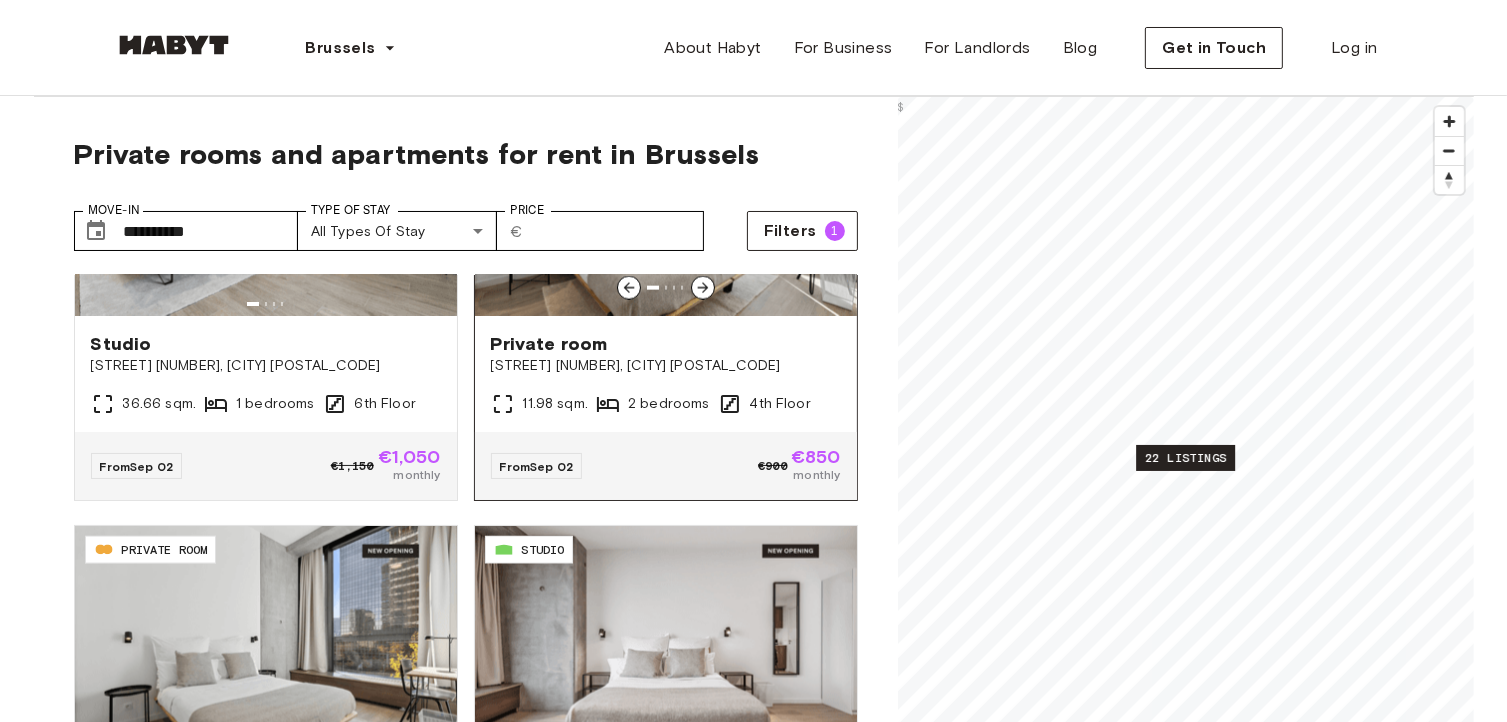 scroll, scrollTop: 3200, scrollLeft: 0, axis: vertical 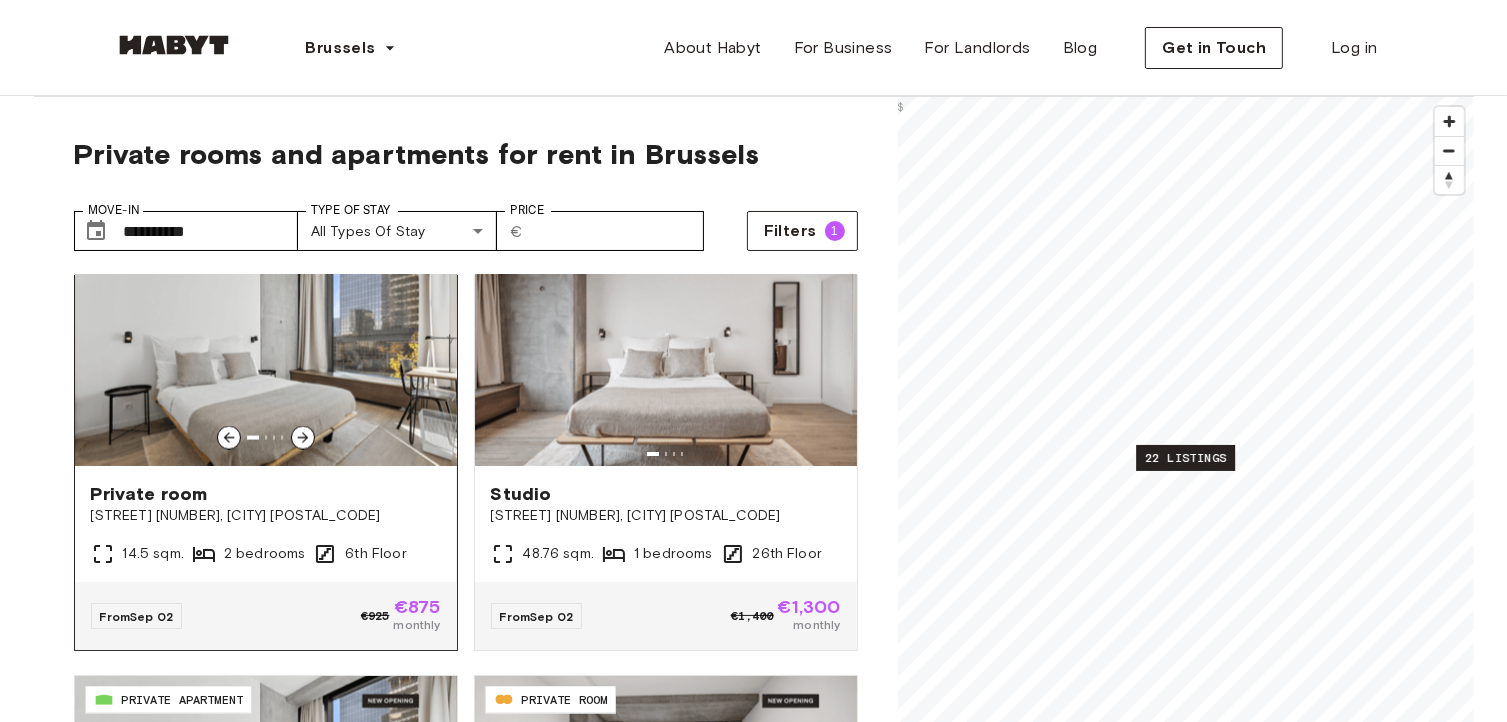 click on "€875" at bounding box center (416, 607) 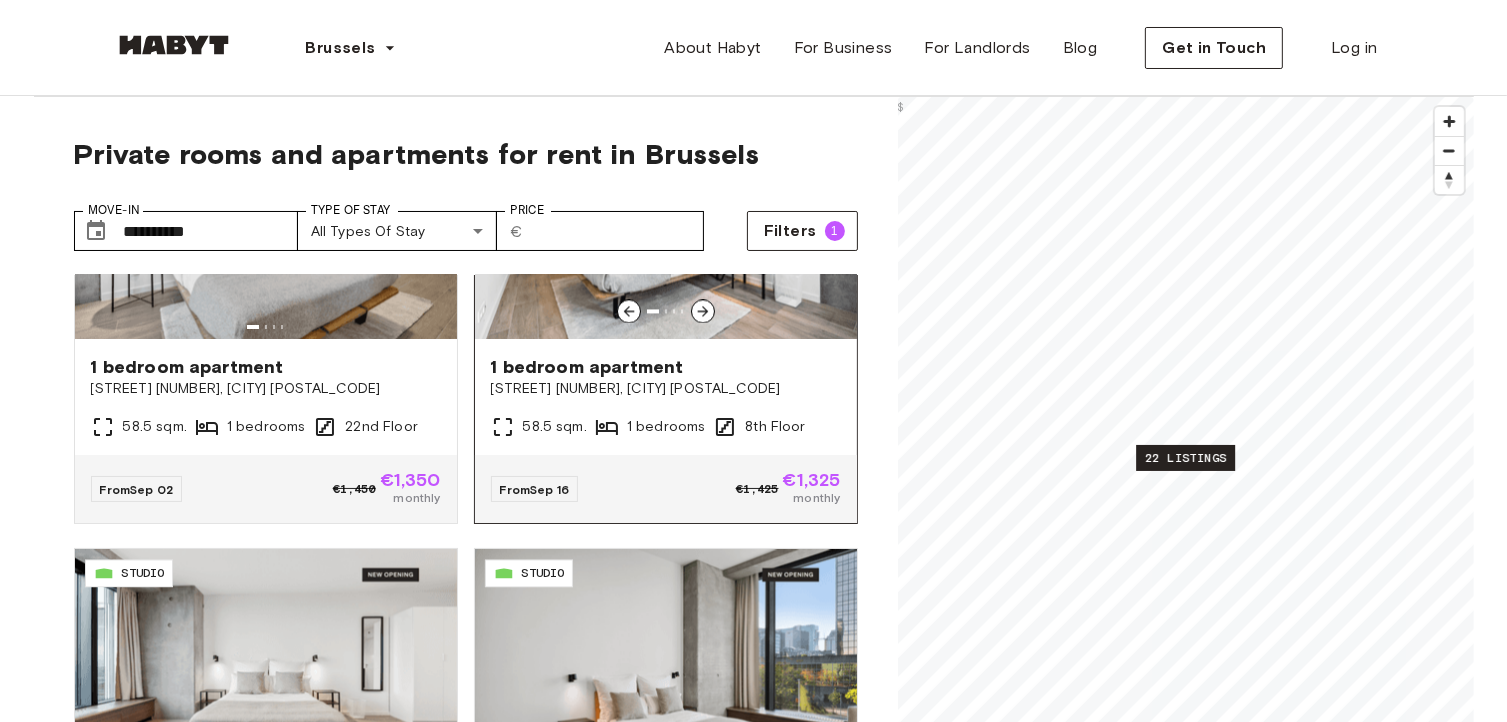 scroll, scrollTop: 4254, scrollLeft: 0, axis: vertical 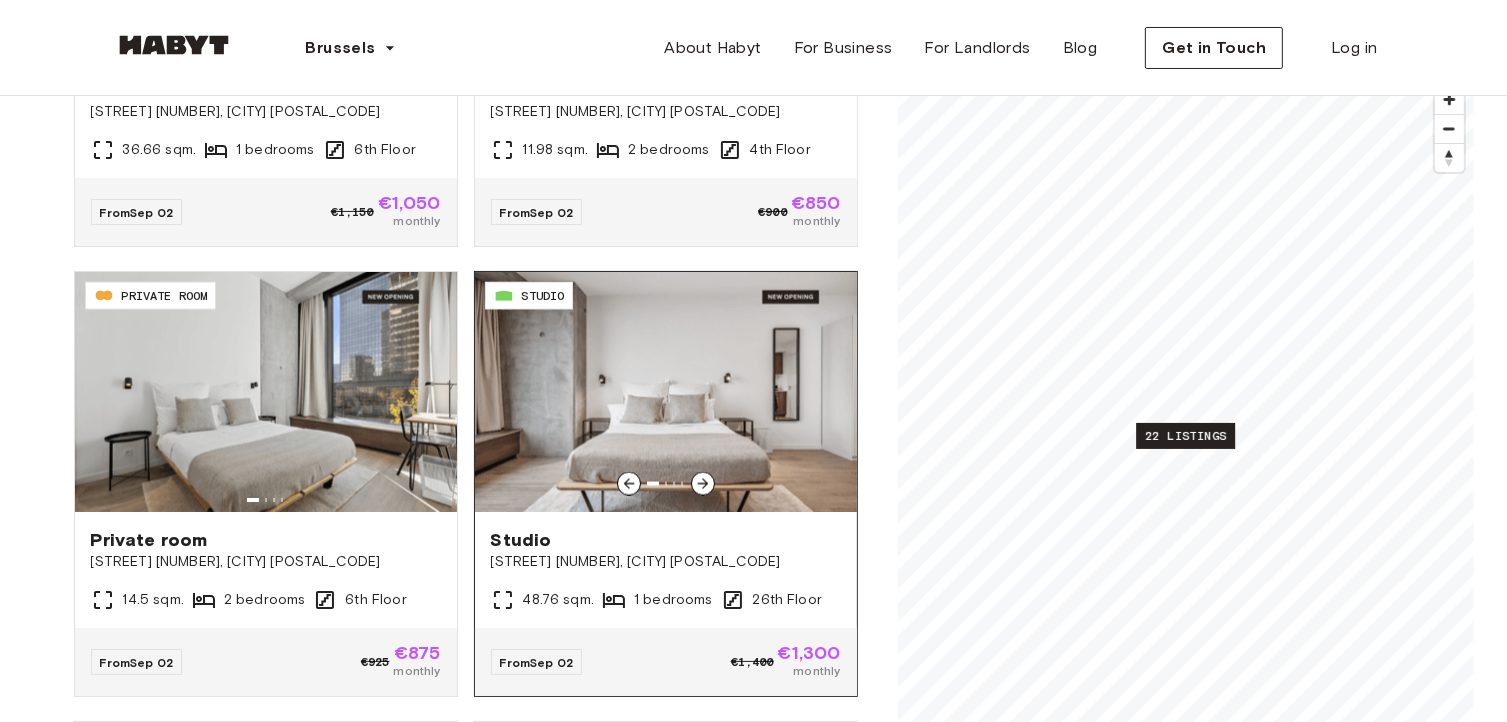 click on "€1,300" at bounding box center (809, 653) 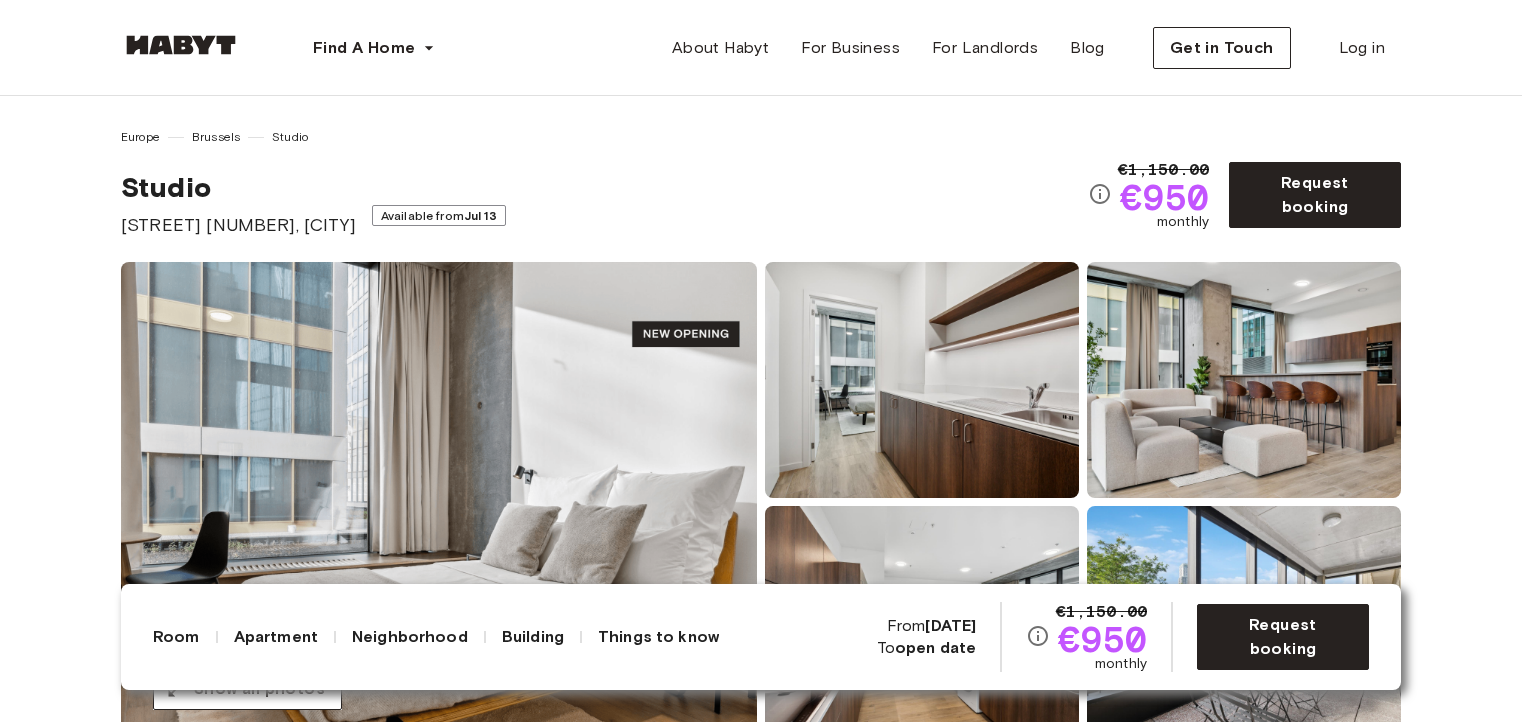 scroll, scrollTop: 0, scrollLeft: 0, axis: both 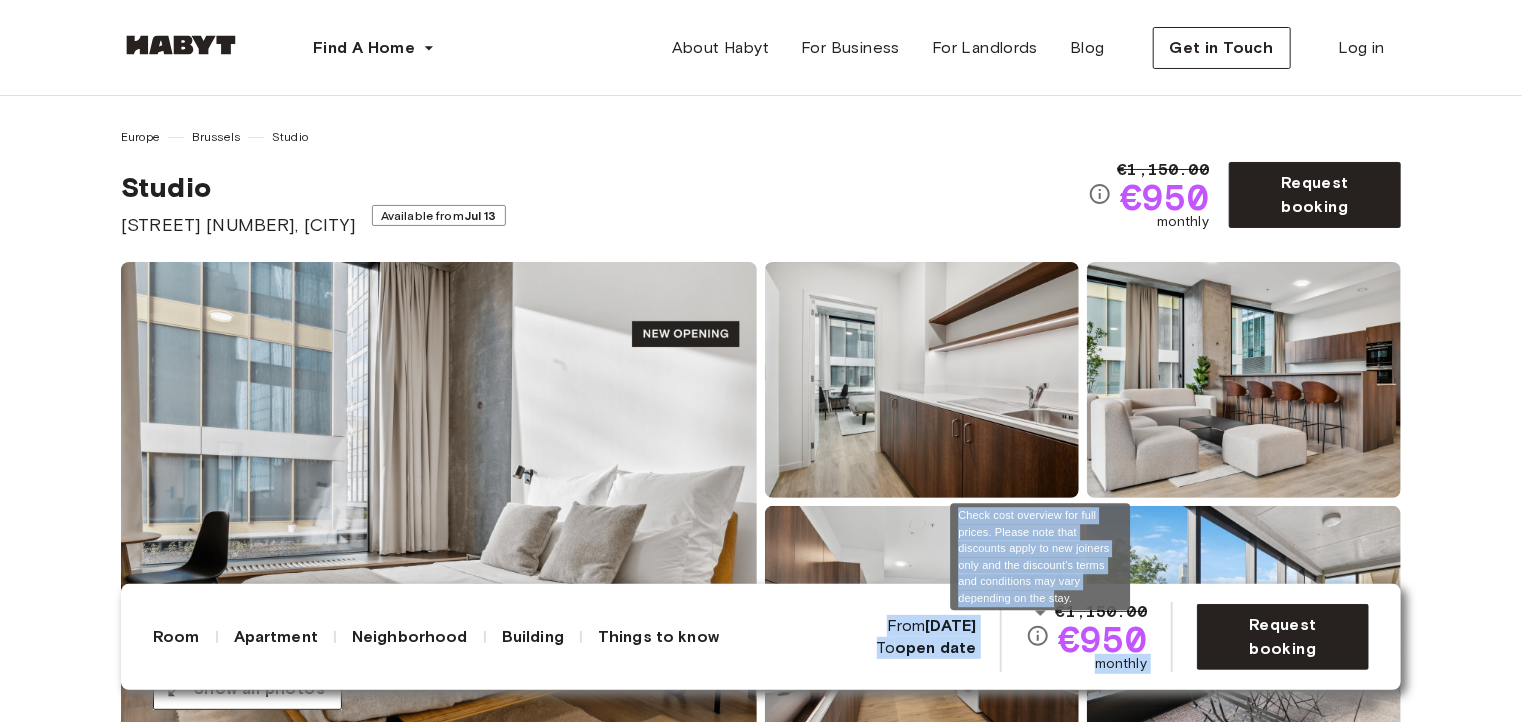 drag, startPoint x: 1154, startPoint y: 641, endPoint x: 1048, endPoint y: 618, distance: 108.46658 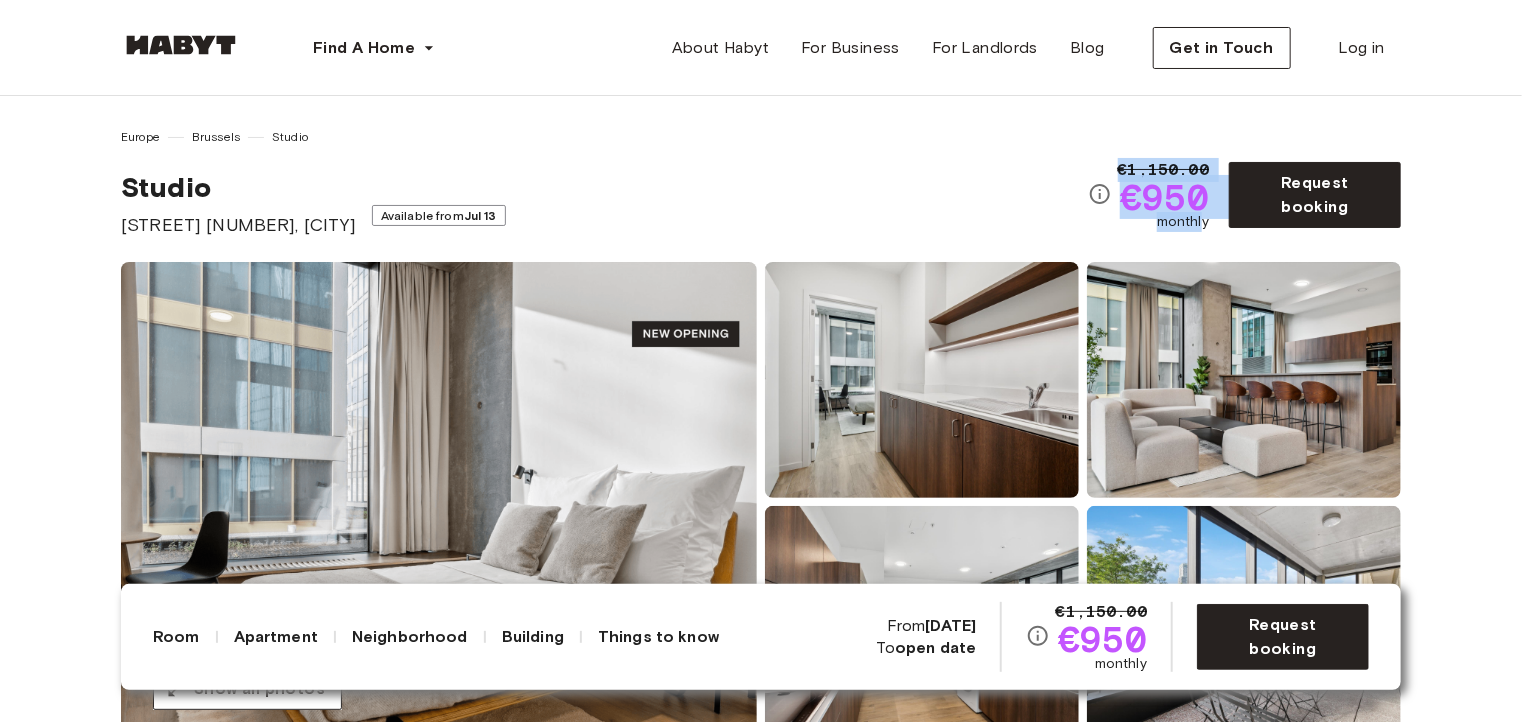 drag, startPoint x: 1116, startPoint y: 161, endPoint x: 1201, endPoint y: 225, distance: 106.400185 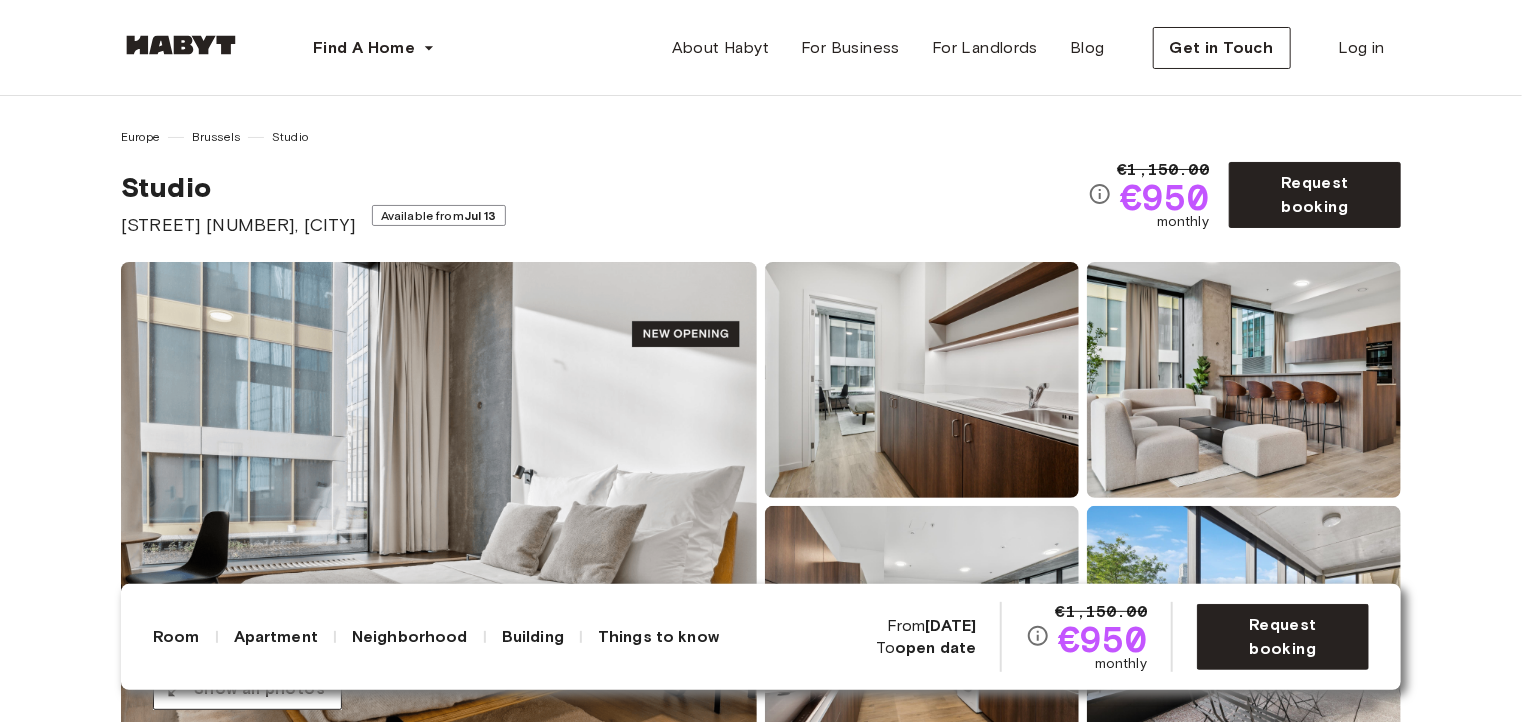 click on "Studio [STREET] [NUMBER], [CITY] Available from Jul 13" at bounding box center (604, 204) 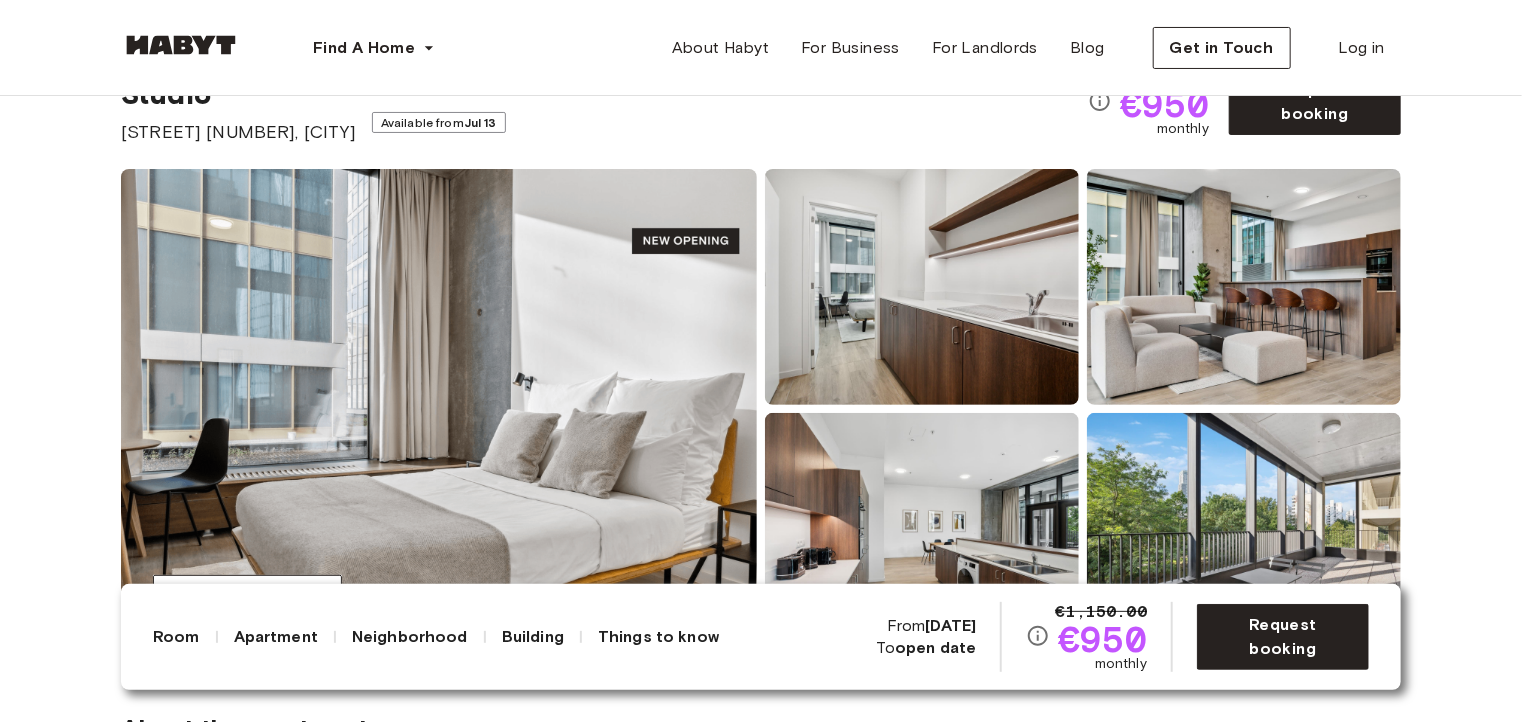 scroll, scrollTop: 200, scrollLeft: 0, axis: vertical 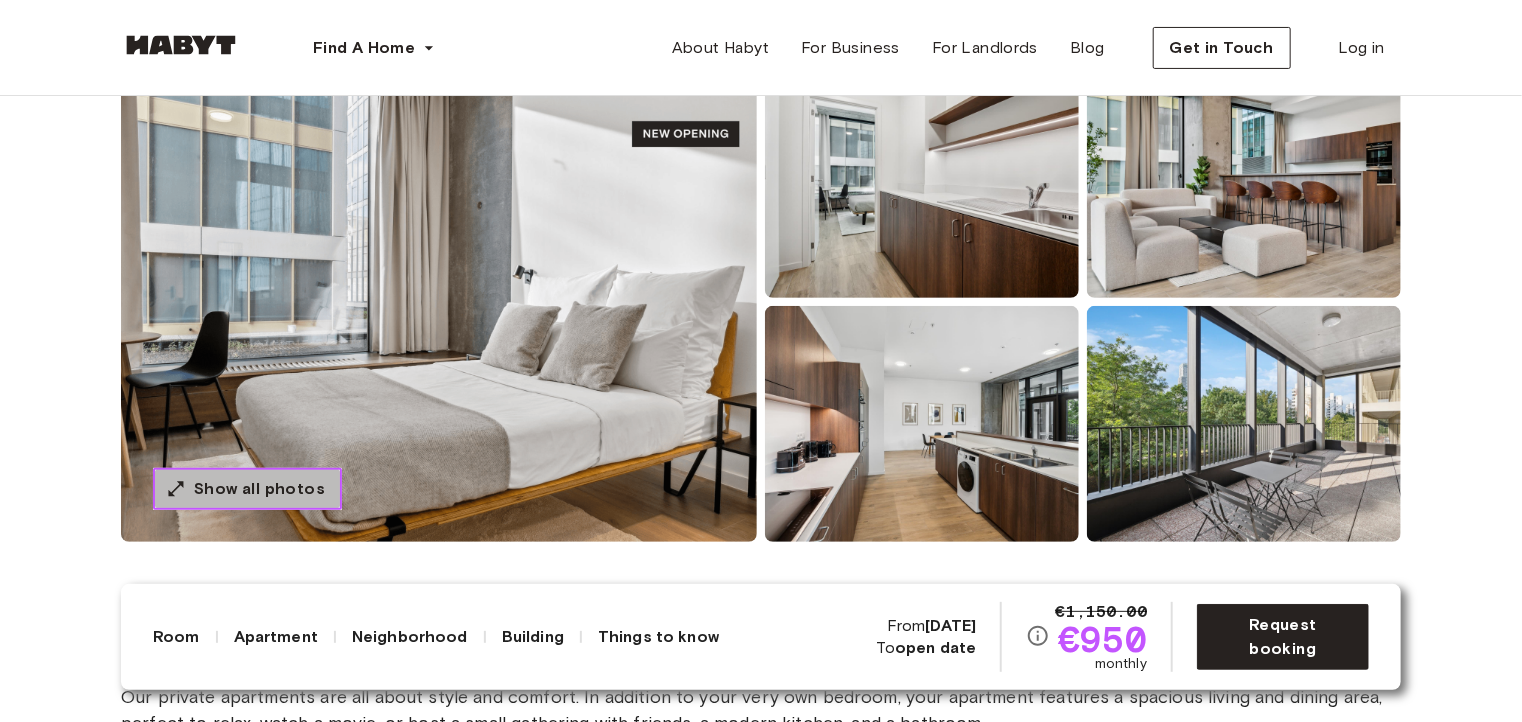 click on "Show all photos" at bounding box center (259, 489) 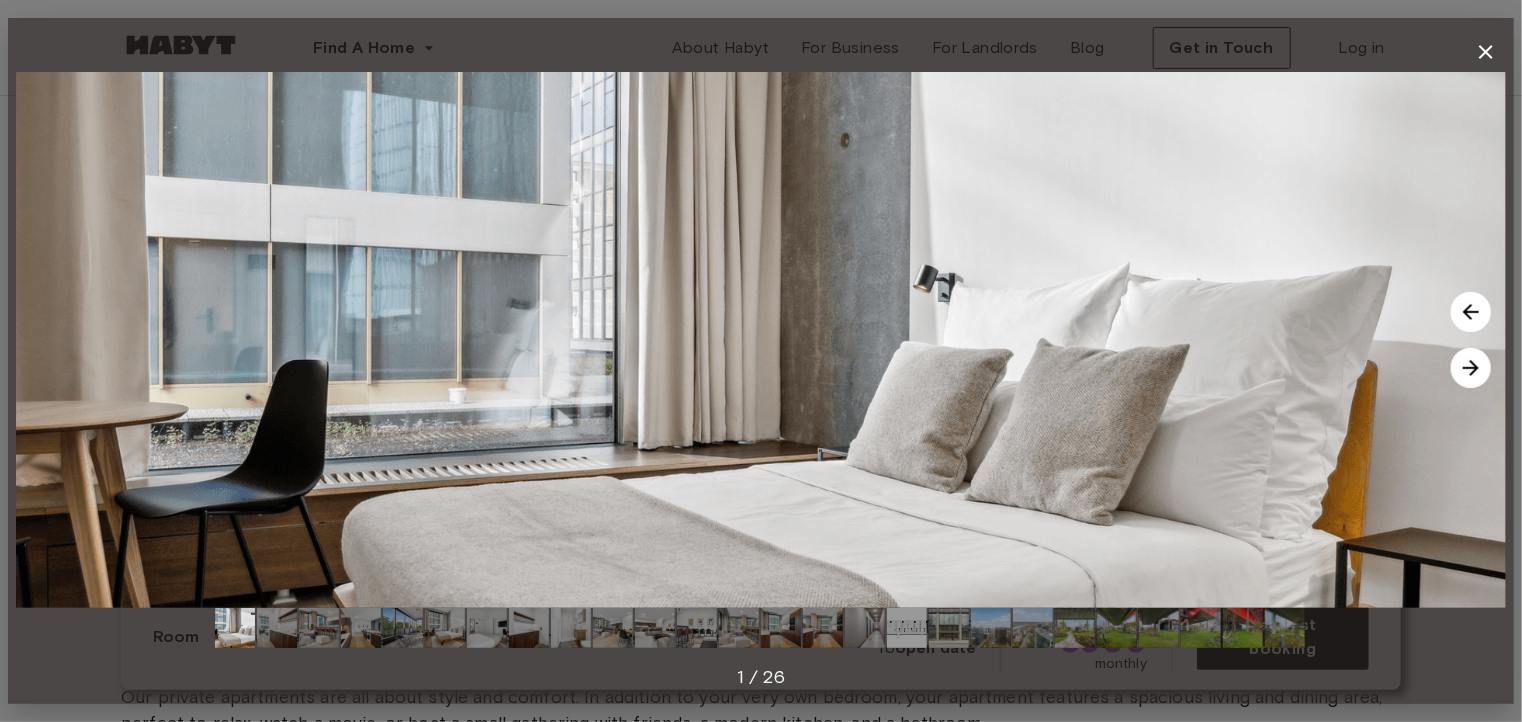 click at bounding box center [1471, 368] 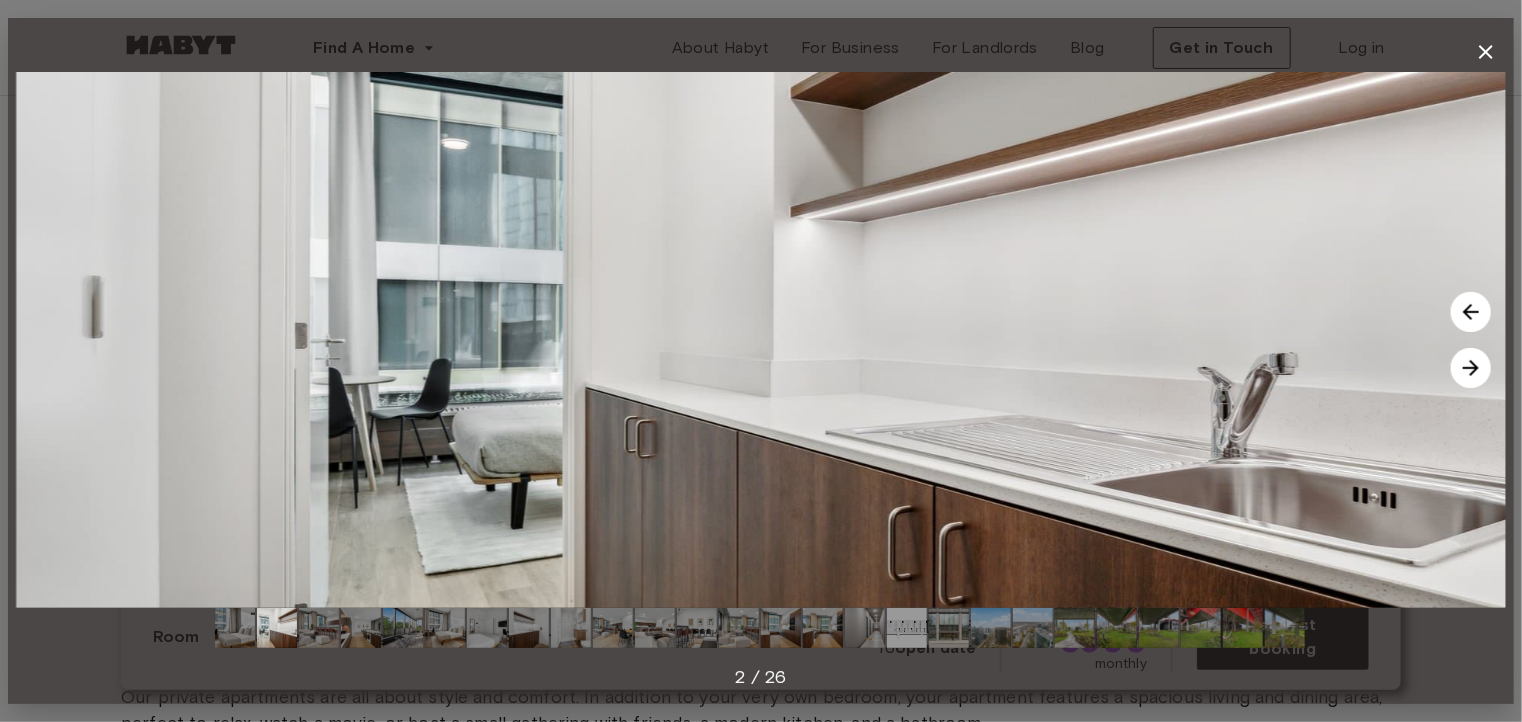 click at bounding box center [1471, 368] 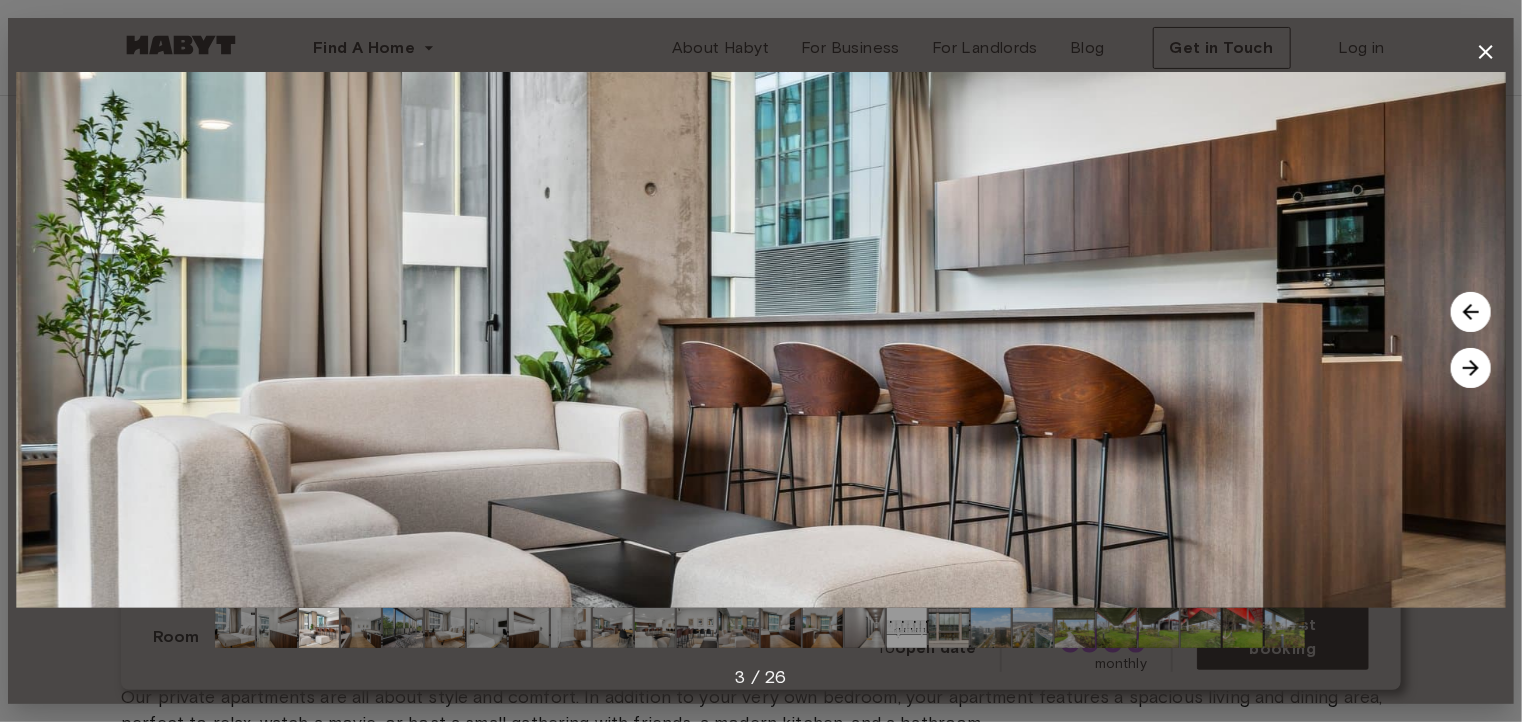 click at bounding box center (1471, 368) 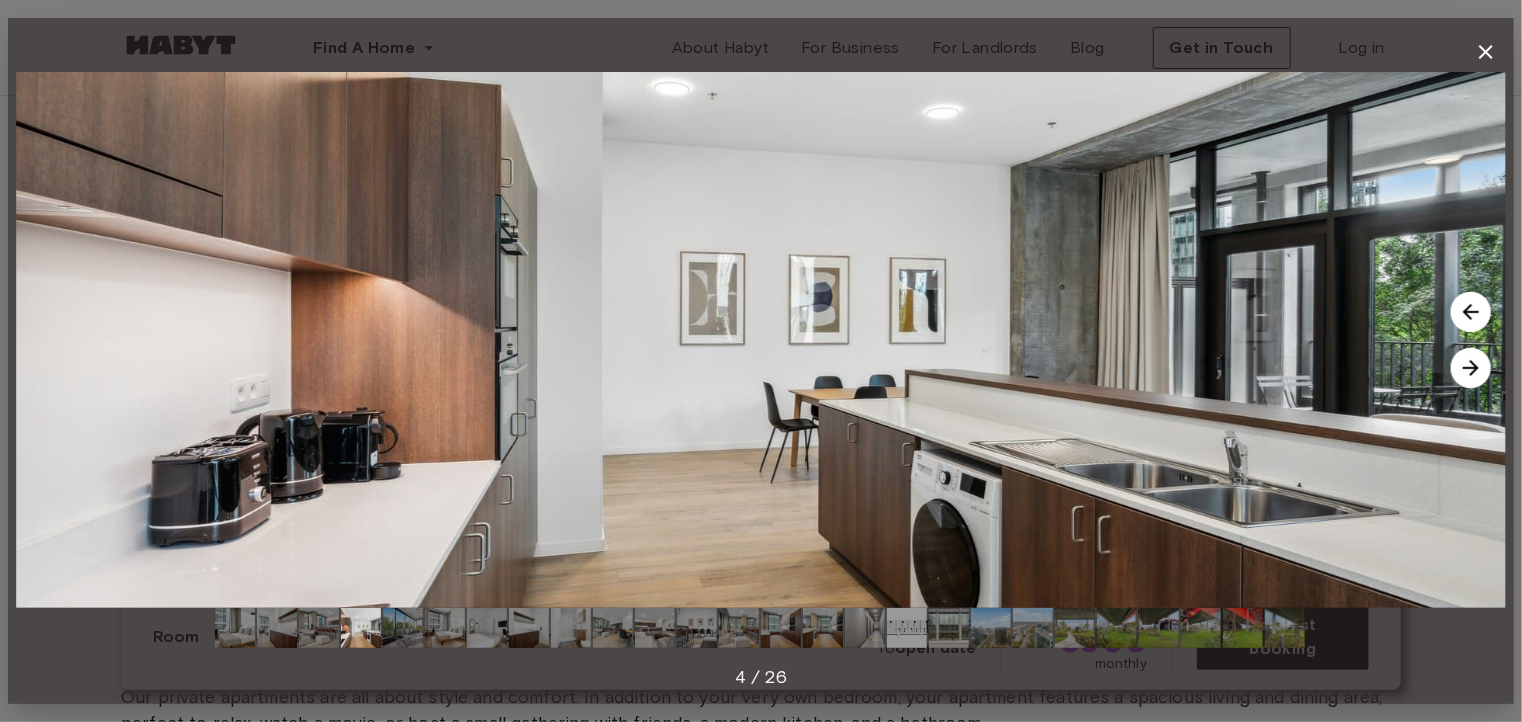 click at bounding box center (1471, 368) 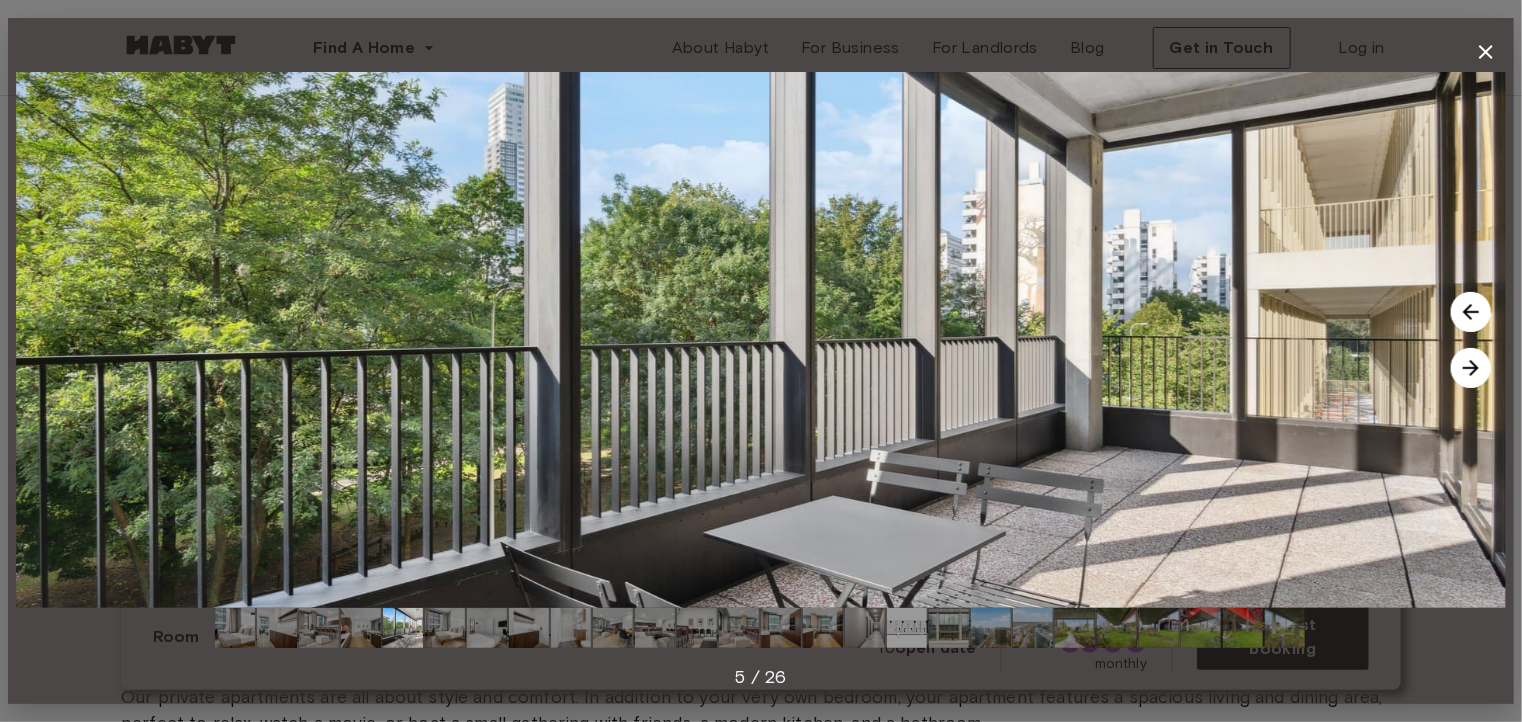 click at bounding box center (1471, 368) 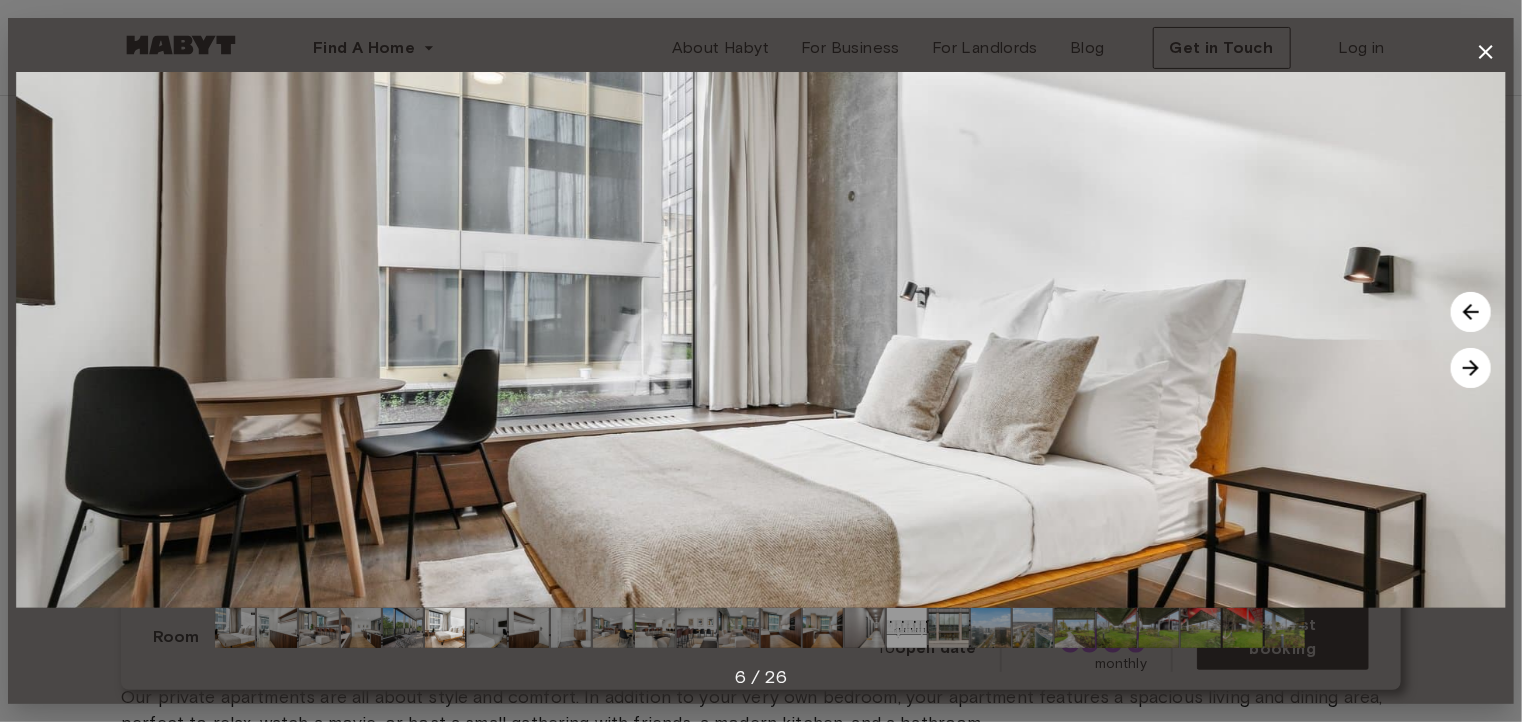 click at bounding box center (1471, 368) 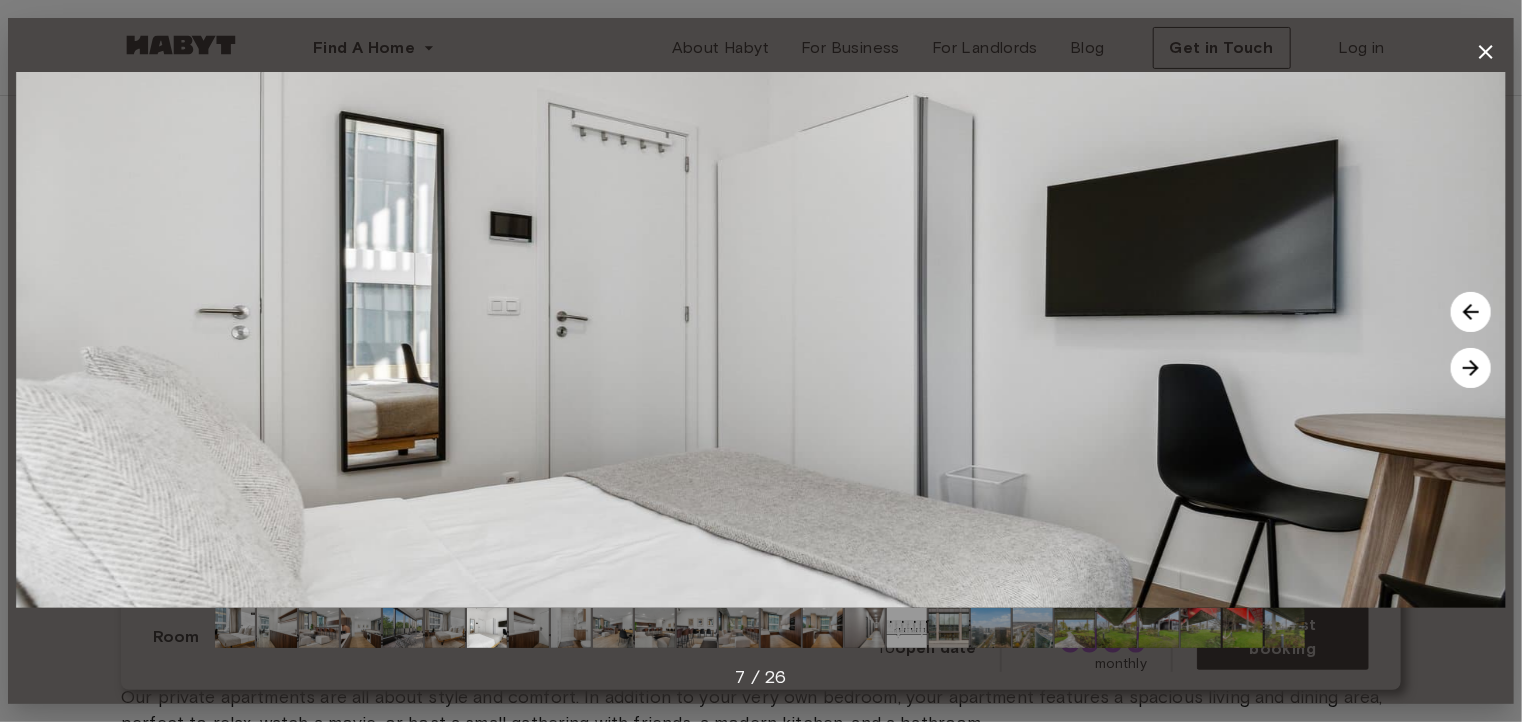 click at bounding box center (1471, 368) 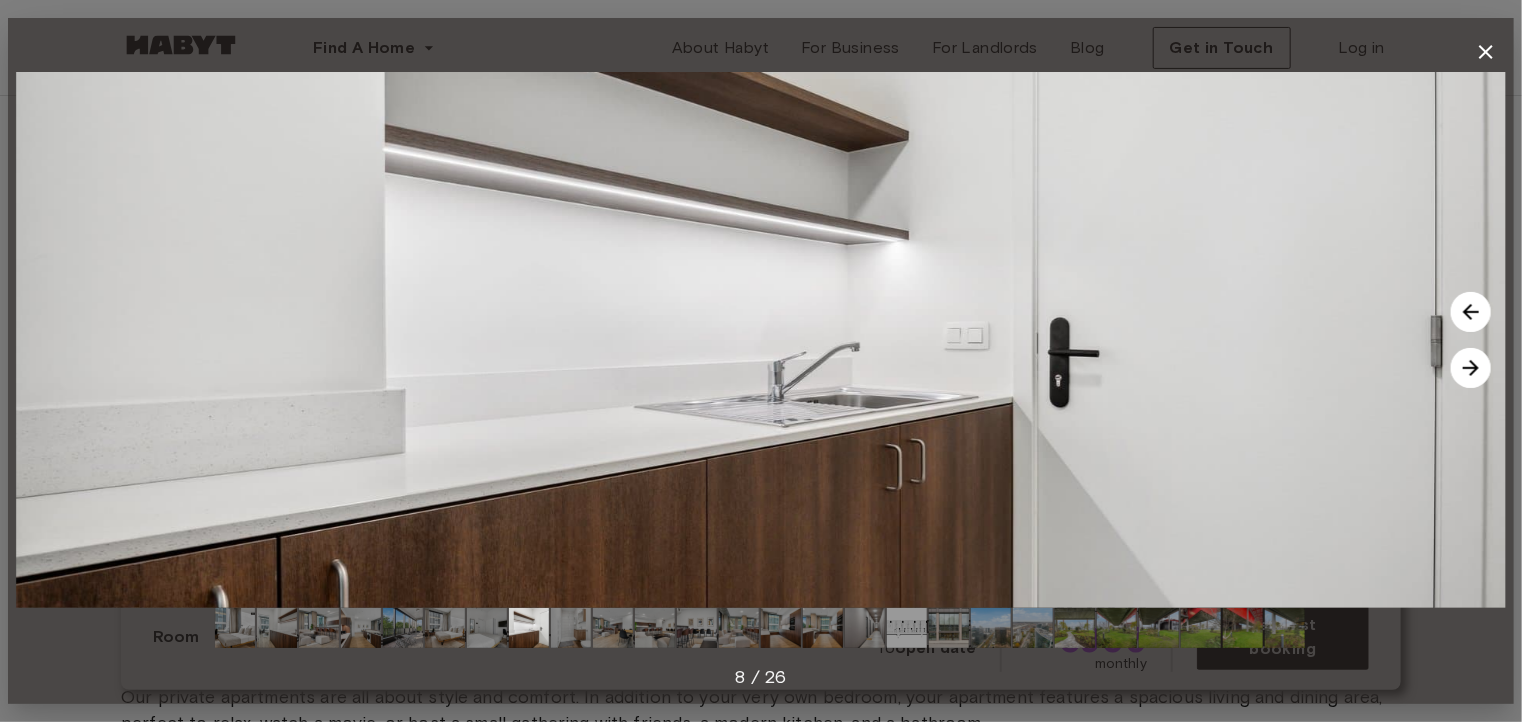 click at bounding box center [1471, 368] 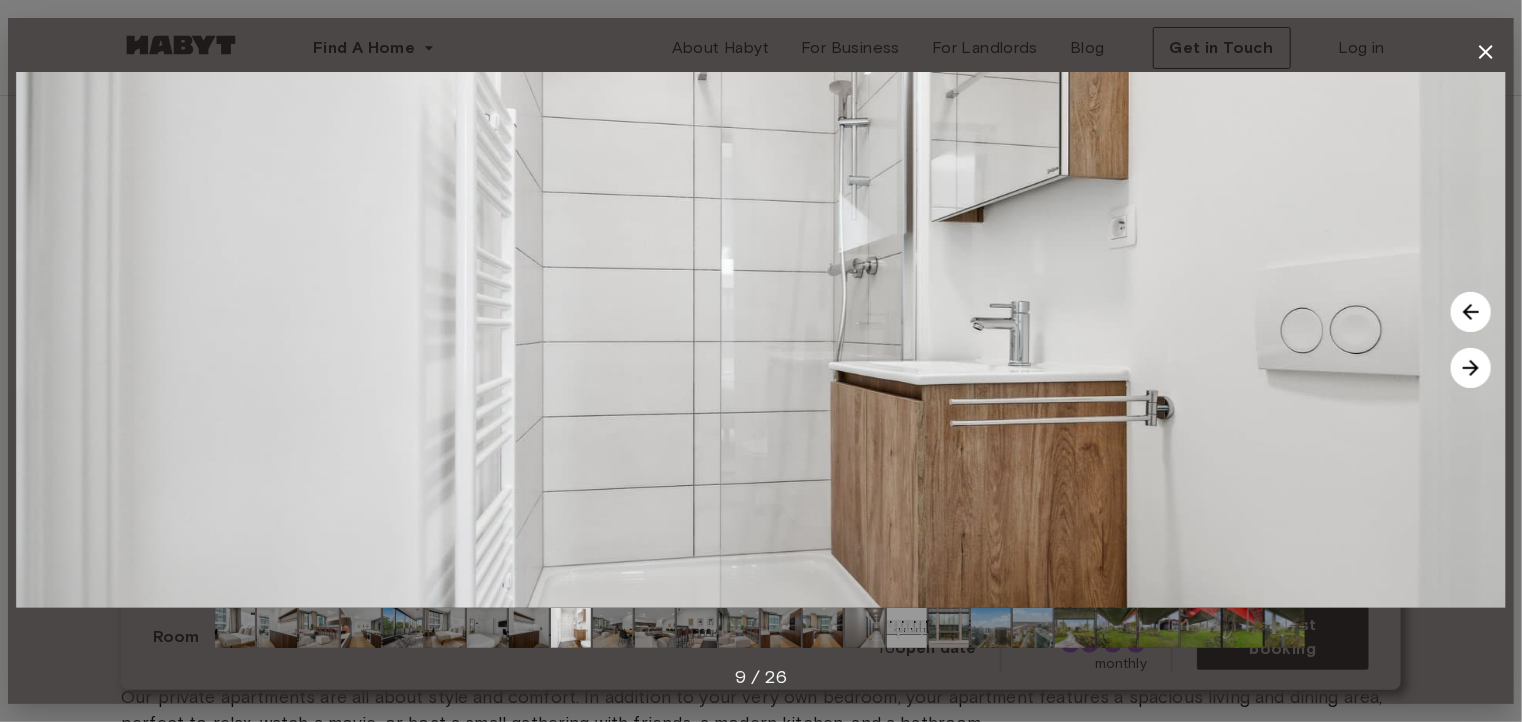 click at bounding box center (1471, 368) 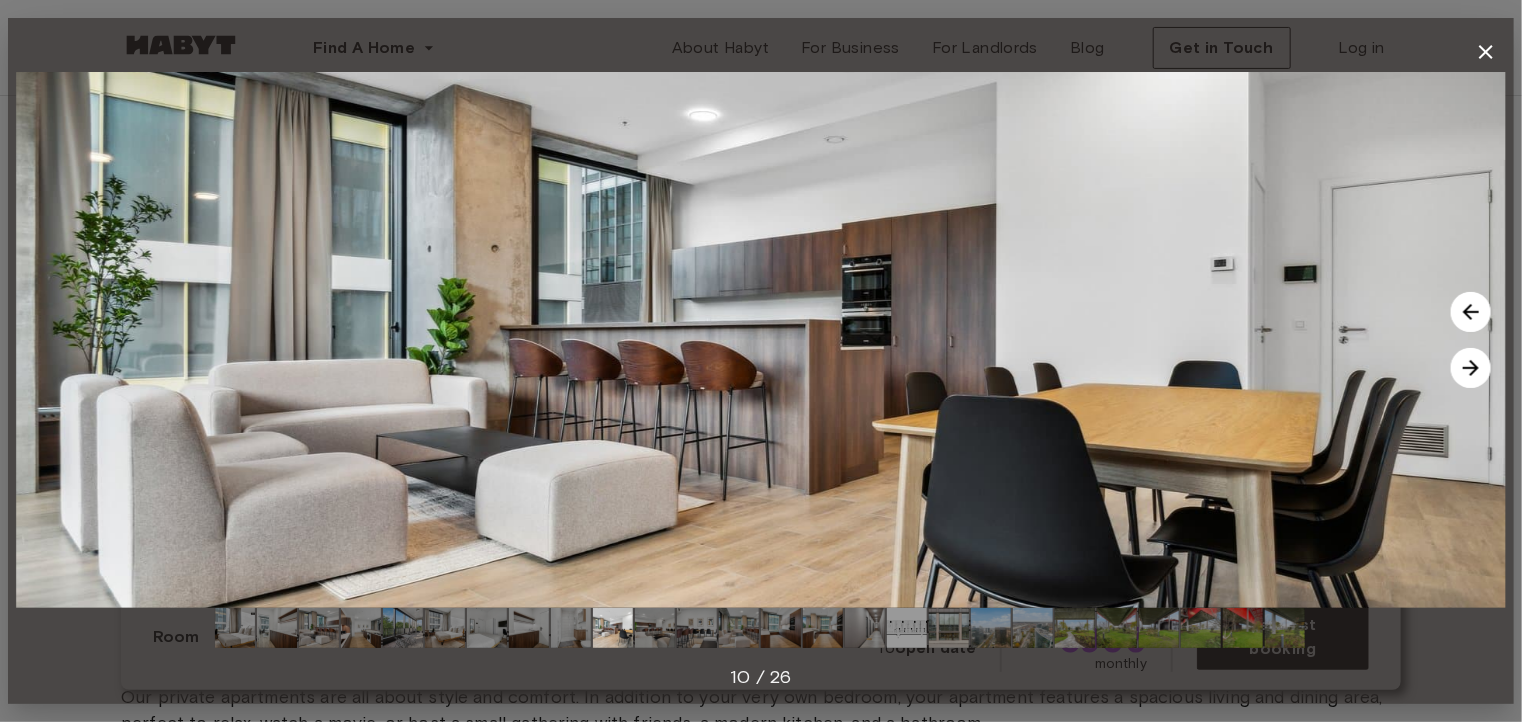 click at bounding box center (1471, 368) 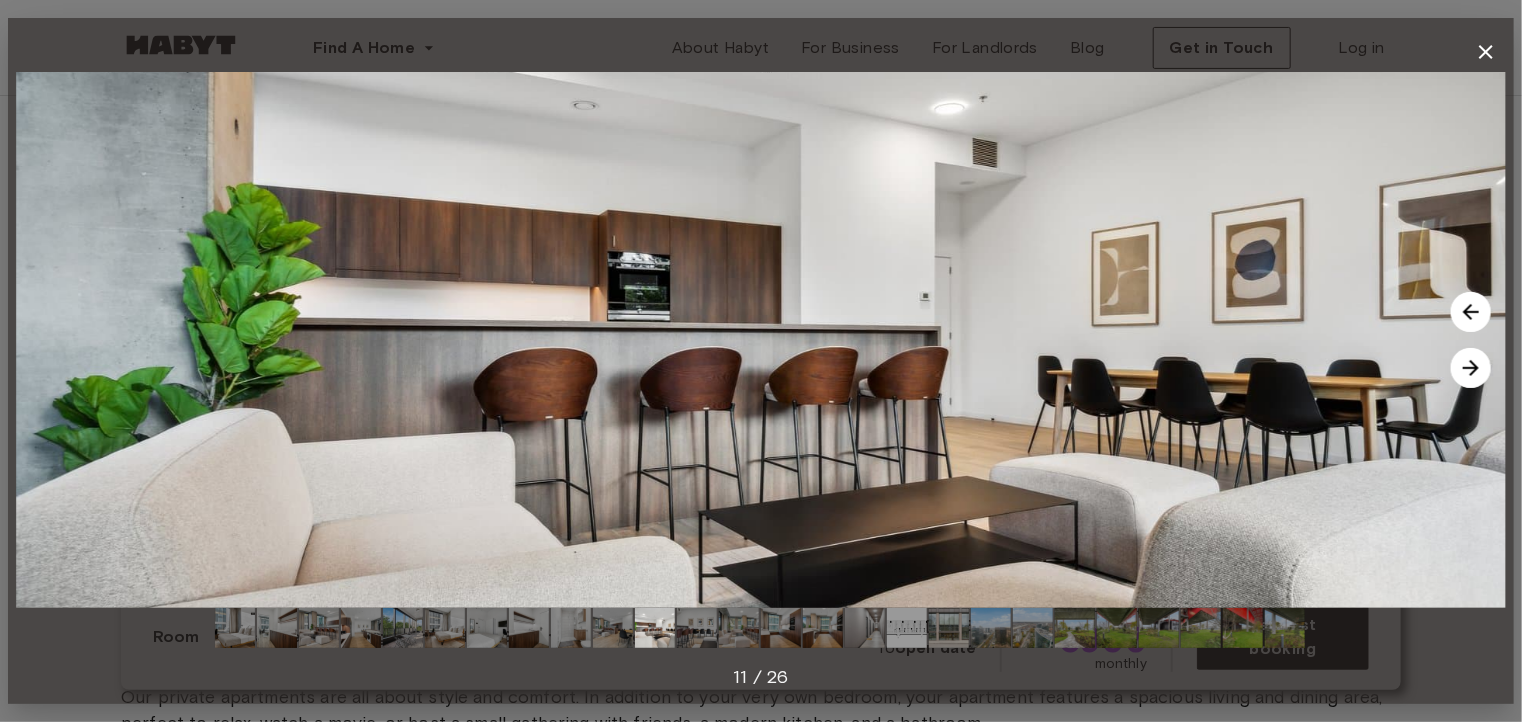 click at bounding box center (1471, 368) 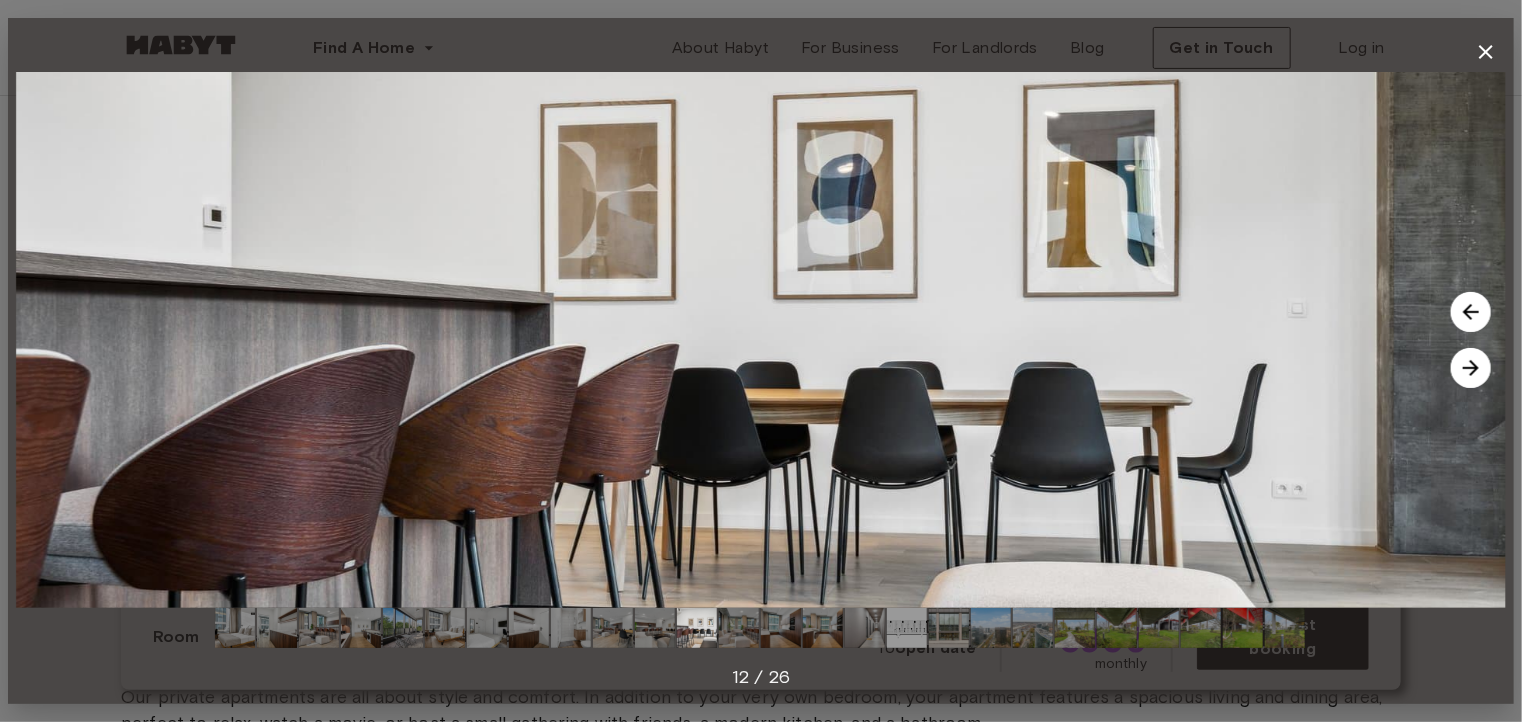 click 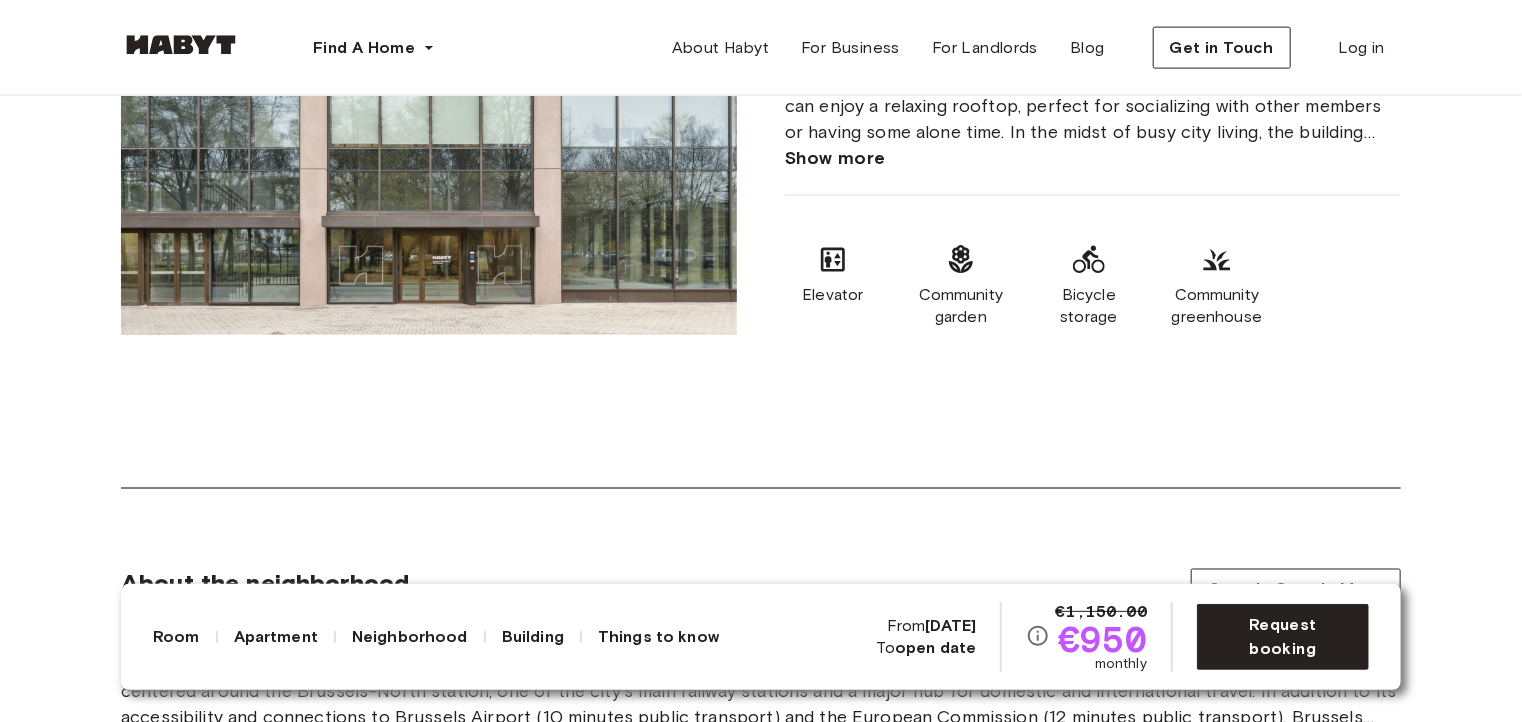 scroll, scrollTop: 1400, scrollLeft: 0, axis: vertical 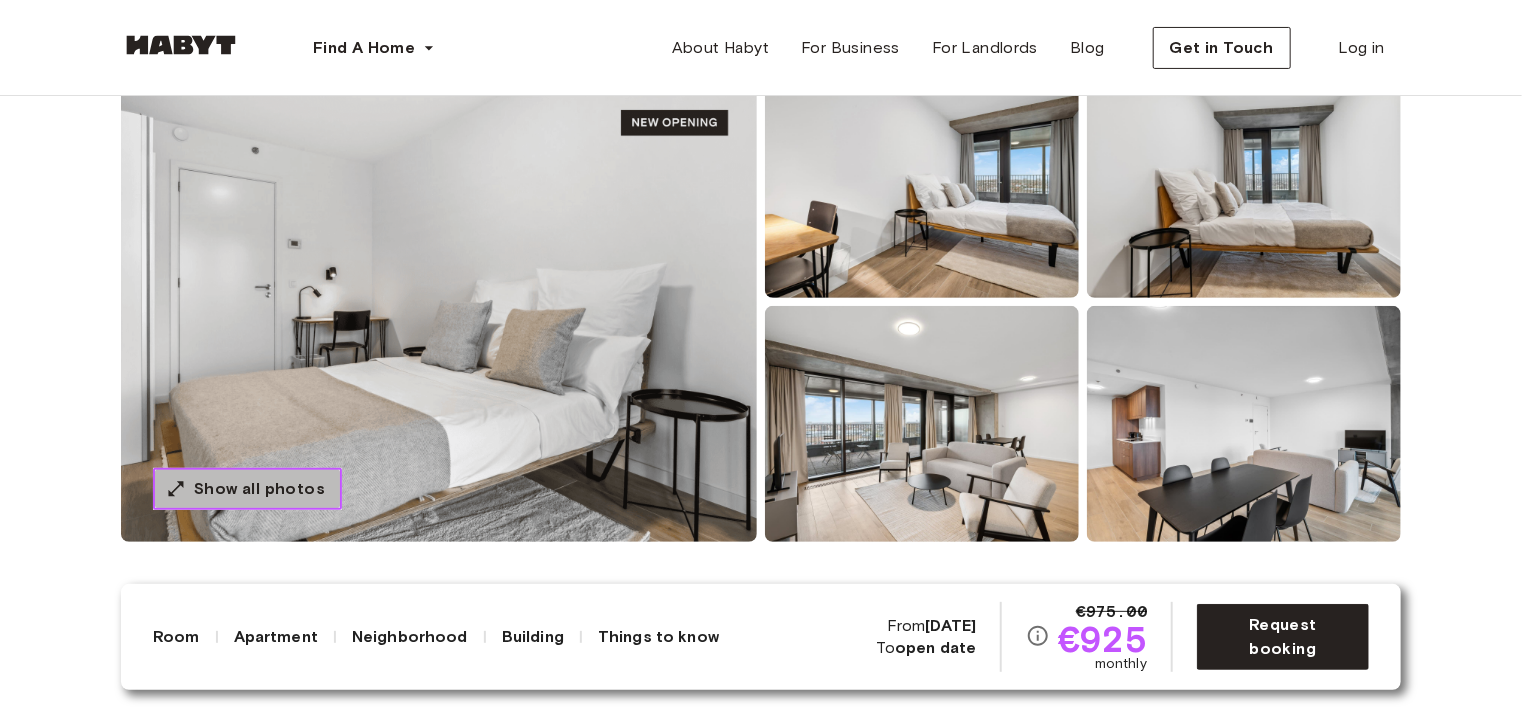 click on "Show all photos" at bounding box center (259, 489) 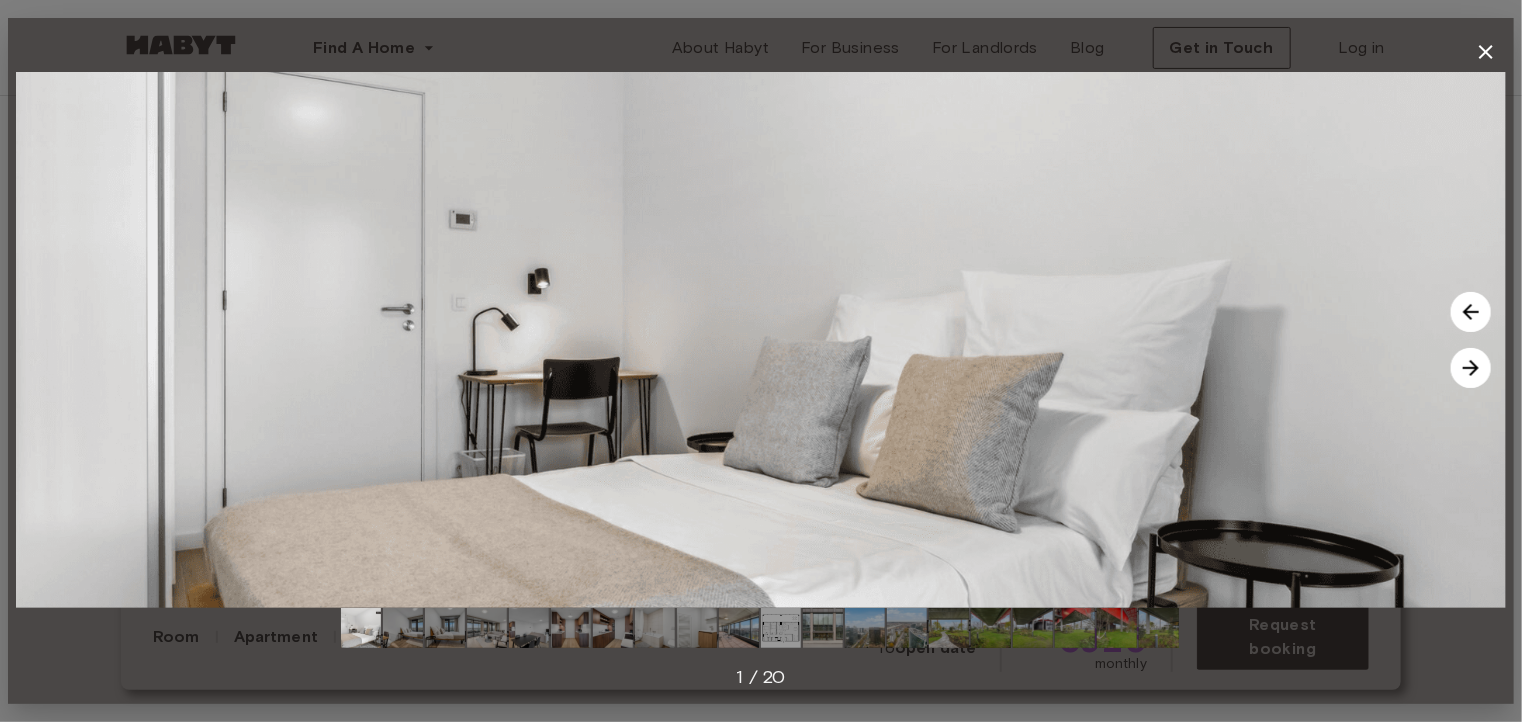 click at bounding box center [1471, 368] 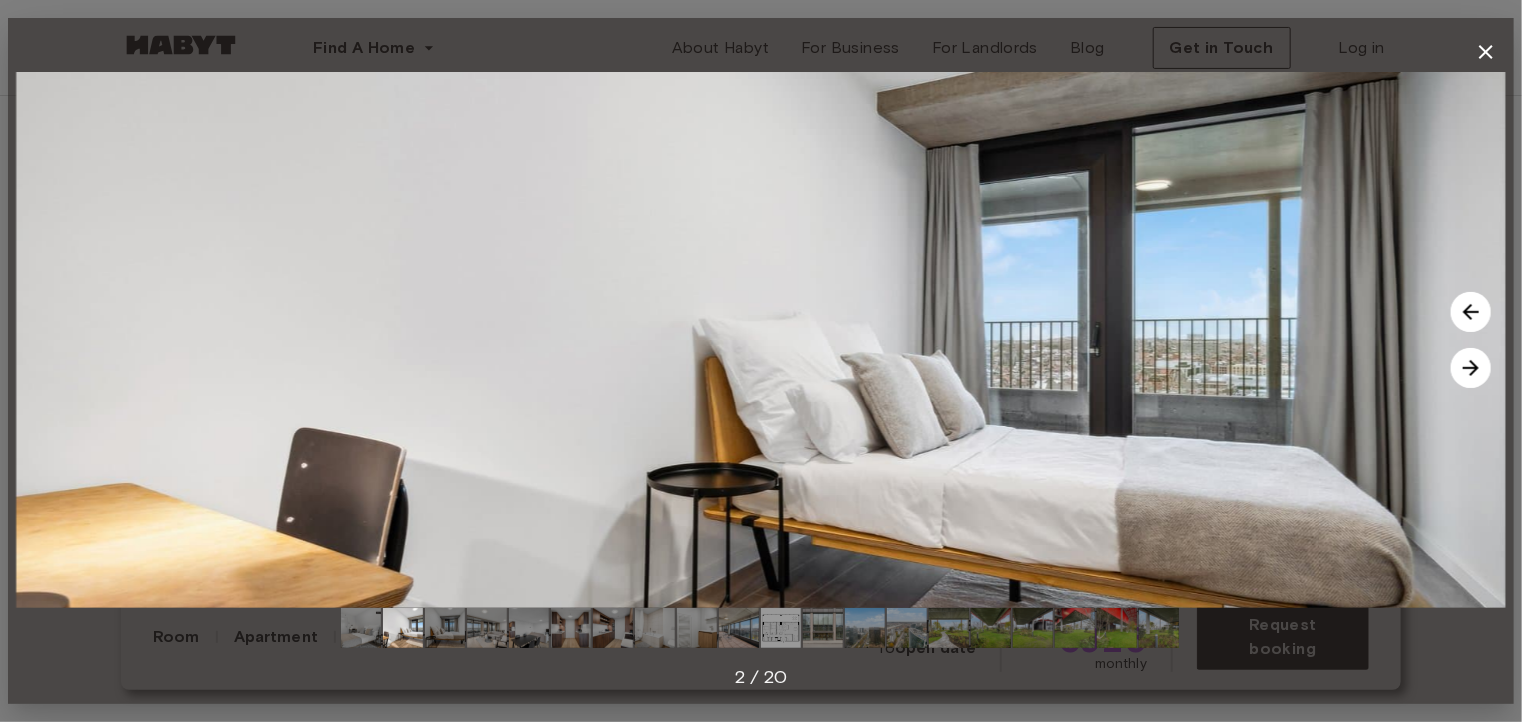 click at bounding box center [1471, 368] 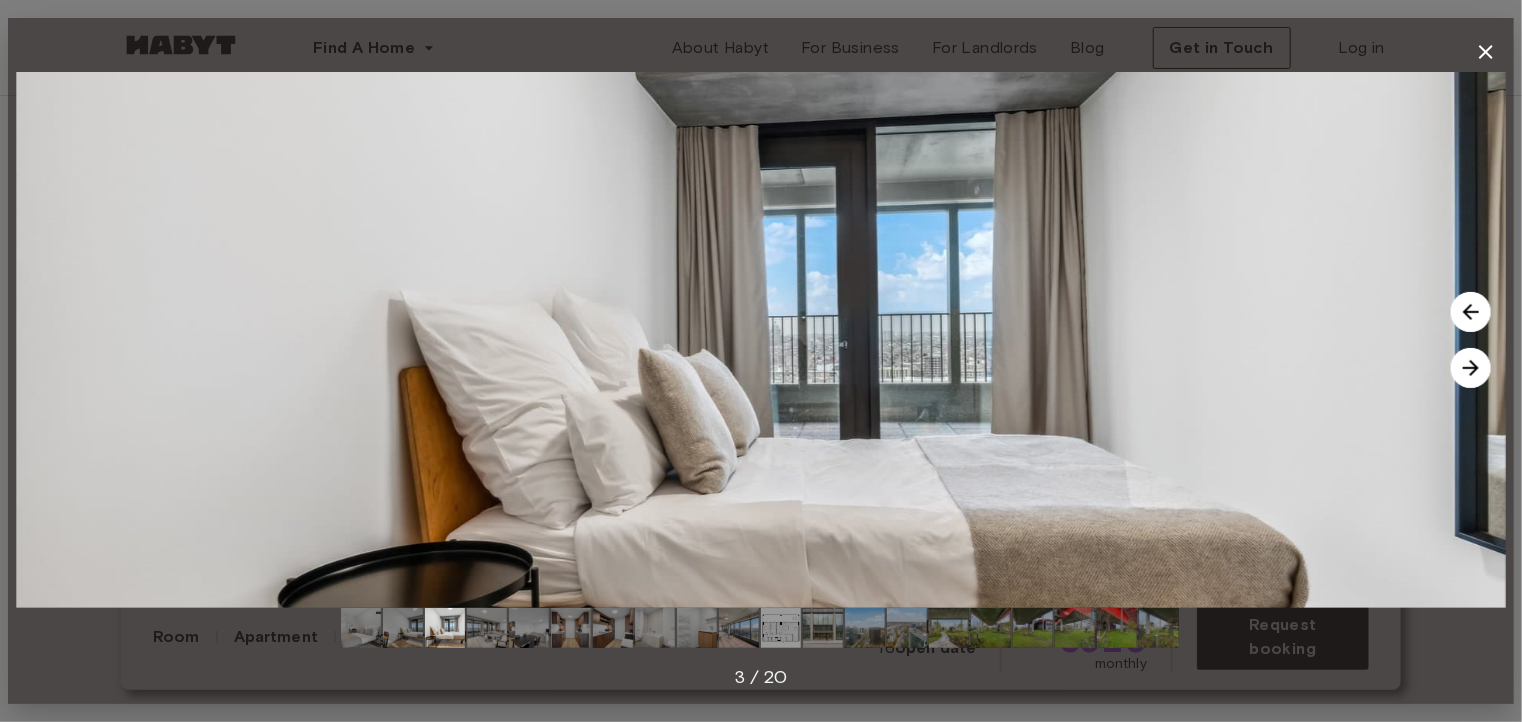 click at bounding box center [1471, 368] 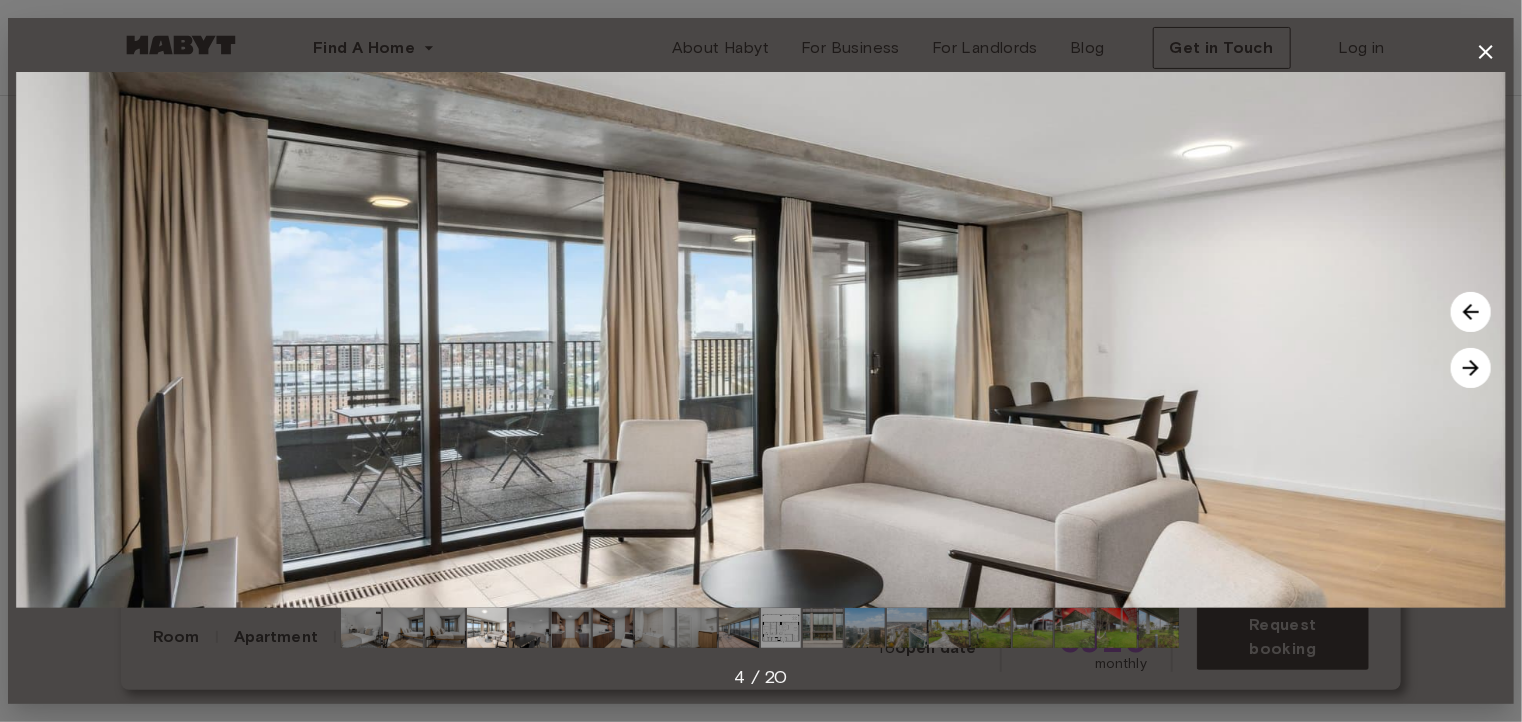 click at bounding box center [1471, 368] 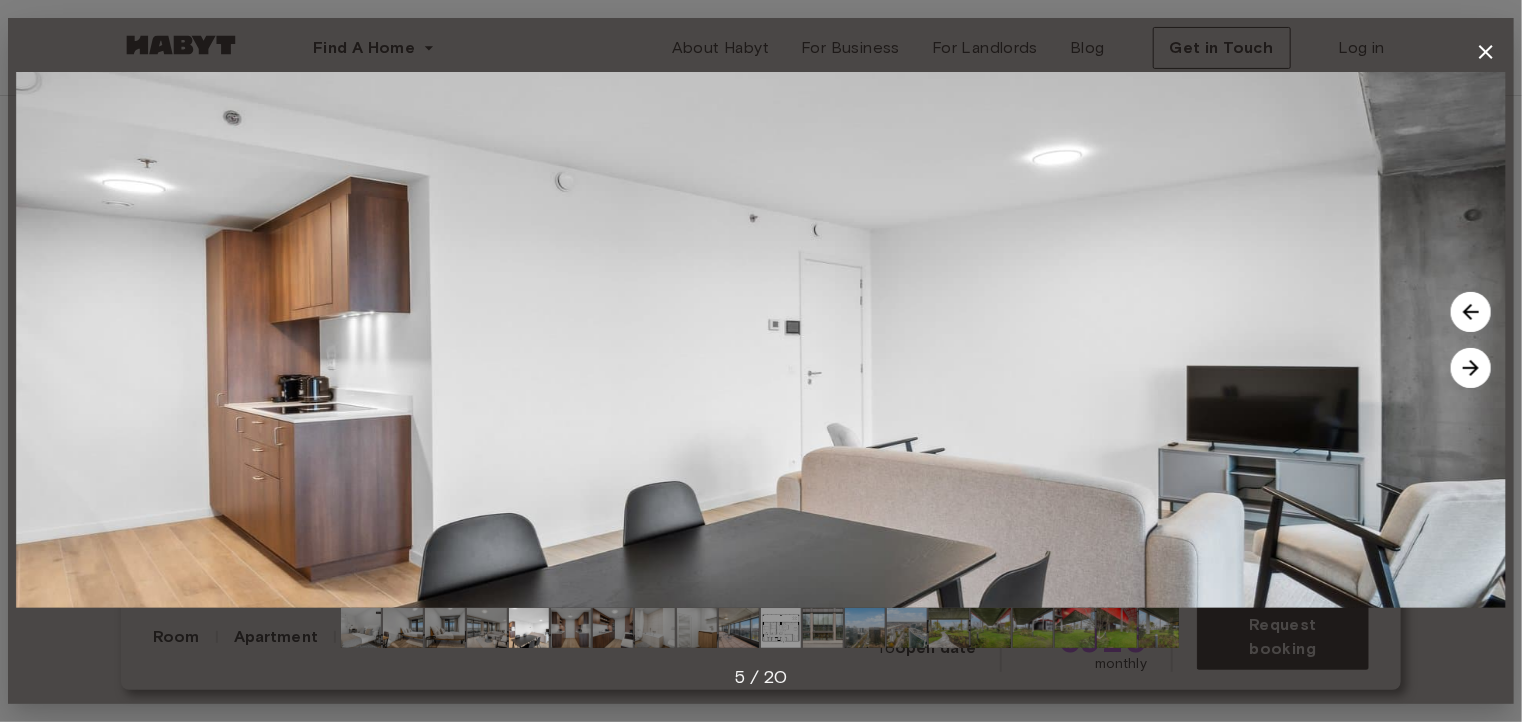 click at bounding box center (1471, 368) 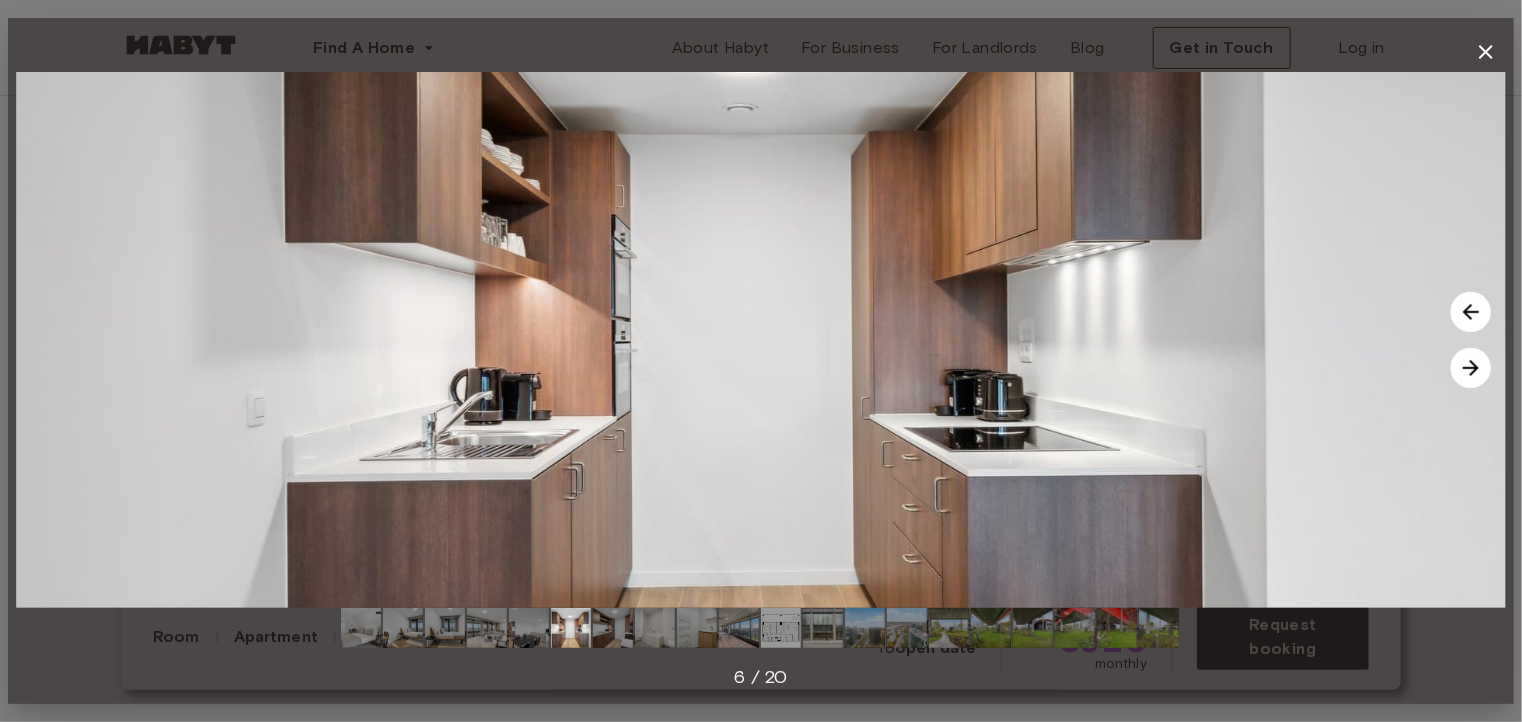 click at bounding box center (1471, 368) 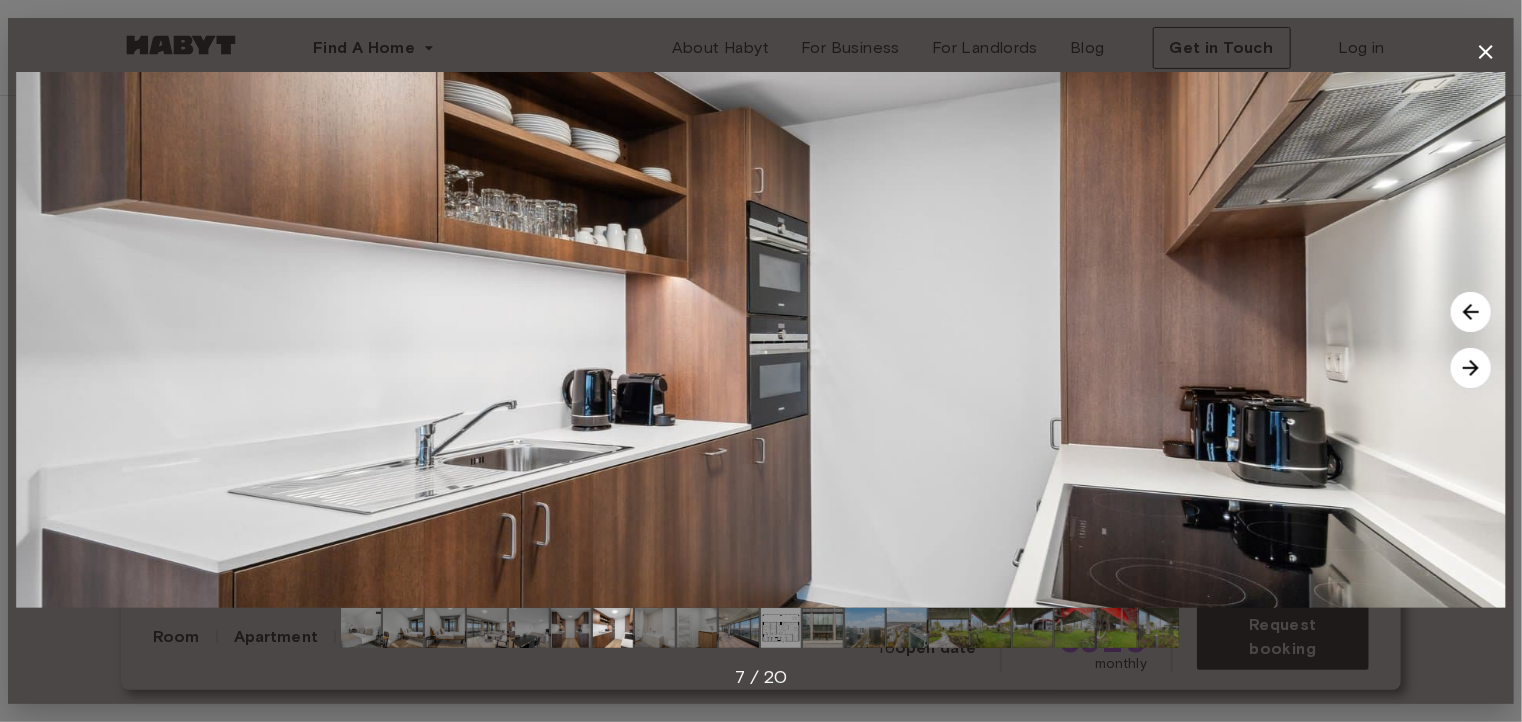 click at bounding box center (1471, 368) 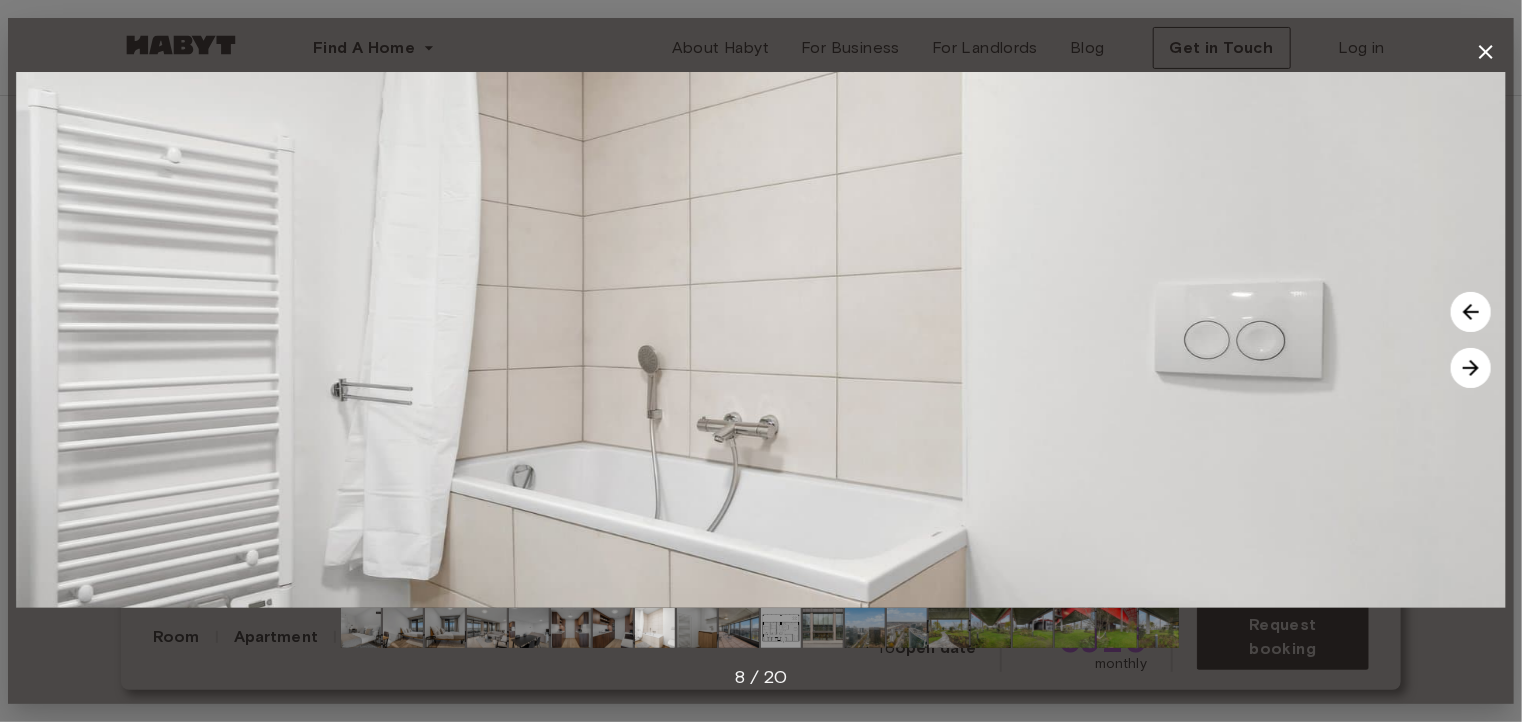click at bounding box center [1471, 368] 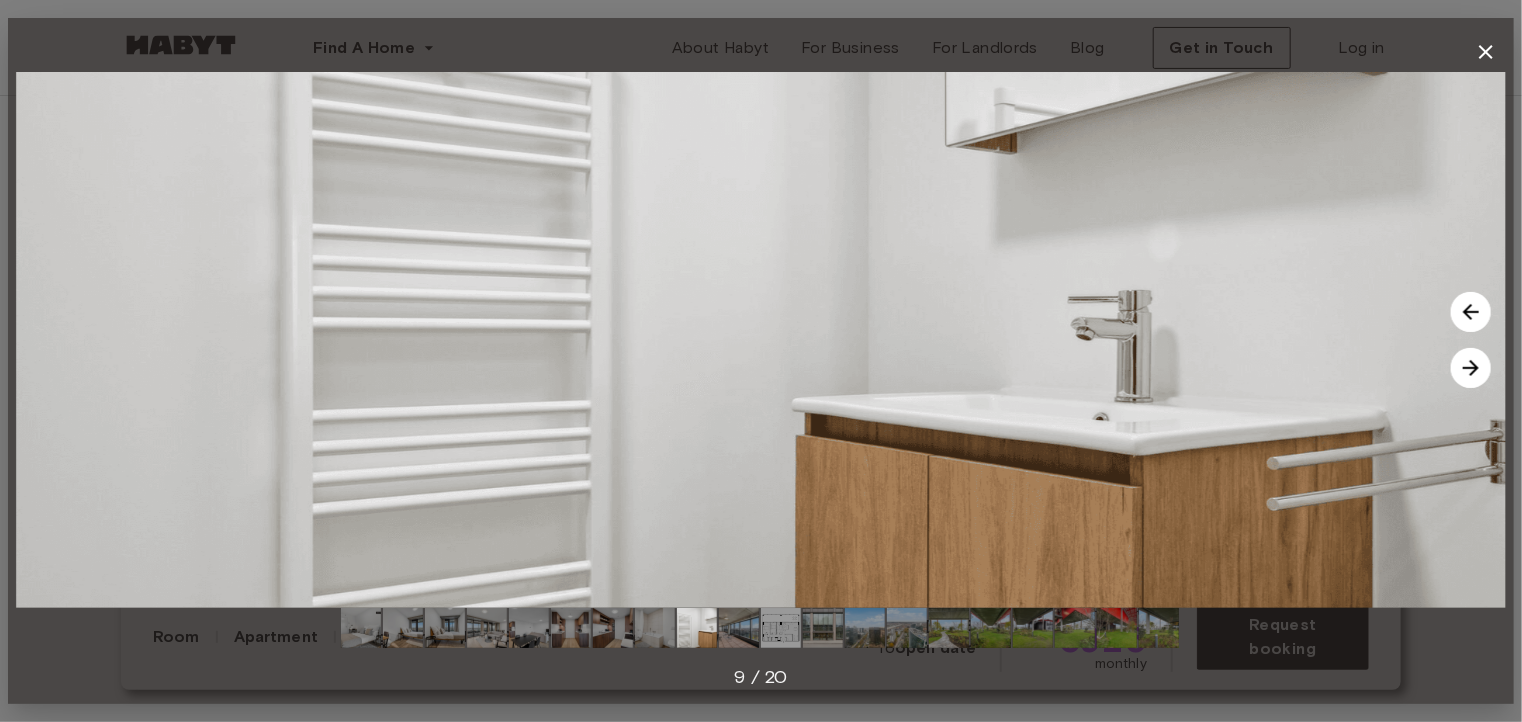 click at bounding box center (1471, 368) 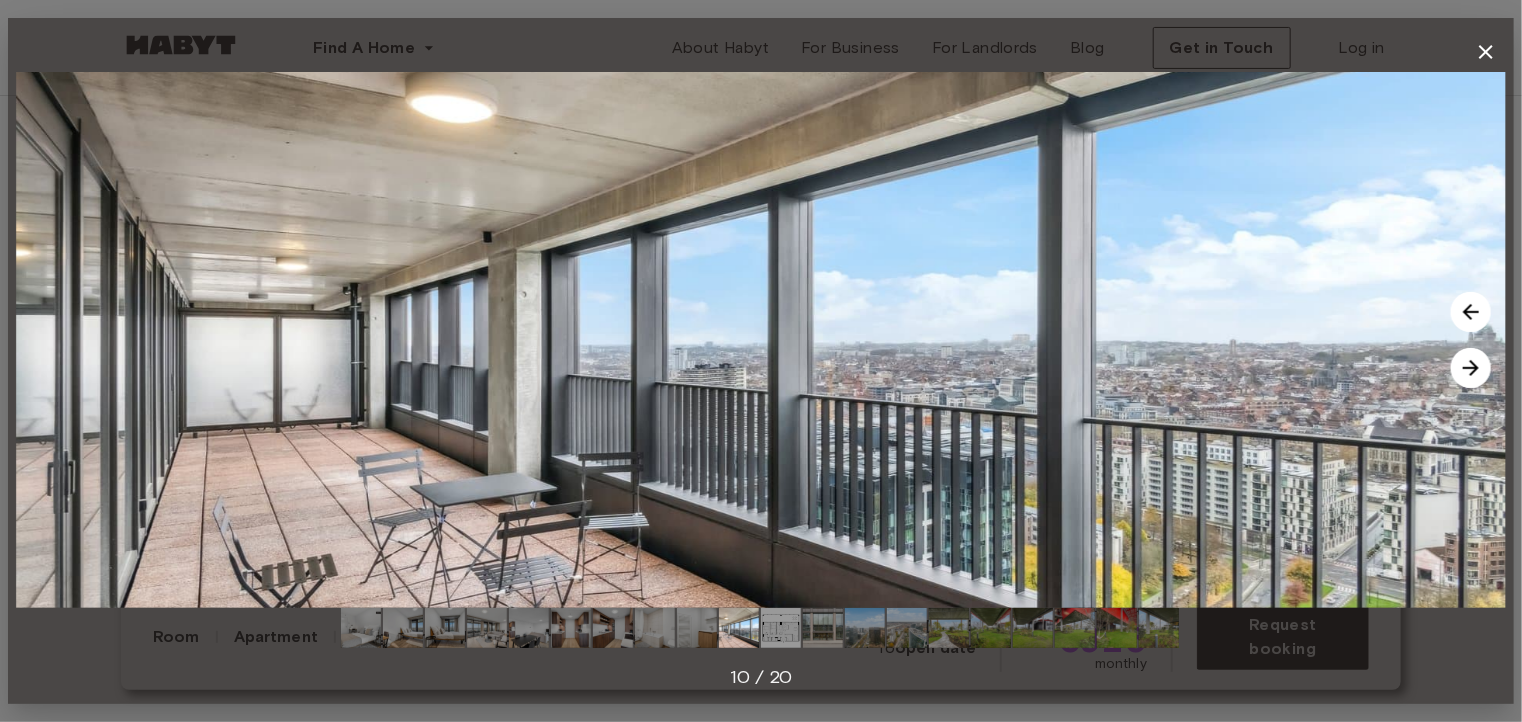 click at bounding box center (1471, 368) 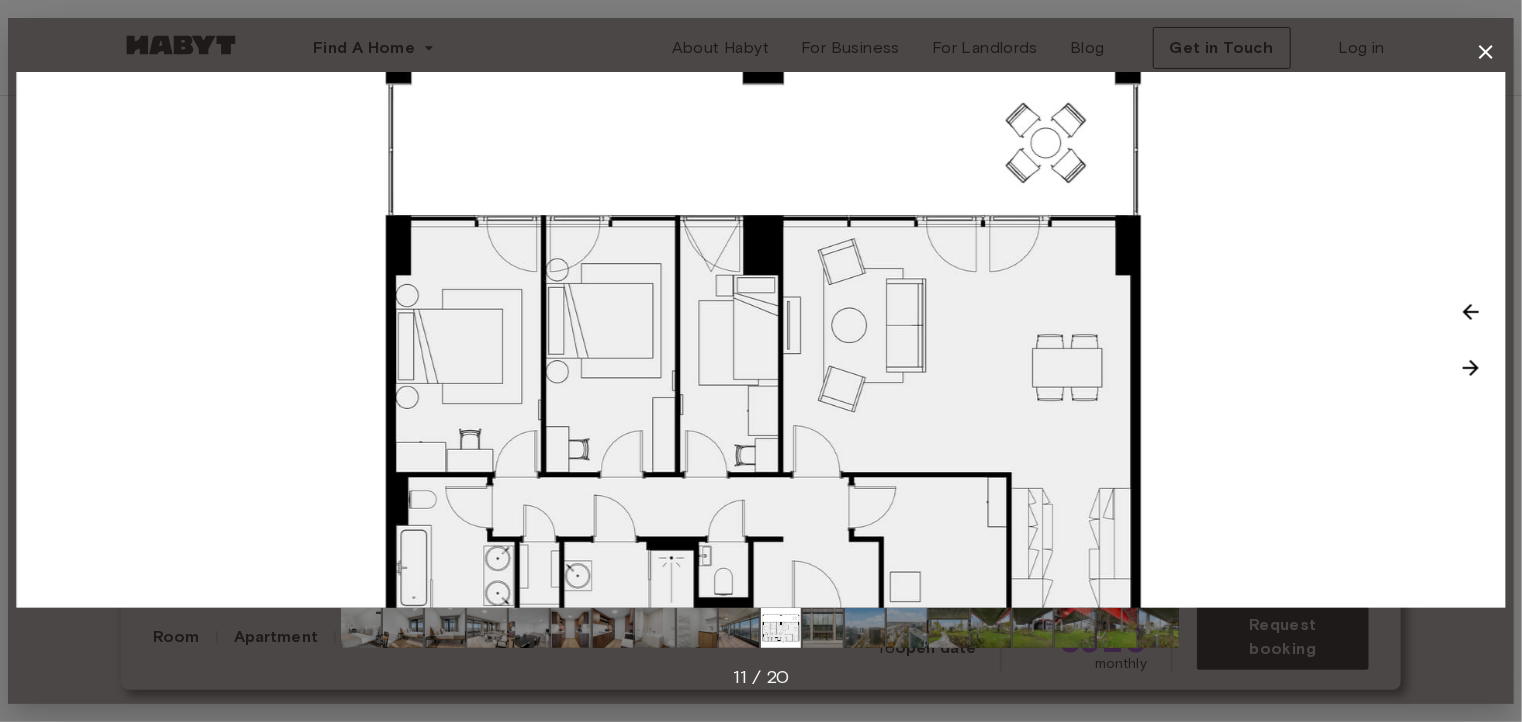 click 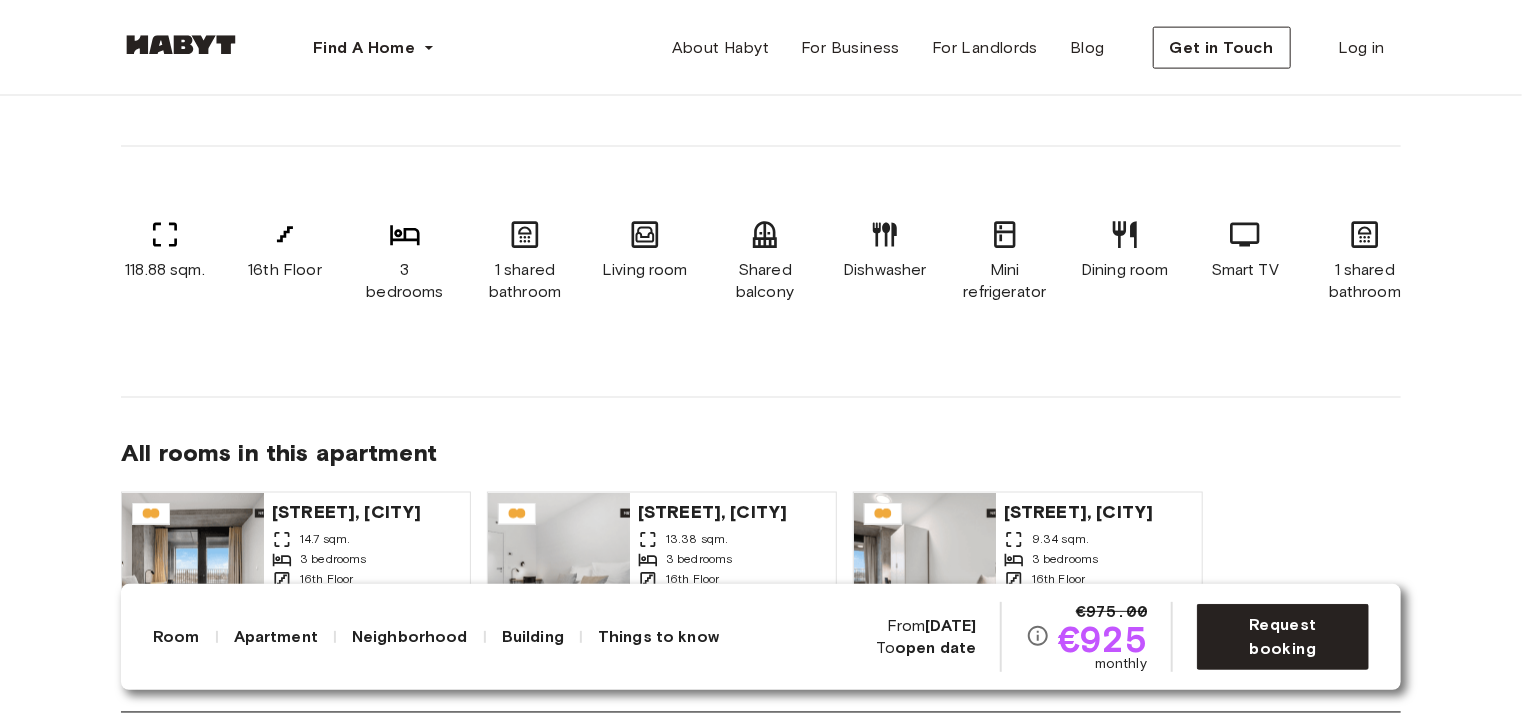 scroll, scrollTop: 1400, scrollLeft: 0, axis: vertical 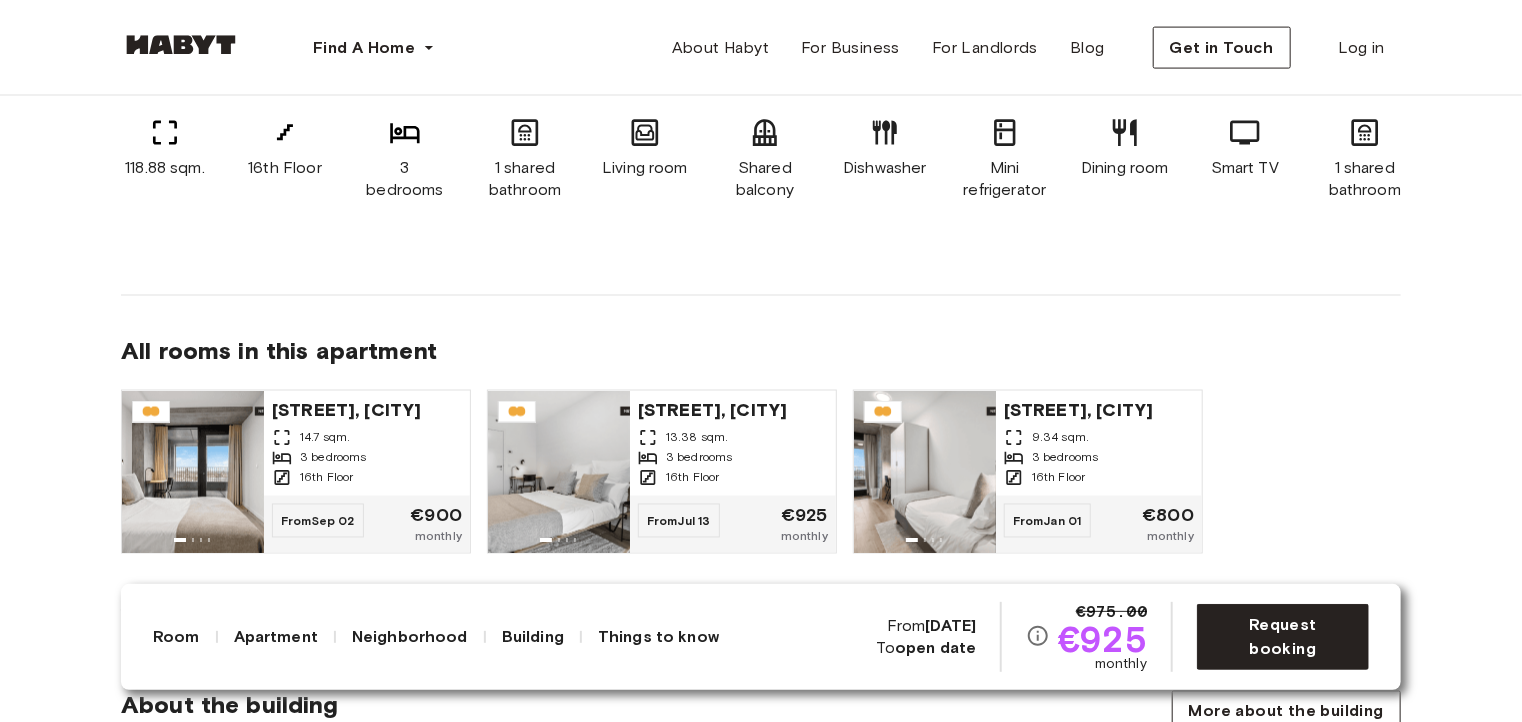 click on "118.88 sqm. 16th Floor 3 bedrooms 1 shared bathroom Living room Shared balcony Dishwasher Mini refrigerator Dining room Smart TV 1 shared bathroom WiFi Fully-equipped kitchen Kitchen utensils Washing Machine" at bounding box center (761, 170) 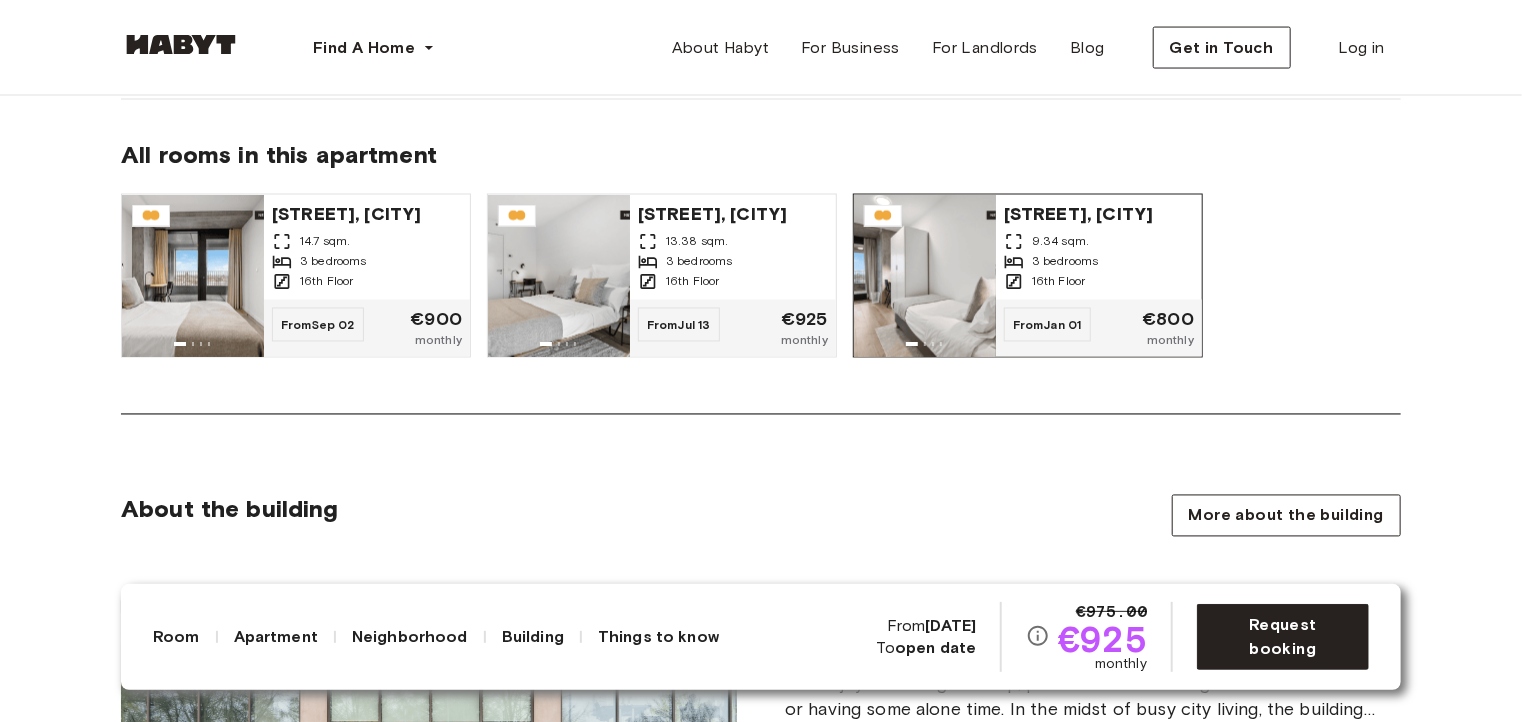scroll, scrollTop: 1700, scrollLeft: 0, axis: vertical 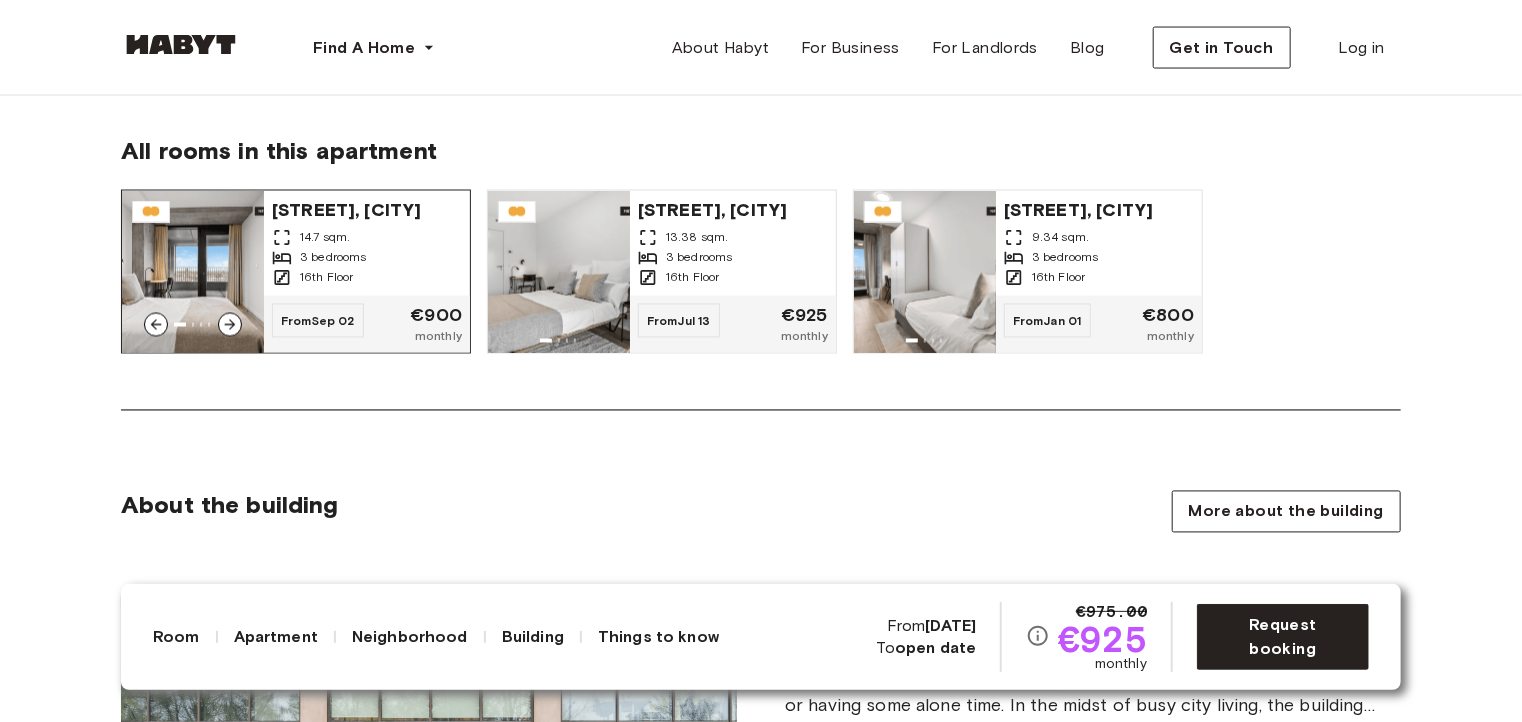 click on "From  Sep 02 €900 monthly" at bounding box center (367, 324) 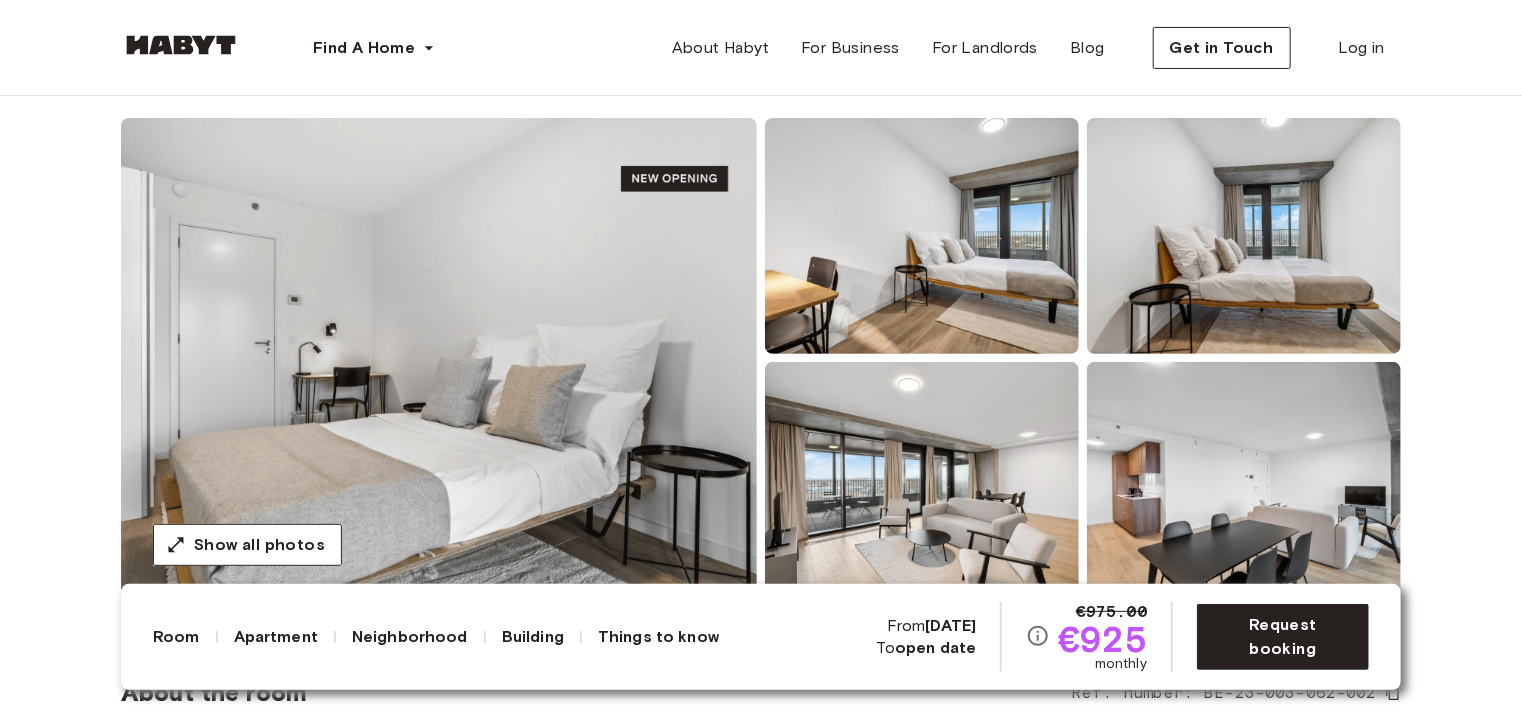 scroll, scrollTop: 0, scrollLeft: 0, axis: both 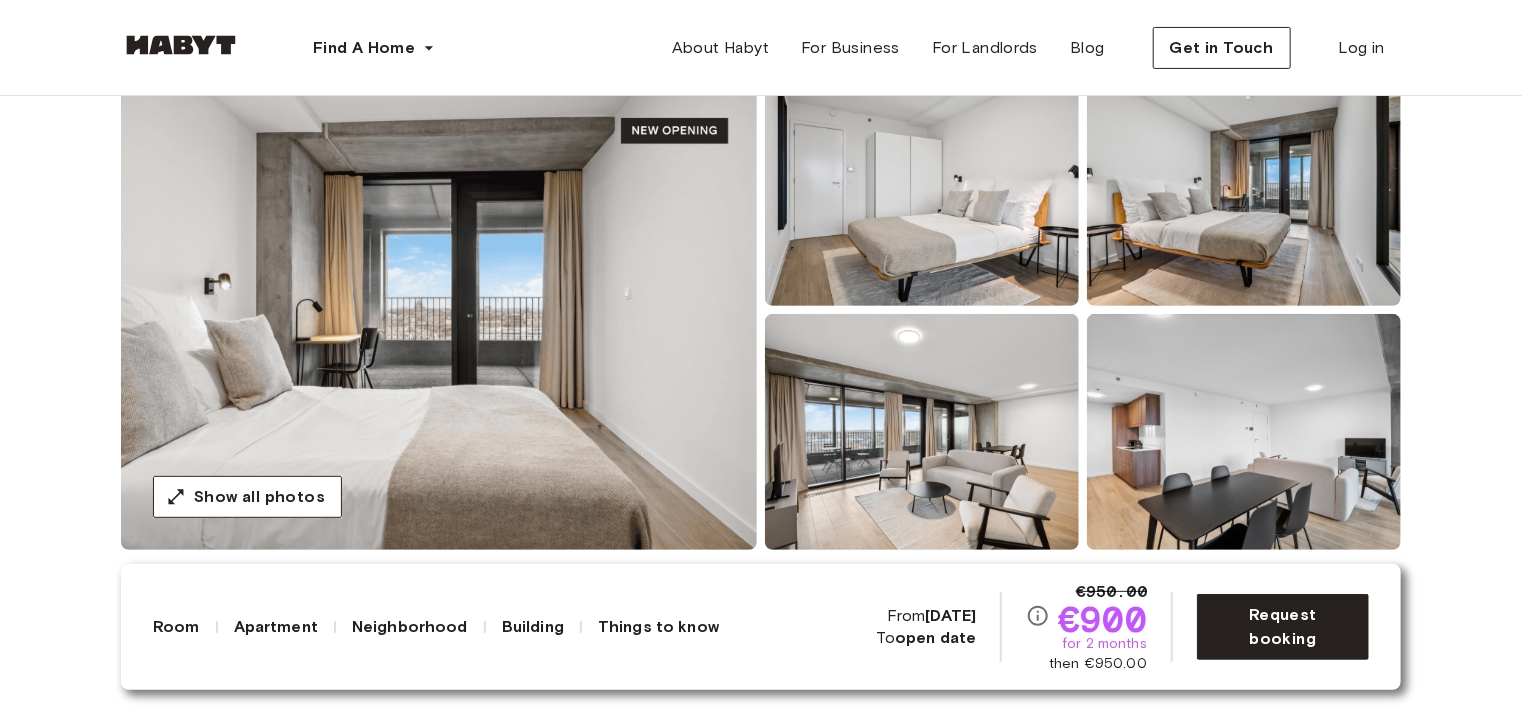 click at bounding box center [439, 310] 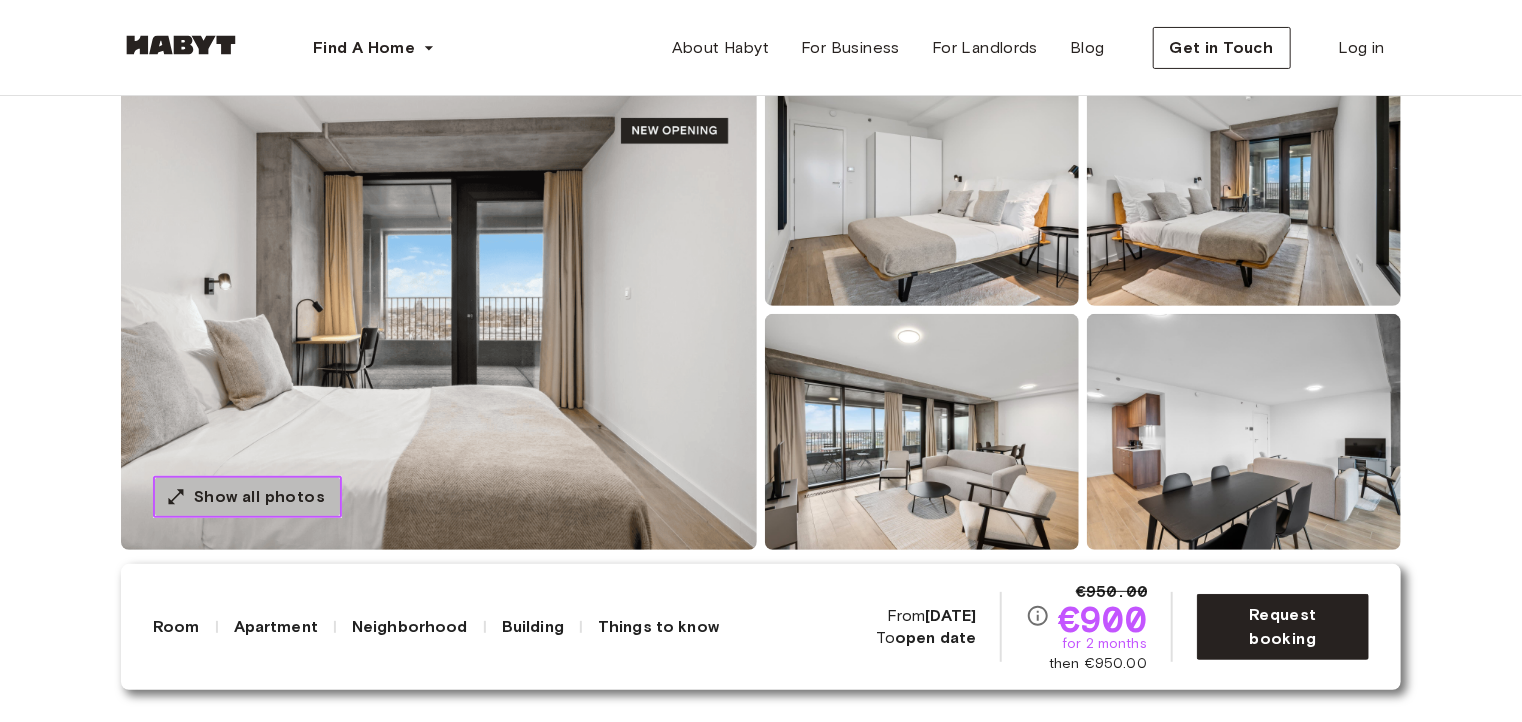 click on "Show all photos" at bounding box center (259, 497) 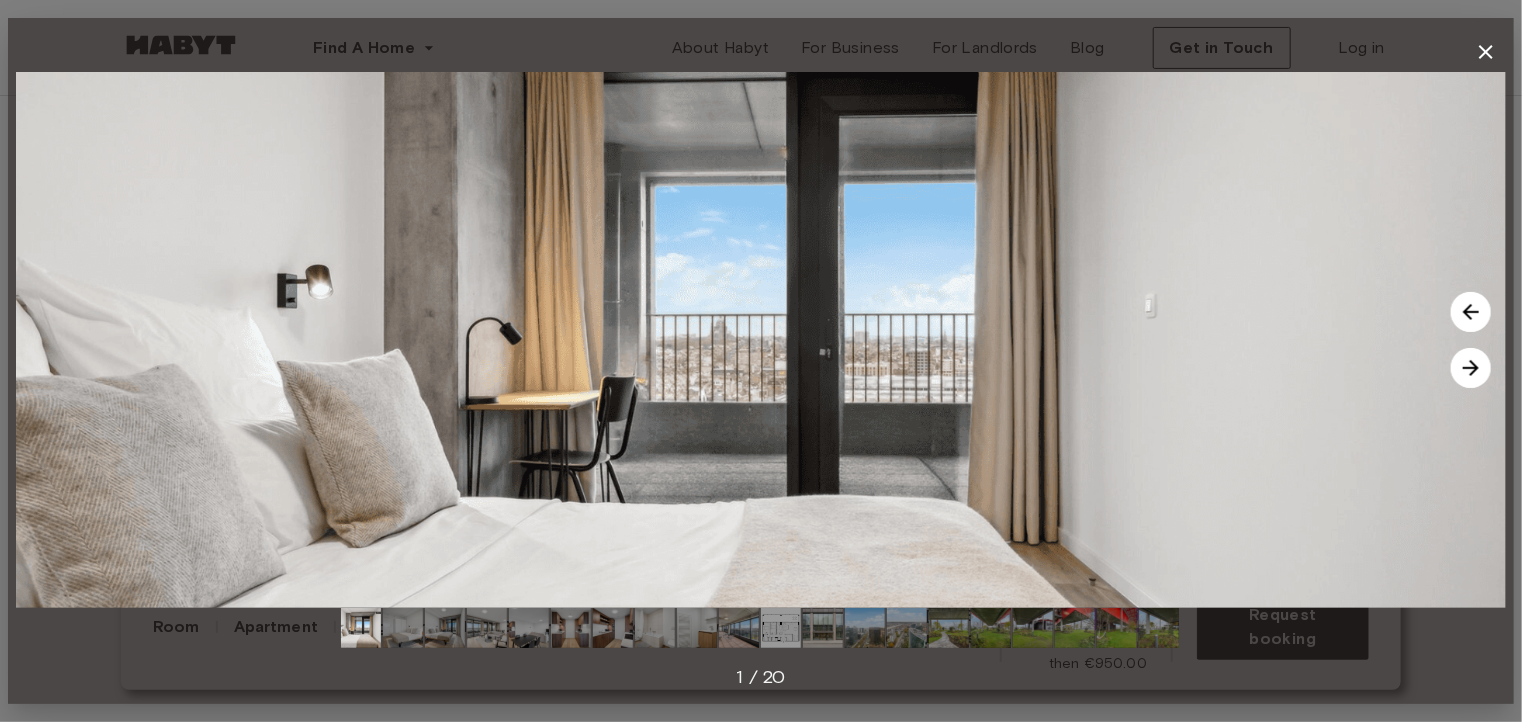 click at bounding box center [1471, 368] 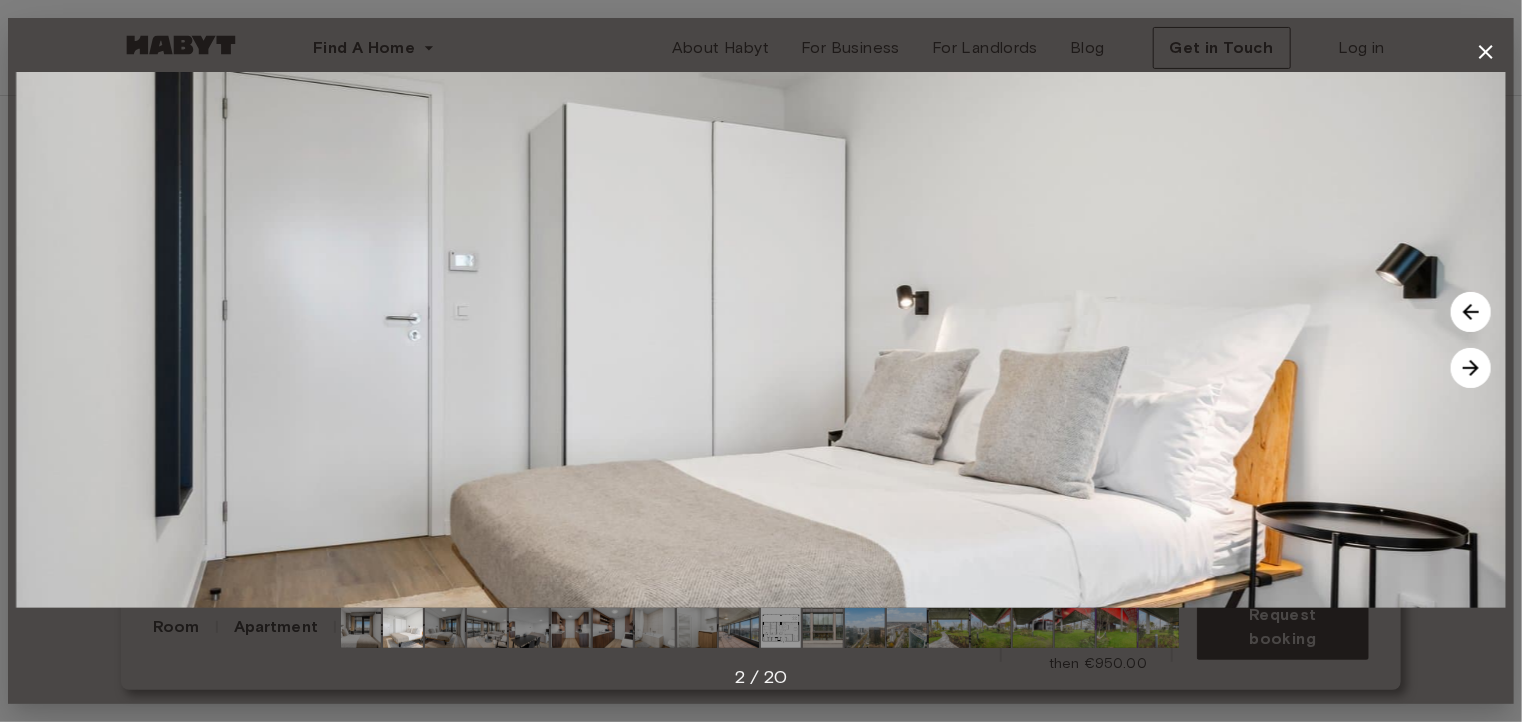 click at bounding box center (1471, 368) 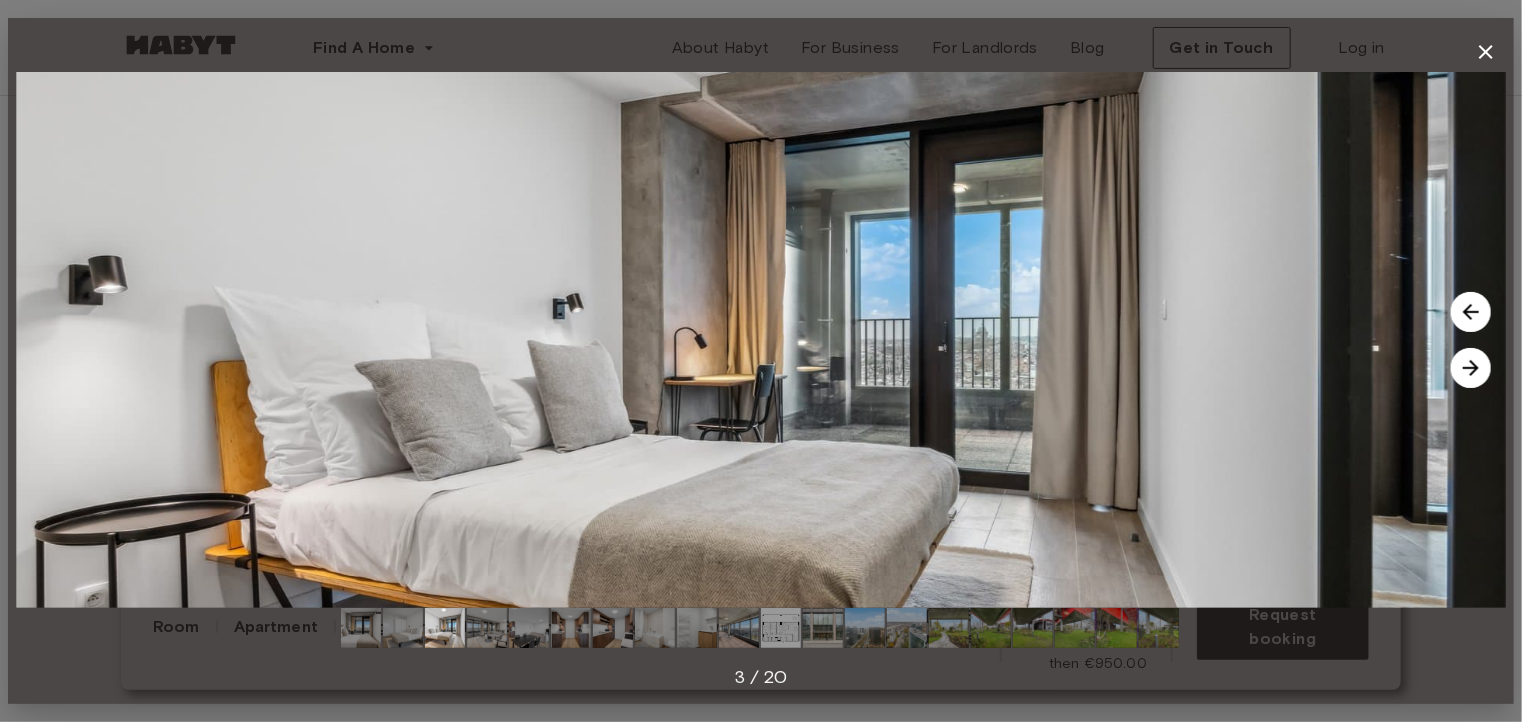 click at bounding box center (1471, 368) 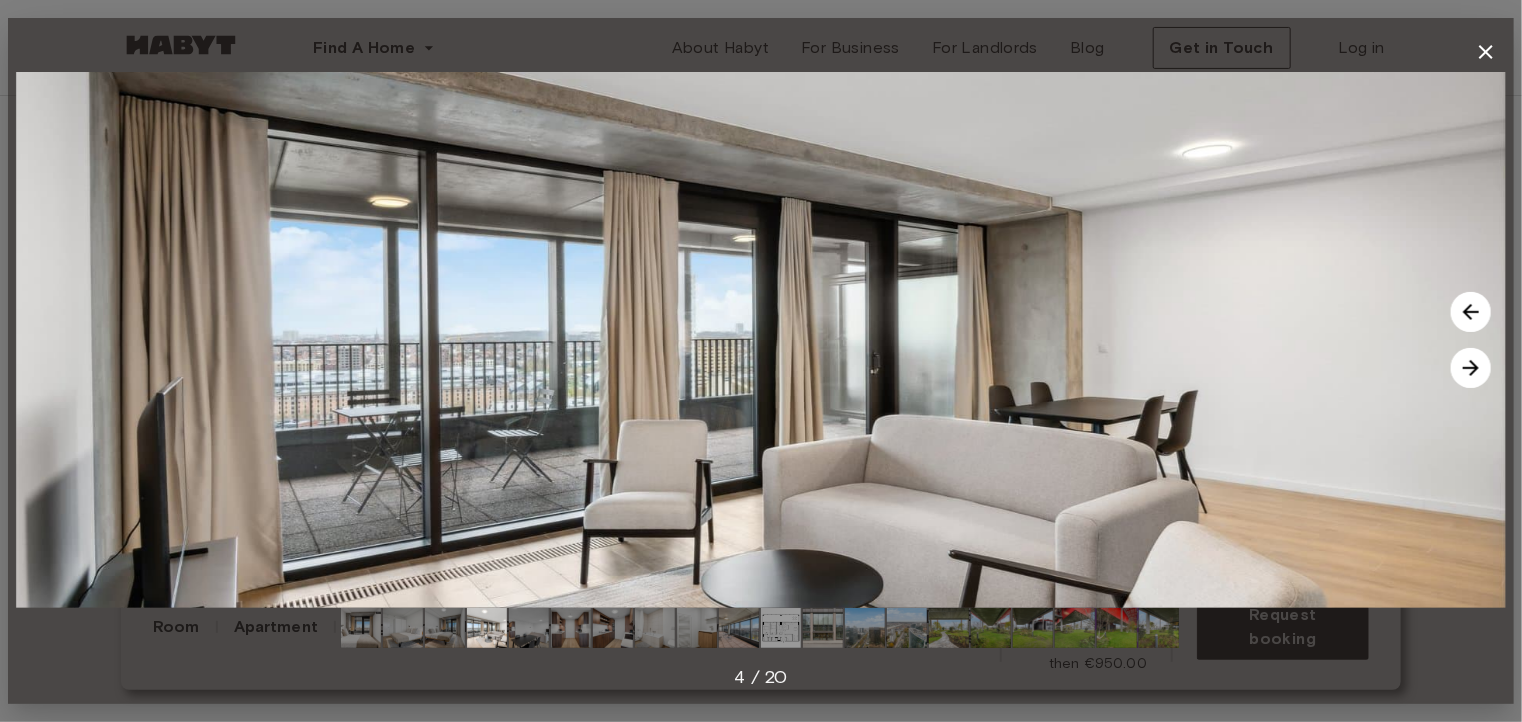 click at bounding box center (1471, 368) 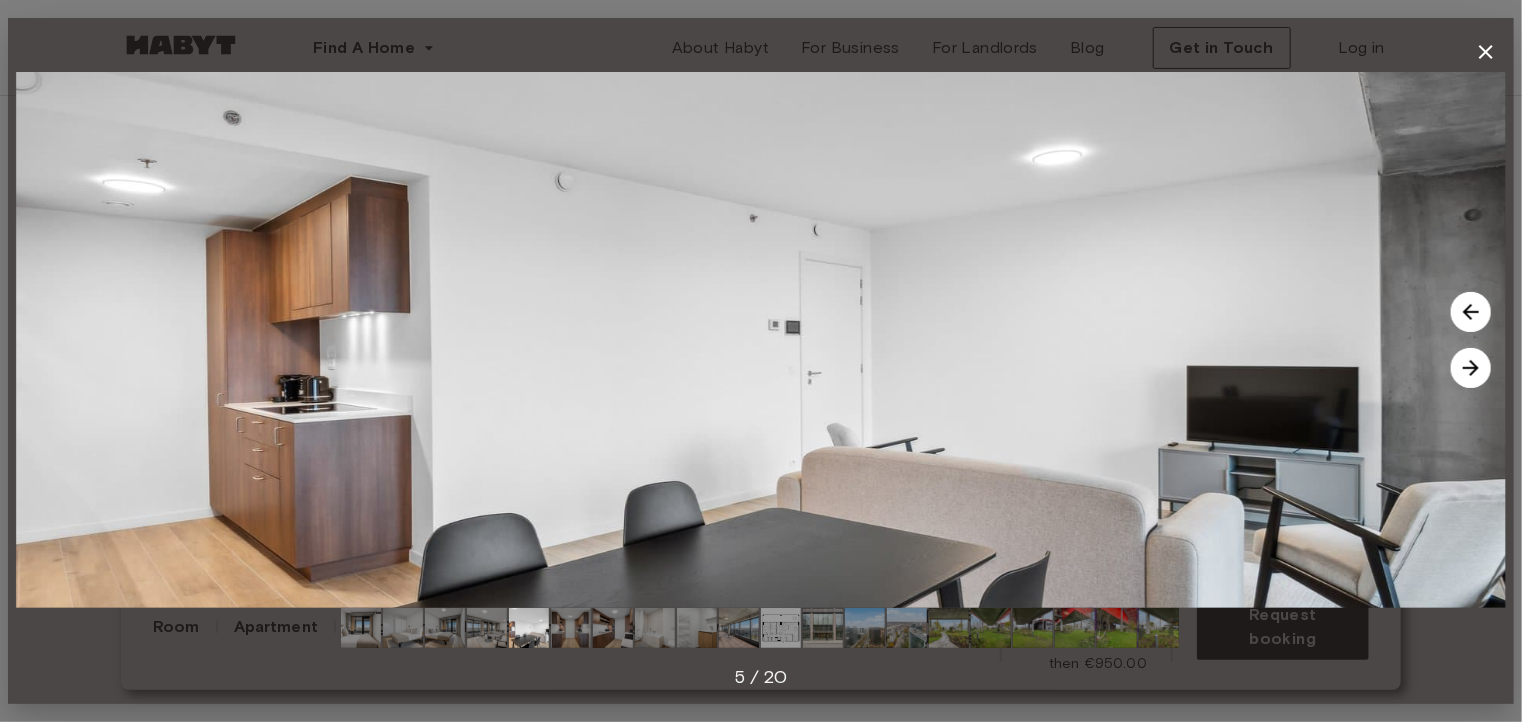 click at bounding box center (1471, 368) 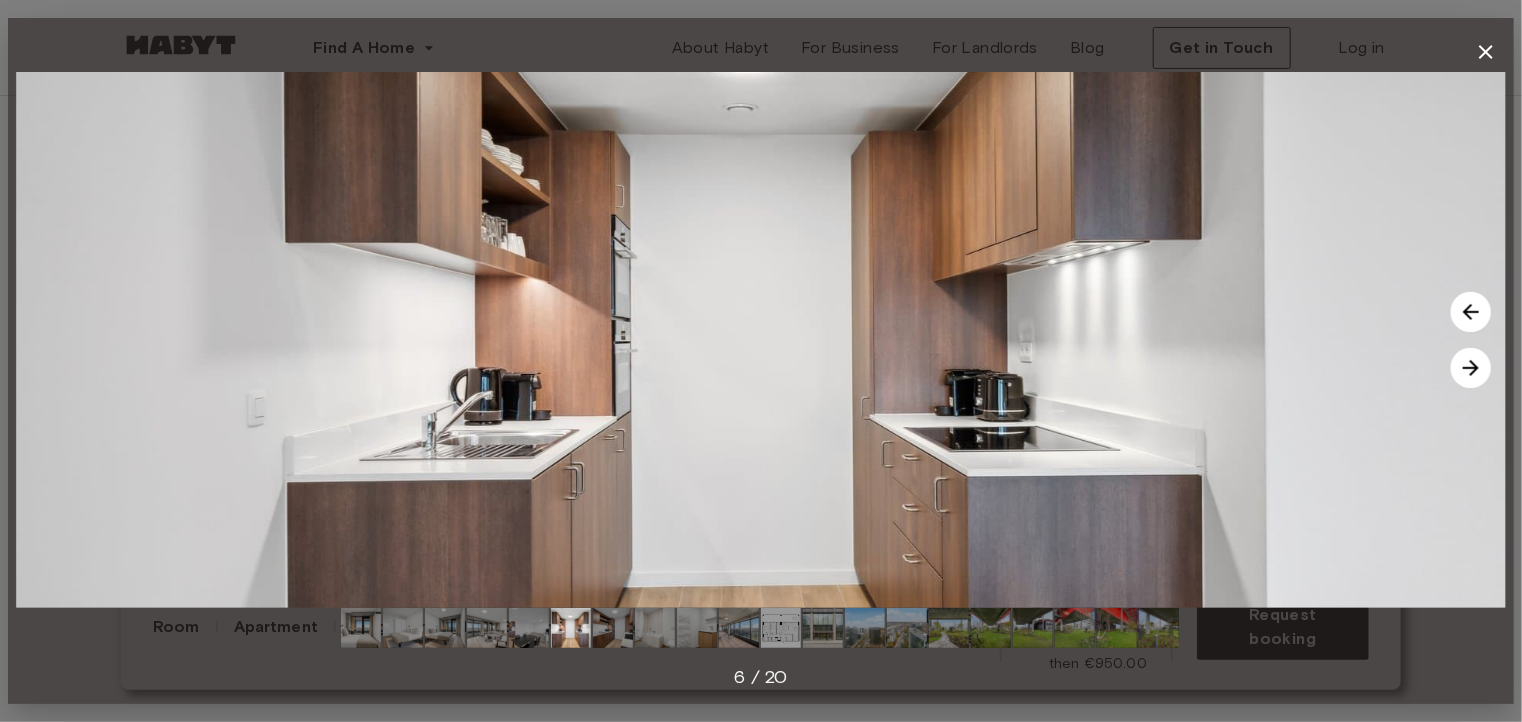 click at bounding box center (1471, 368) 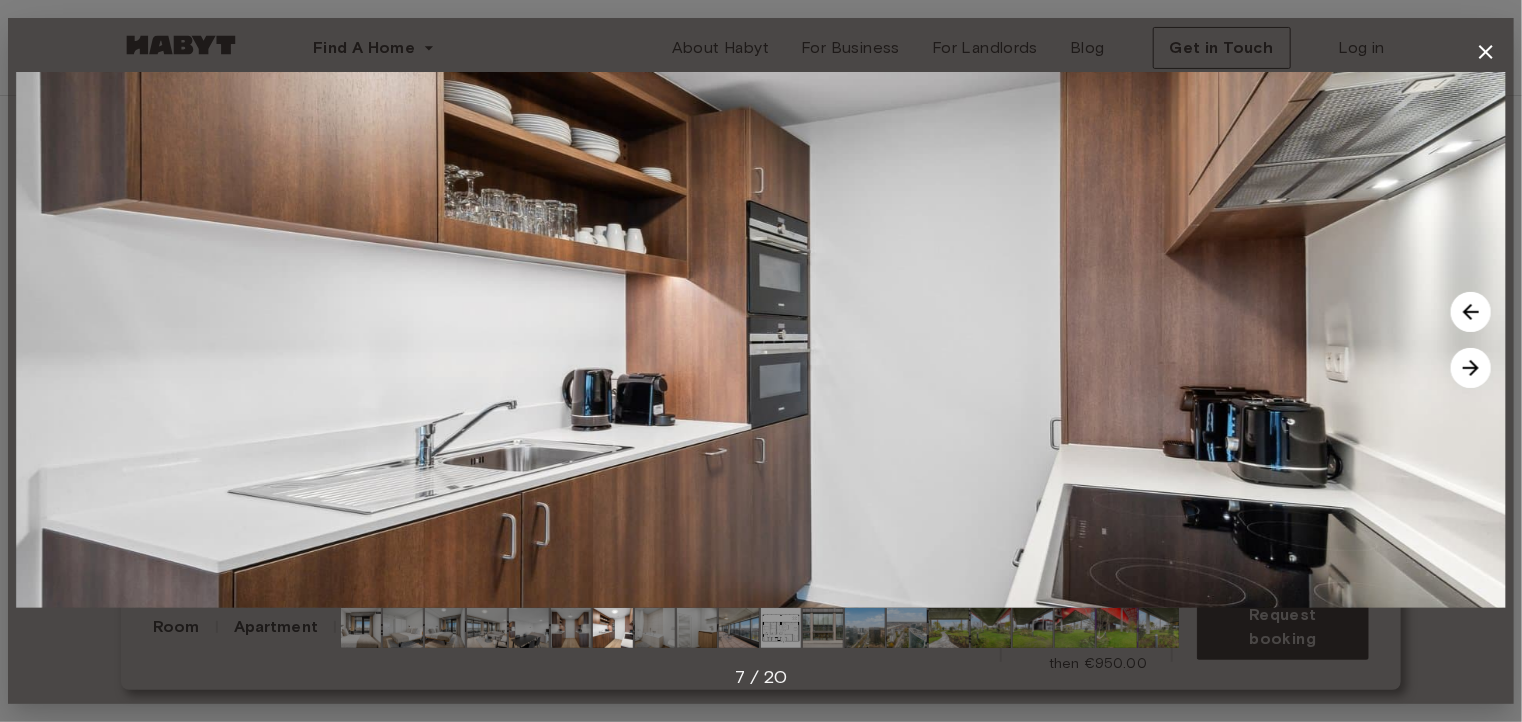 click at bounding box center (1471, 368) 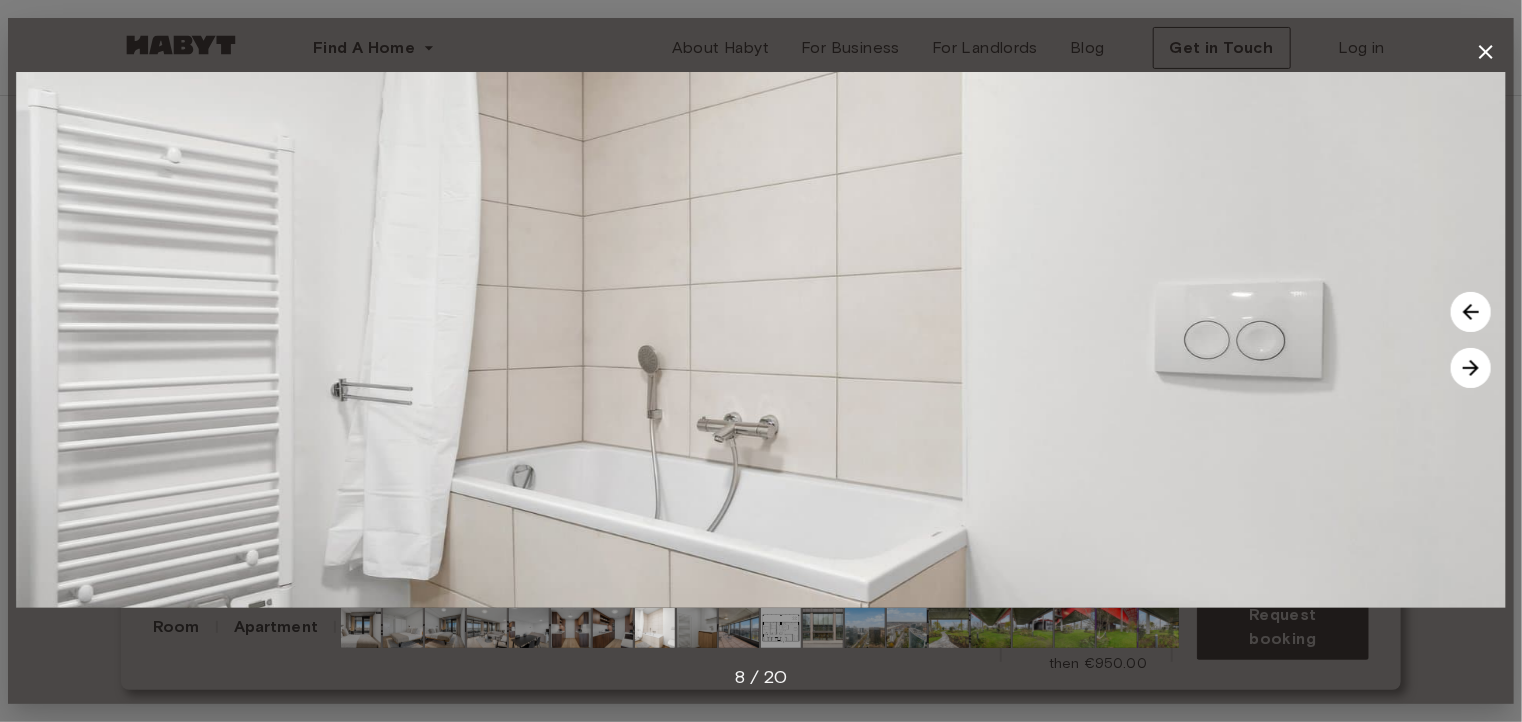 click at bounding box center [1471, 368] 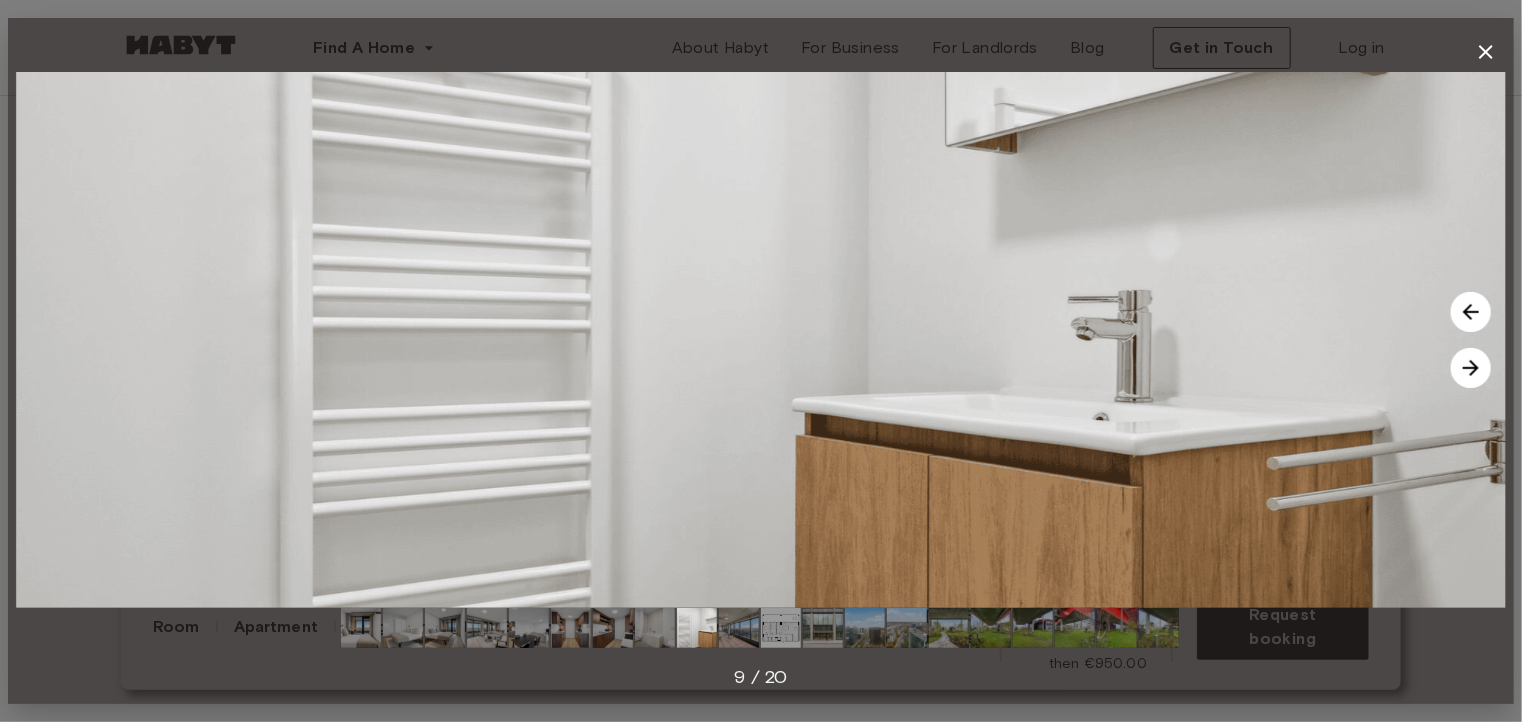 click at bounding box center (1471, 368) 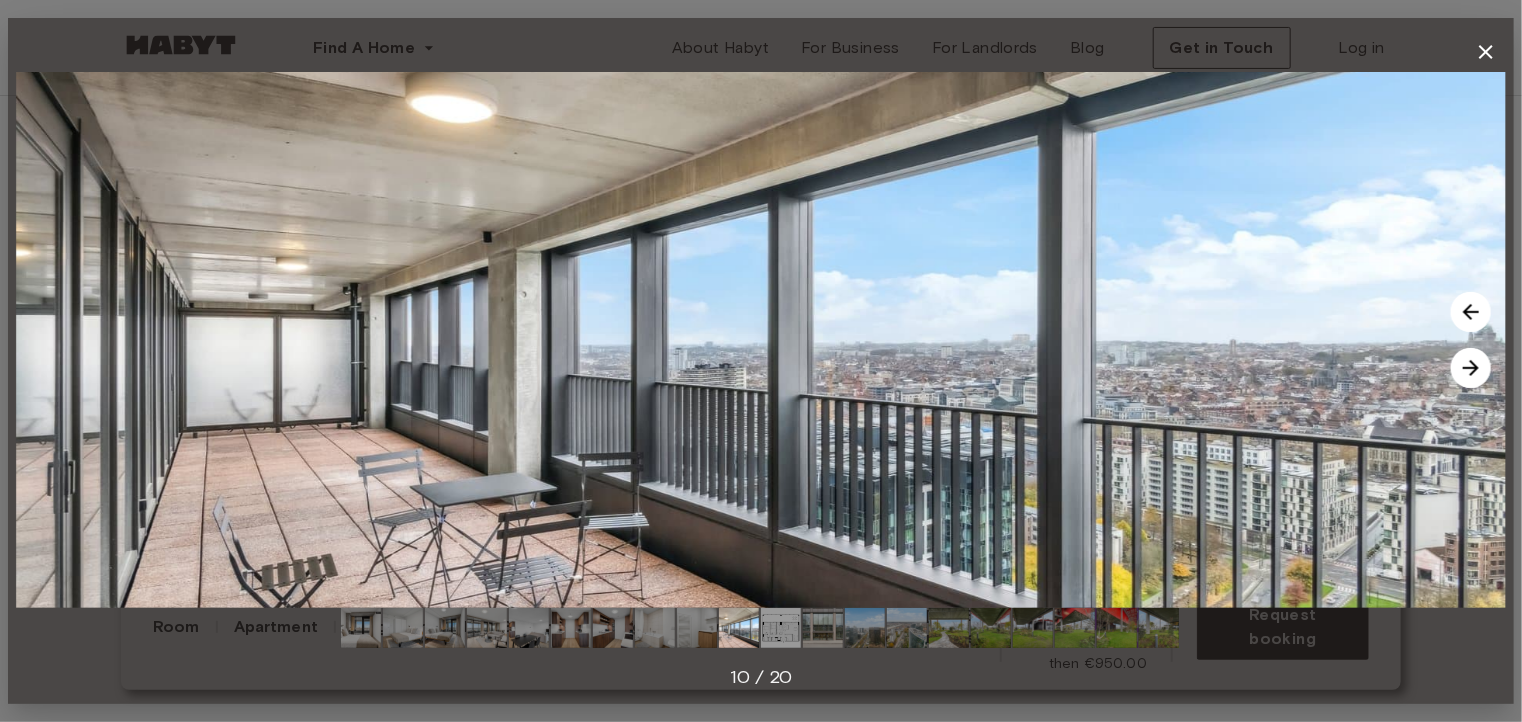 click at bounding box center [1471, 368] 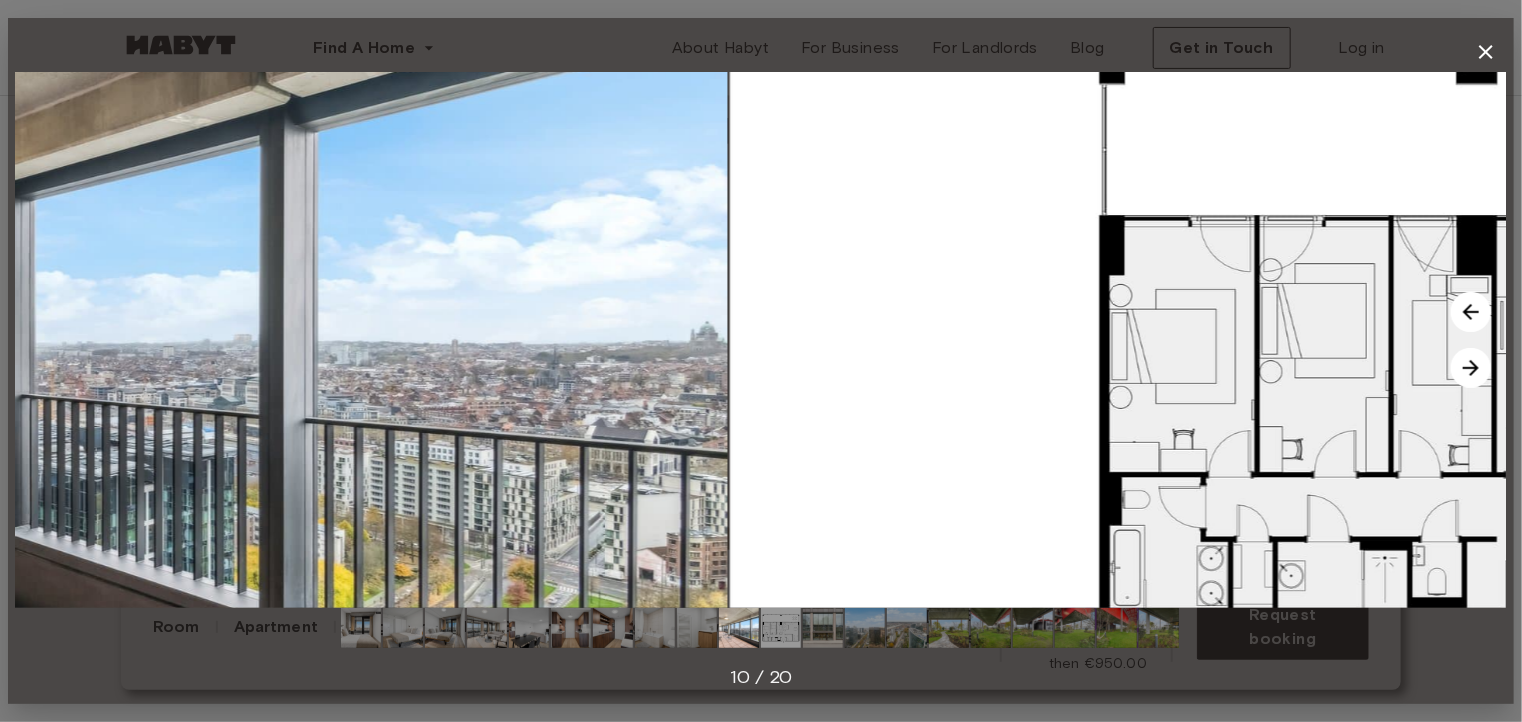 click at bounding box center [1471, 368] 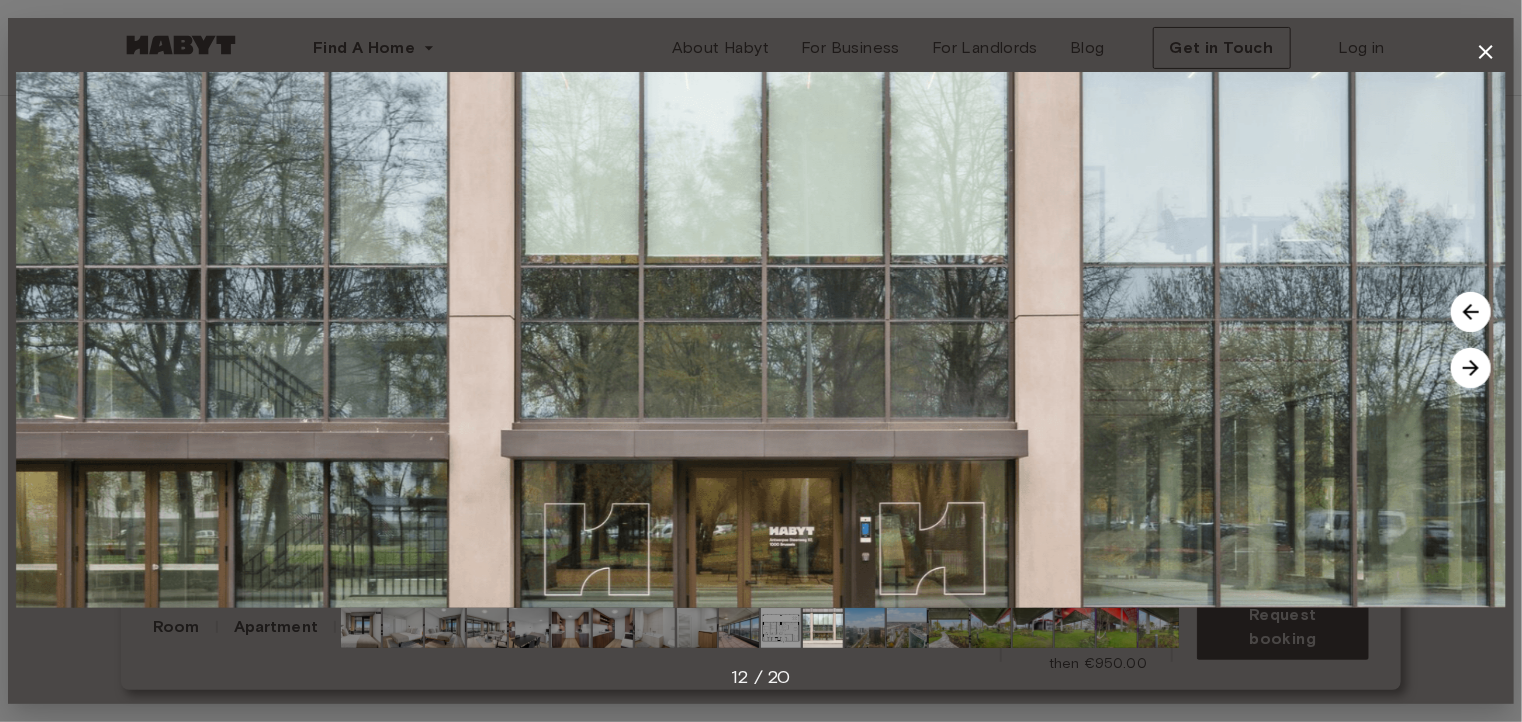 click at bounding box center [1471, 368] 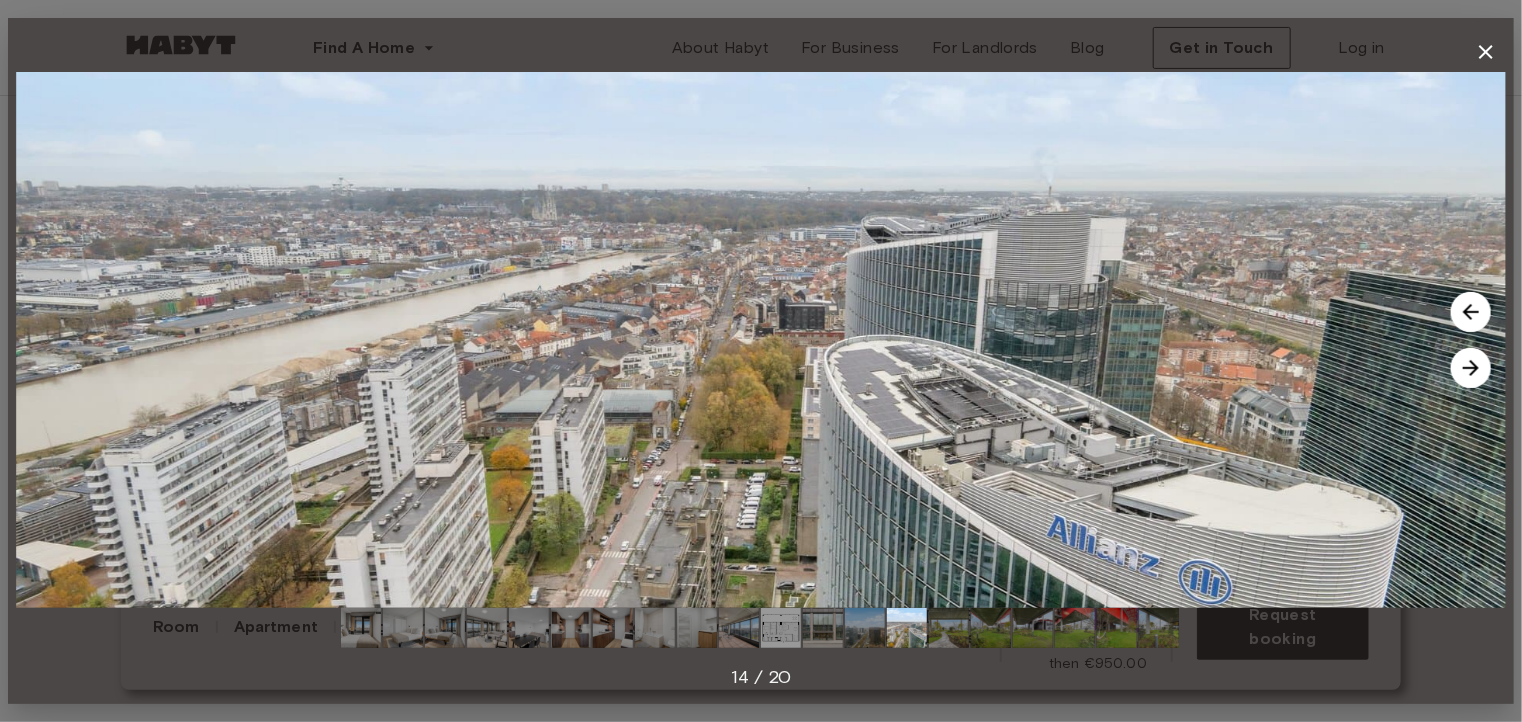 click at bounding box center (1471, 312) 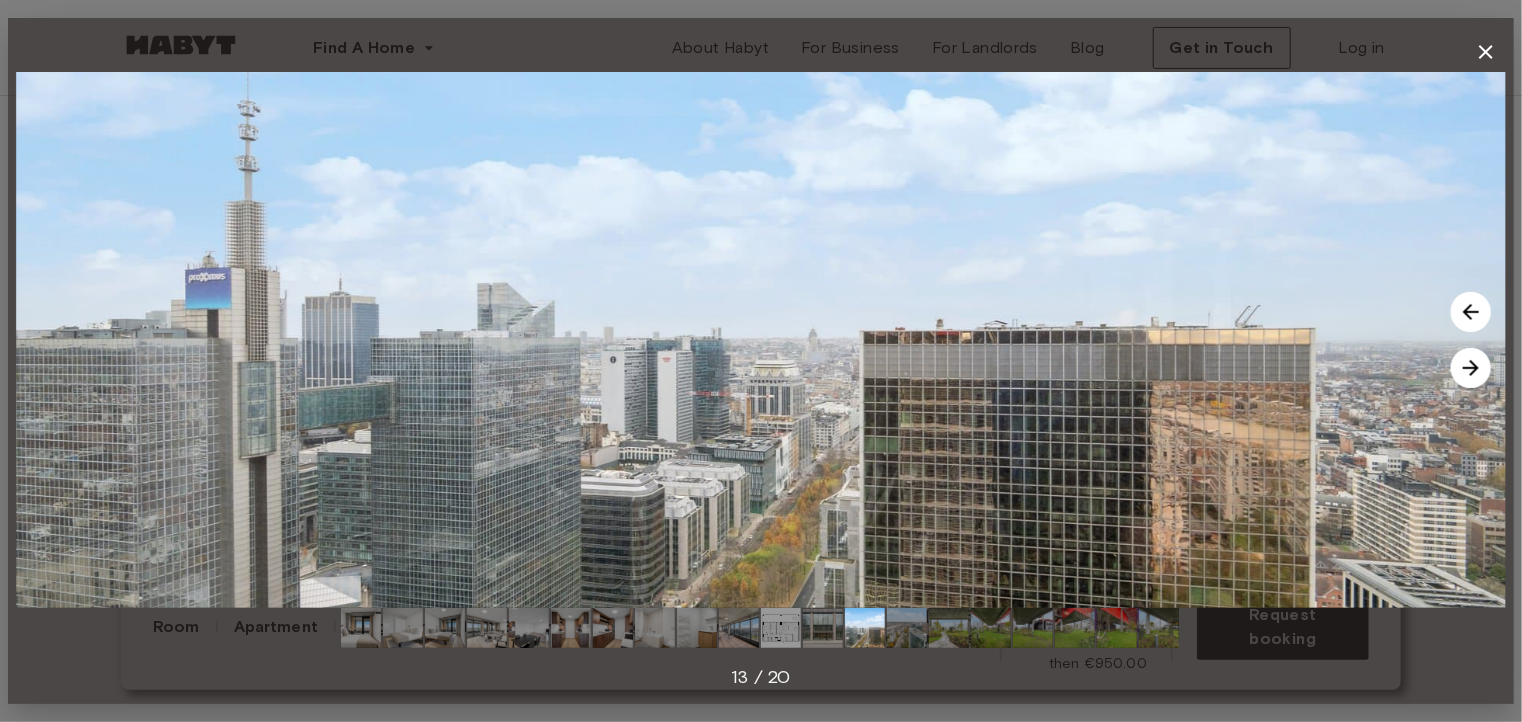 click at bounding box center (1471, 312) 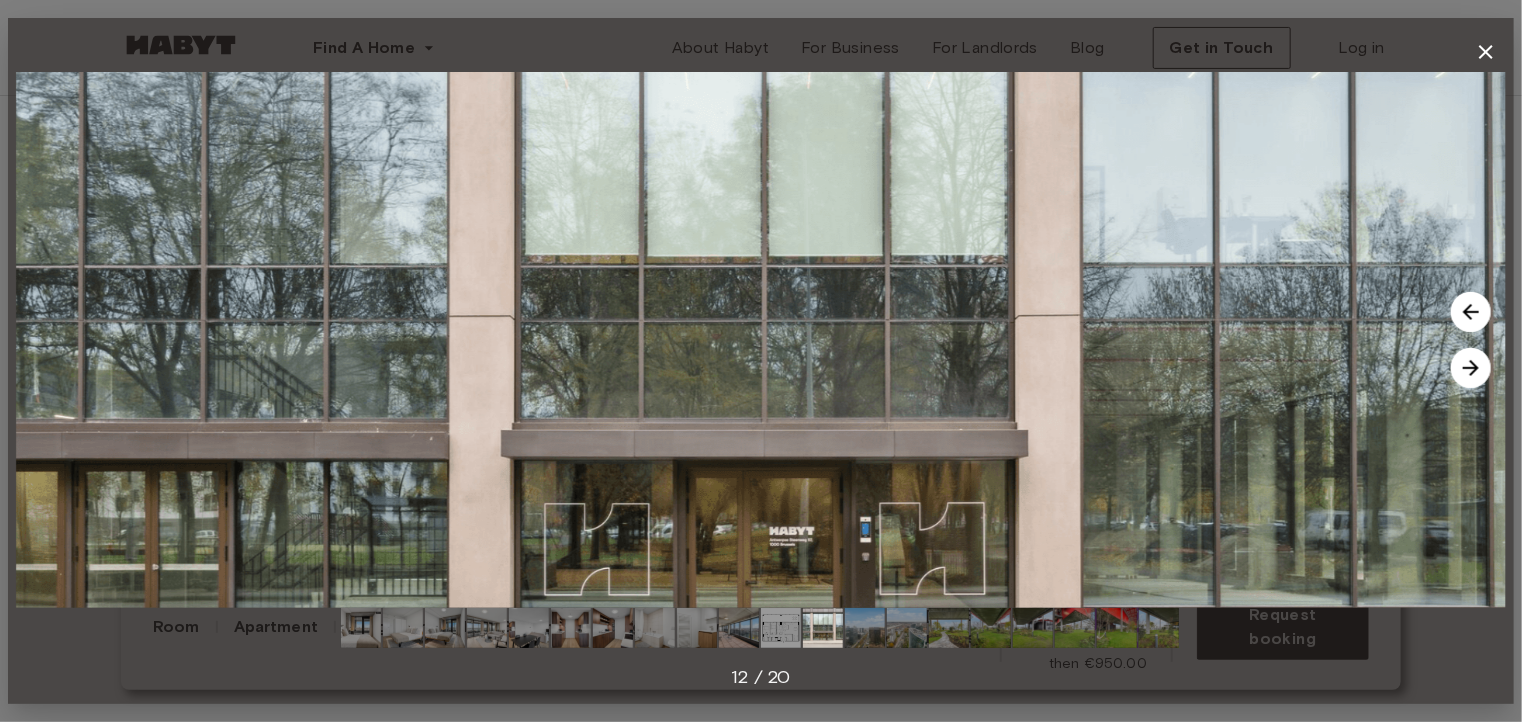 click at bounding box center (1471, 312) 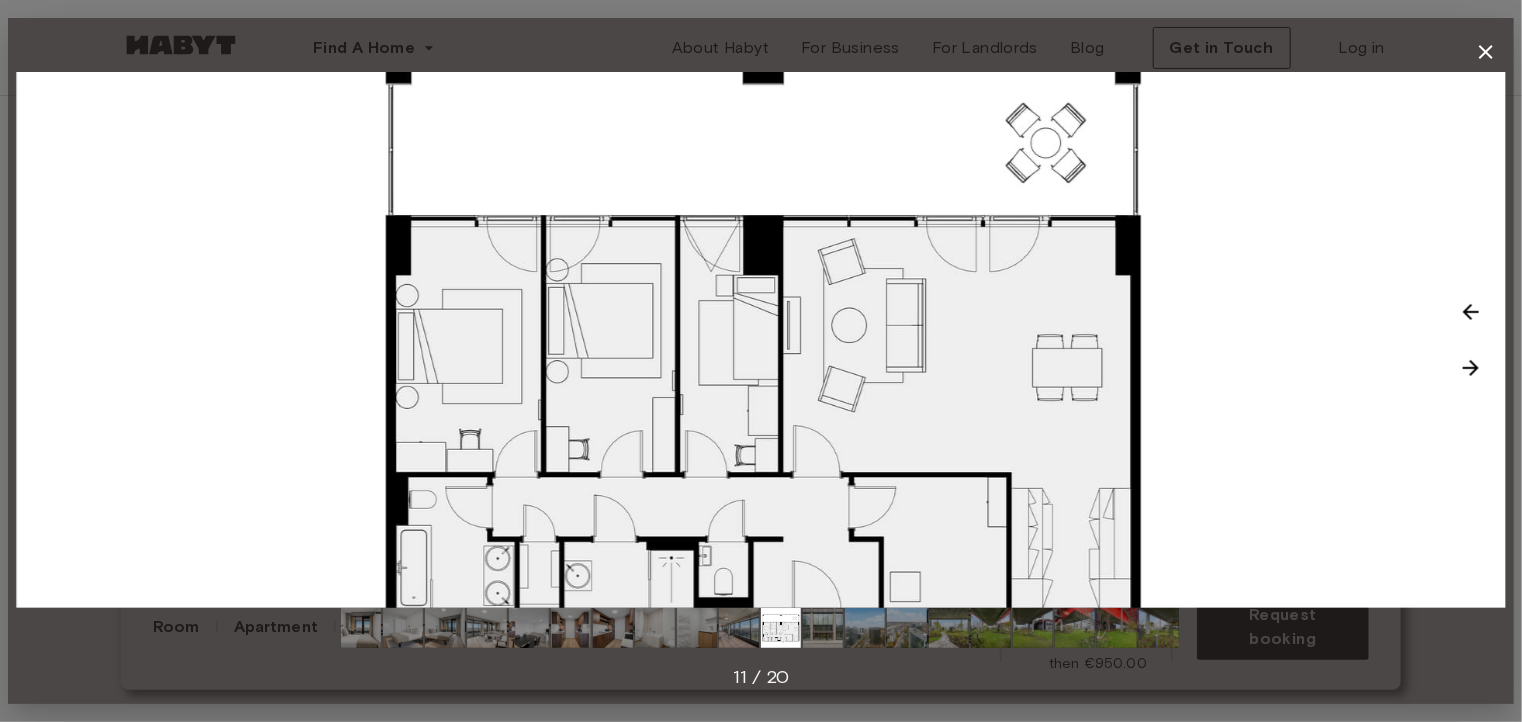 click at bounding box center [1471, 368] 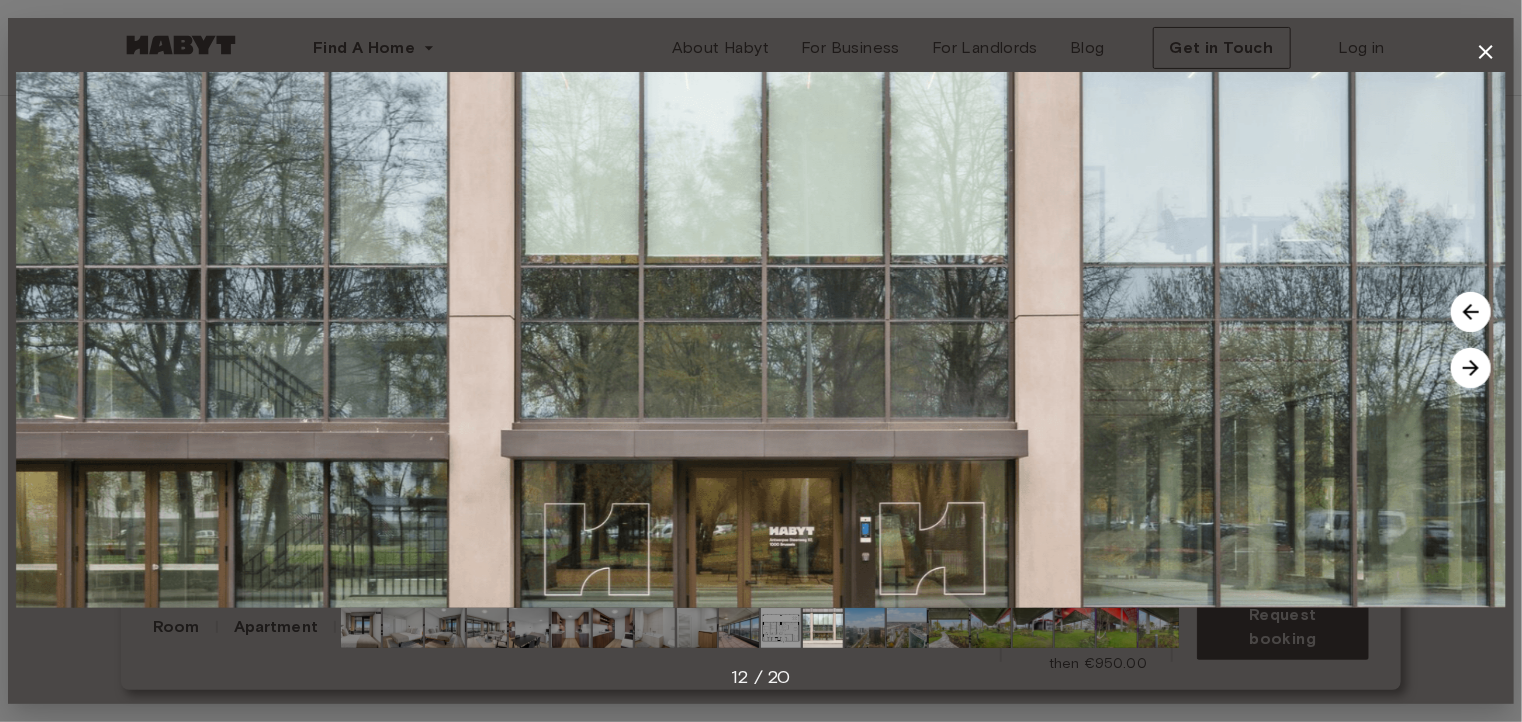 click at bounding box center [1471, 368] 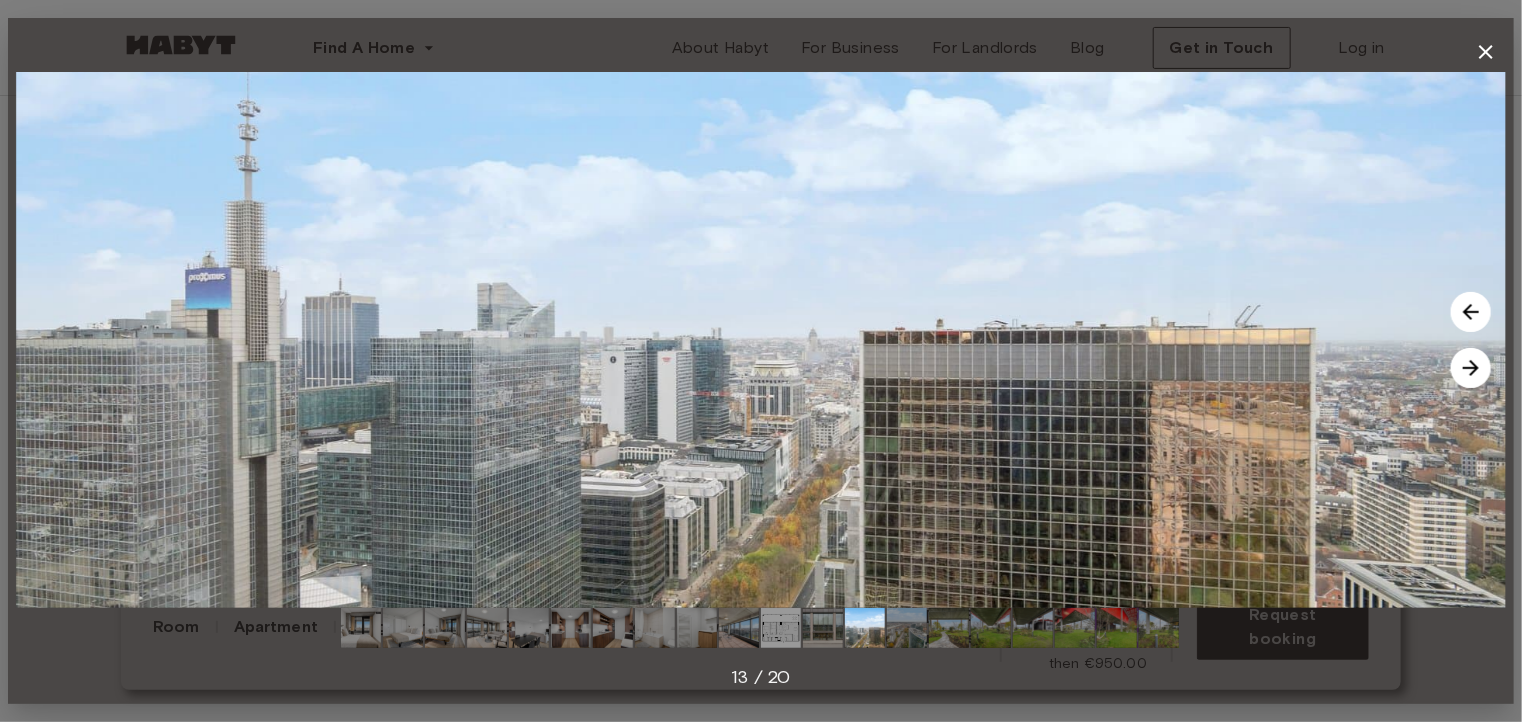 click at bounding box center [1471, 368] 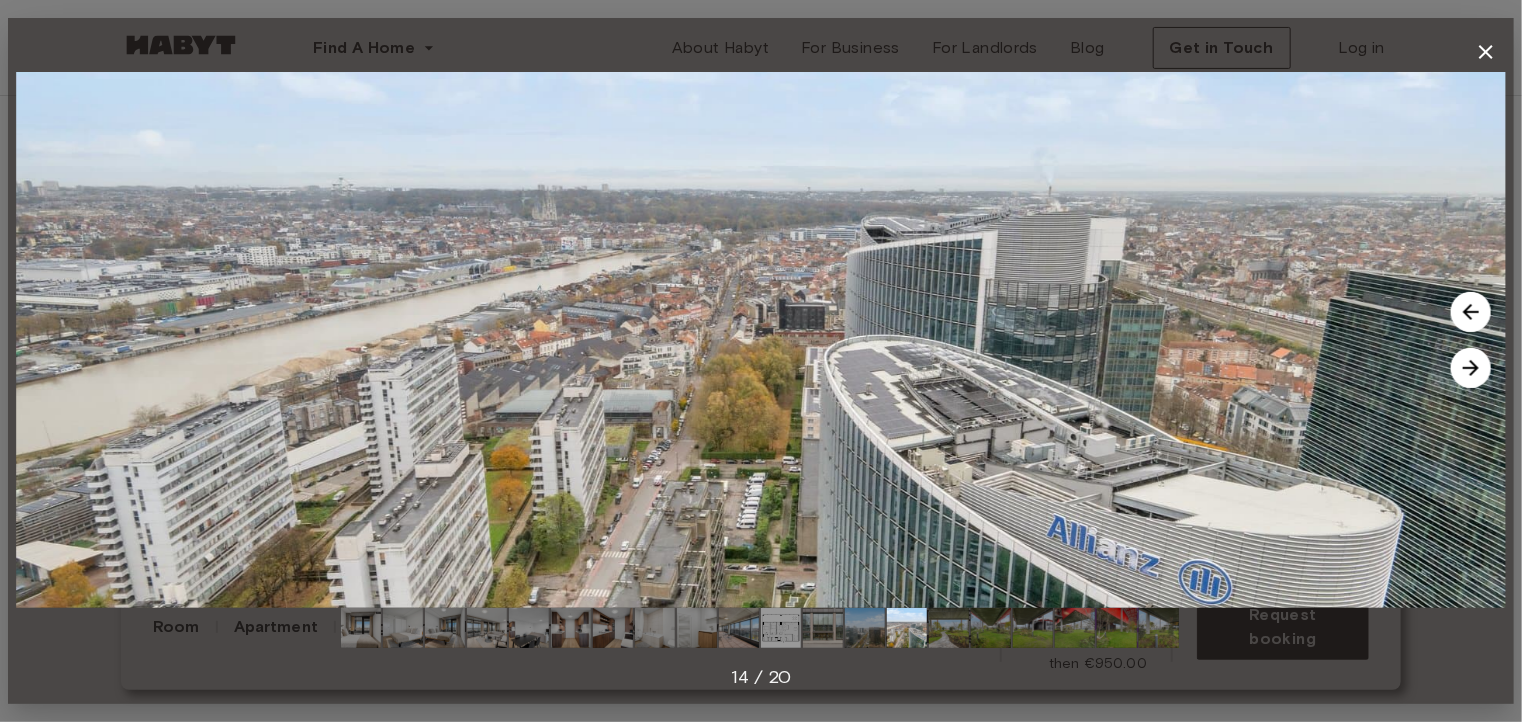 click at bounding box center [1471, 368] 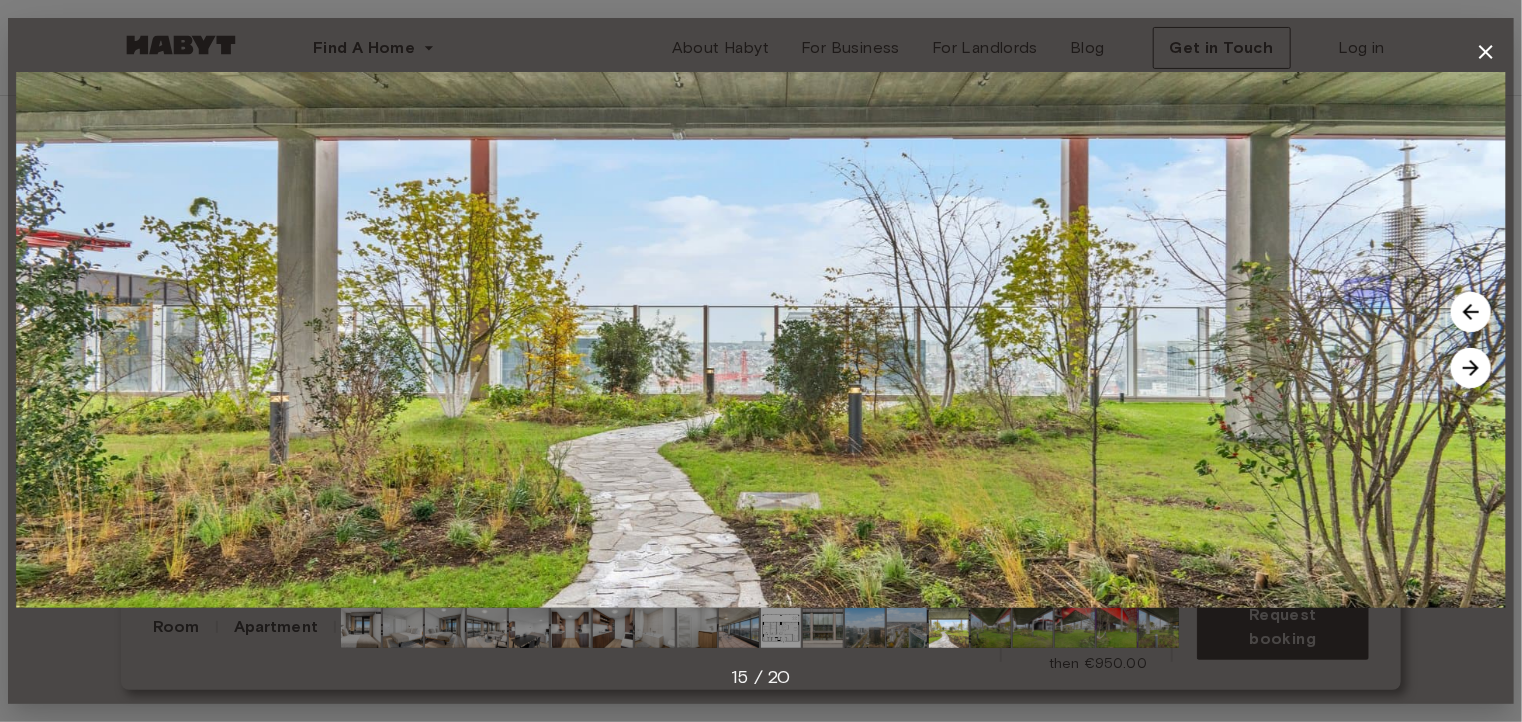 click at bounding box center (1471, 368) 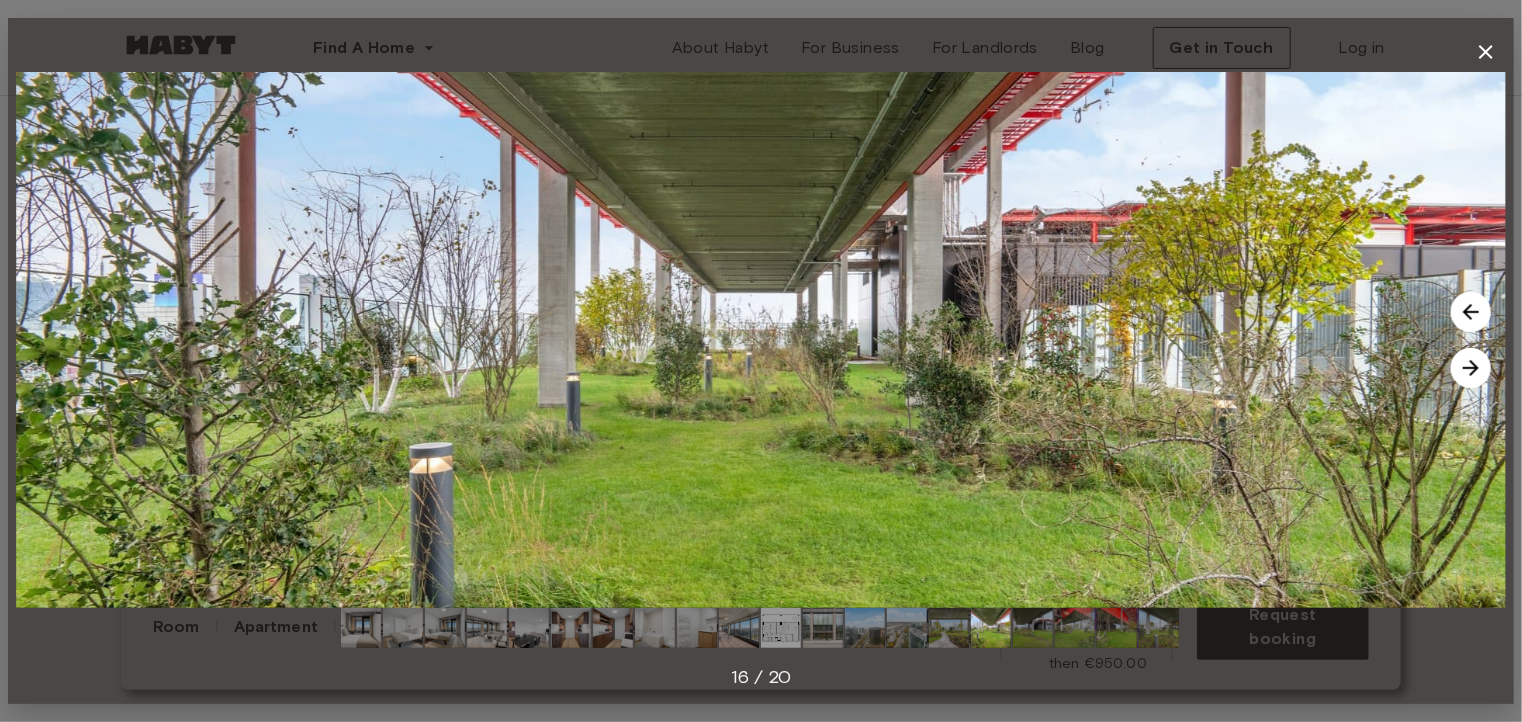 click at bounding box center [1471, 368] 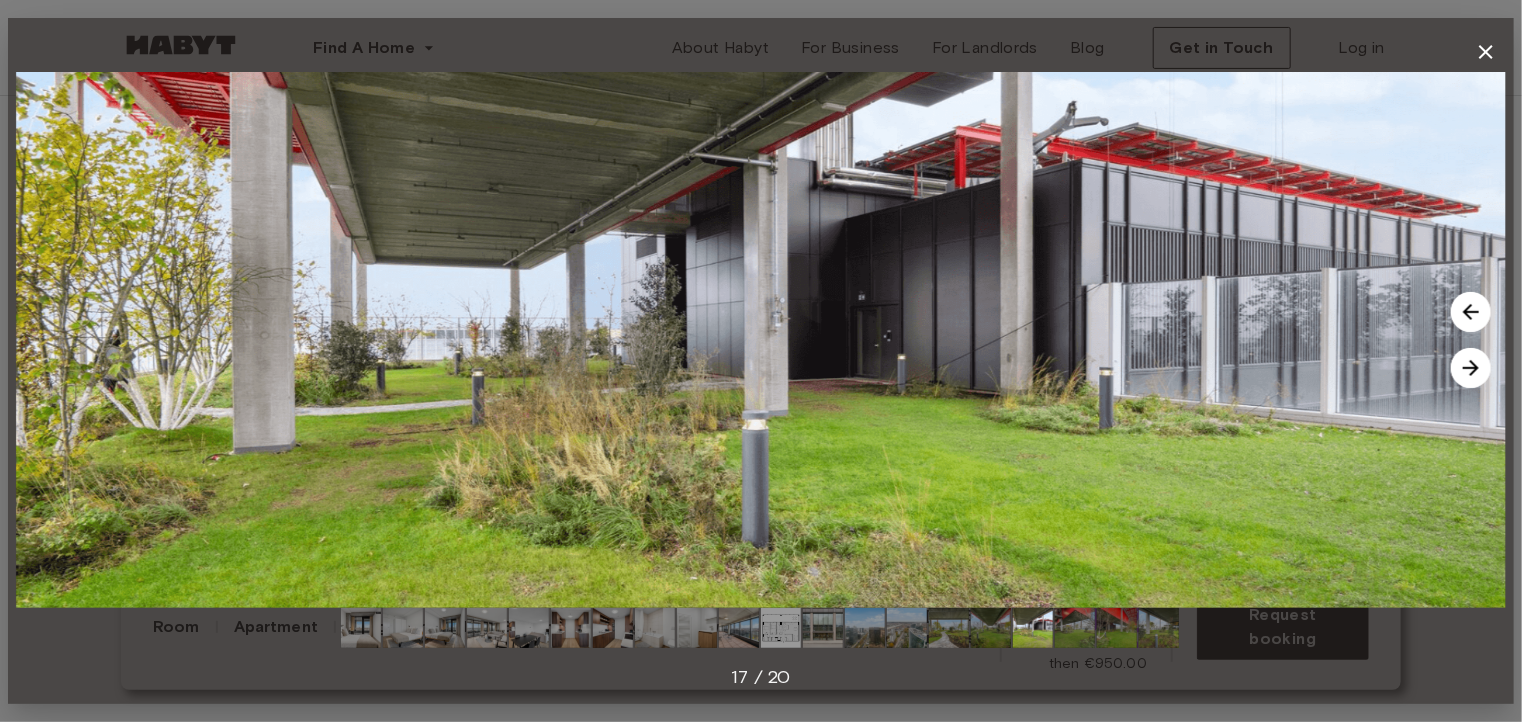 click at bounding box center [1471, 368] 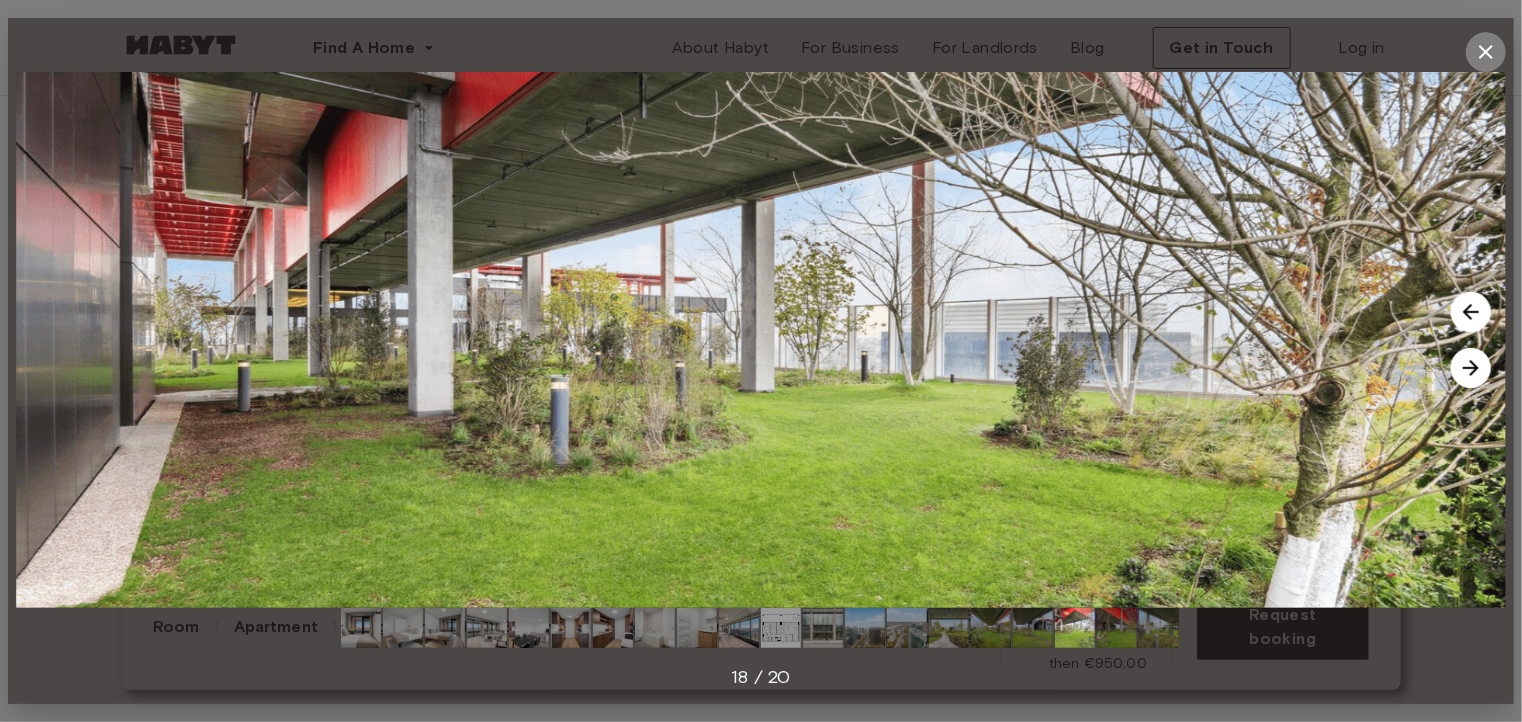 click 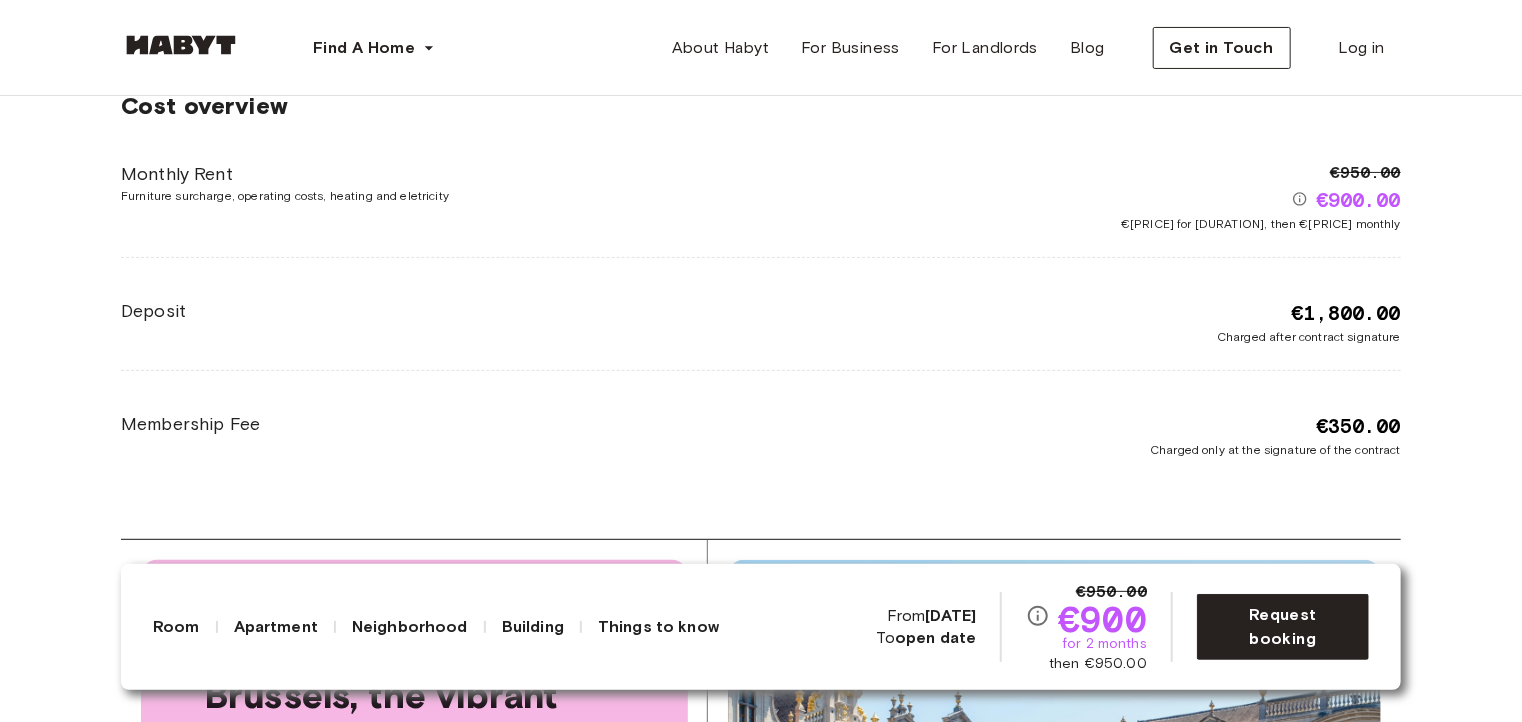 scroll, scrollTop: 4000, scrollLeft: 0, axis: vertical 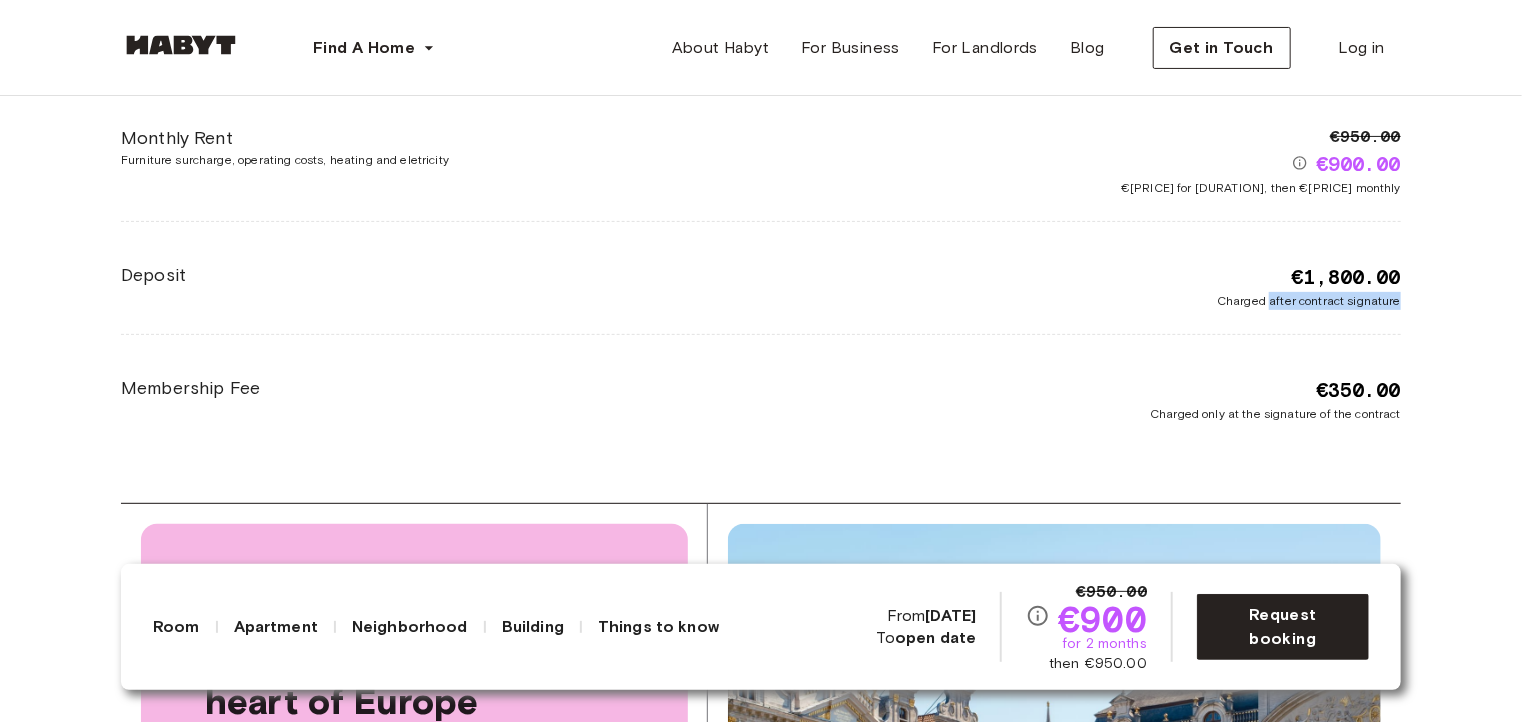 drag, startPoint x: 1272, startPoint y: 300, endPoint x: 1408, endPoint y: 316, distance: 136.93794 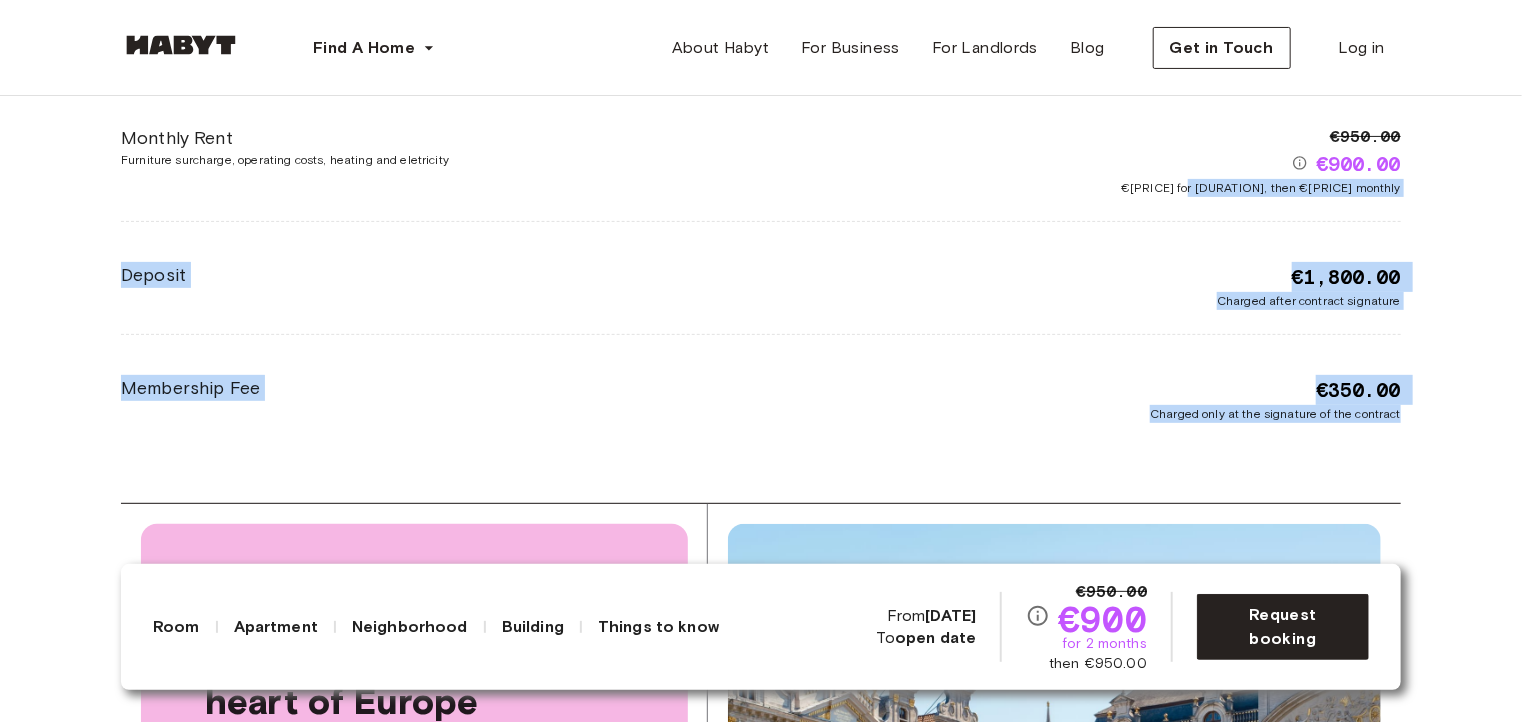 drag, startPoint x: 1415, startPoint y: 449, endPoint x: 1211, endPoint y: 133, distance: 376.12762 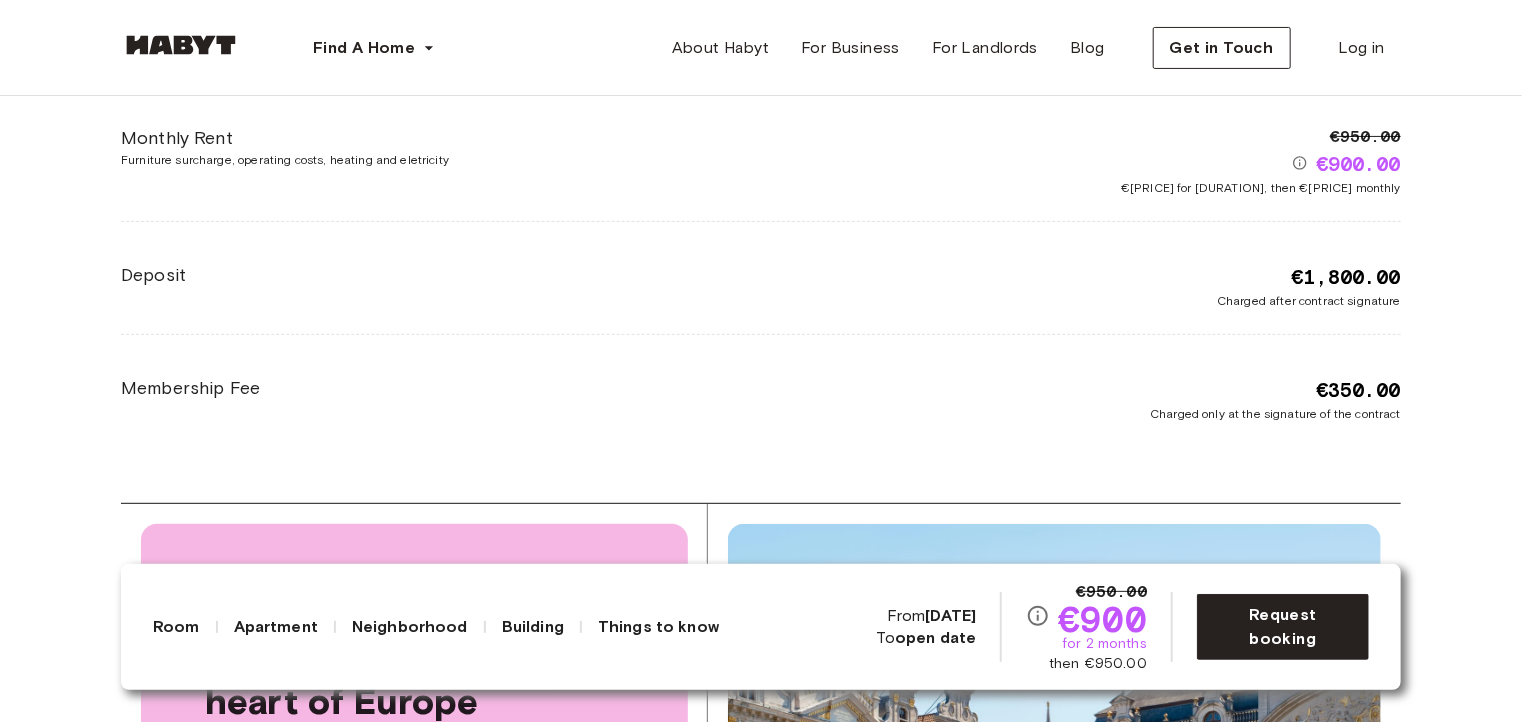 click on "€950.00 €900.00 €900.00 for 2 months, then €950.00 monthly" at bounding box center [1081, 161] 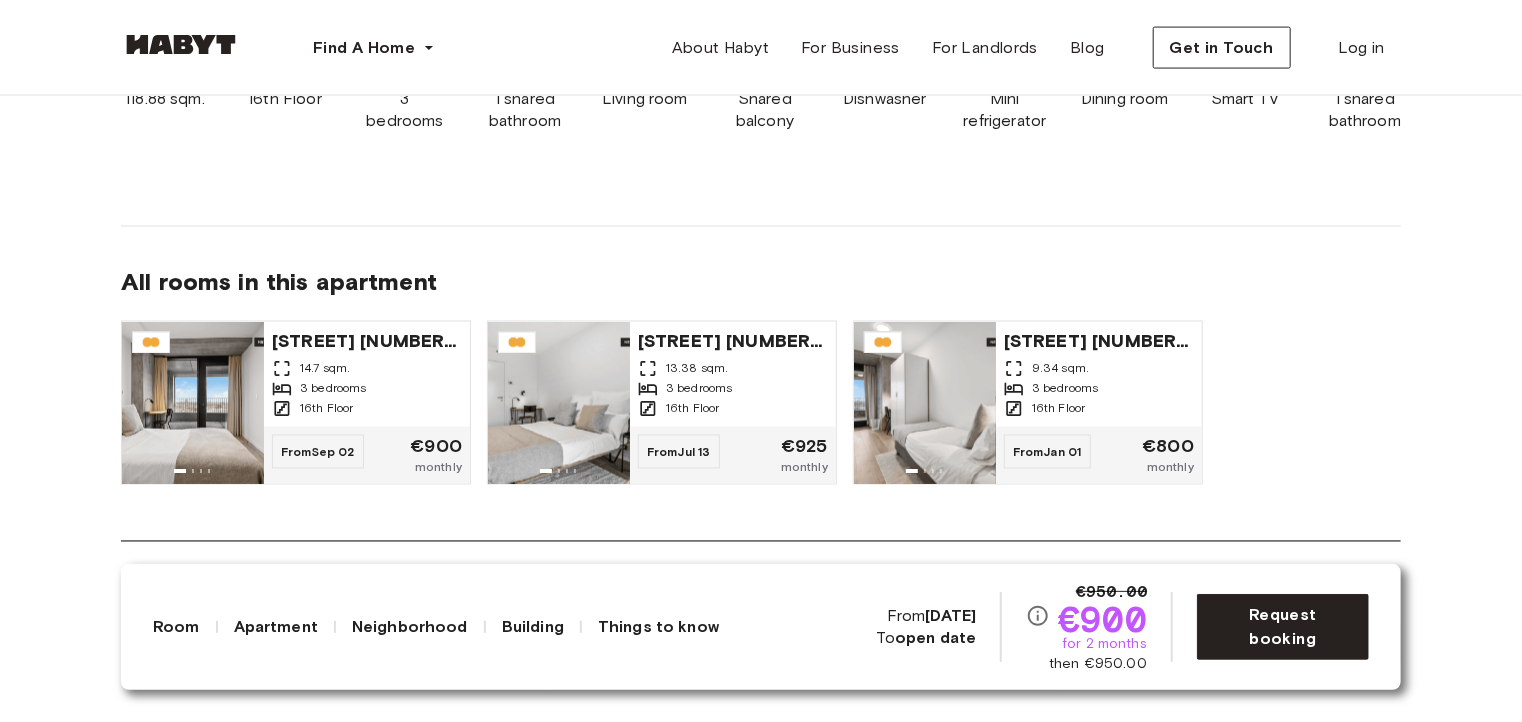 scroll, scrollTop: 1500, scrollLeft: 0, axis: vertical 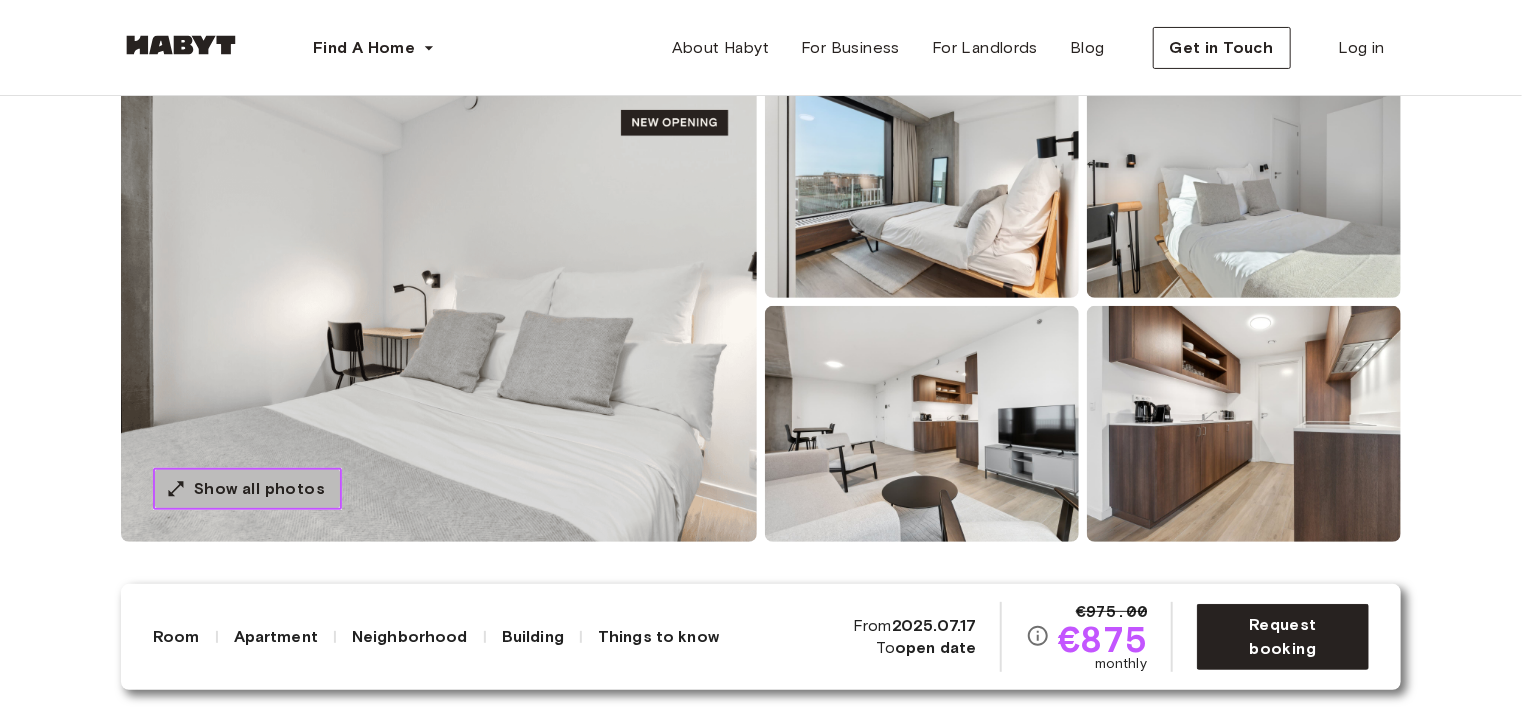 click on "Show all photos" at bounding box center [259, 489] 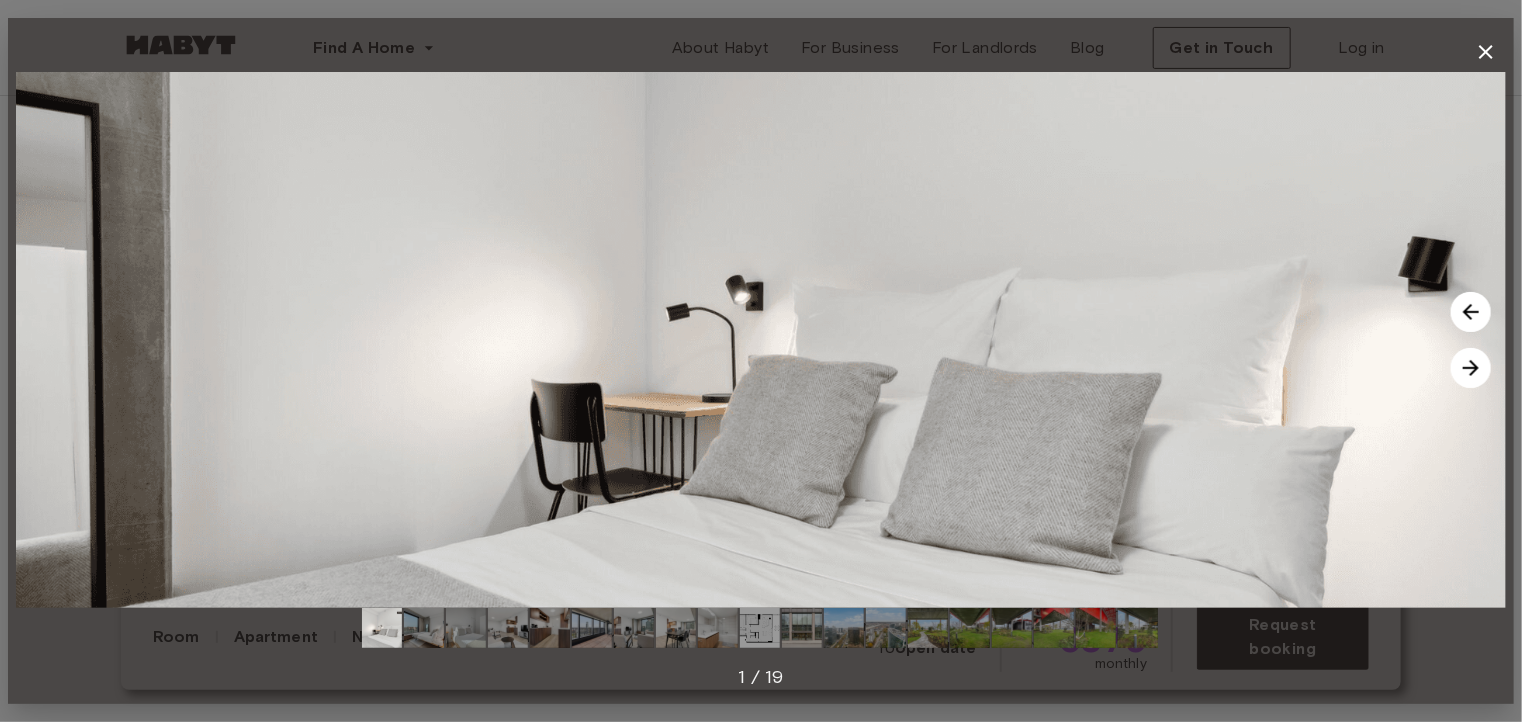 click at bounding box center (1471, 368) 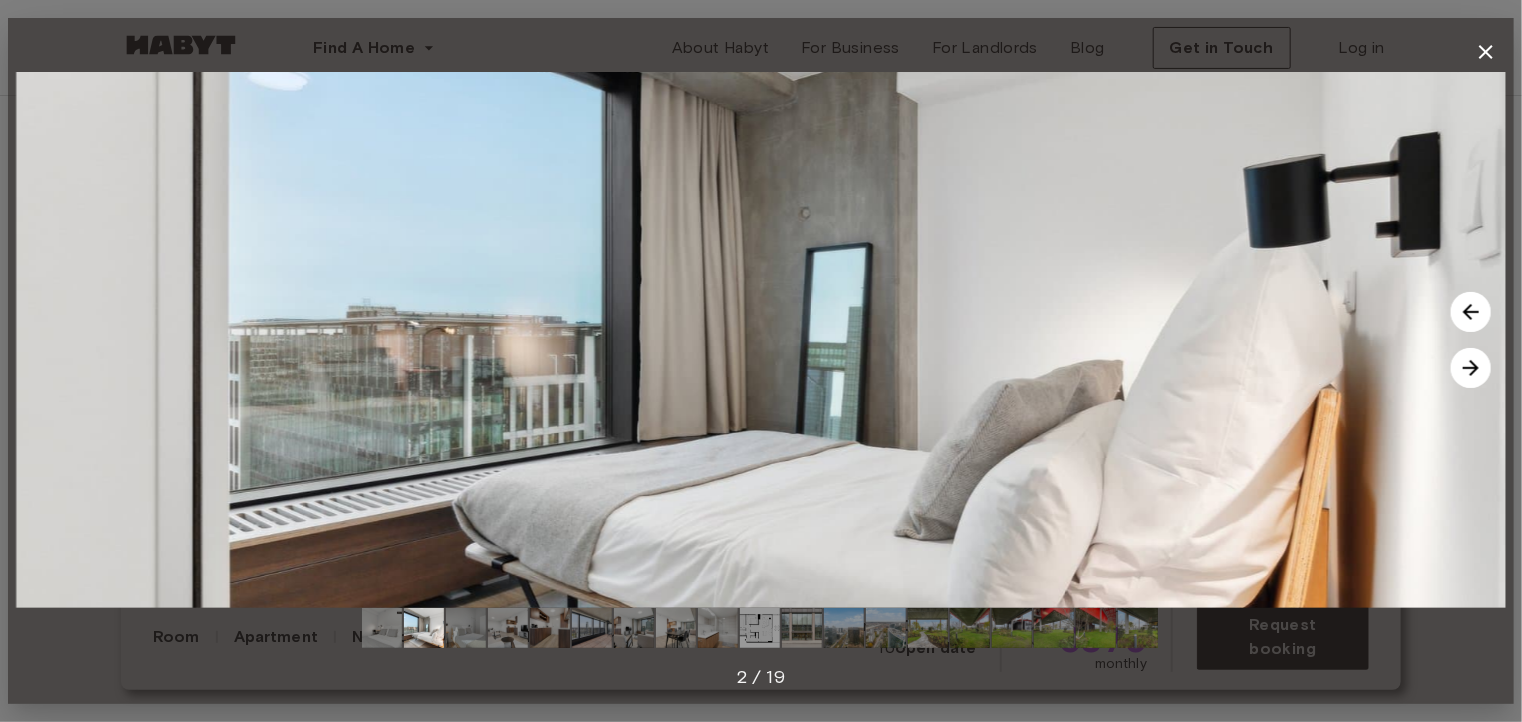click at bounding box center [1471, 368] 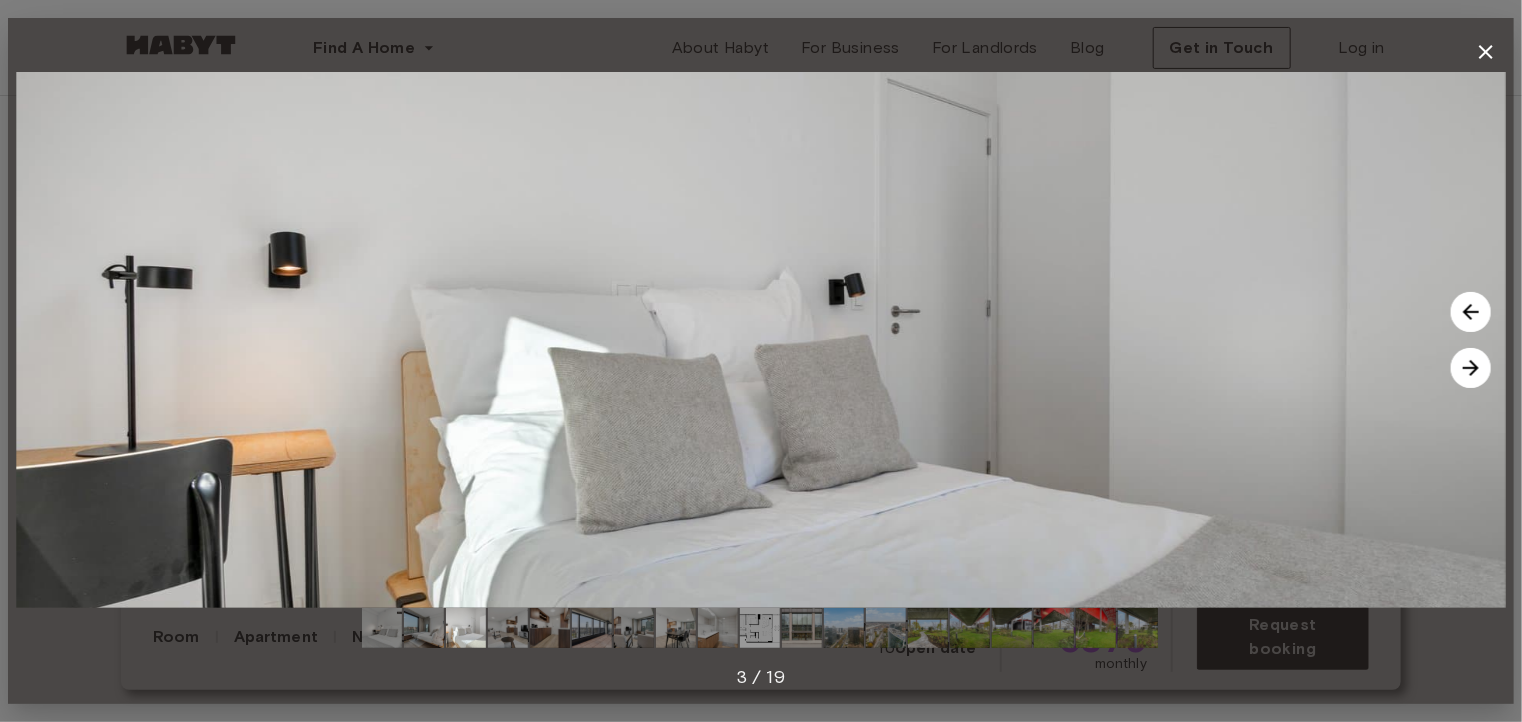 click at bounding box center (1471, 368) 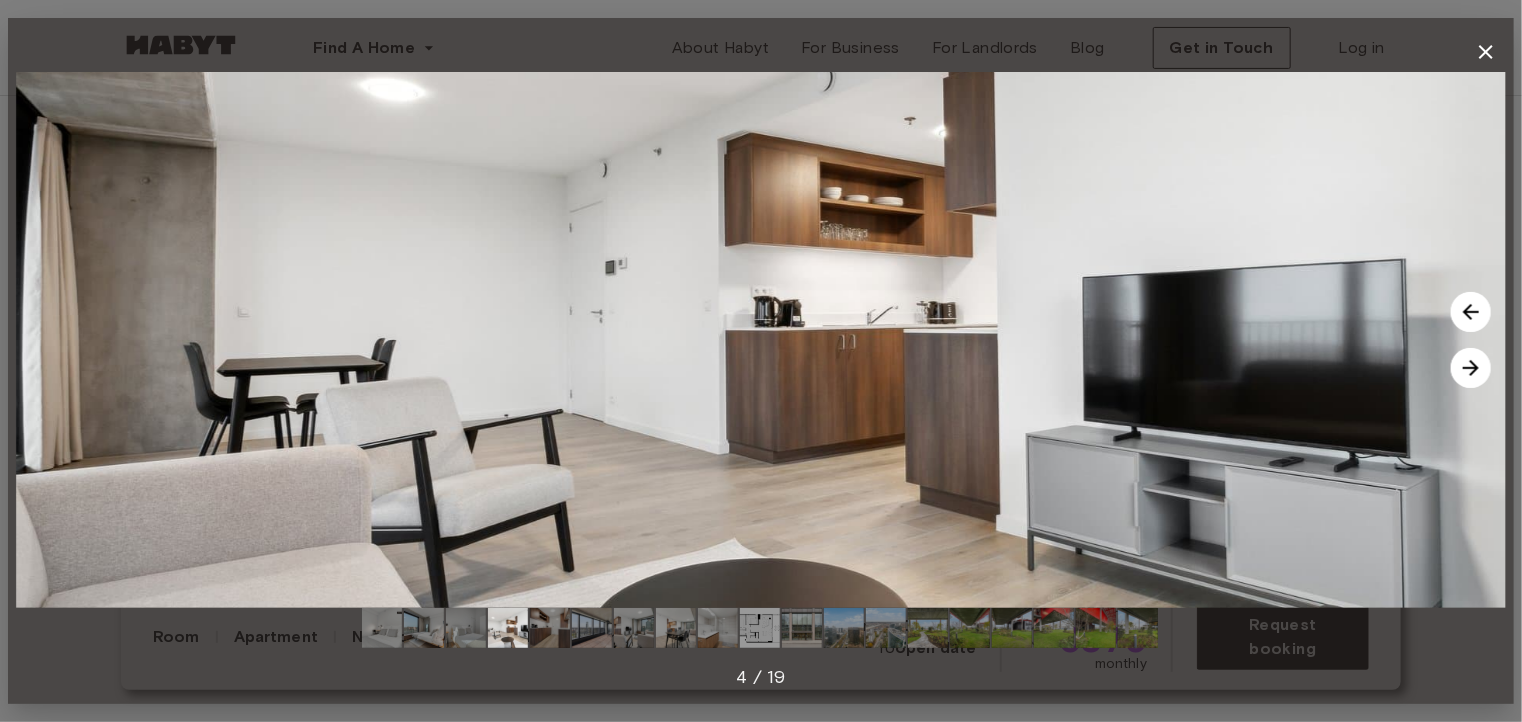 click at bounding box center [1471, 368] 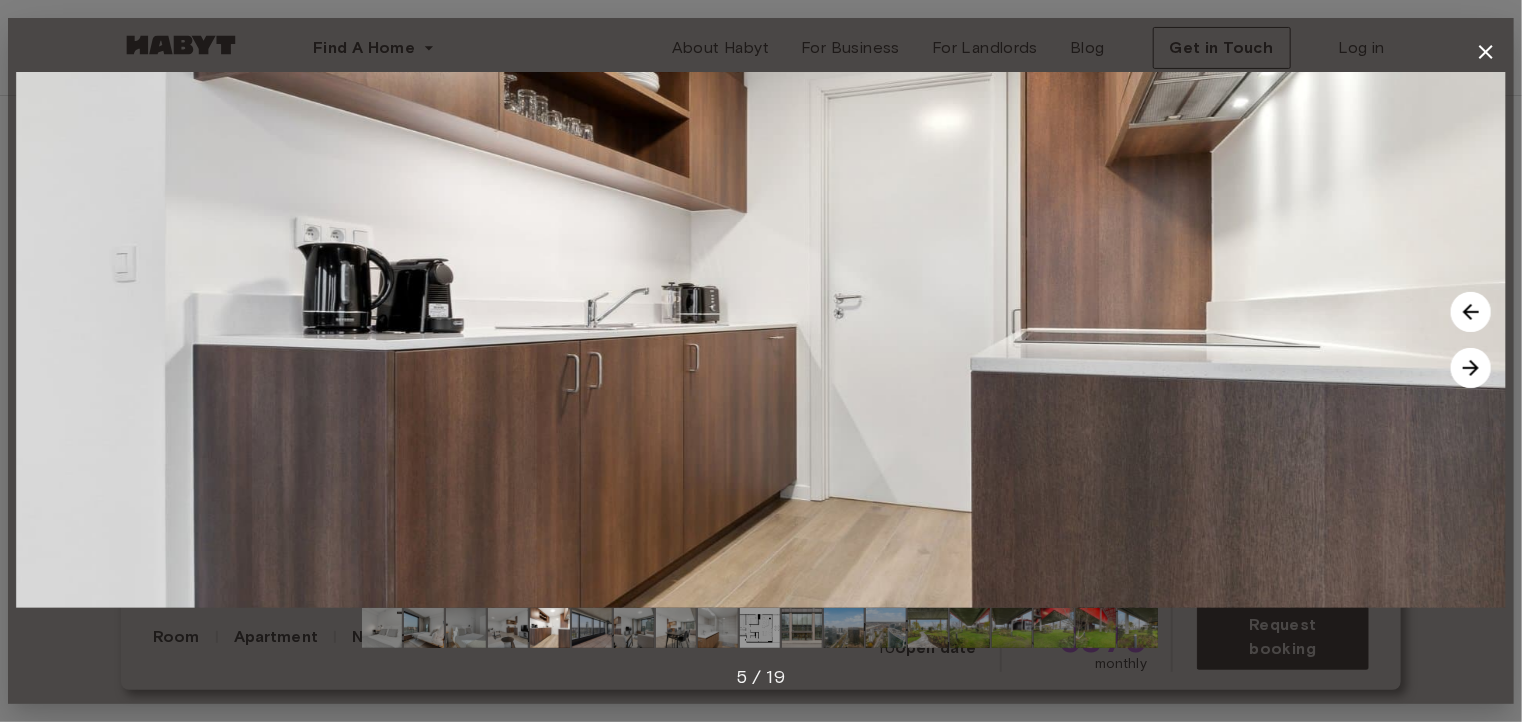 click at bounding box center (1471, 368) 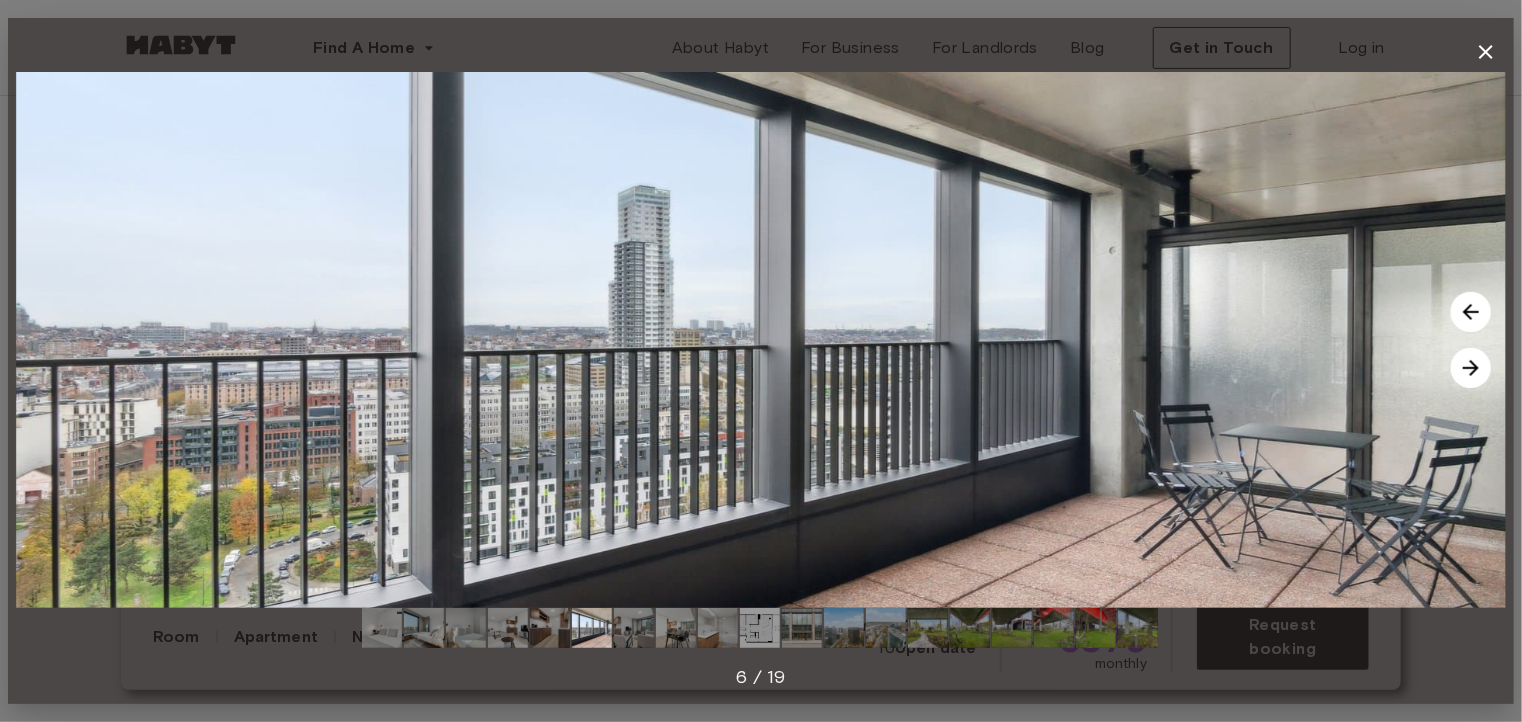click at bounding box center [1471, 368] 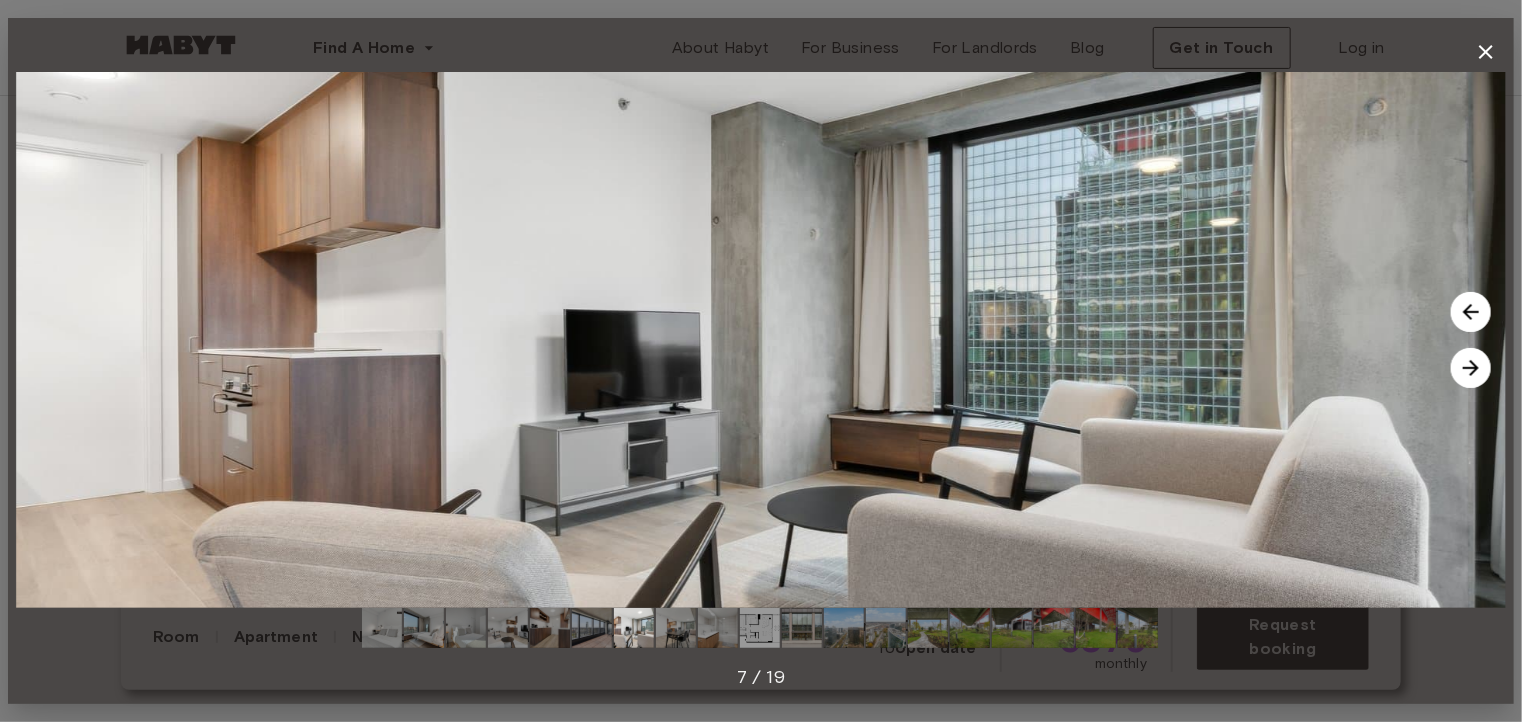 click at bounding box center (1471, 368) 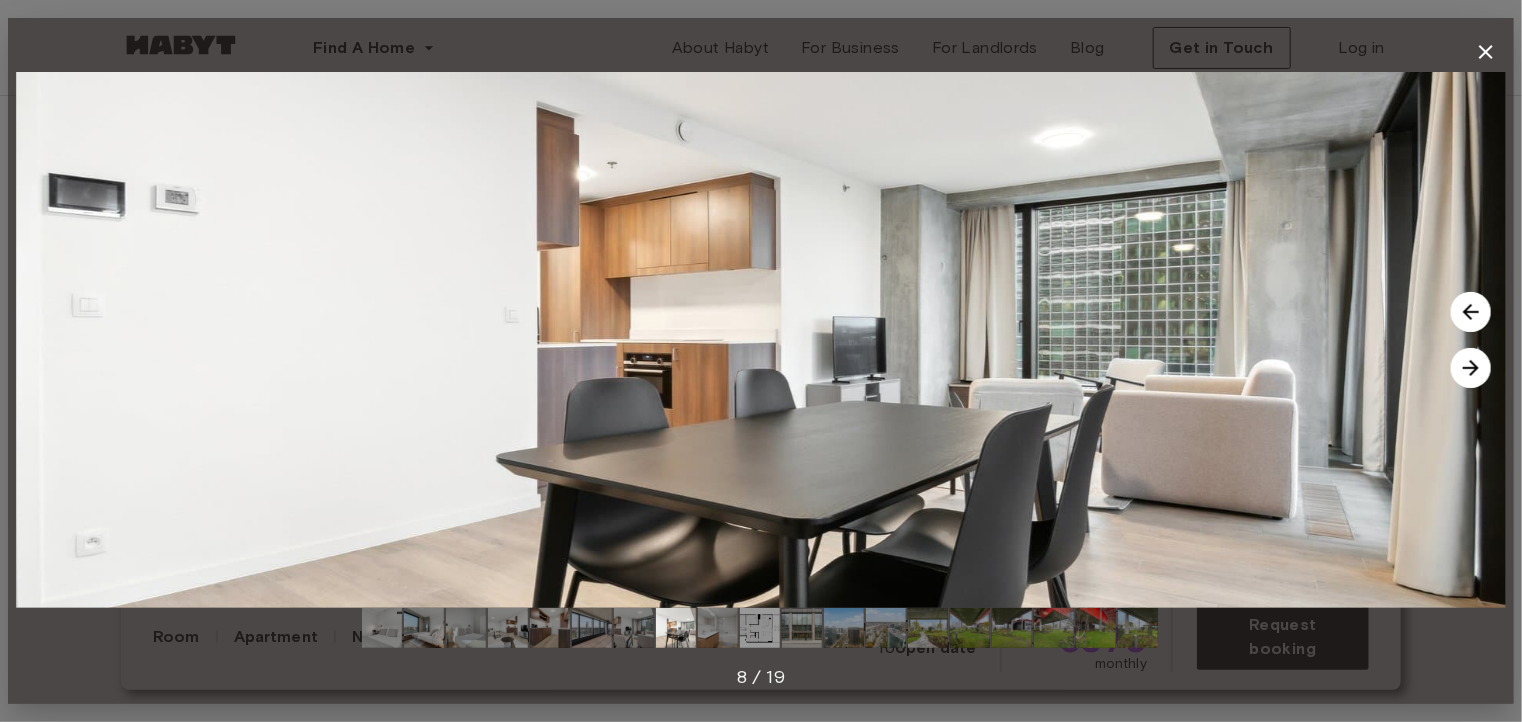 click at bounding box center (1471, 368) 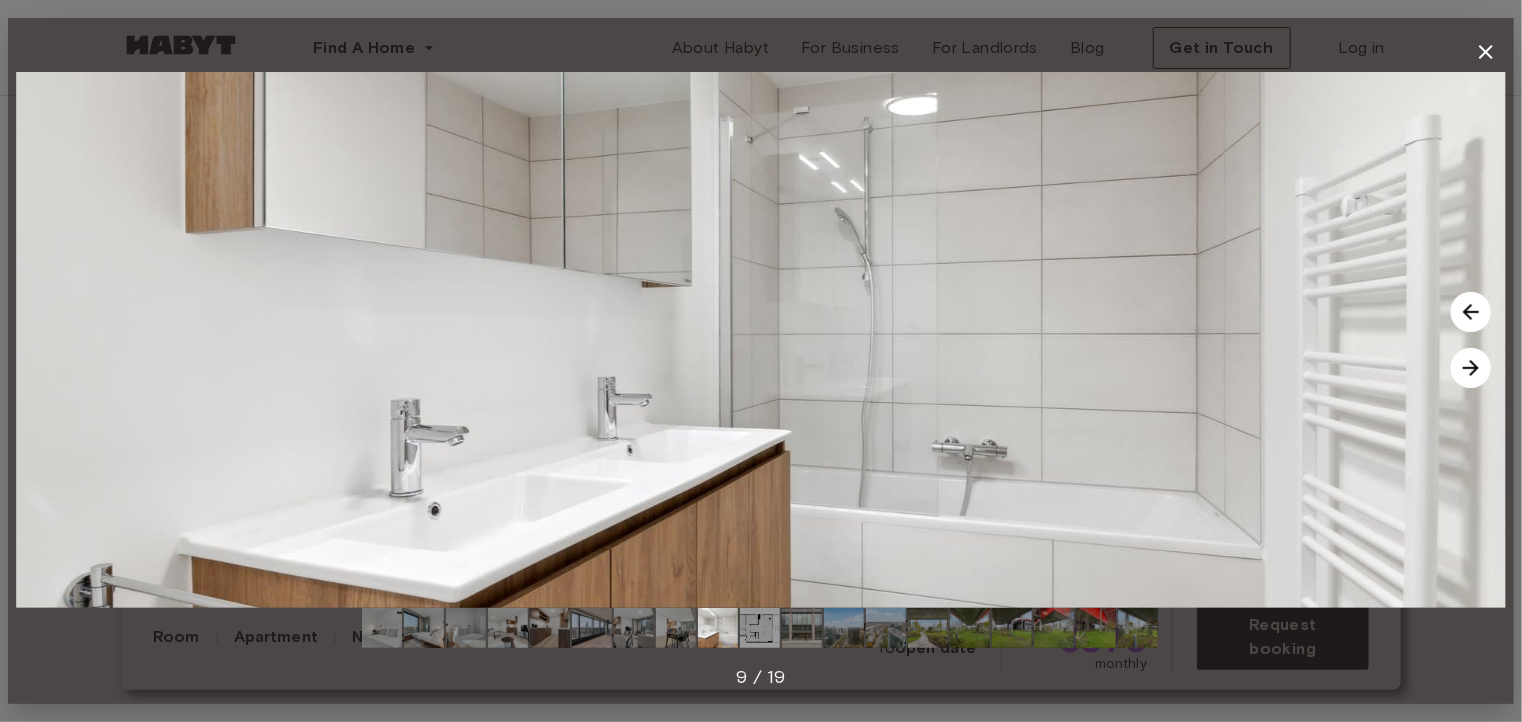 click at bounding box center [1471, 368] 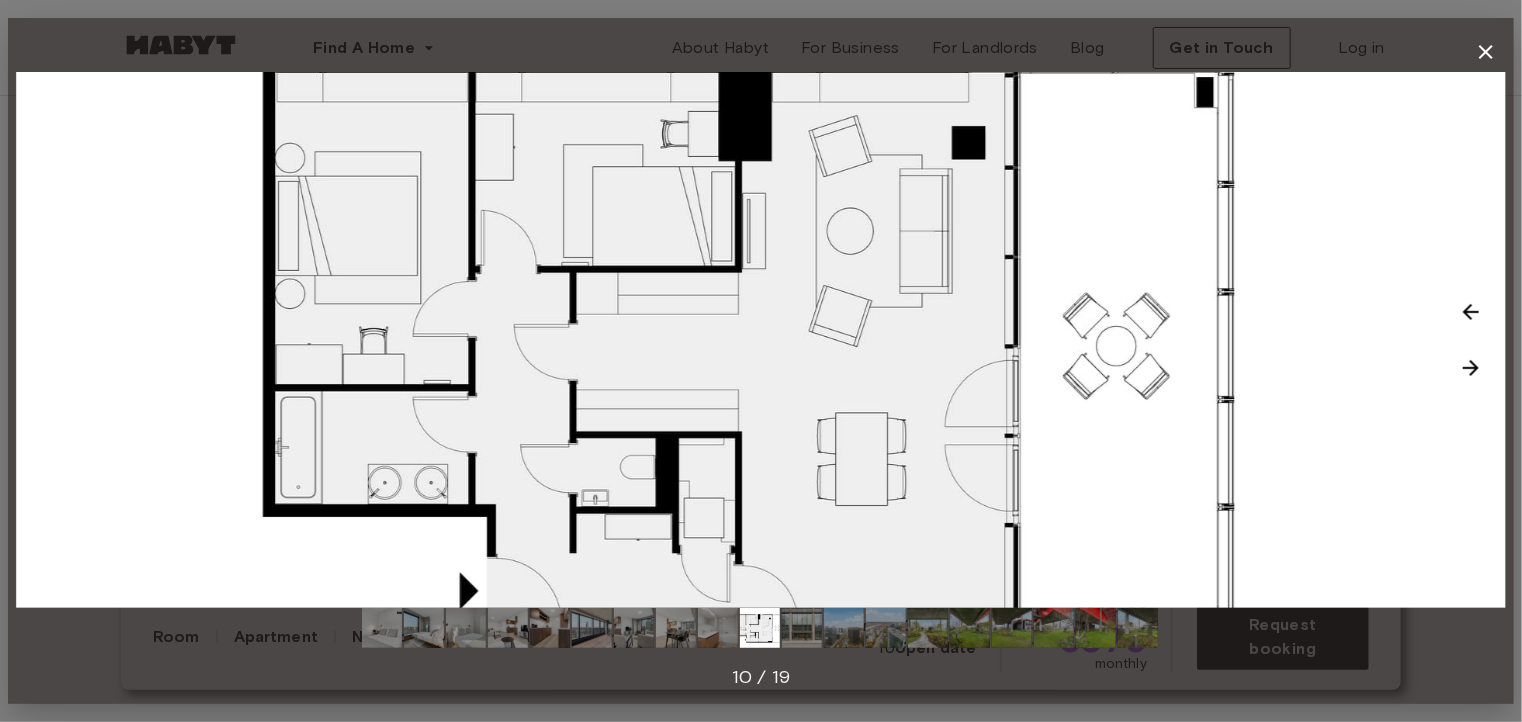 click at bounding box center (1471, 368) 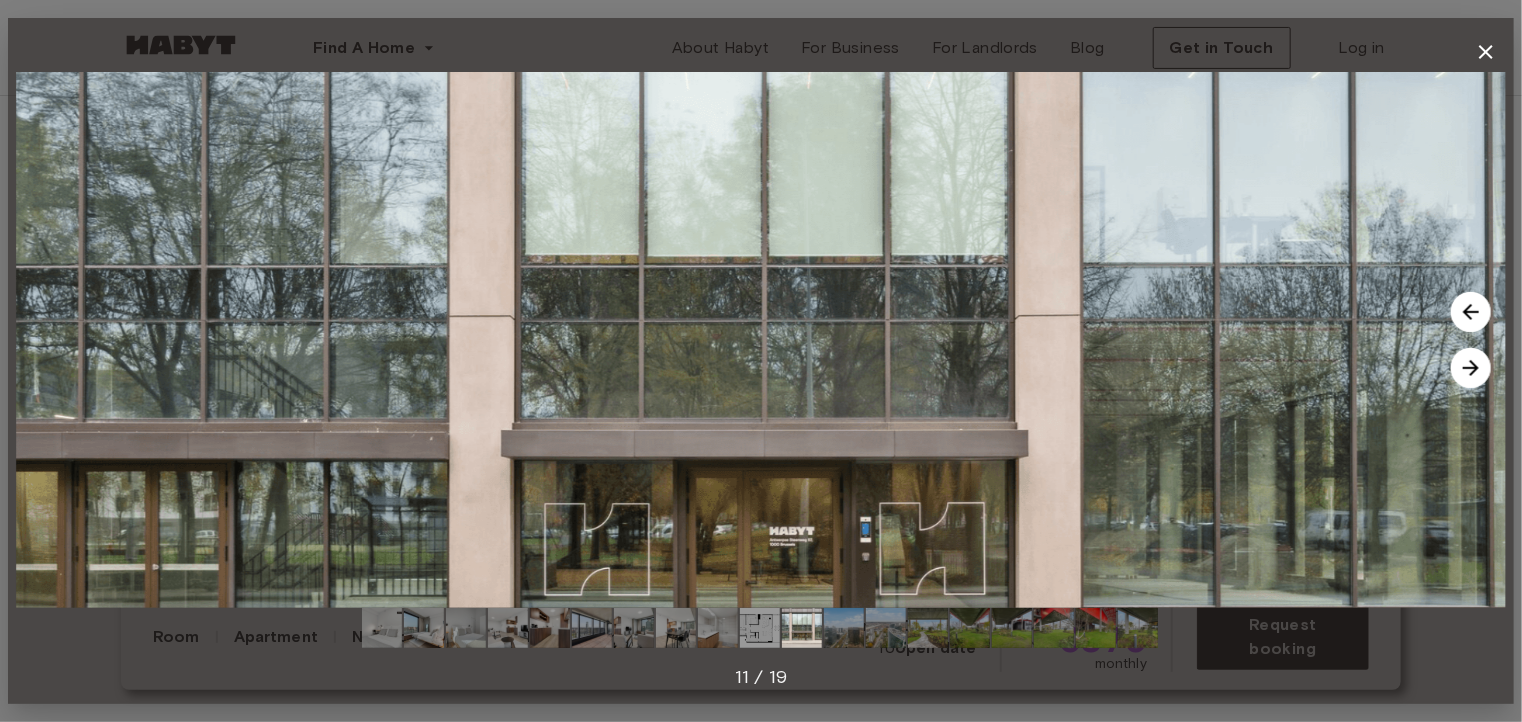 click at bounding box center [1471, 368] 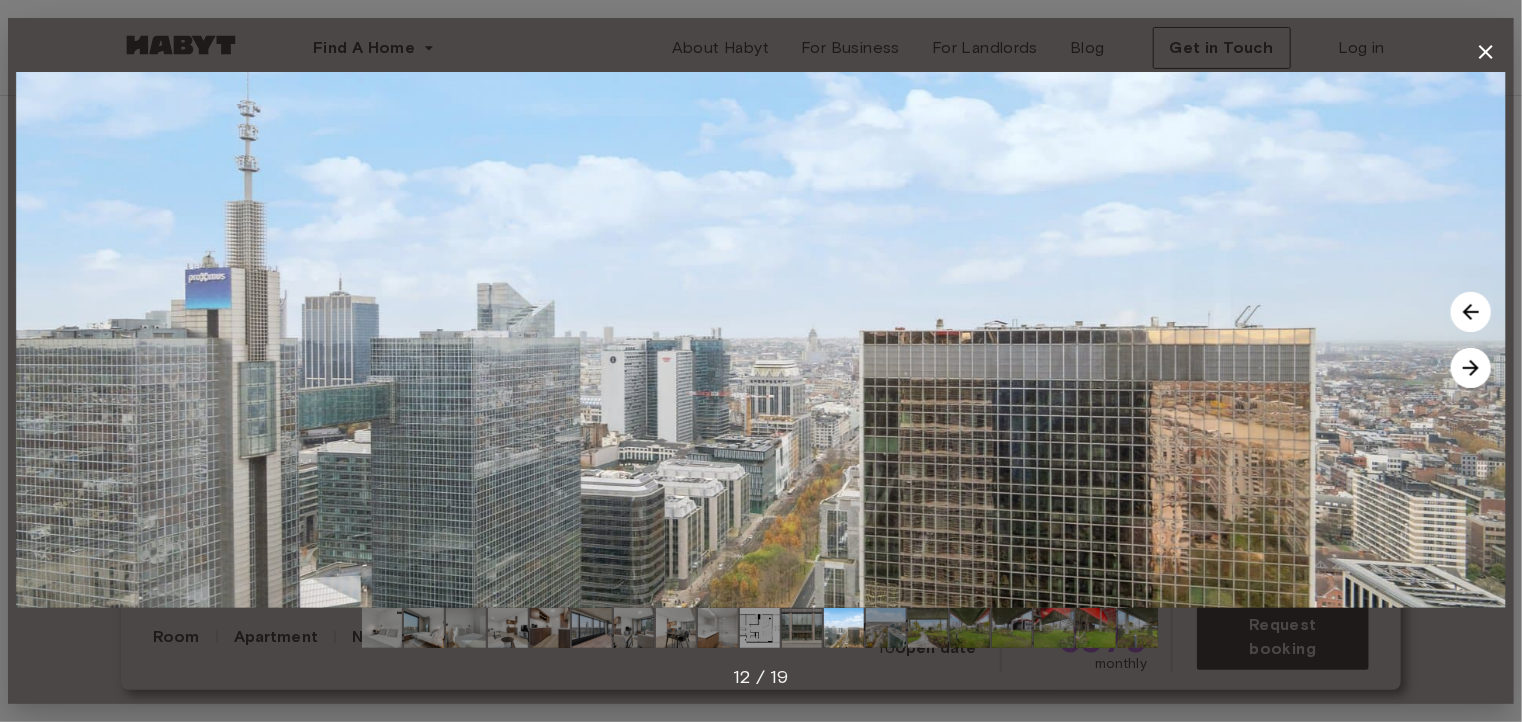 click 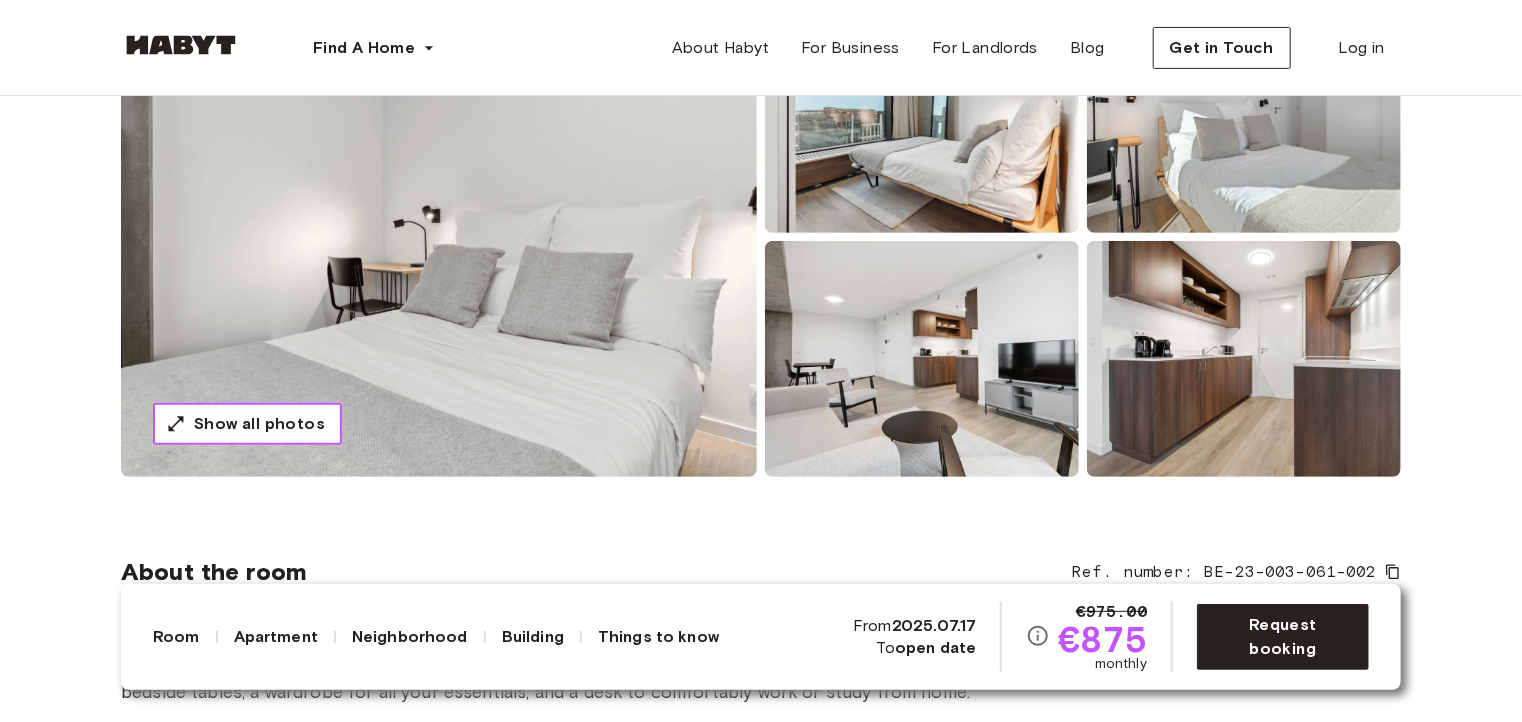 scroll, scrollTop: 300, scrollLeft: 0, axis: vertical 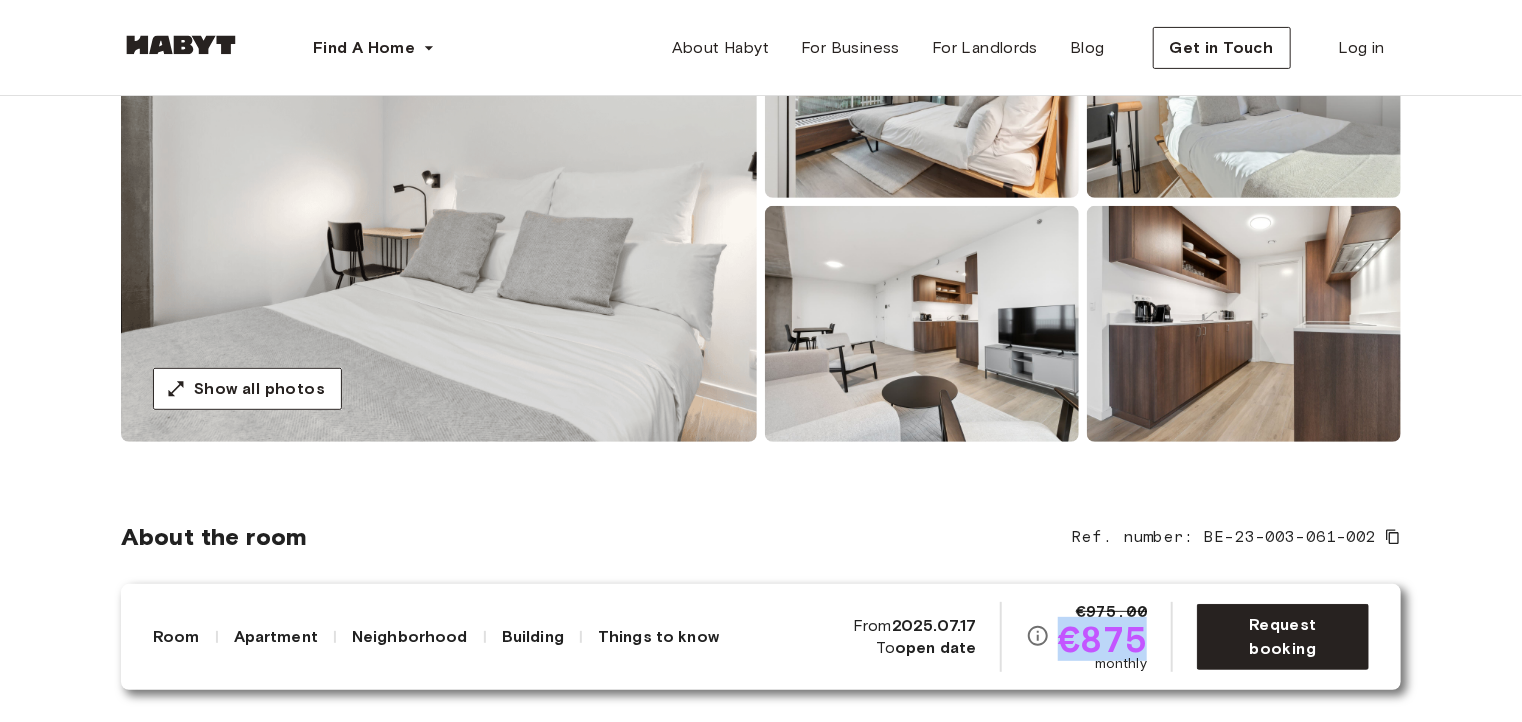 drag, startPoint x: 1066, startPoint y: 642, endPoint x: 1153, endPoint y: 635, distance: 87.28116 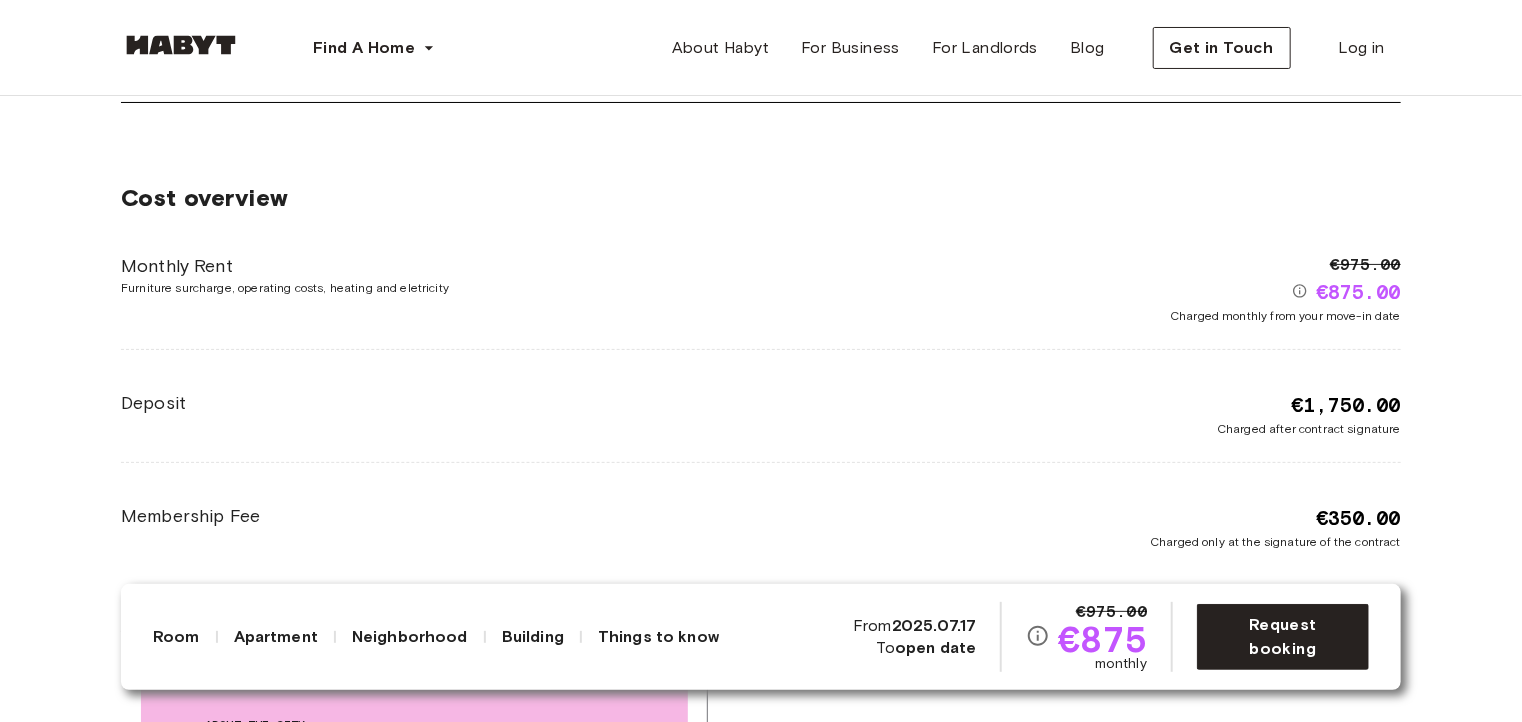 scroll, scrollTop: 3900, scrollLeft: 0, axis: vertical 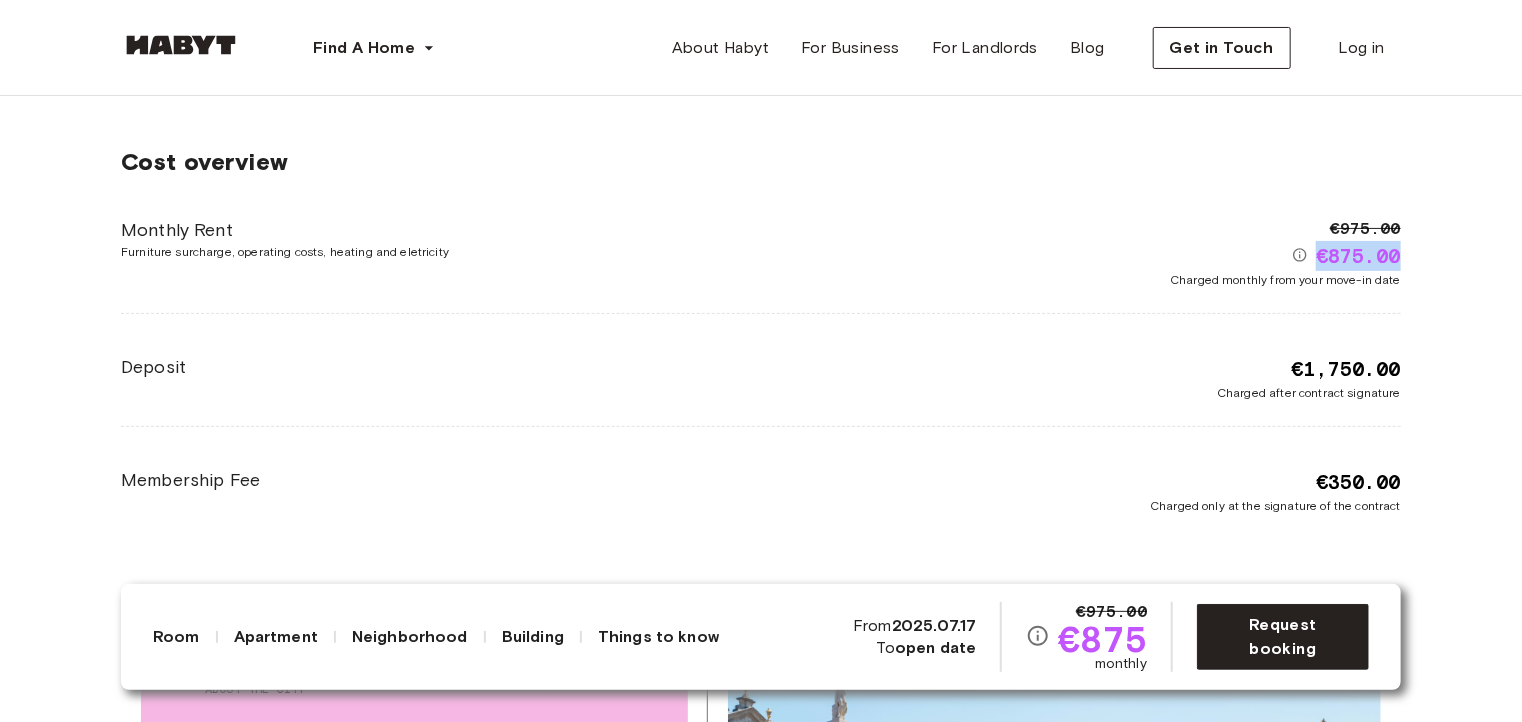 drag, startPoint x: 1312, startPoint y: 273, endPoint x: 1396, endPoint y: 269, distance: 84.095184 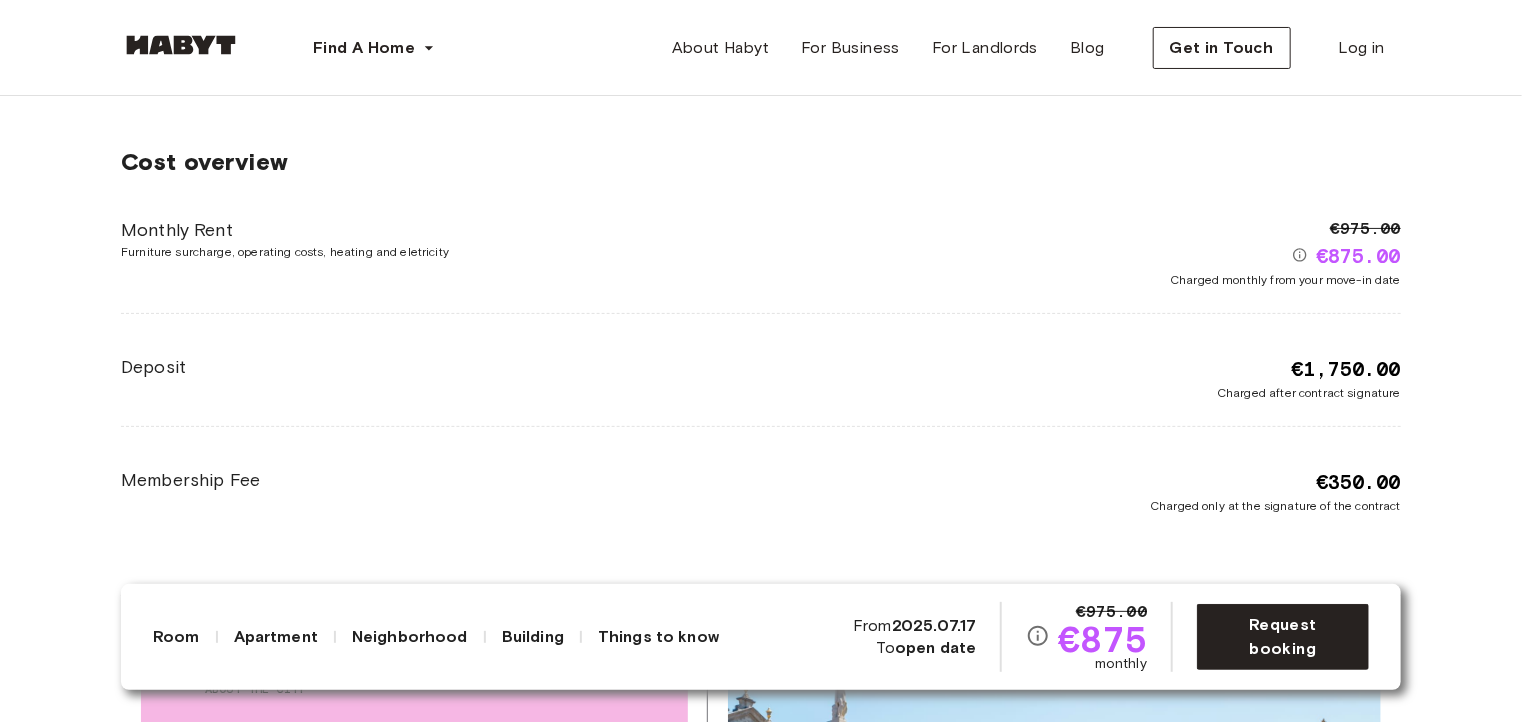 click on "Cost overview Monthly Rent Furniture surcharge, operating costs, heating and eletricity €975.00 €875.00 Charged monthly from your move-in date Deposit €1,750.00 Charged after contract signature Membership Fee €350.00 Charged only at the signature of the contract" at bounding box center (761, 331) 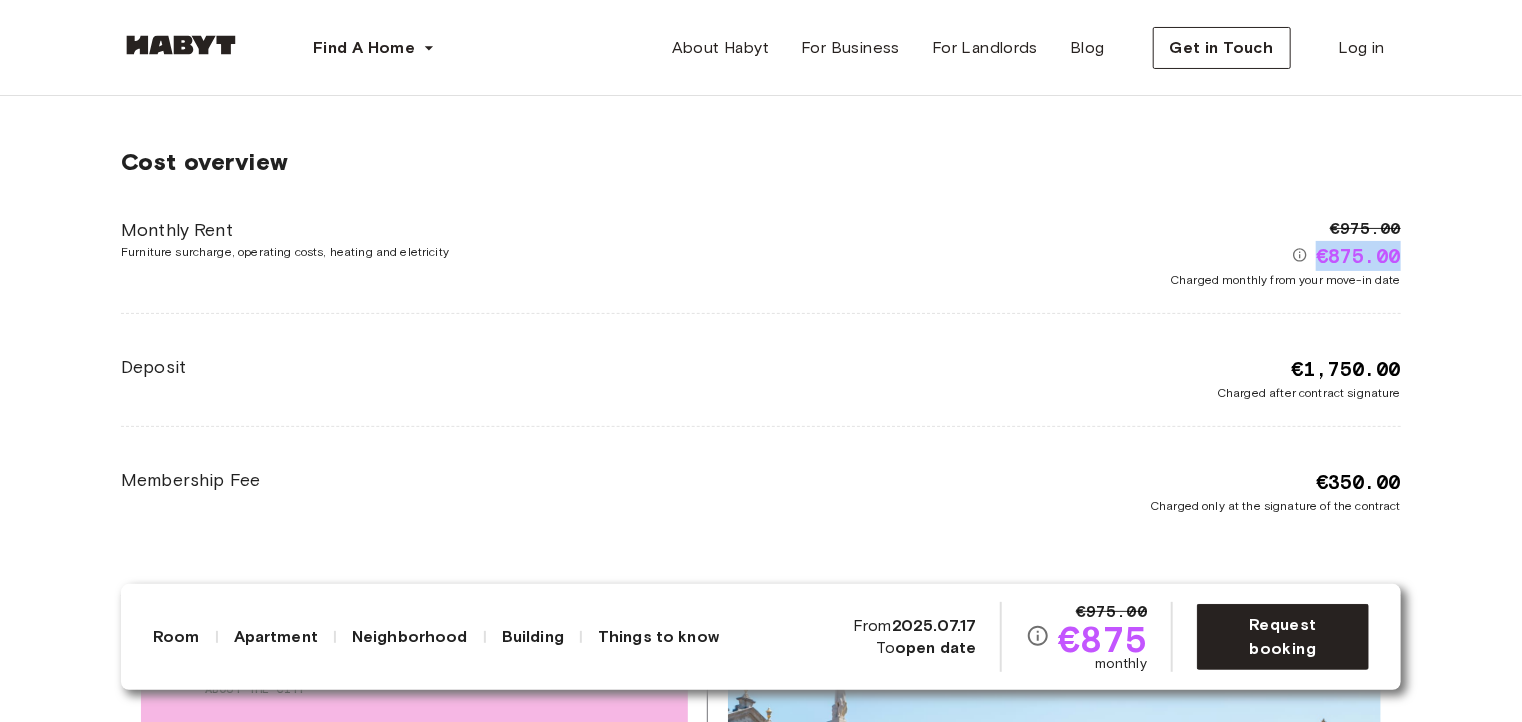 drag, startPoint x: 1402, startPoint y: 273, endPoint x: 1317, endPoint y: 281, distance: 85.37564 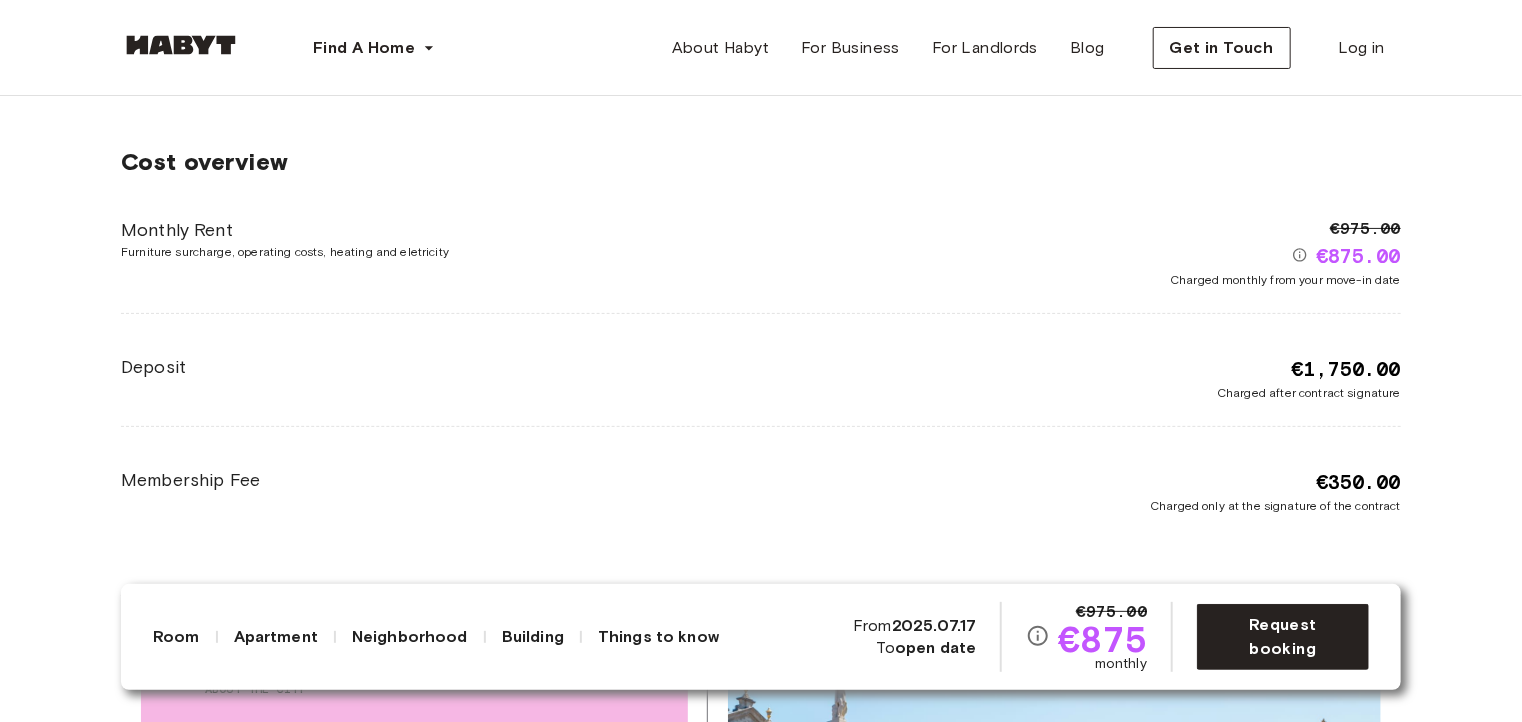 click on "Cost overview Monthly Rent Furniture surcharge, operating costs, heating and eletricity €975.00 €875.00 Charged monthly from your move-in date Deposit €1,750.00 Charged after contract signature Membership Fee €350.00 Charged only at the signature of the contract" at bounding box center (761, 331) 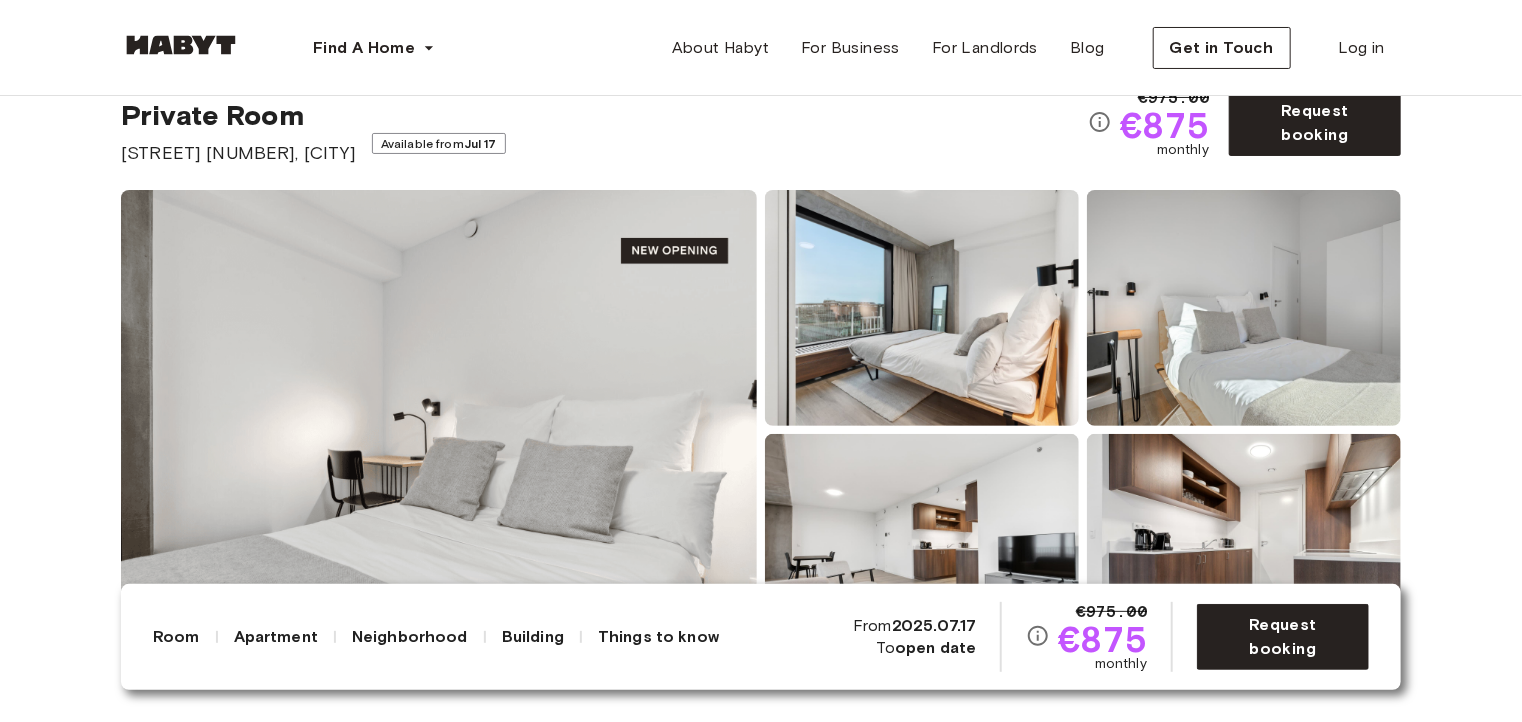 scroll, scrollTop: 0, scrollLeft: 0, axis: both 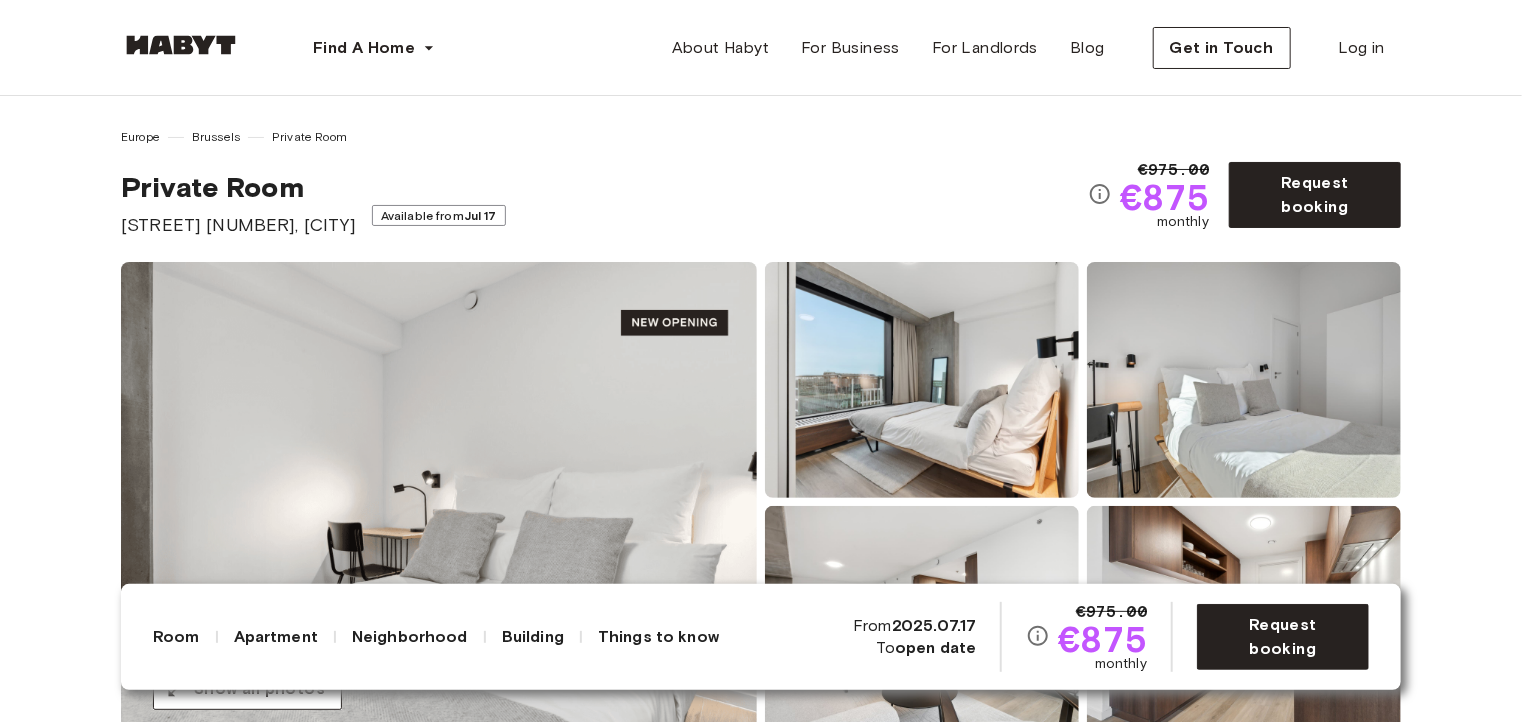 click at bounding box center (439, 502) 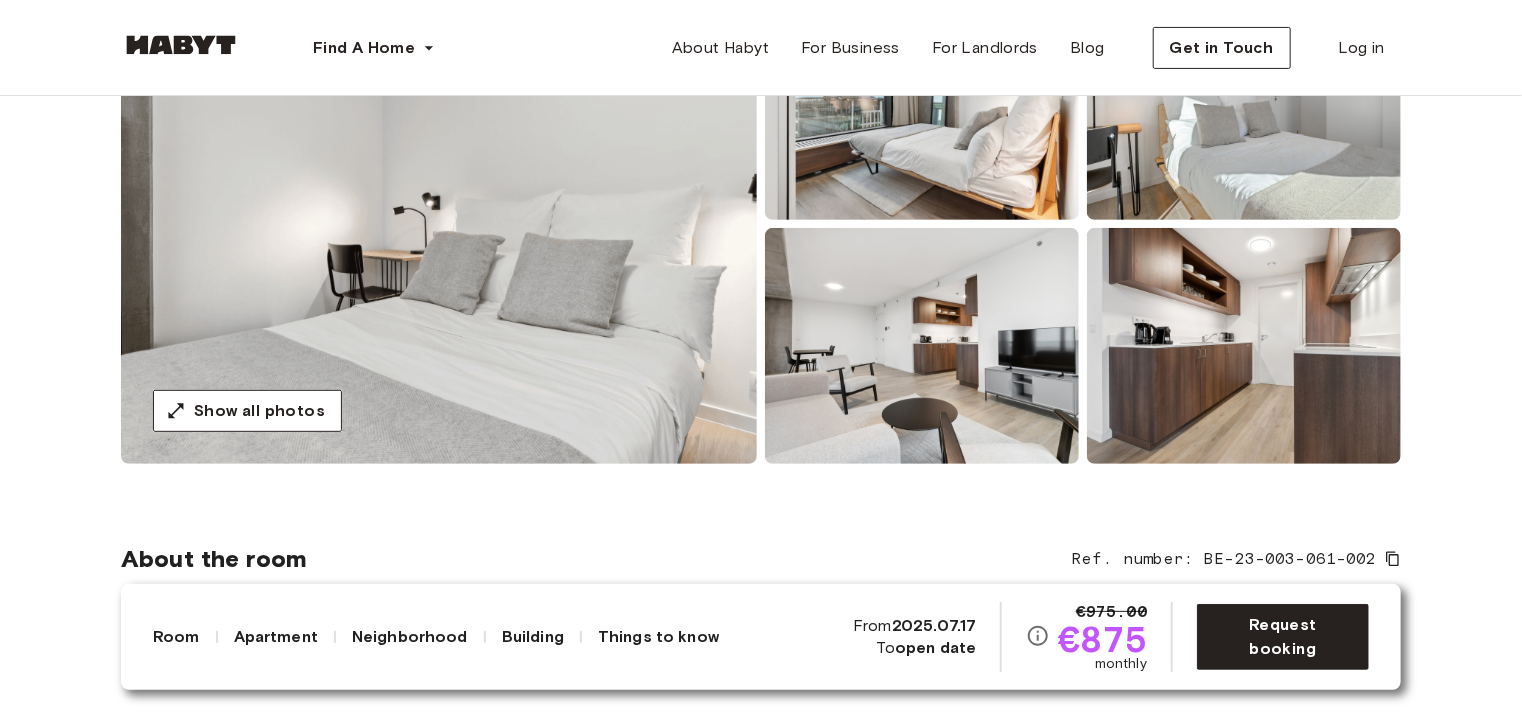 scroll, scrollTop: 300, scrollLeft: 0, axis: vertical 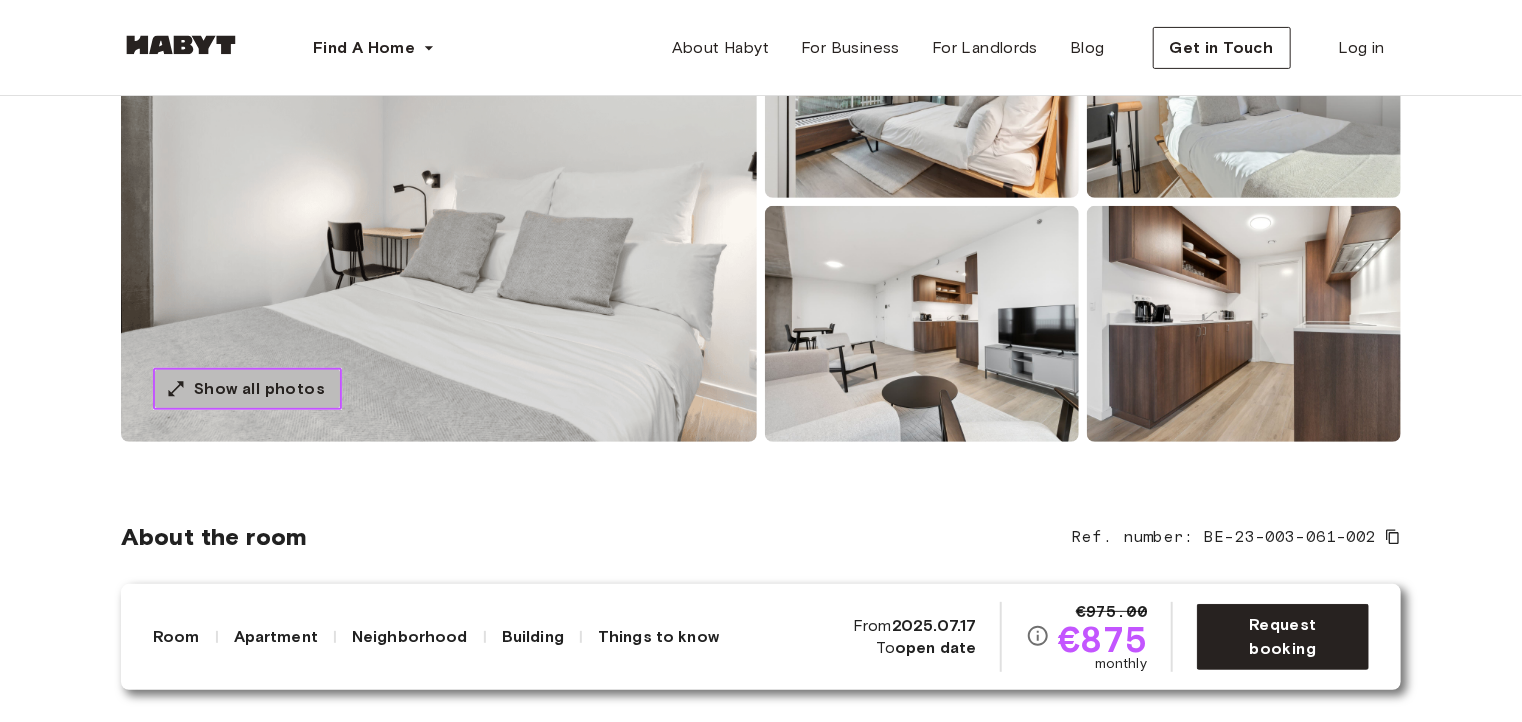 click on "Show all photos" at bounding box center (247, 389) 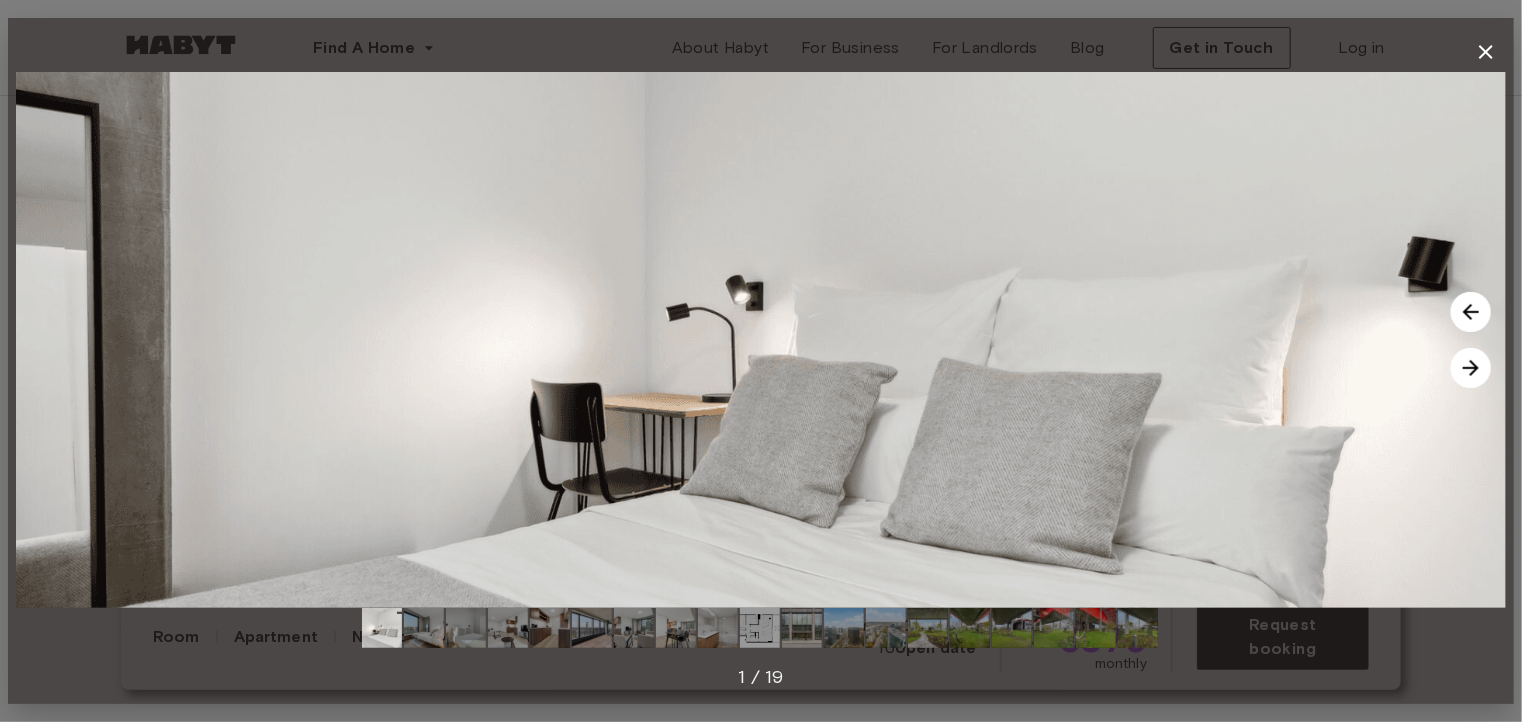 click at bounding box center [1471, 368] 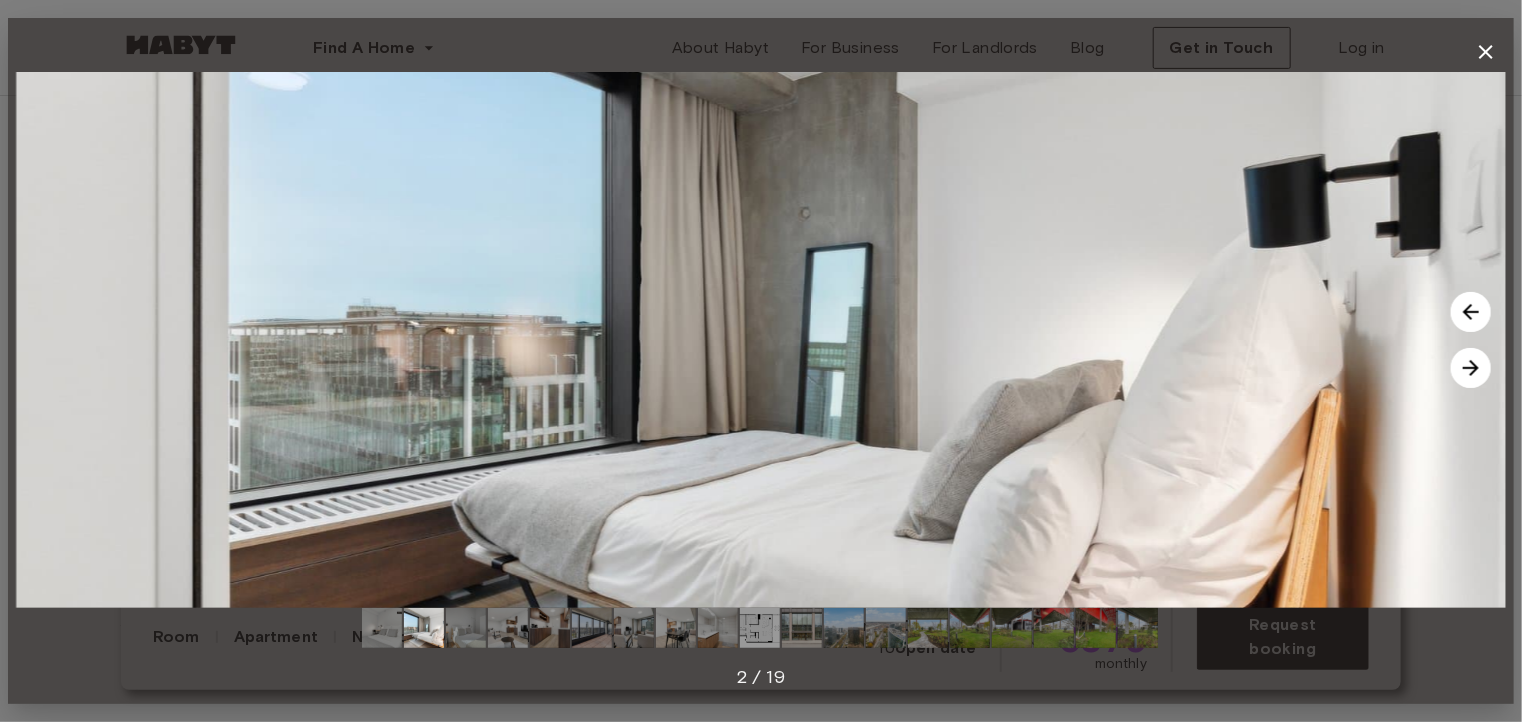 click at bounding box center [1471, 368] 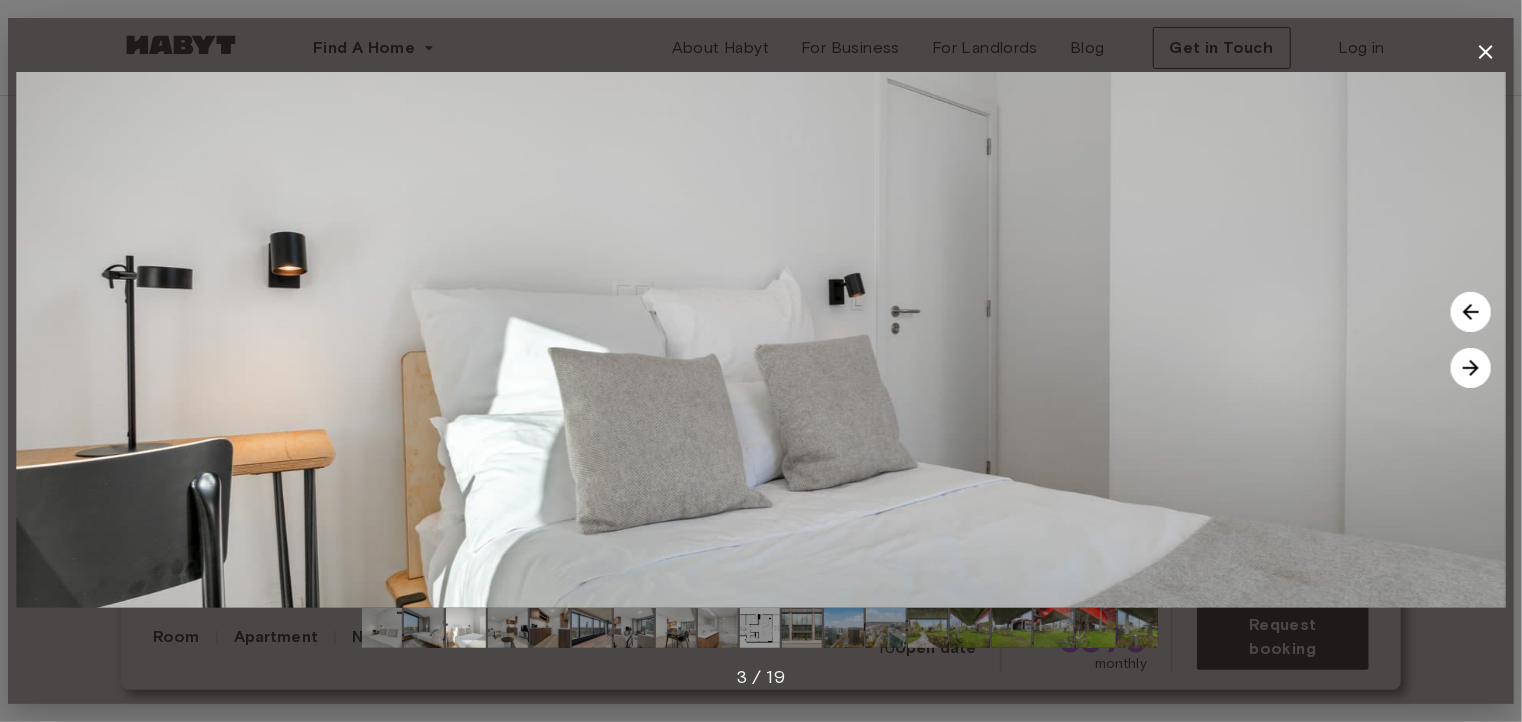 click at bounding box center (1471, 368) 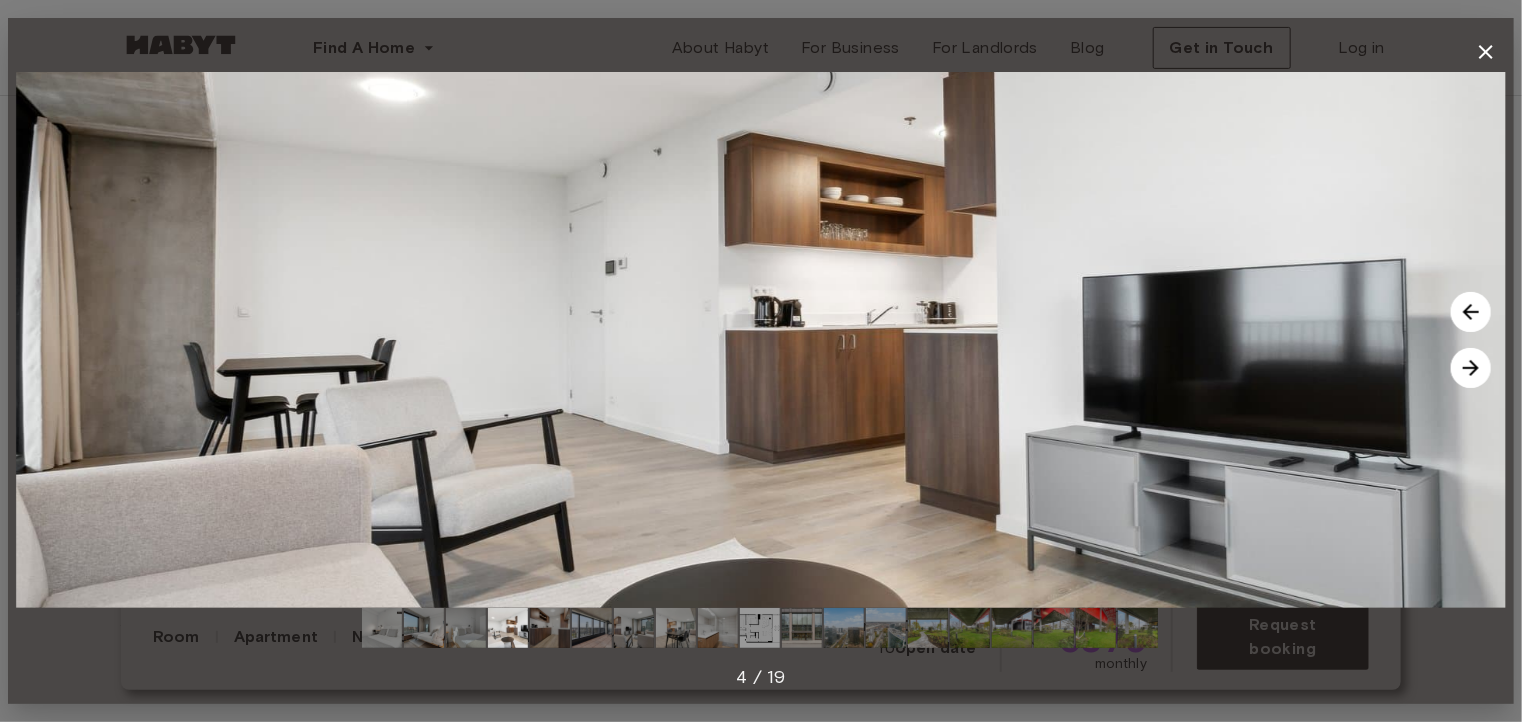 click at bounding box center [1471, 312] 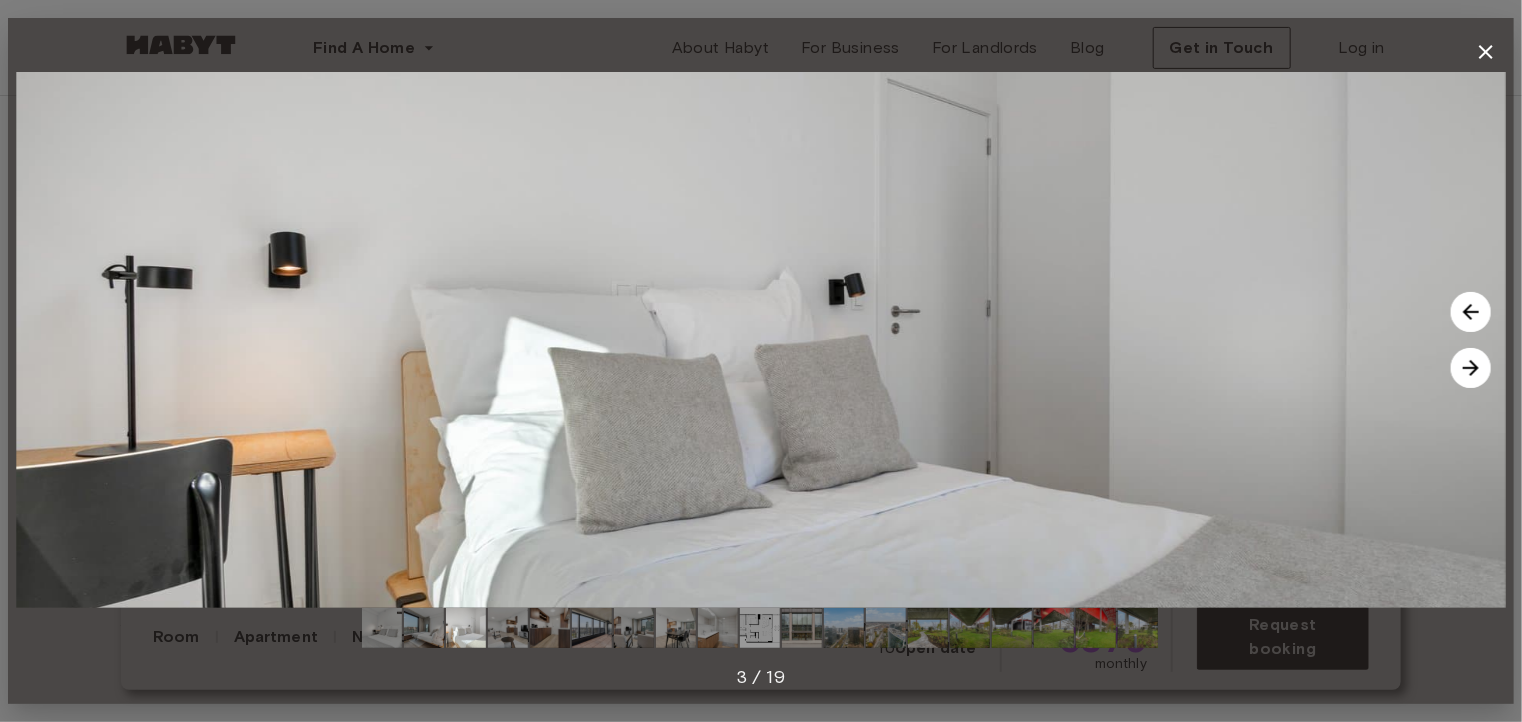 click at bounding box center [1471, 368] 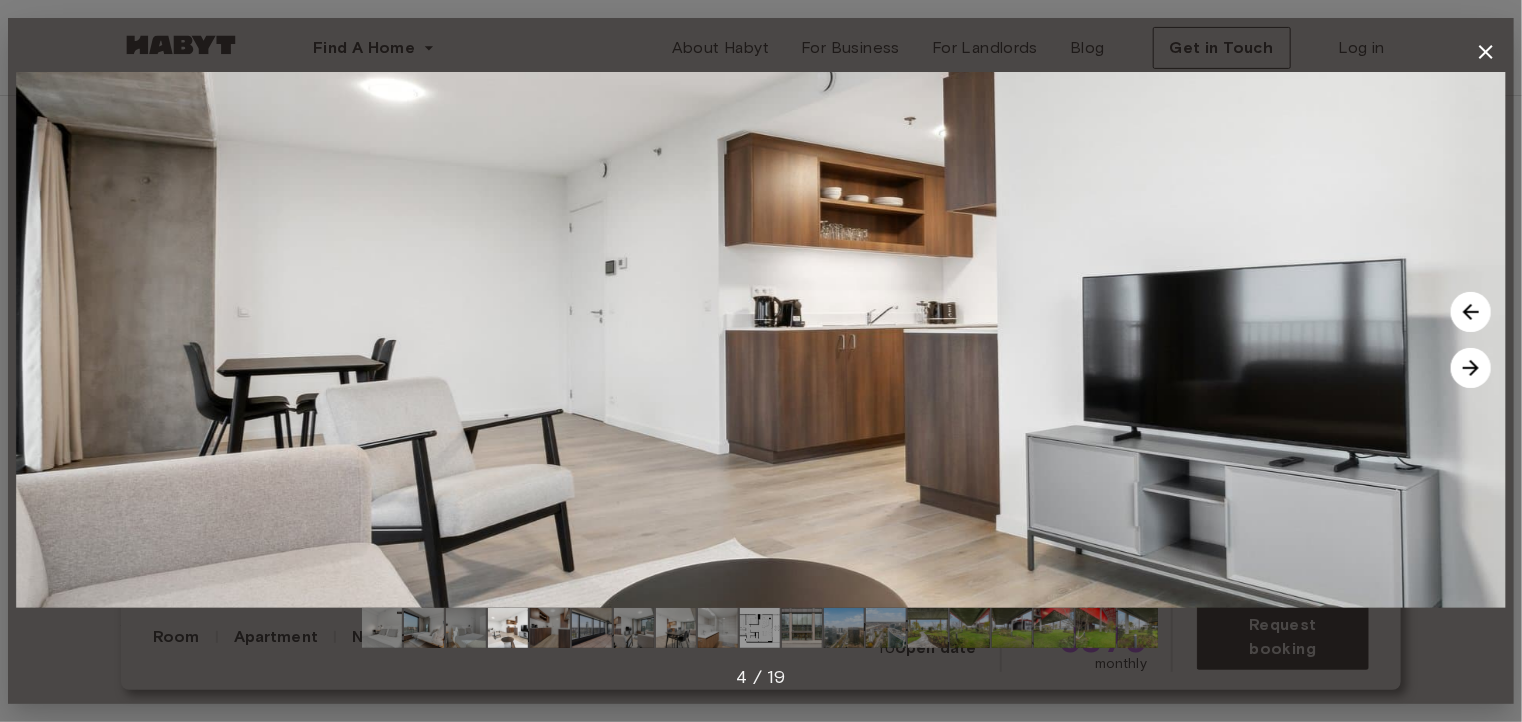 click at bounding box center [1471, 368] 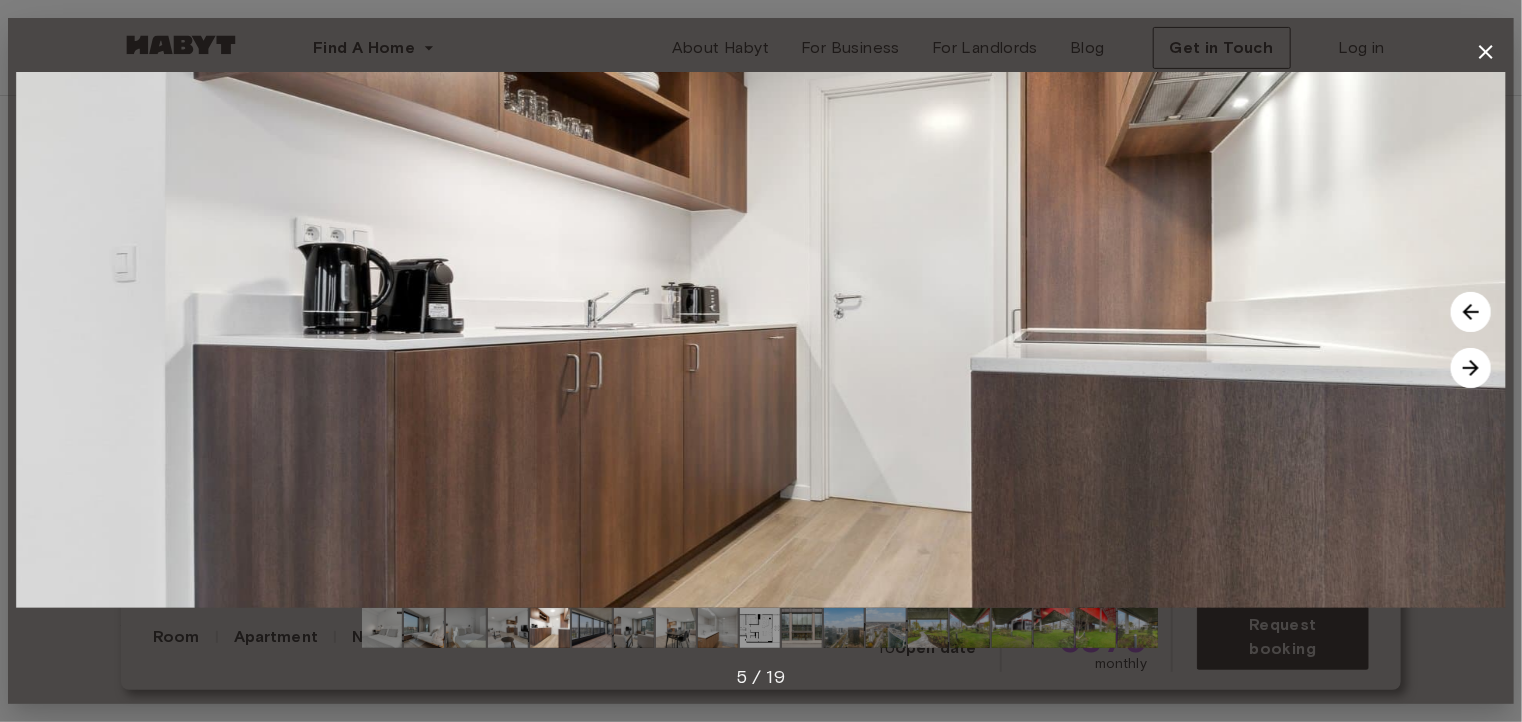 click at bounding box center [1471, 368] 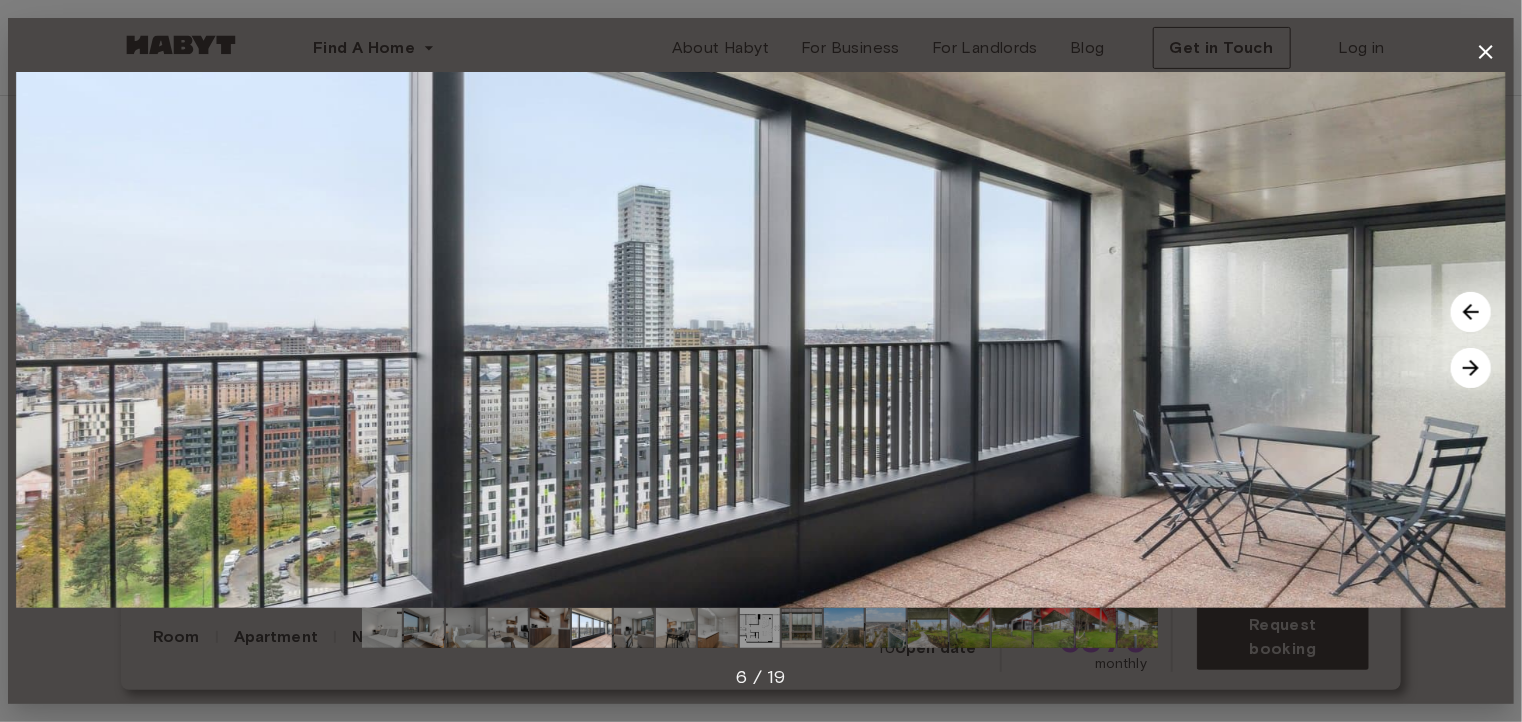 click at bounding box center [1471, 368] 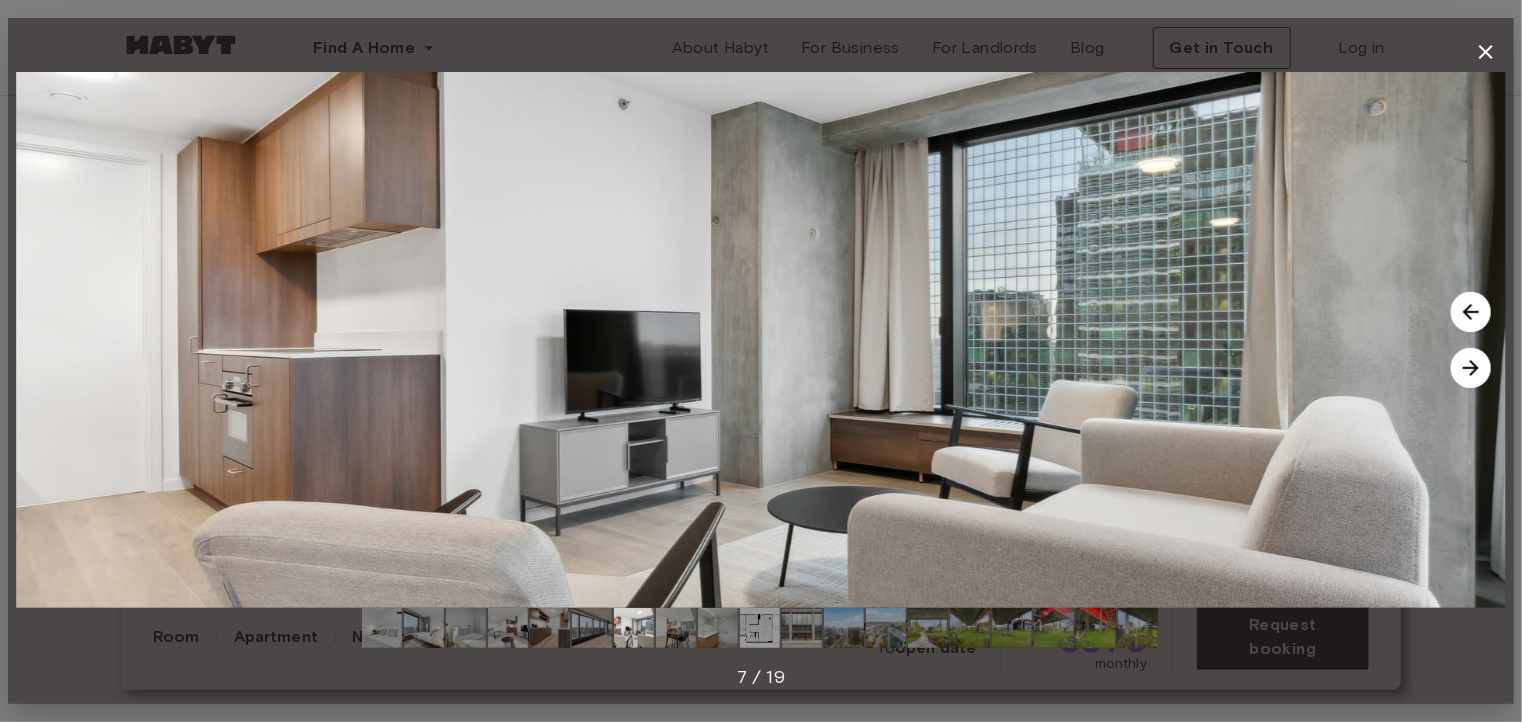 click at bounding box center [1471, 368] 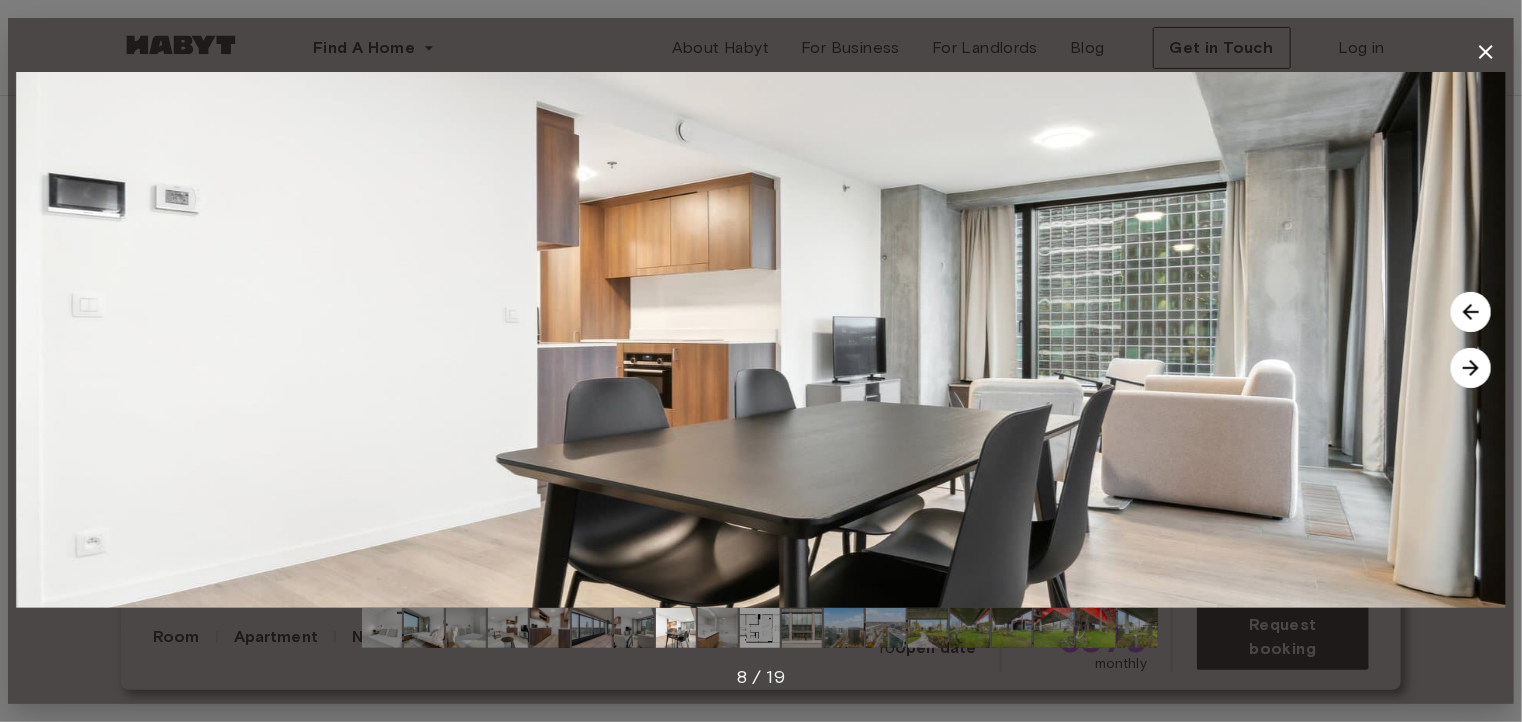 click at bounding box center (1471, 368) 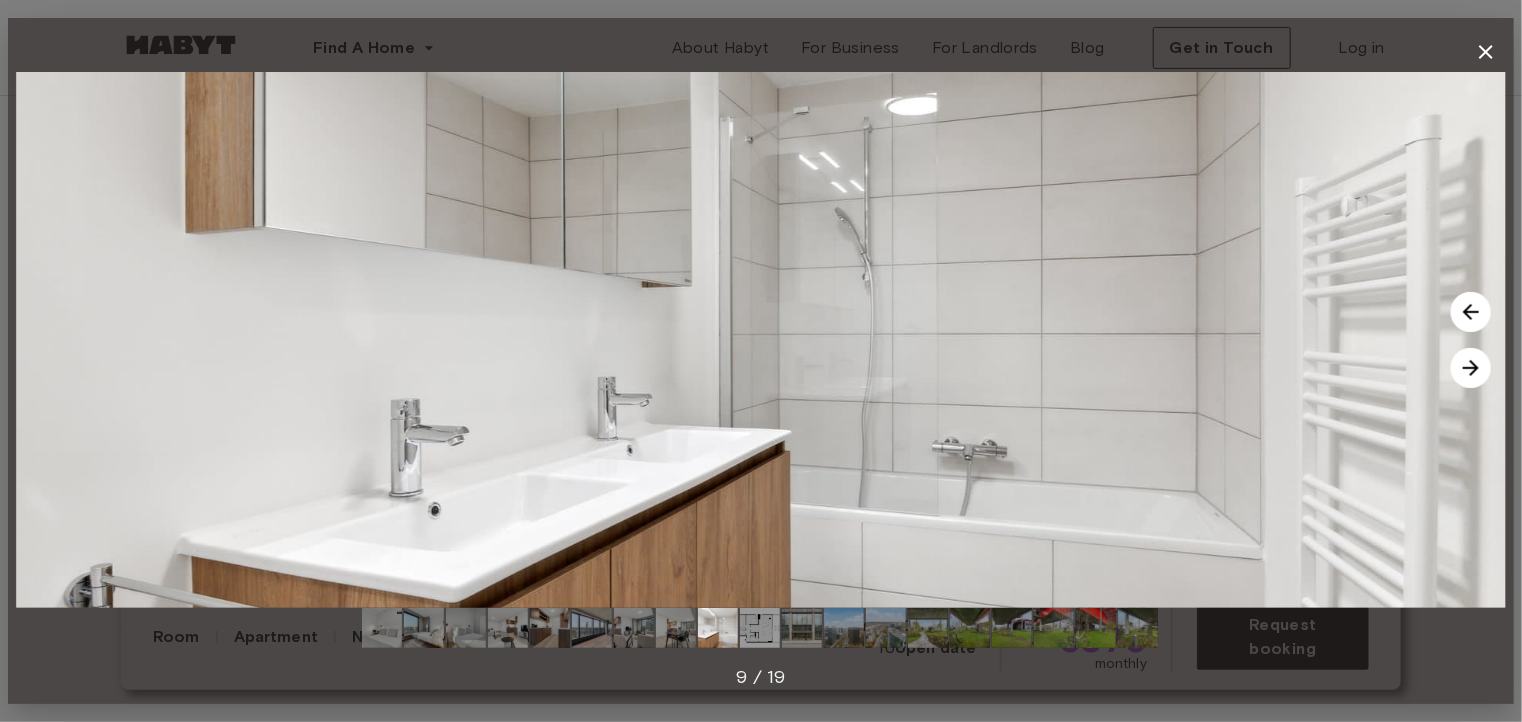 click at bounding box center (1471, 368) 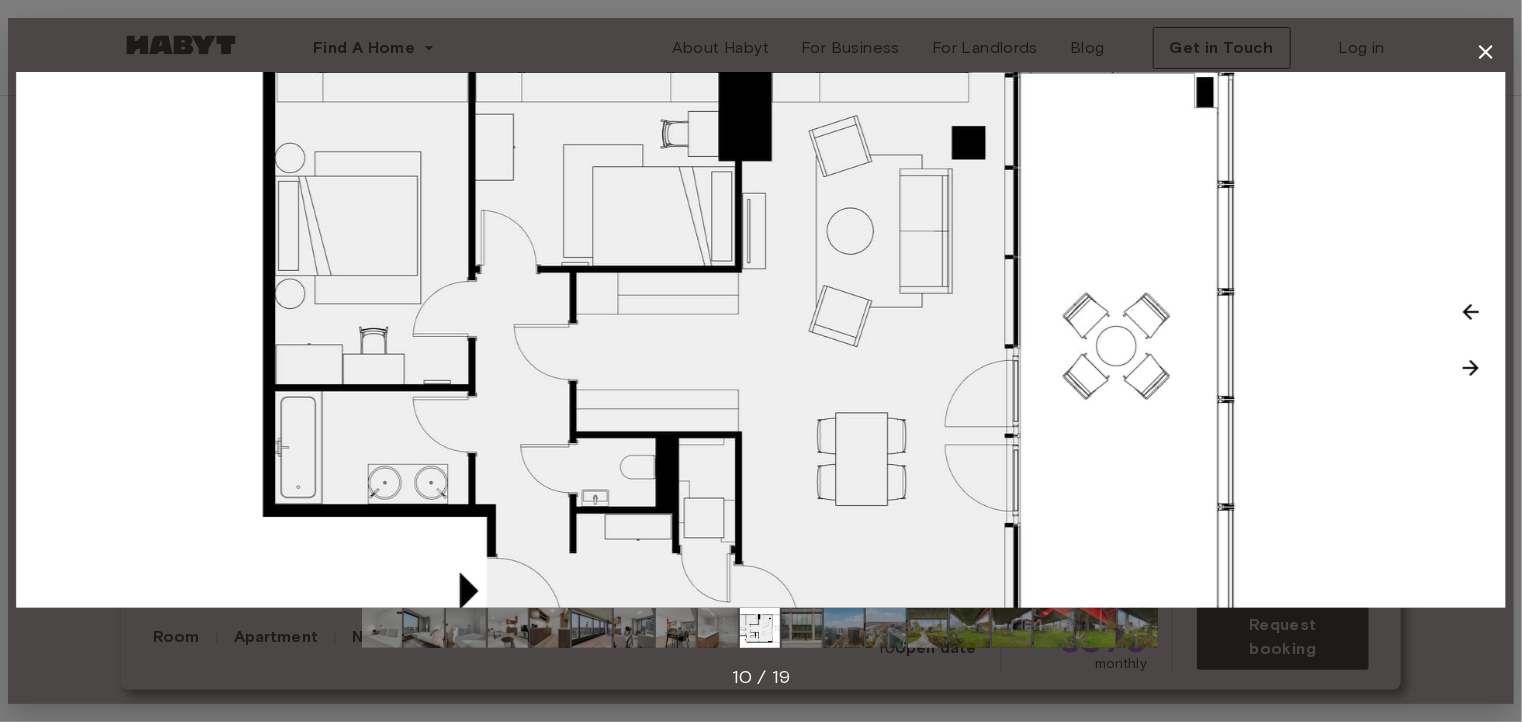 click at bounding box center (761, 340) 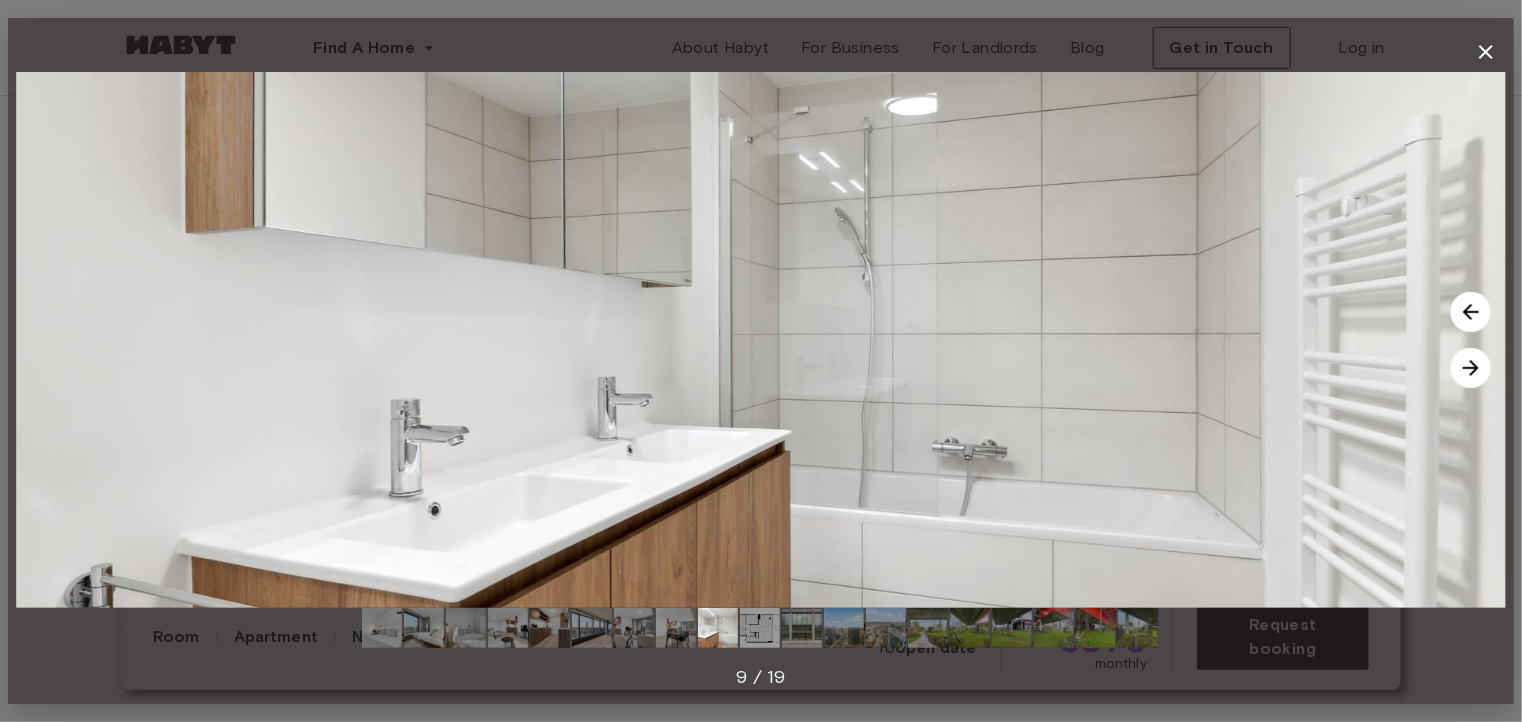 click at bounding box center [1471, 368] 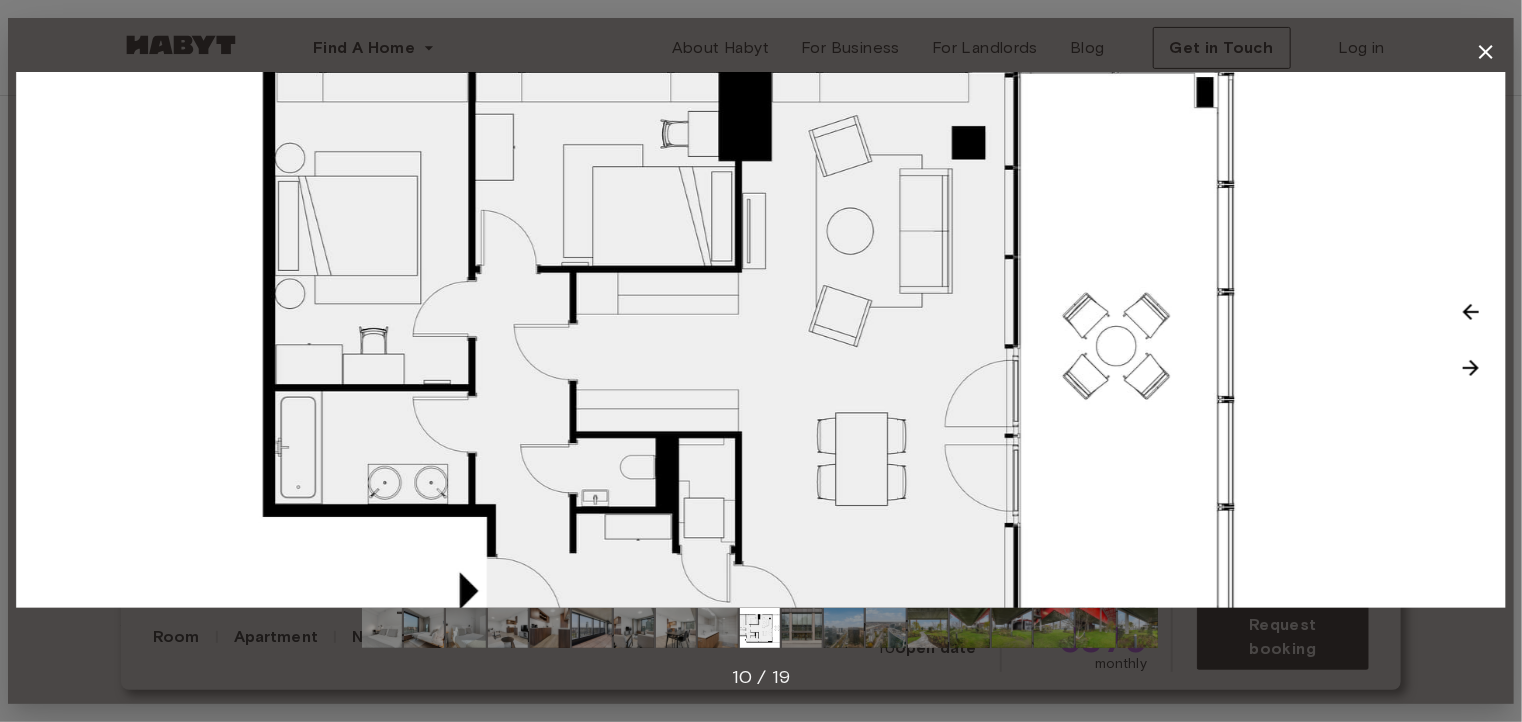 click at bounding box center [1471, 368] 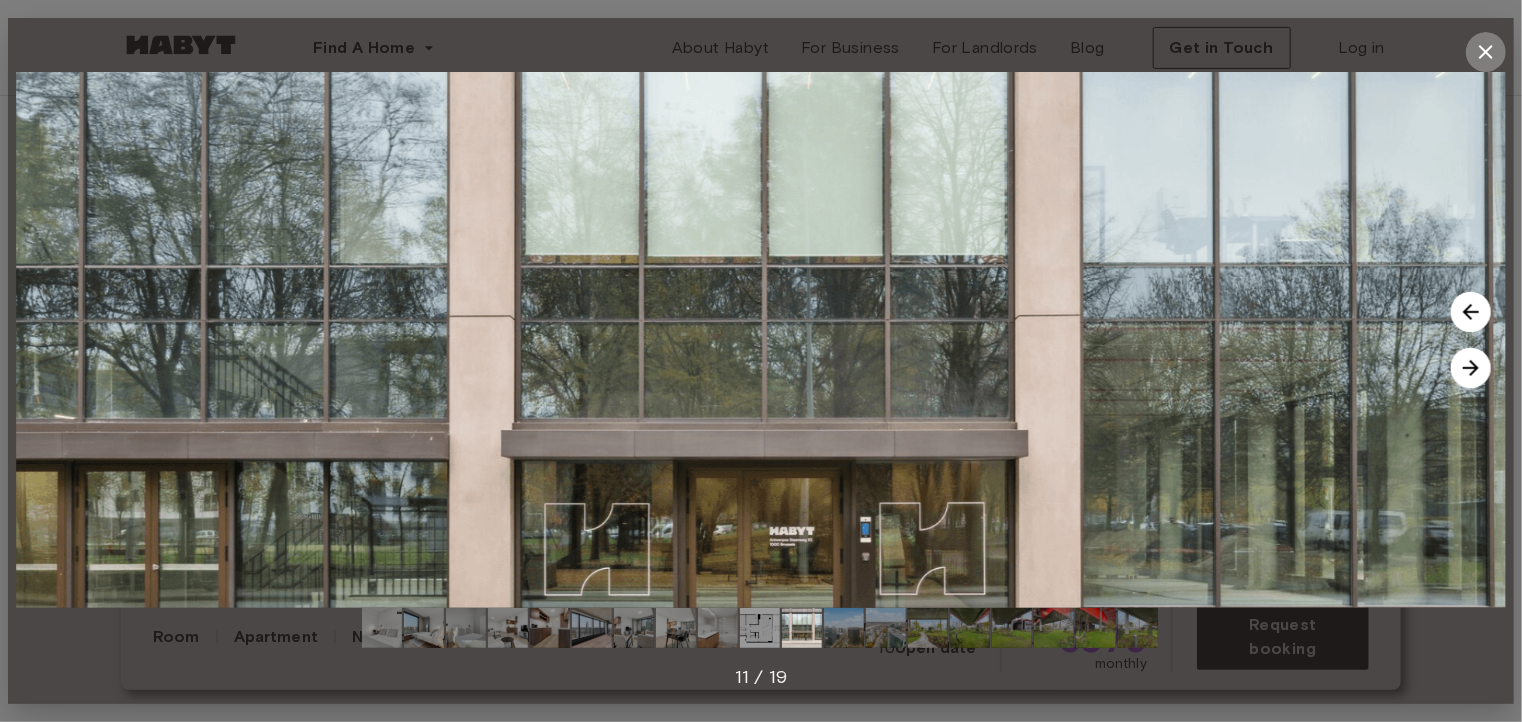 click 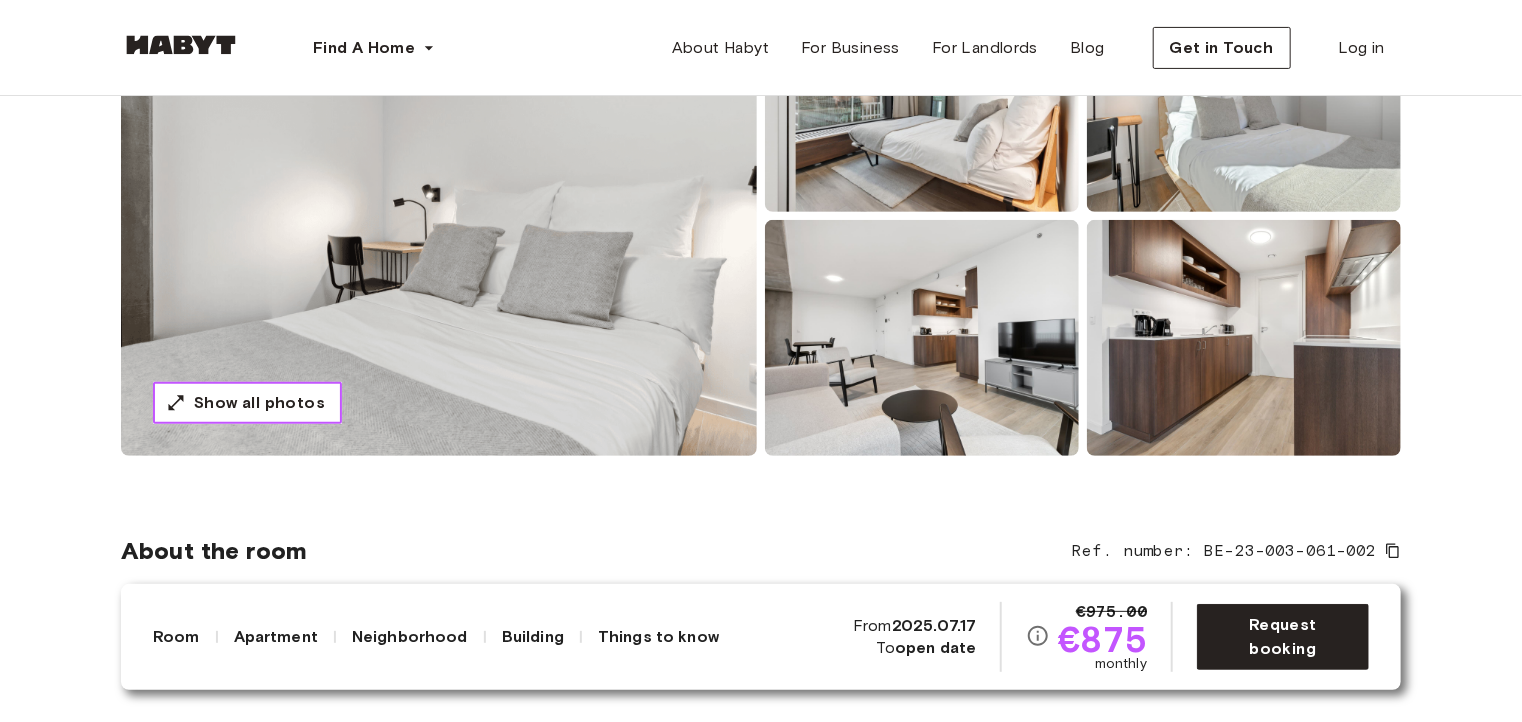 scroll, scrollTop: 100, scrollLeft: 0, axis: vertical 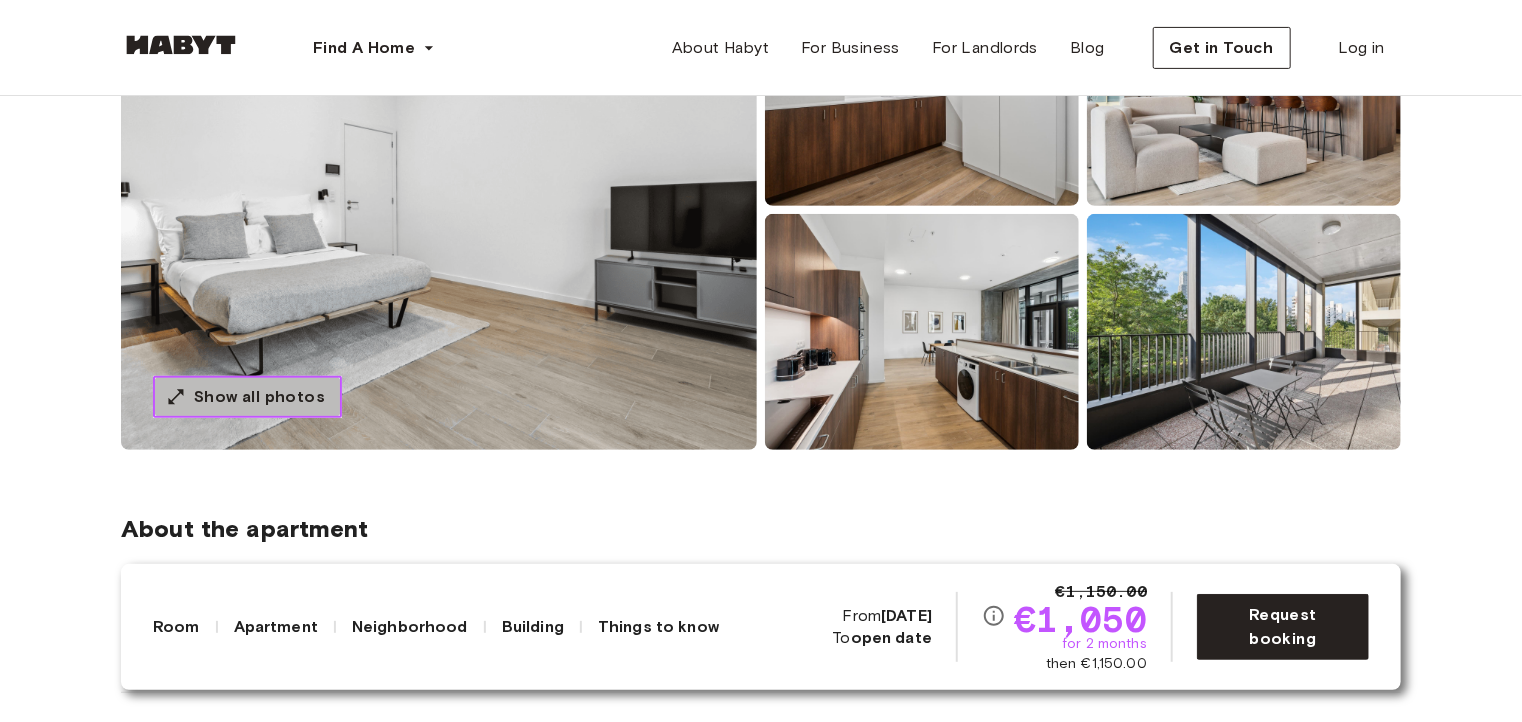 click on "Show all photos" at bounding box center (259, 397) 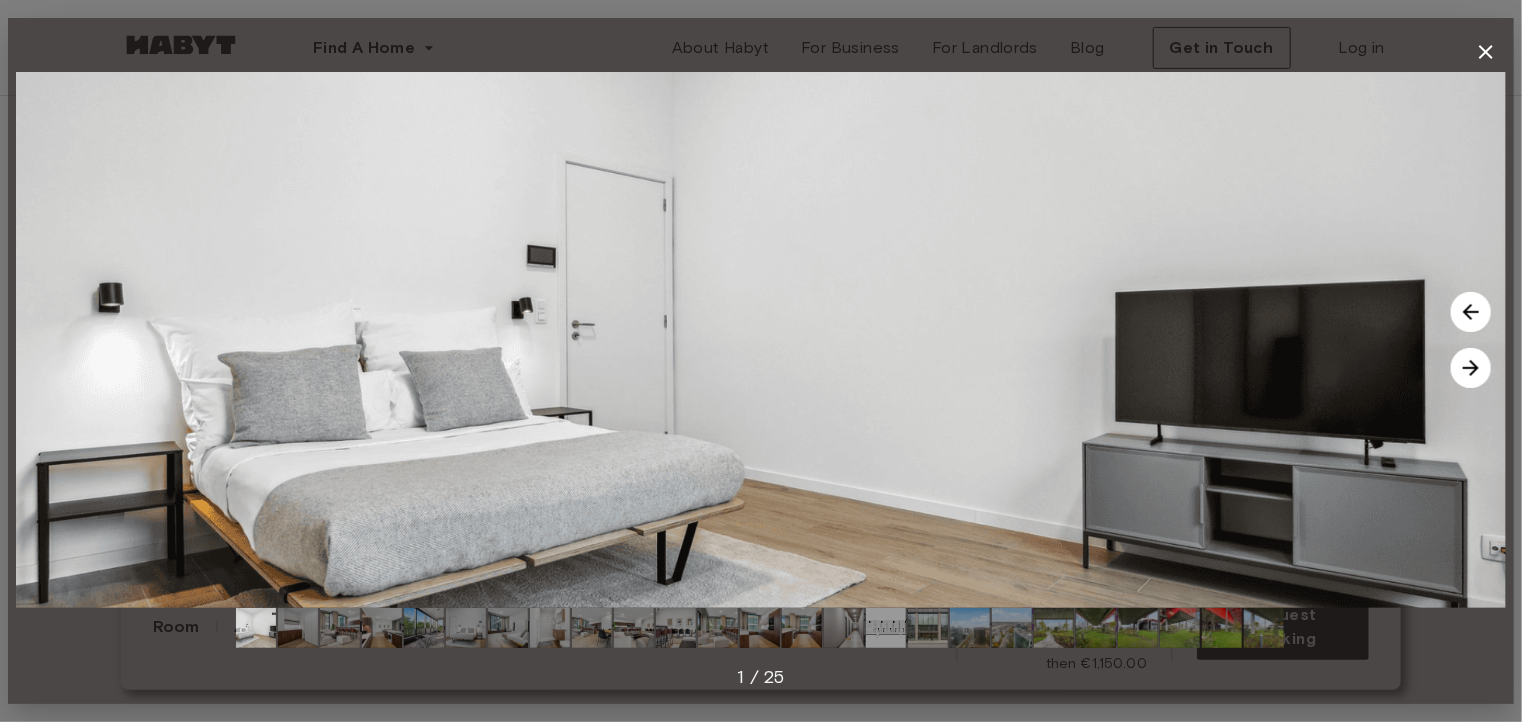 click at bounding box center [1471, 368] 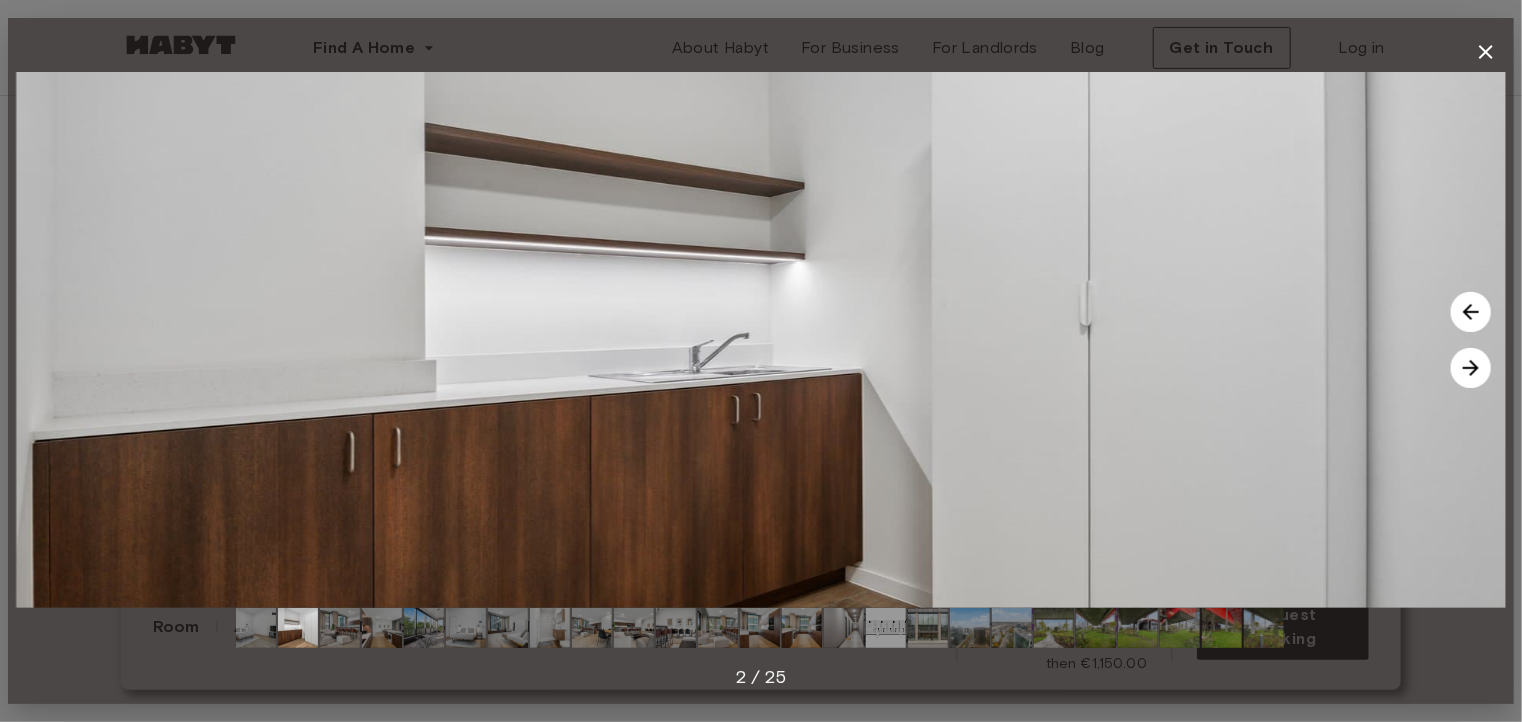 click at bounding box center (1471, 368) 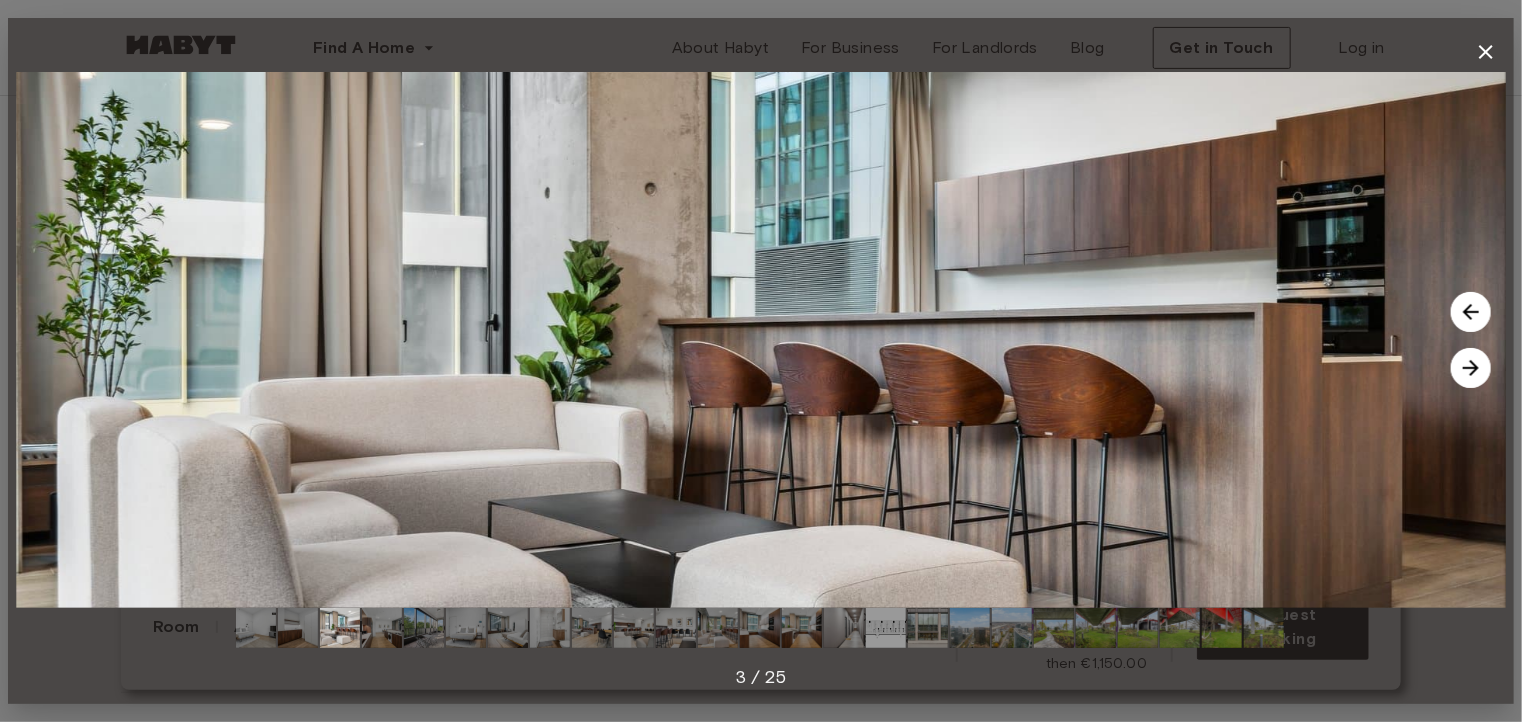 click at bounding box center [1471, 368] 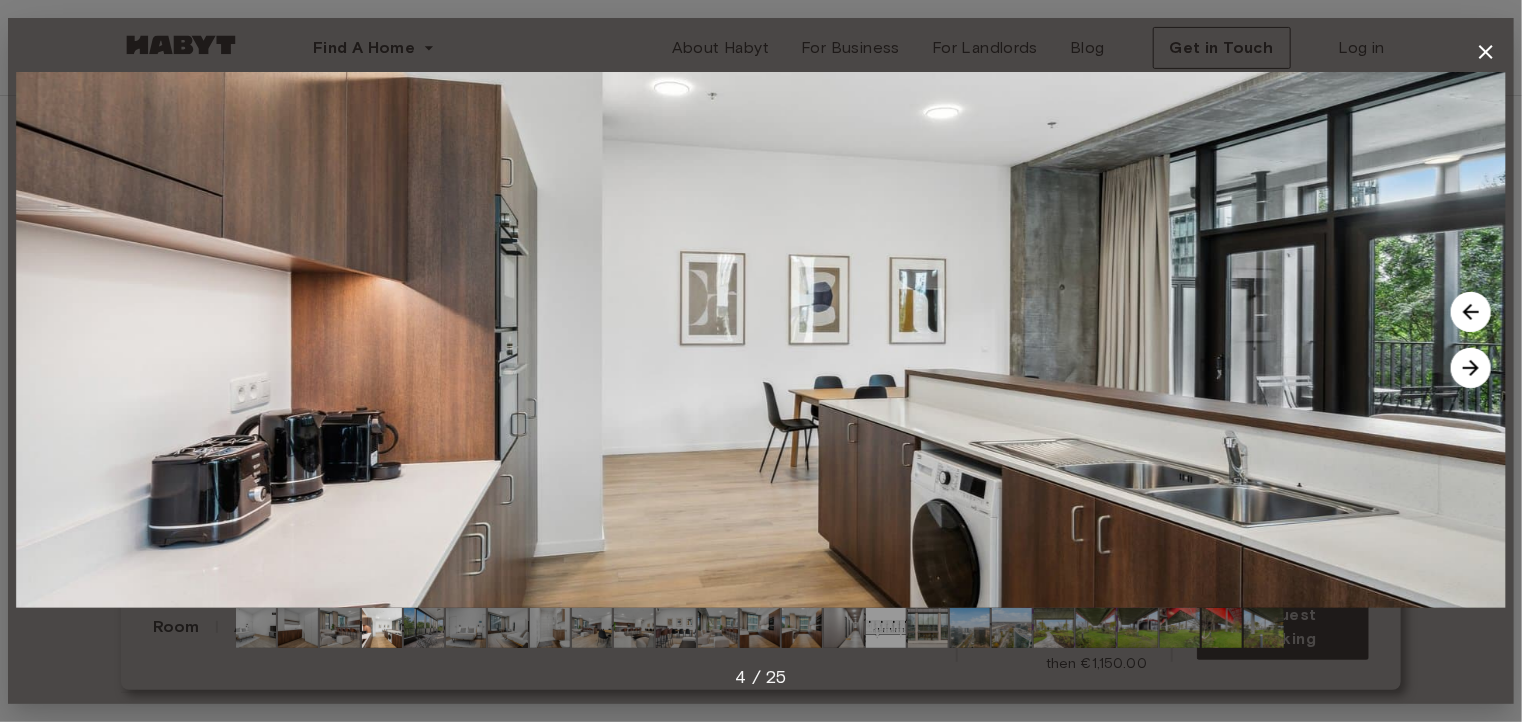 click at bounding box center [1471, 368] 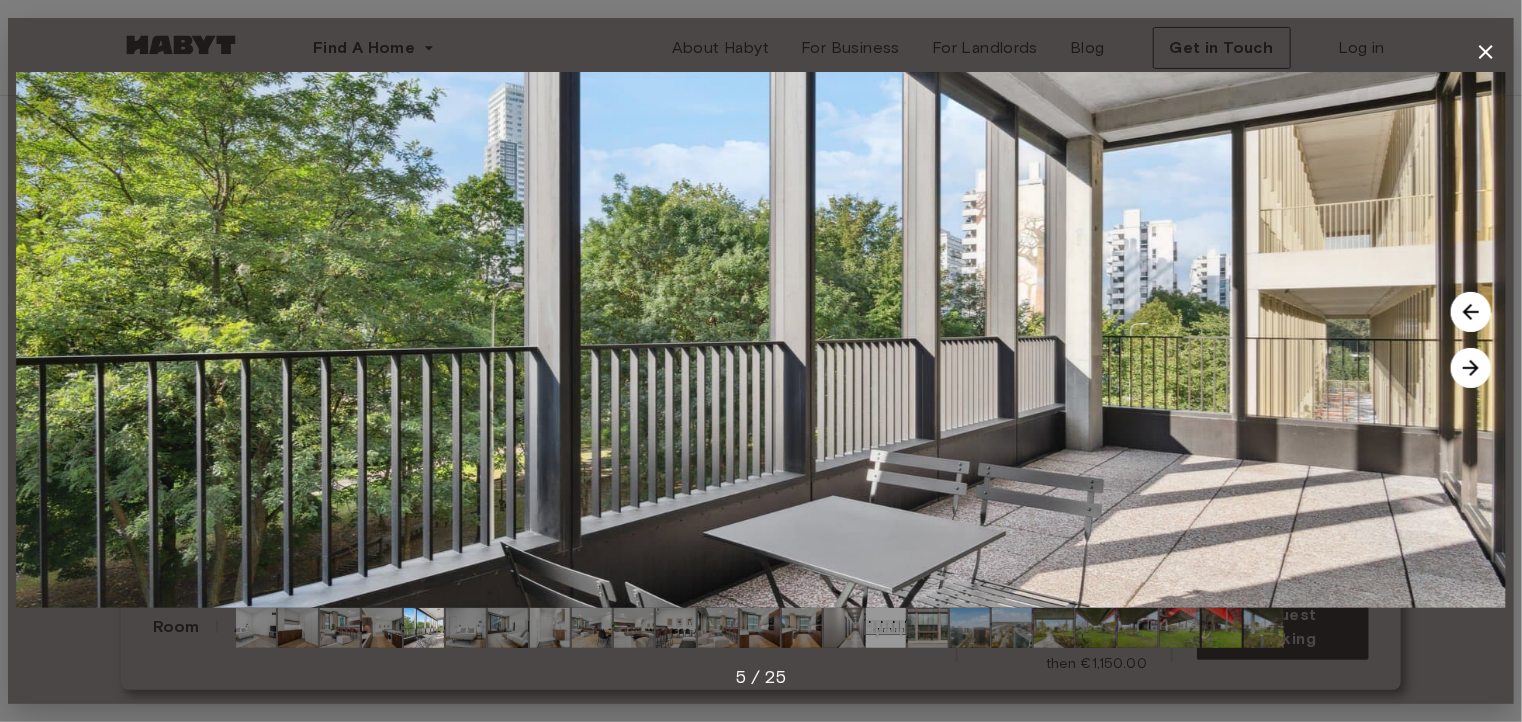 click at bounding box center (1471, 368) 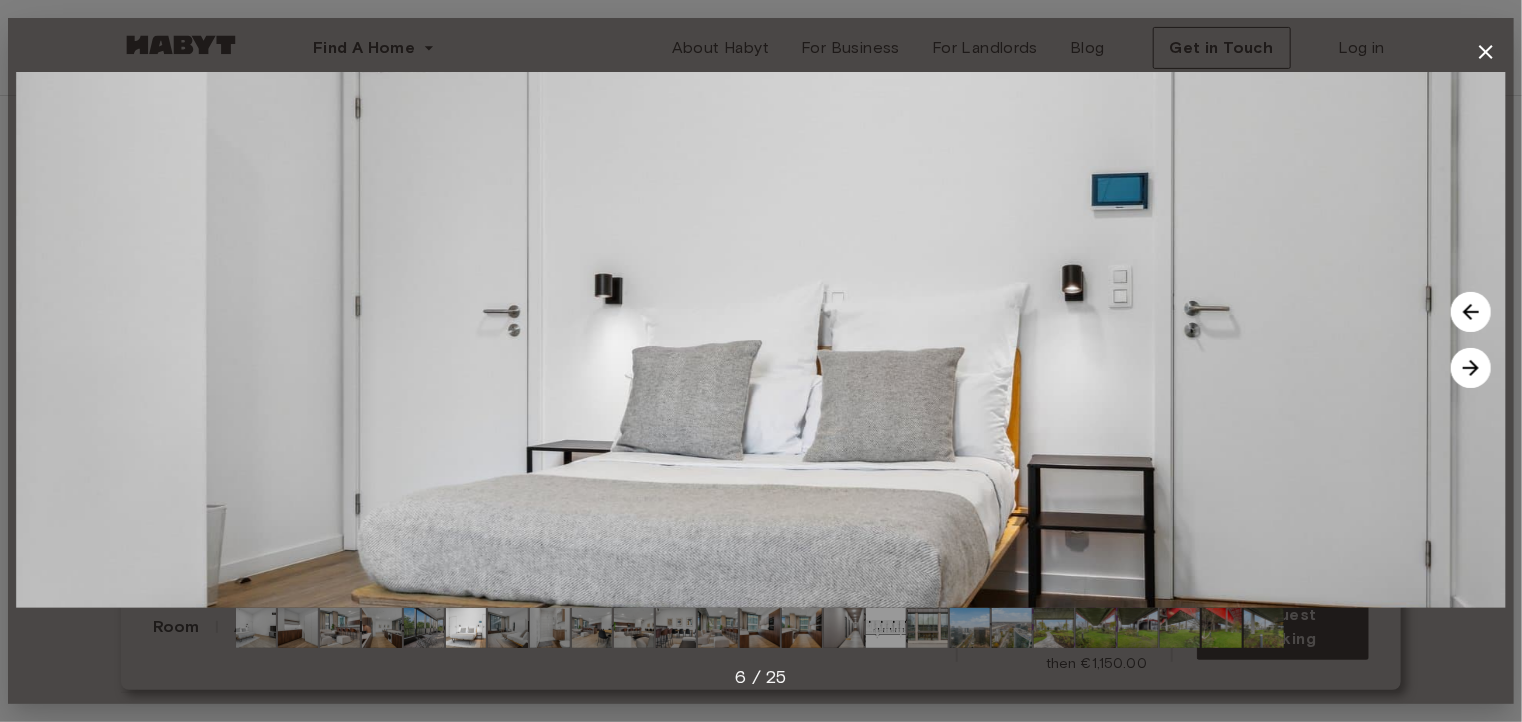 click at bounding box center (1471, 368) 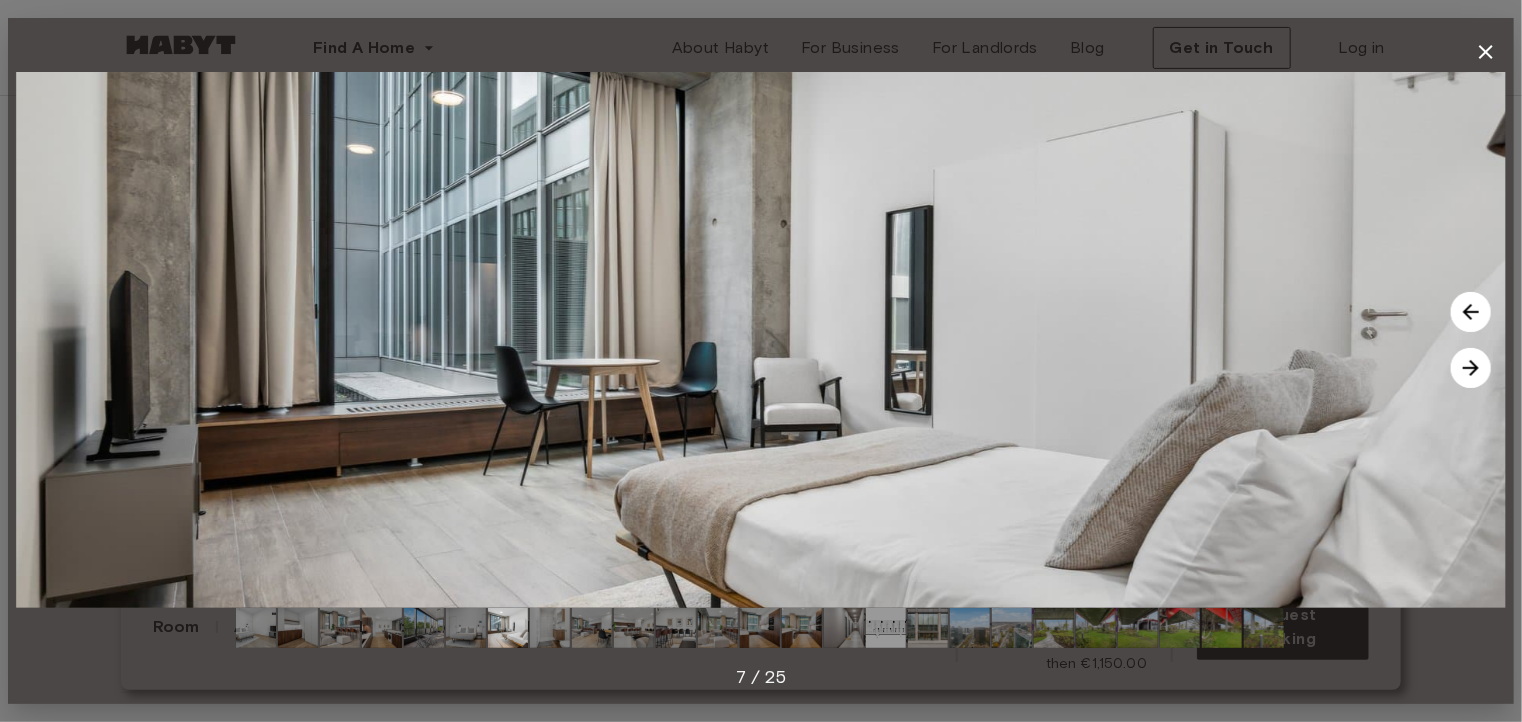 click at bounding box center (1471, 312) 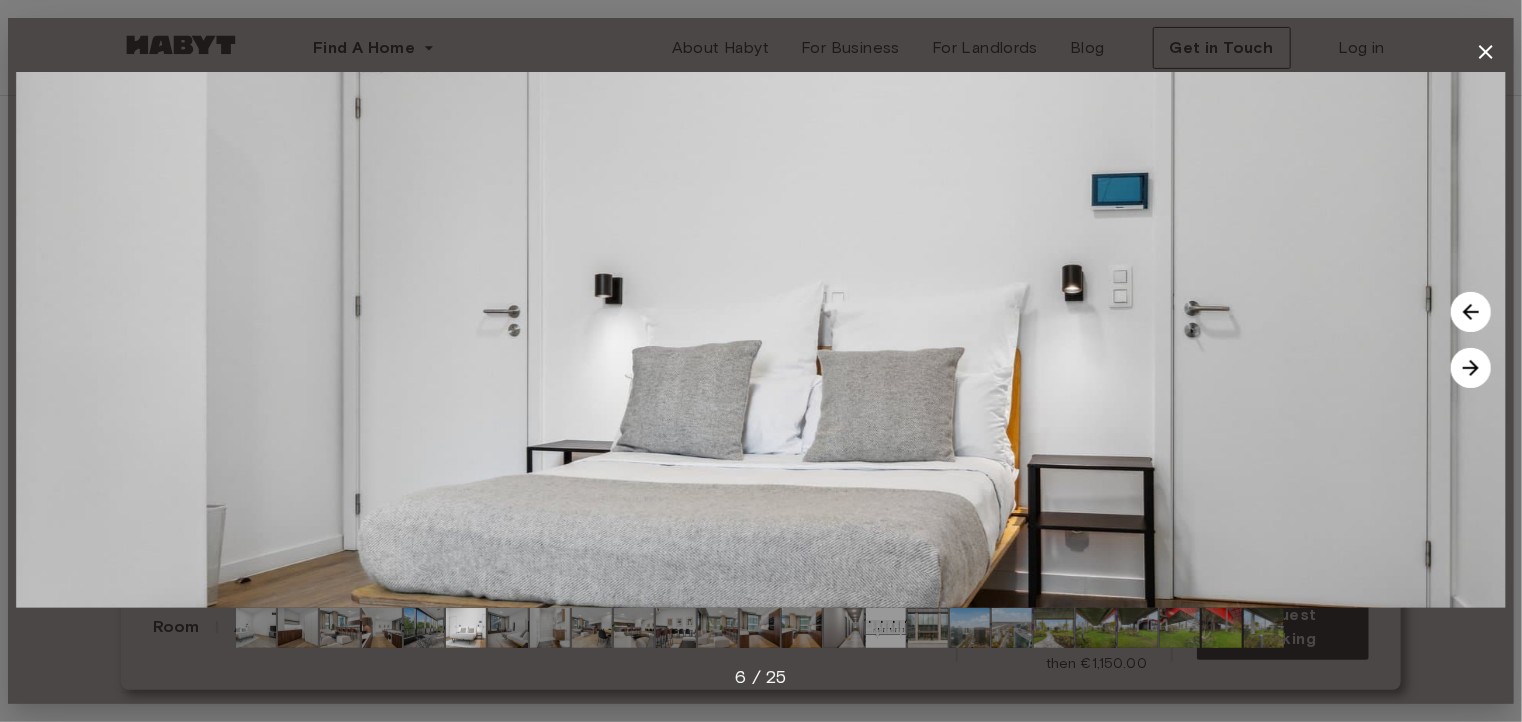 click at bounding box center (1471, 368) 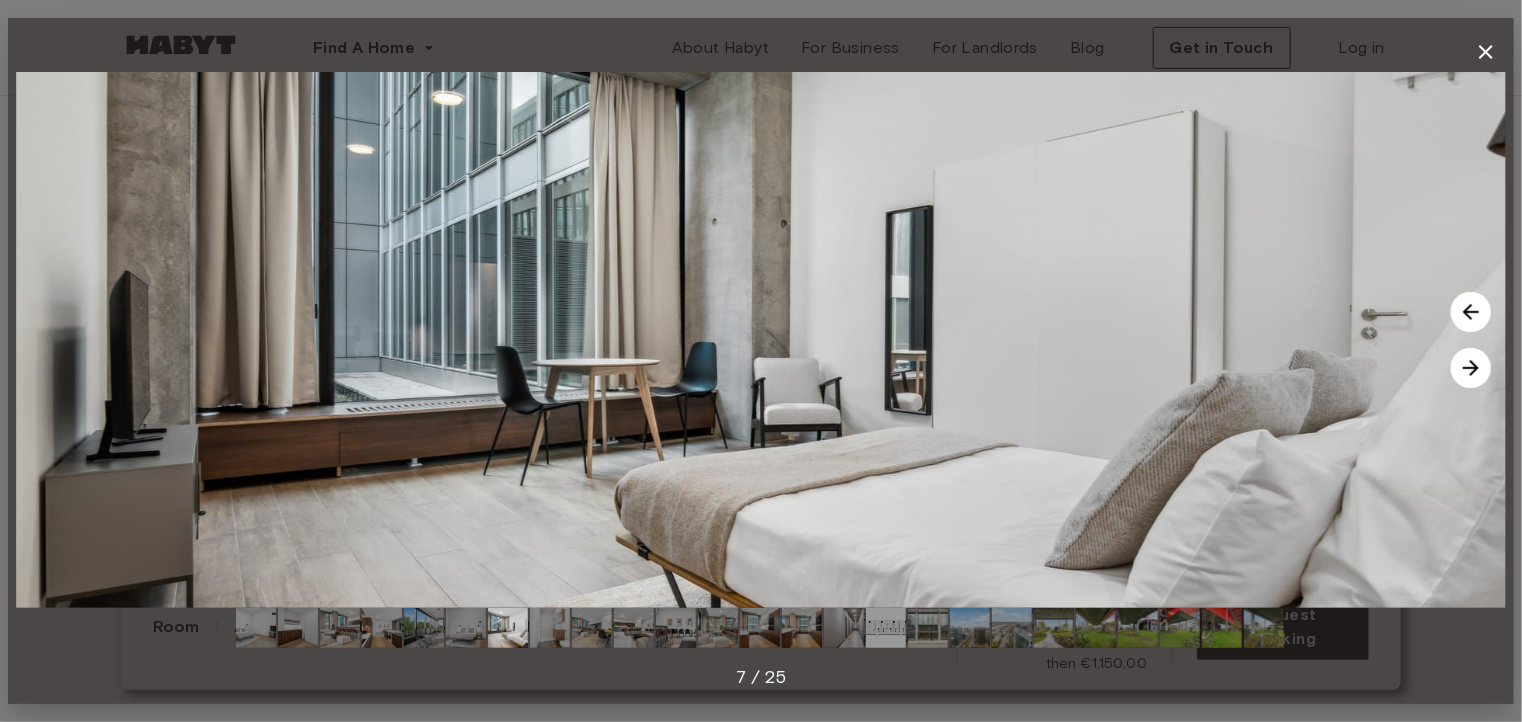 click at bounding box center [1471, 368] 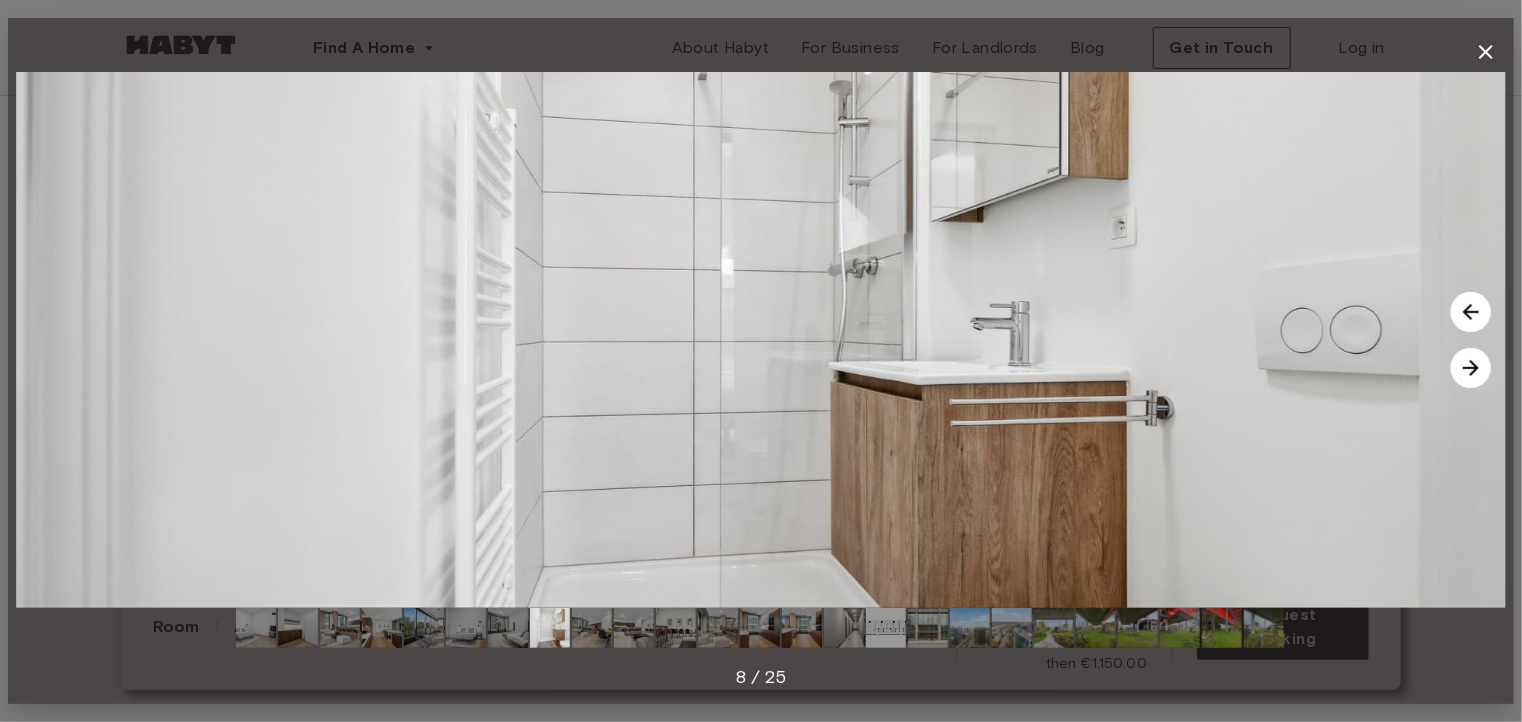 click at bounding box center [1471, 368] 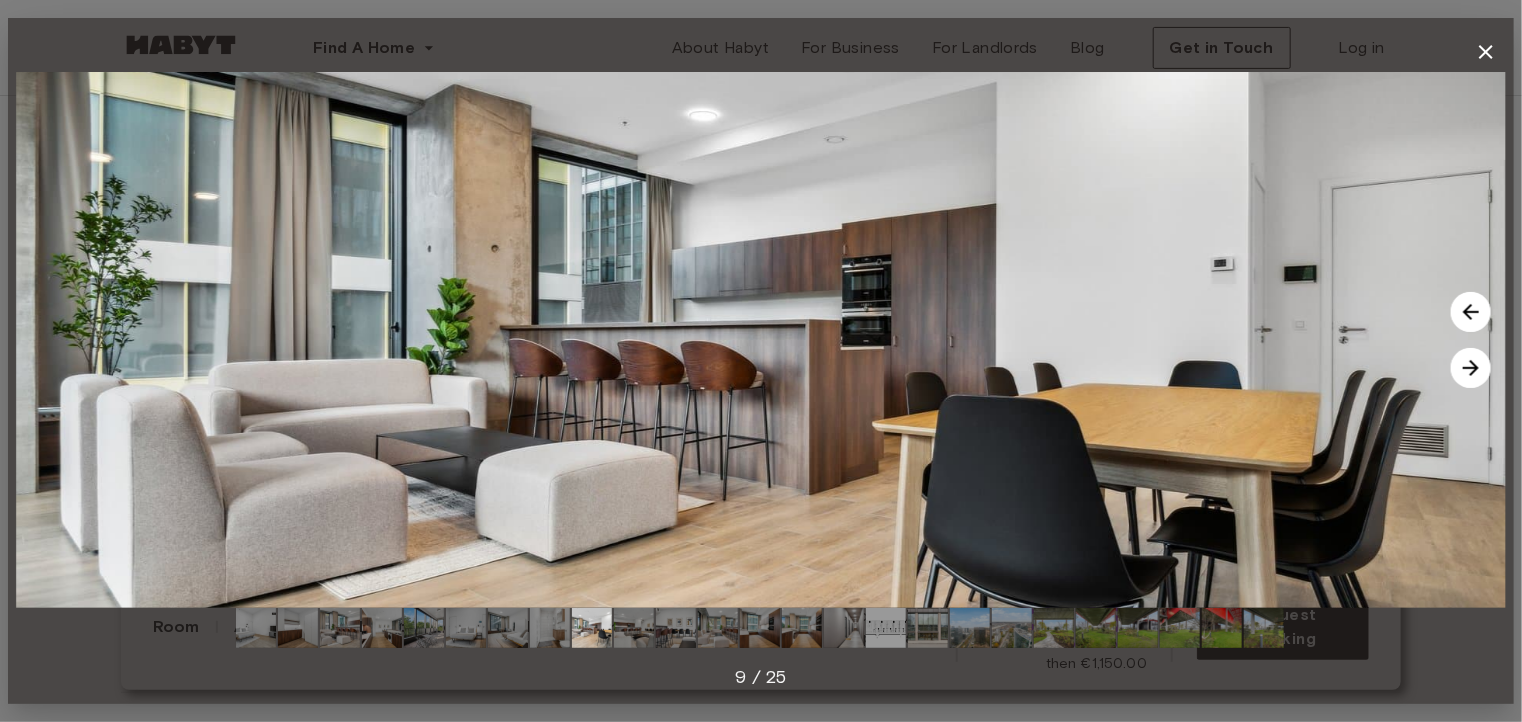 click at bounding box center [1471, 368] 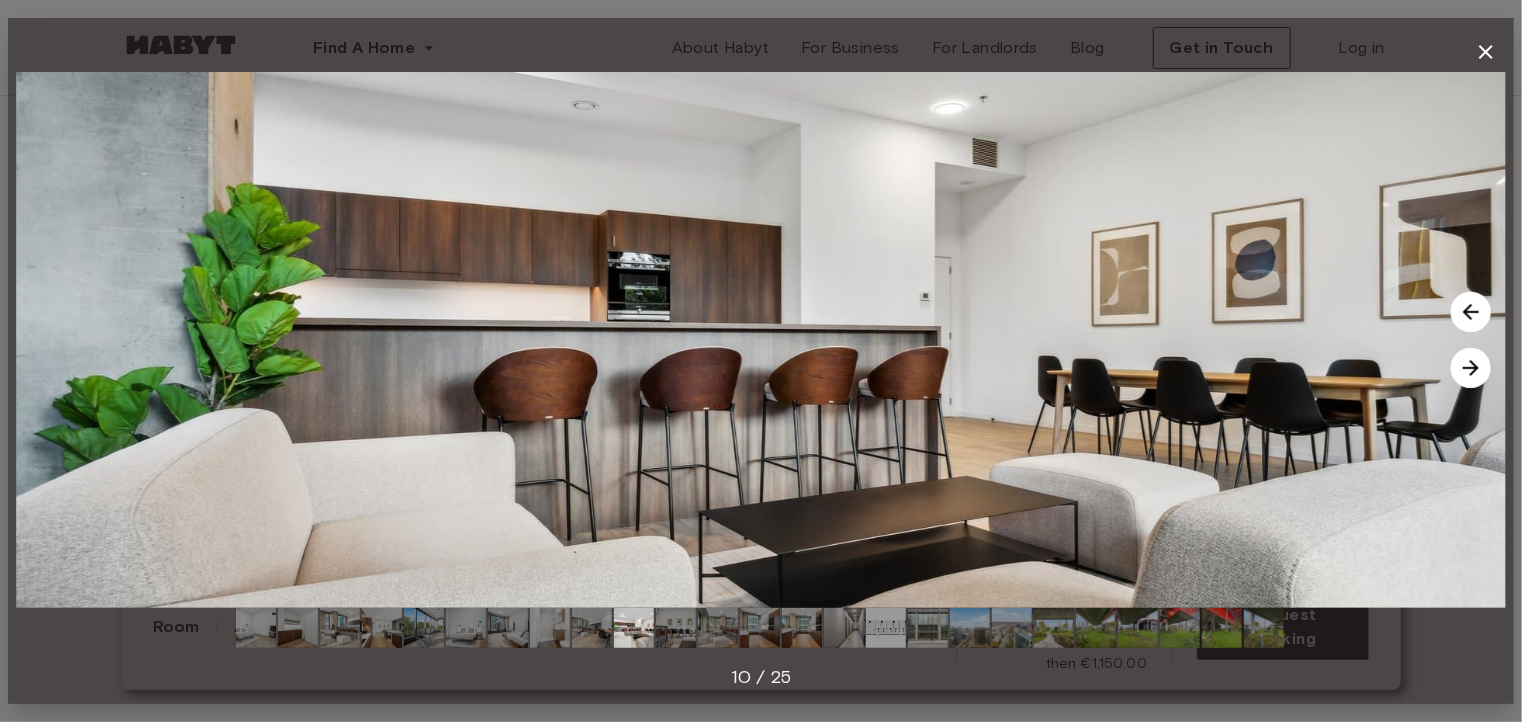 click at bounding box center (1471, 368) 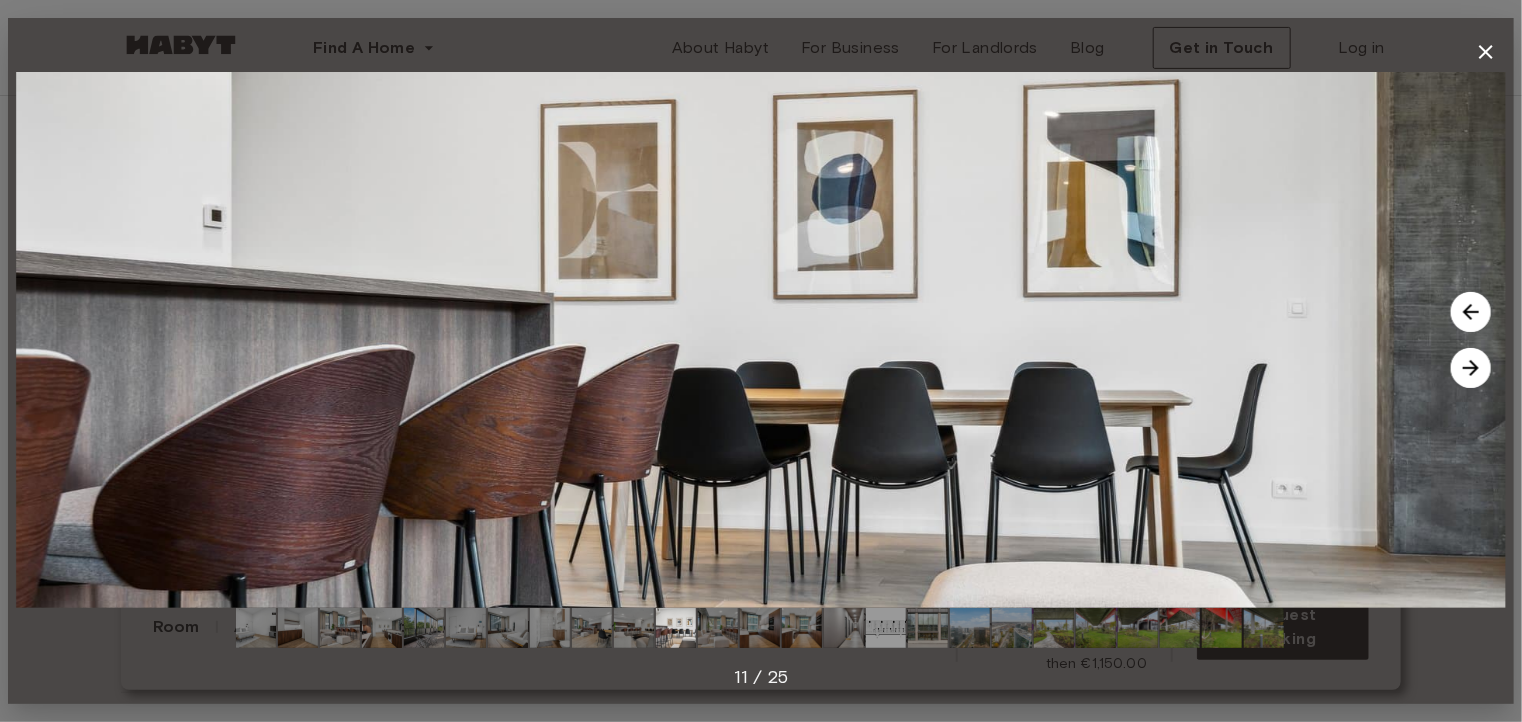 click 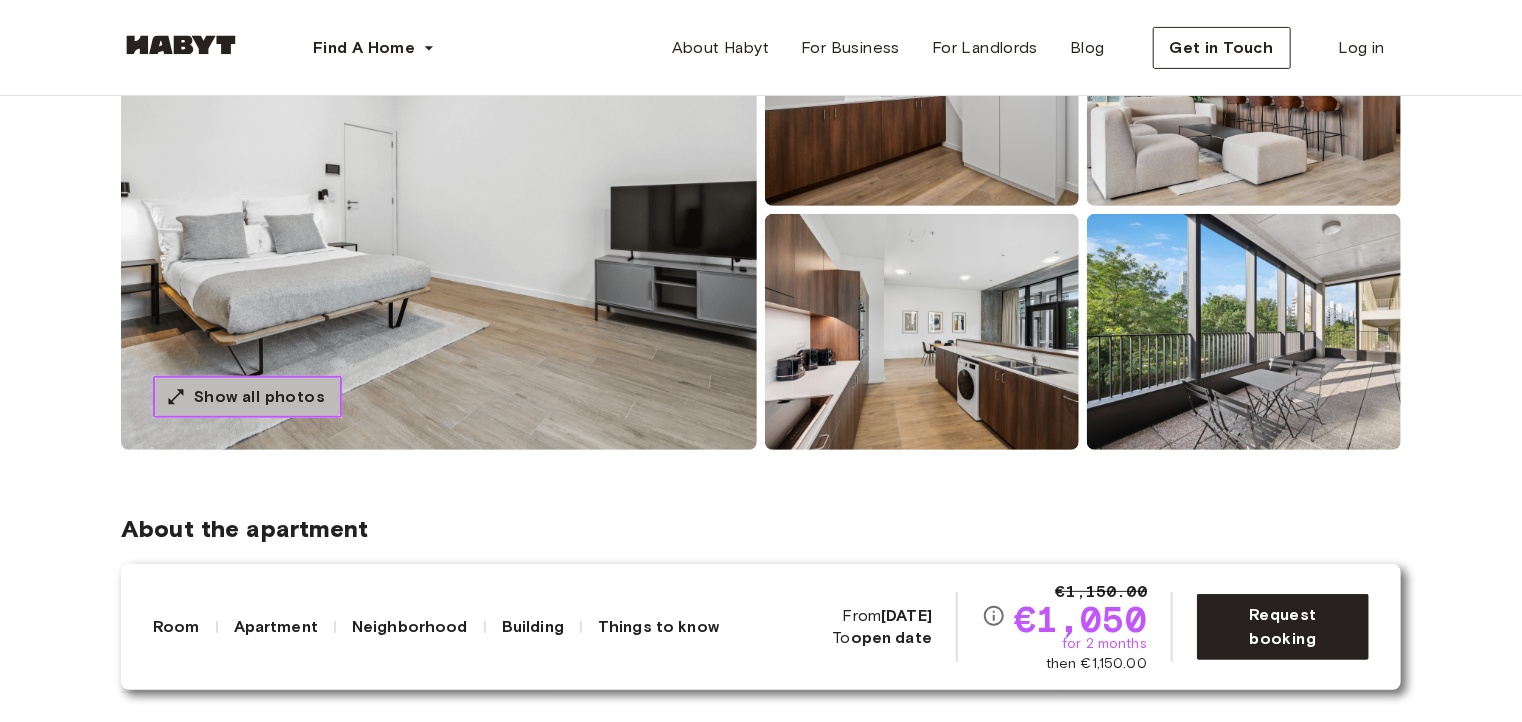 click on "Show all photos" at bounding box center [247, 397] 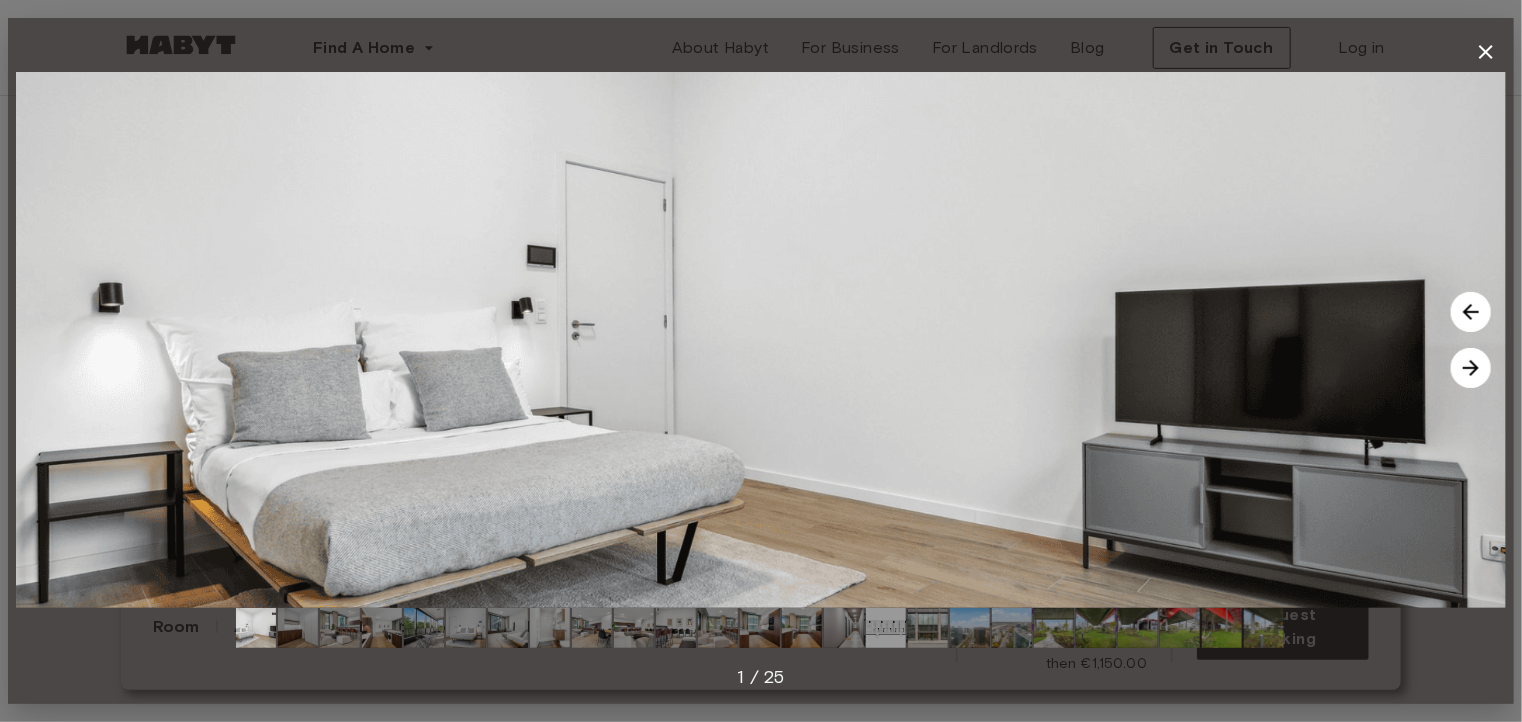 click at bounding box center [1471, 368] 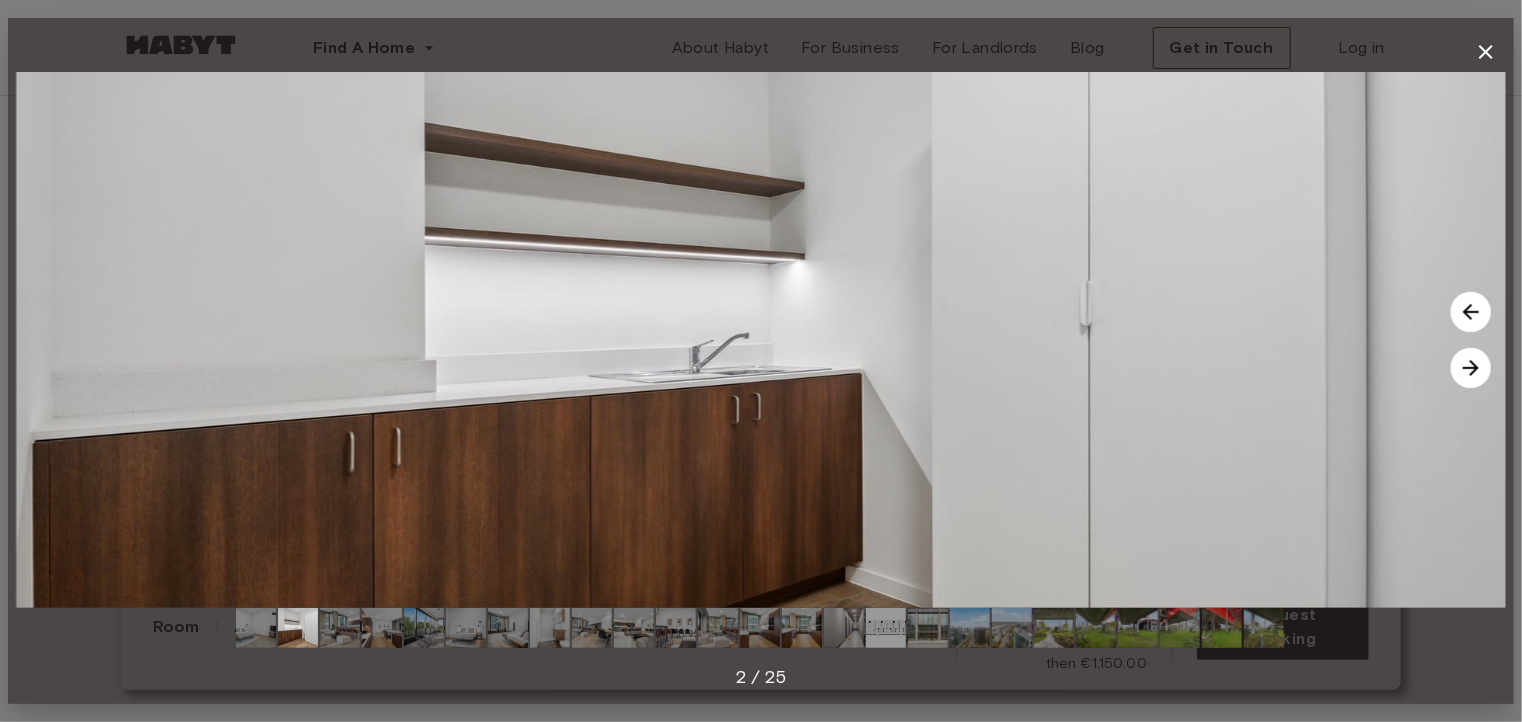 click at bounding box center (1471, 368) 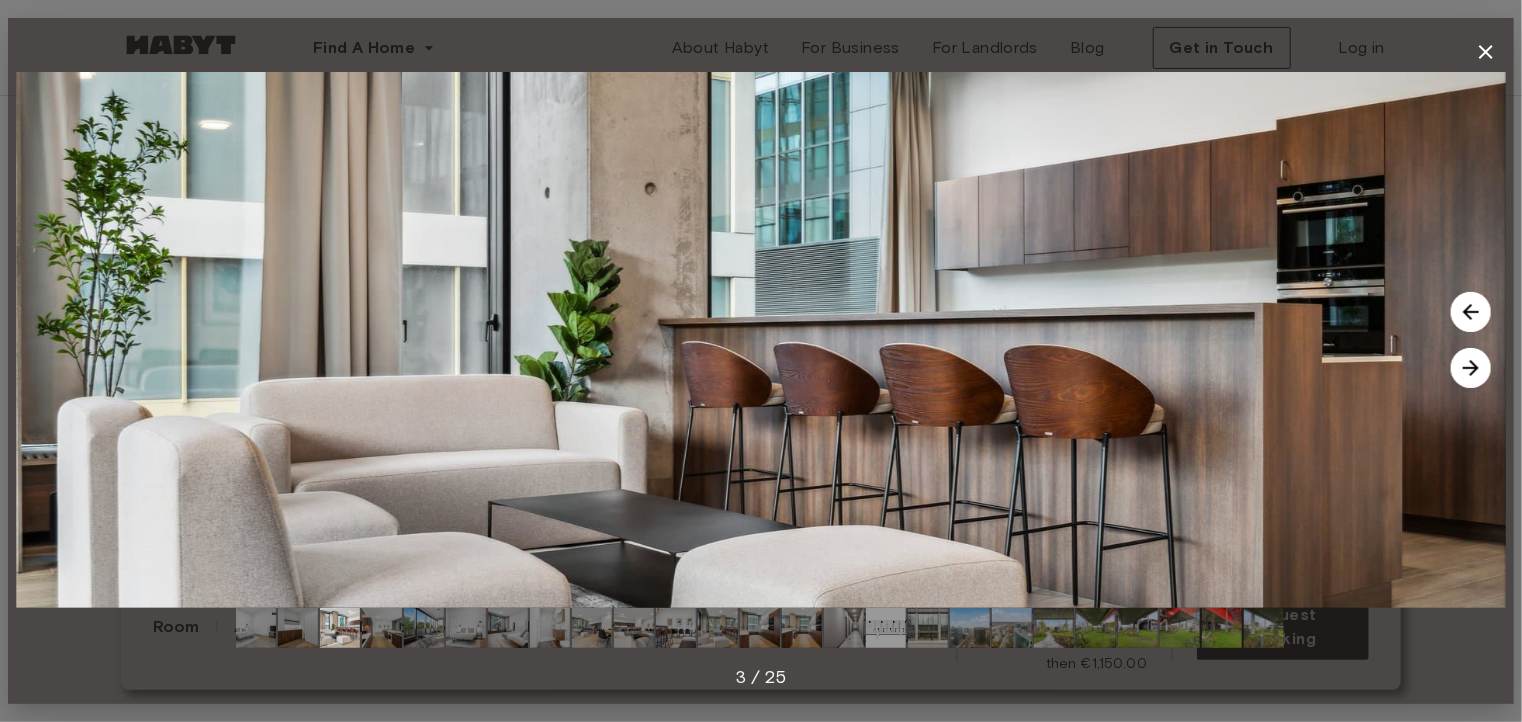 click at bounding box center (1471, 312) 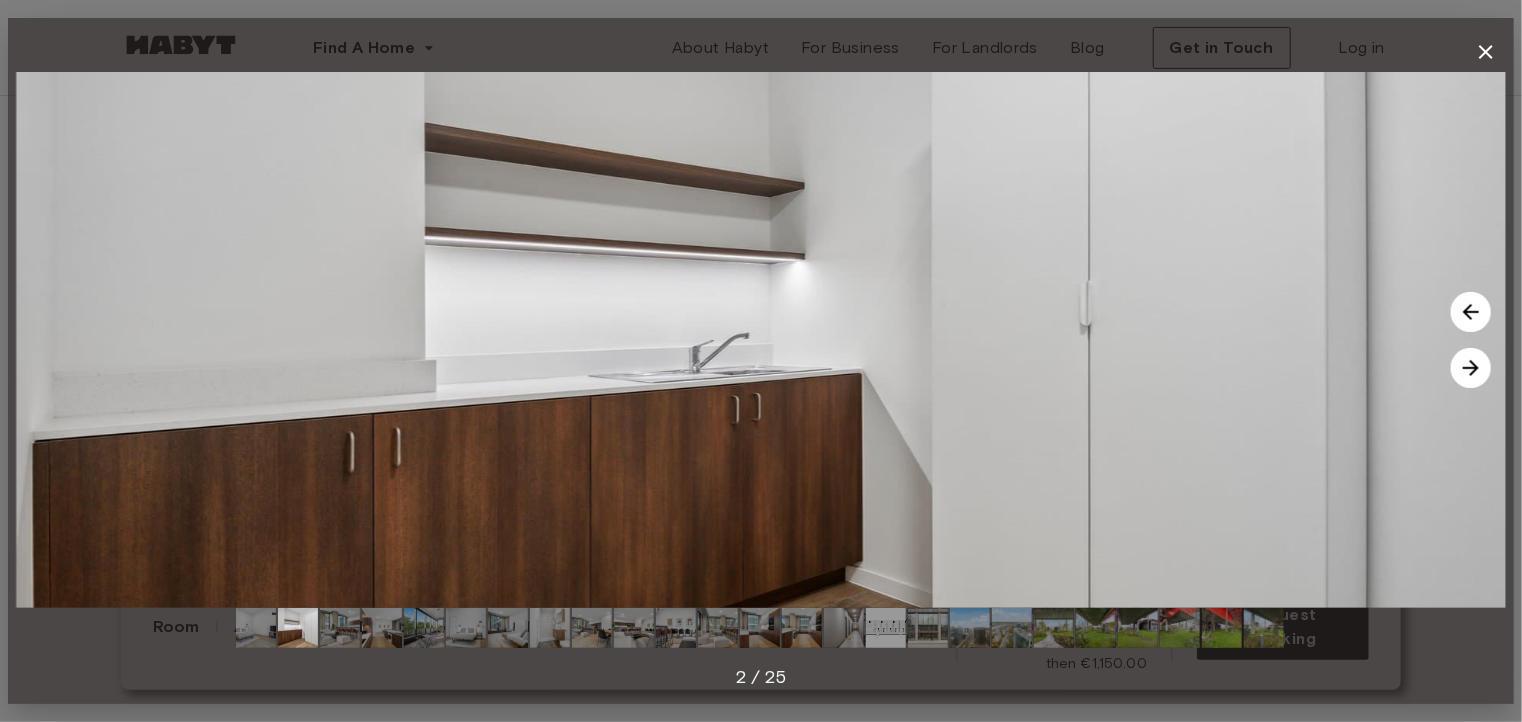 click at bounding box center [1471, 368] 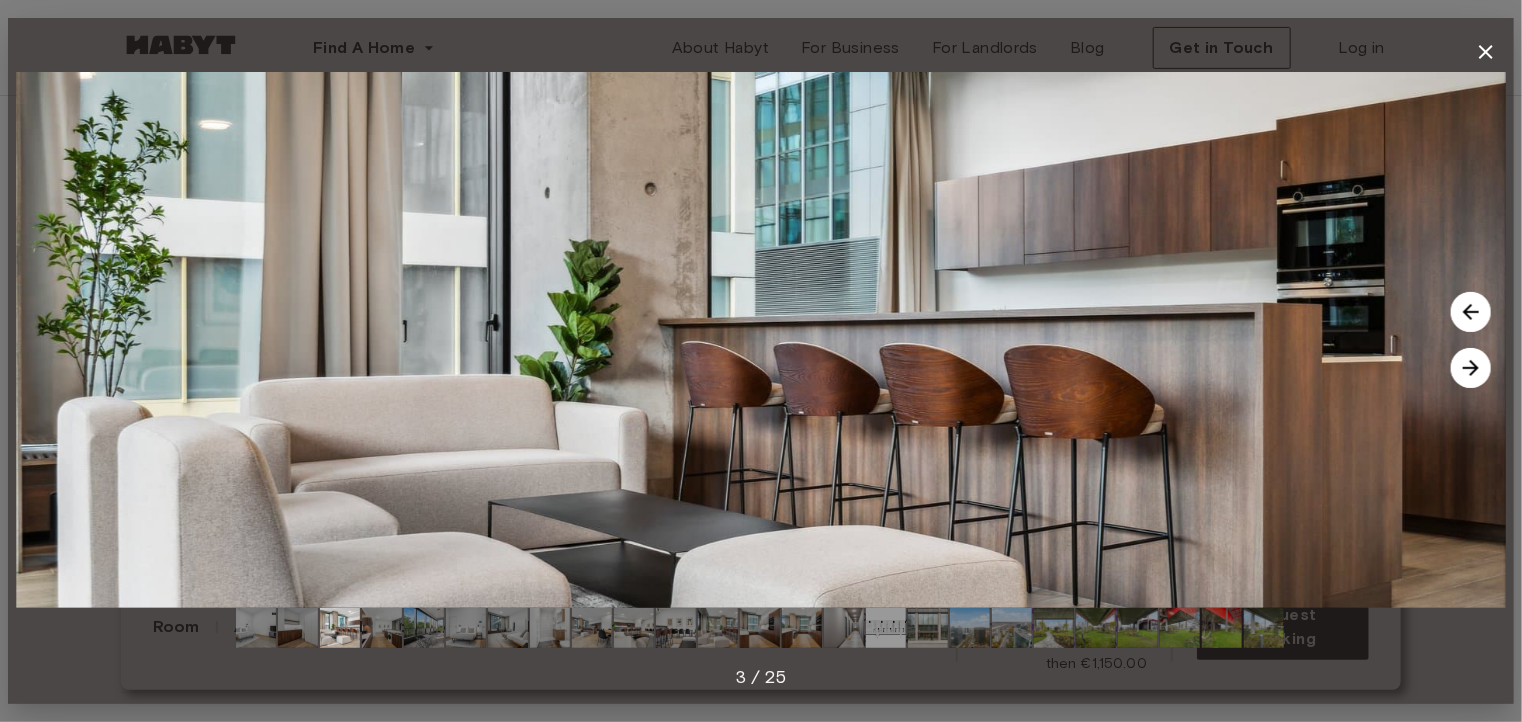 click at bounding box center (1471, 368) 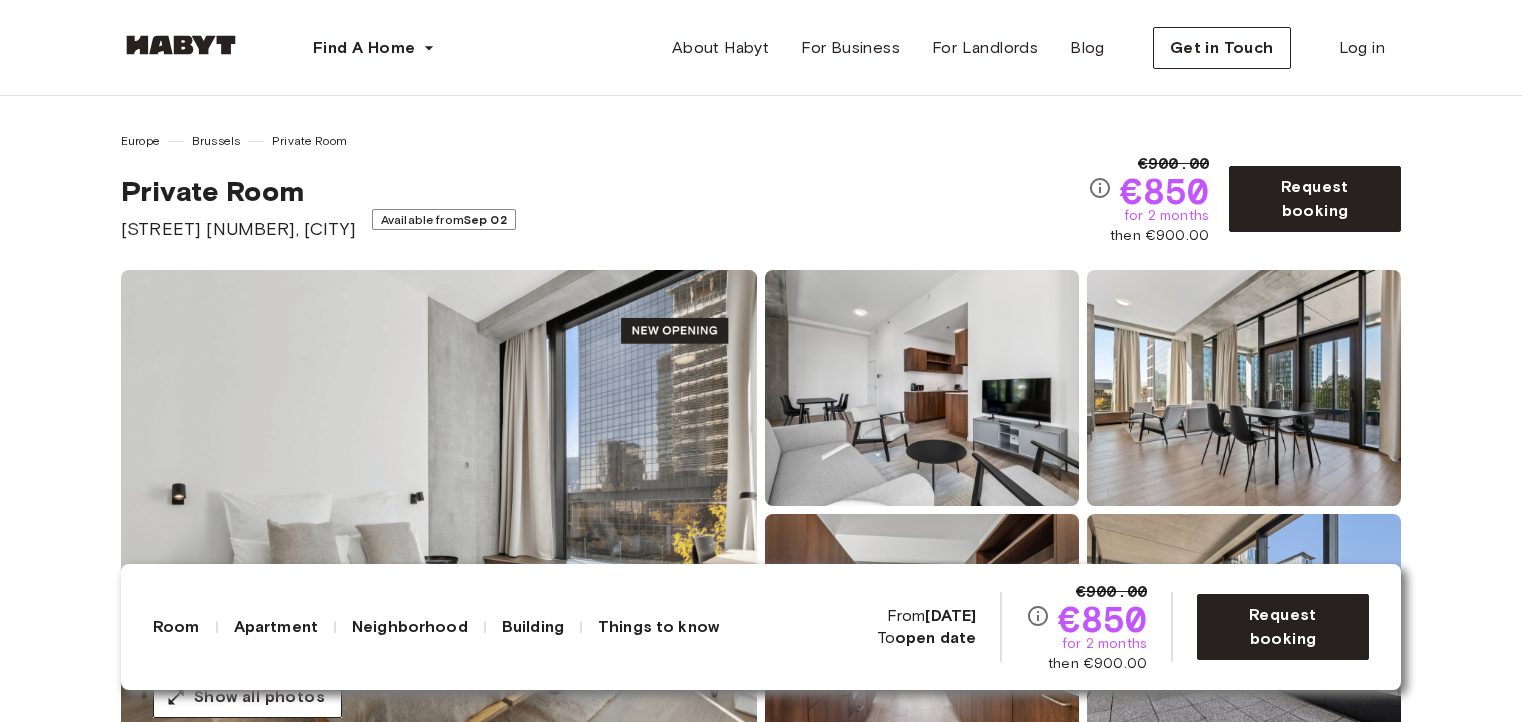 scroll, scrollTop: 0, scrollLeft: 0, axis: both 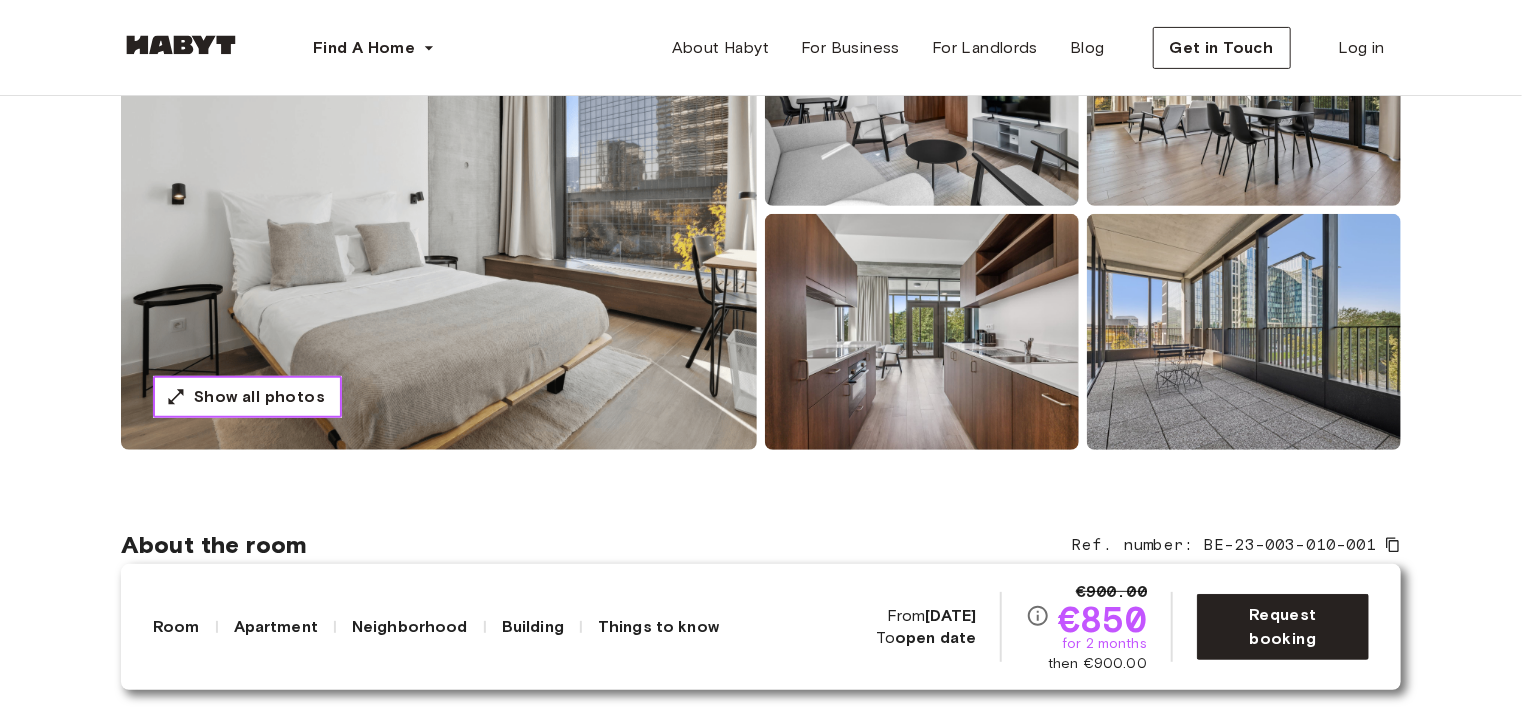 click on "Show all photos" at bounding box center [259, 397] 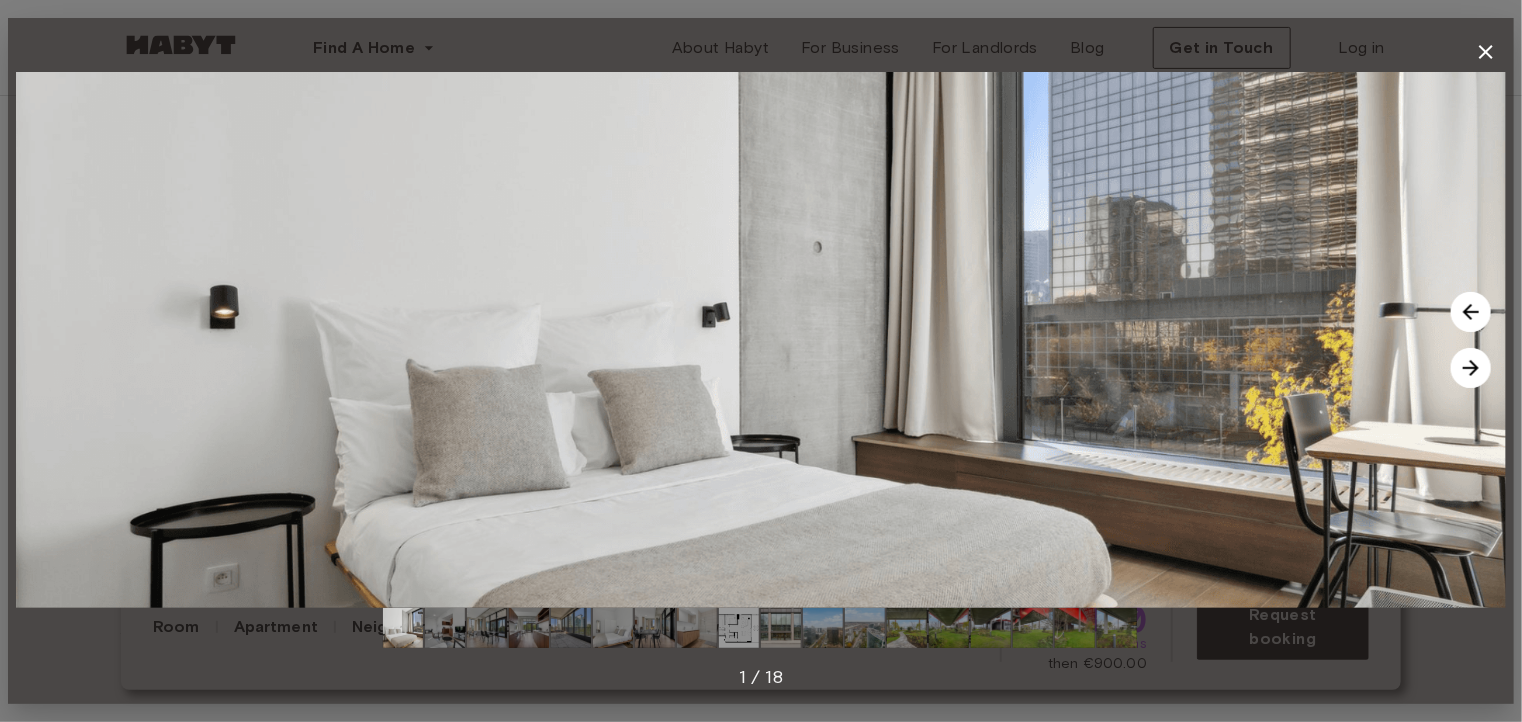 click at bounding box center [1471, 368] 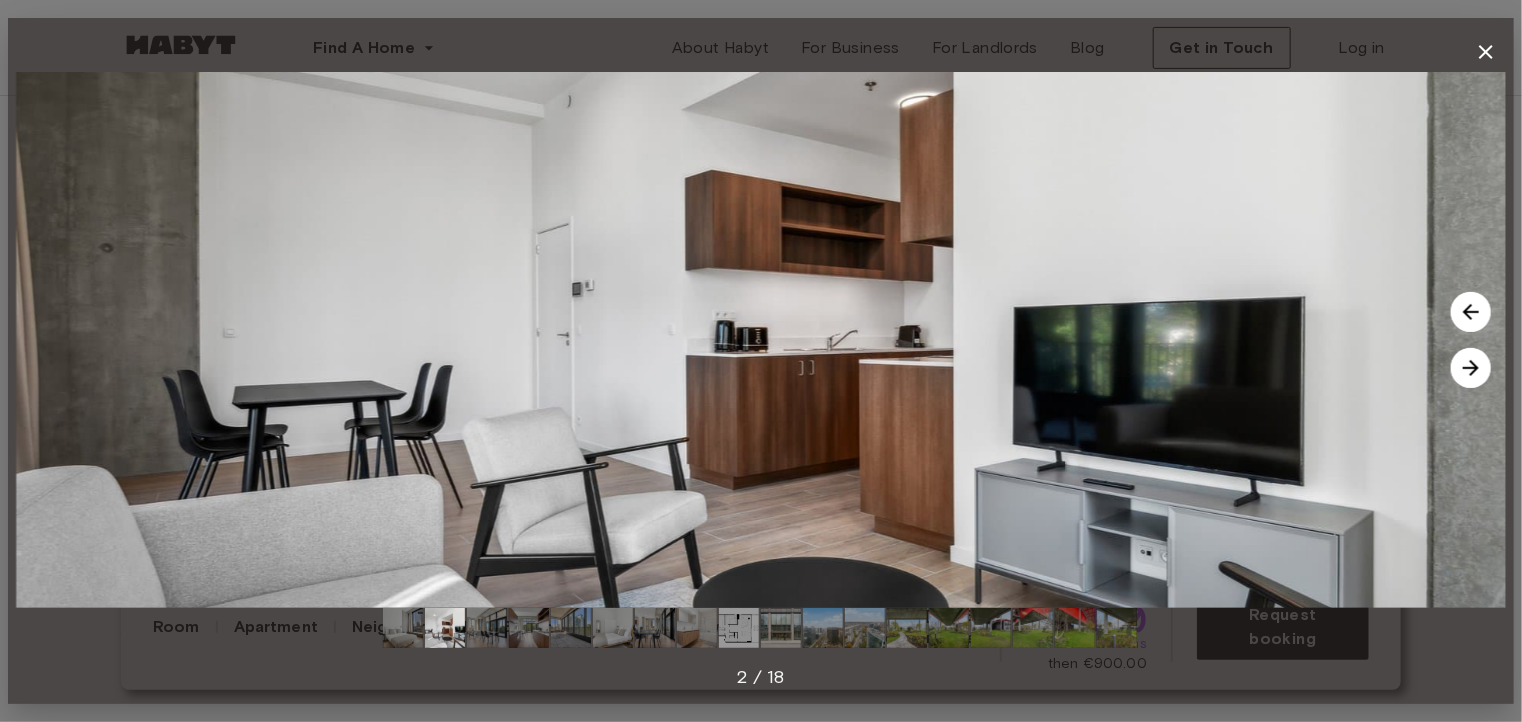 click at bounding box center [1471, 368] 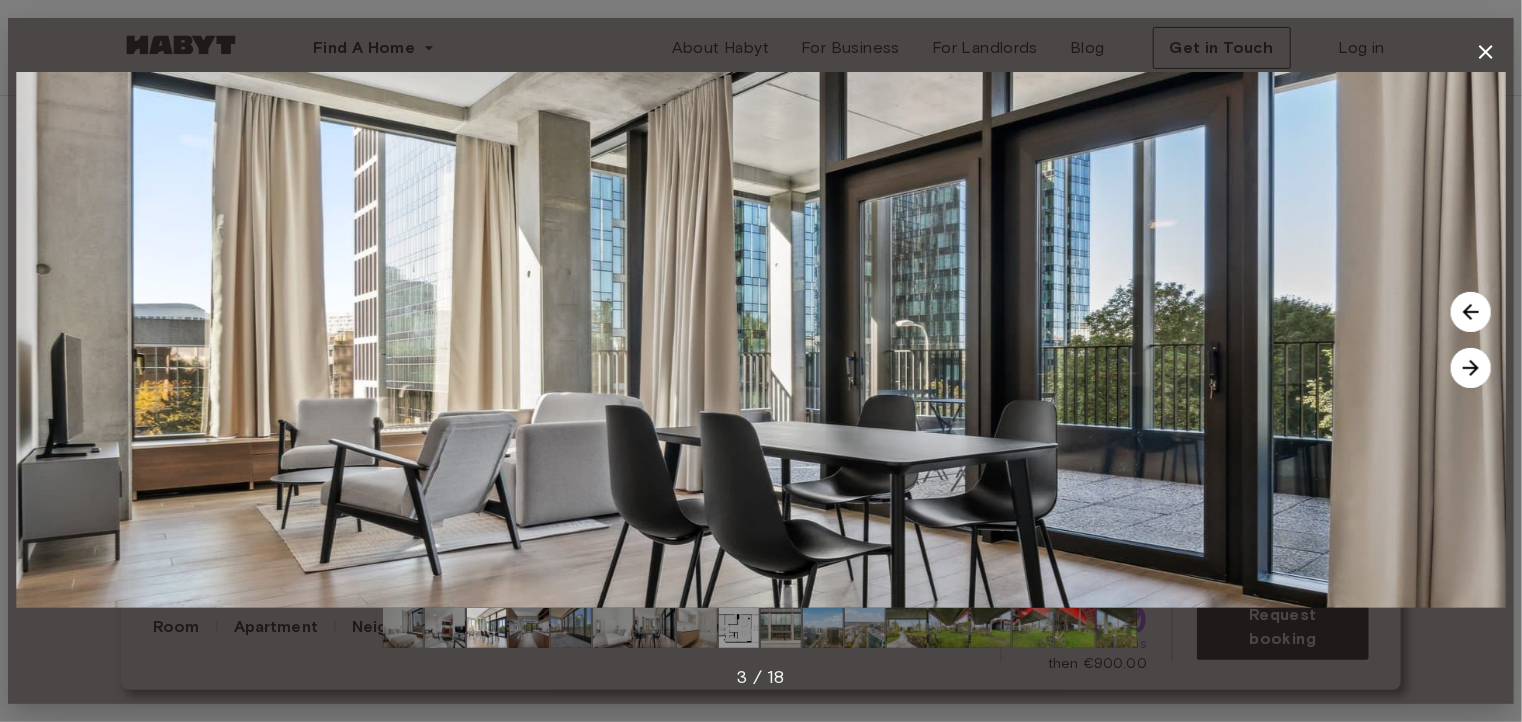 click at bounding box center (1471, 368) 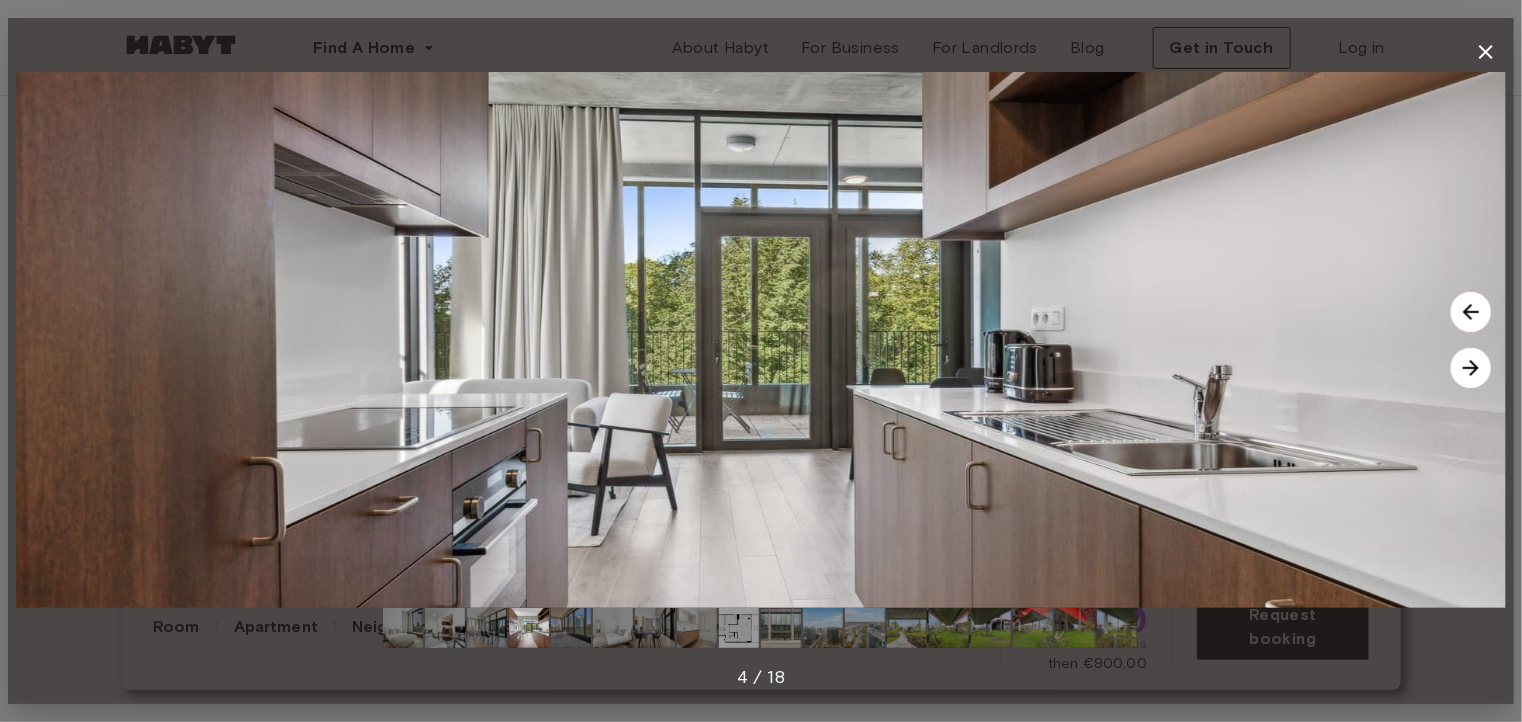 click at bounding box center [1471, 368] 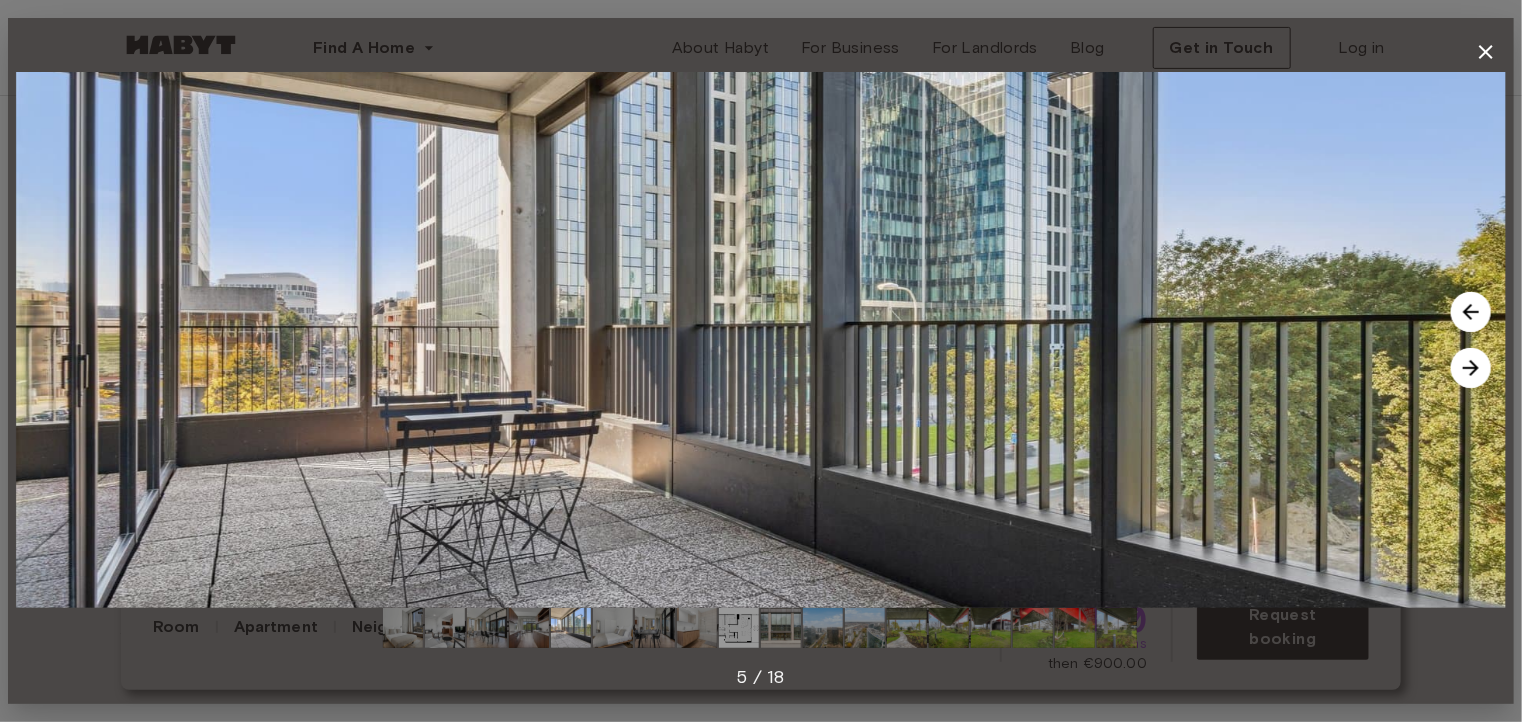 click at bounding box center (1471, 368) 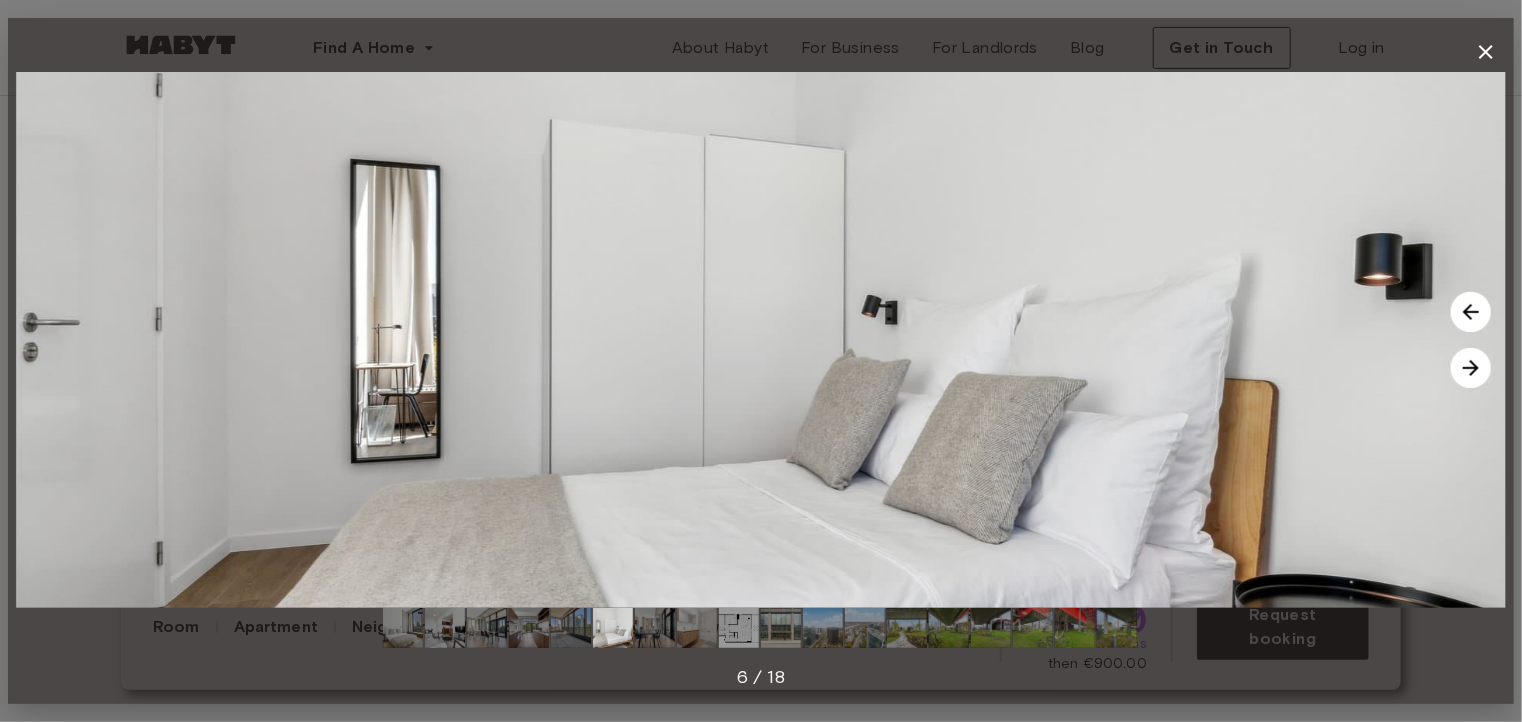 click at bounding box center (1471, 368) 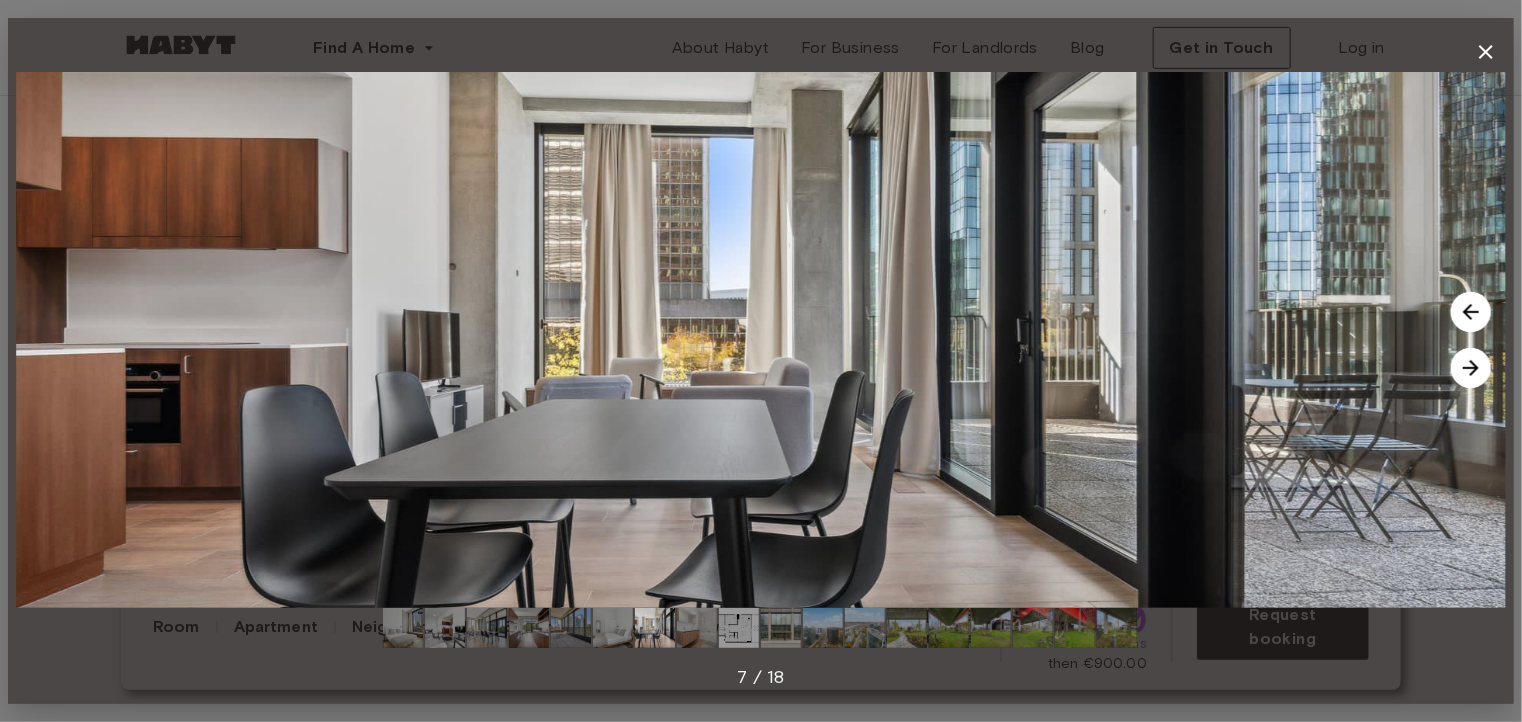 click at bounding box center [1471, 368] 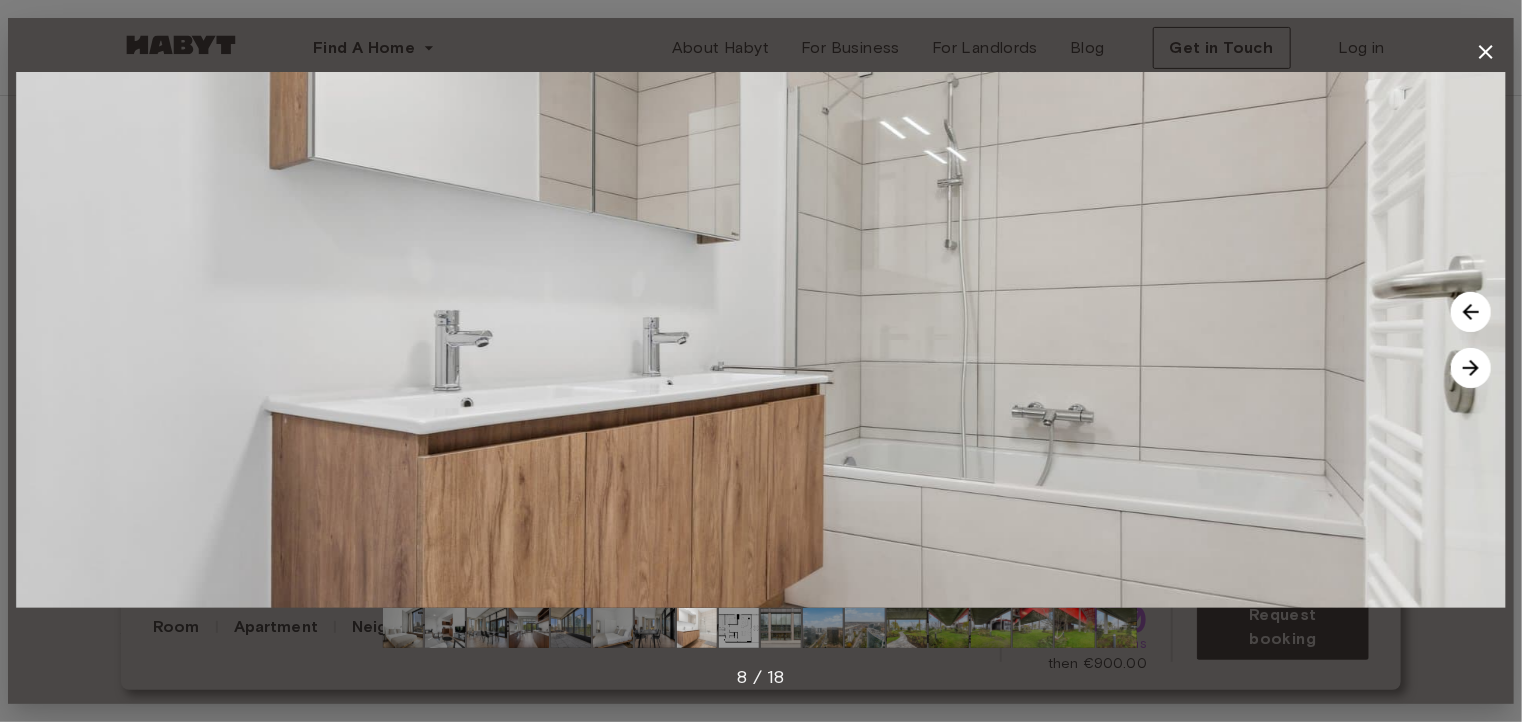 click at bounding box center [1471, 368] 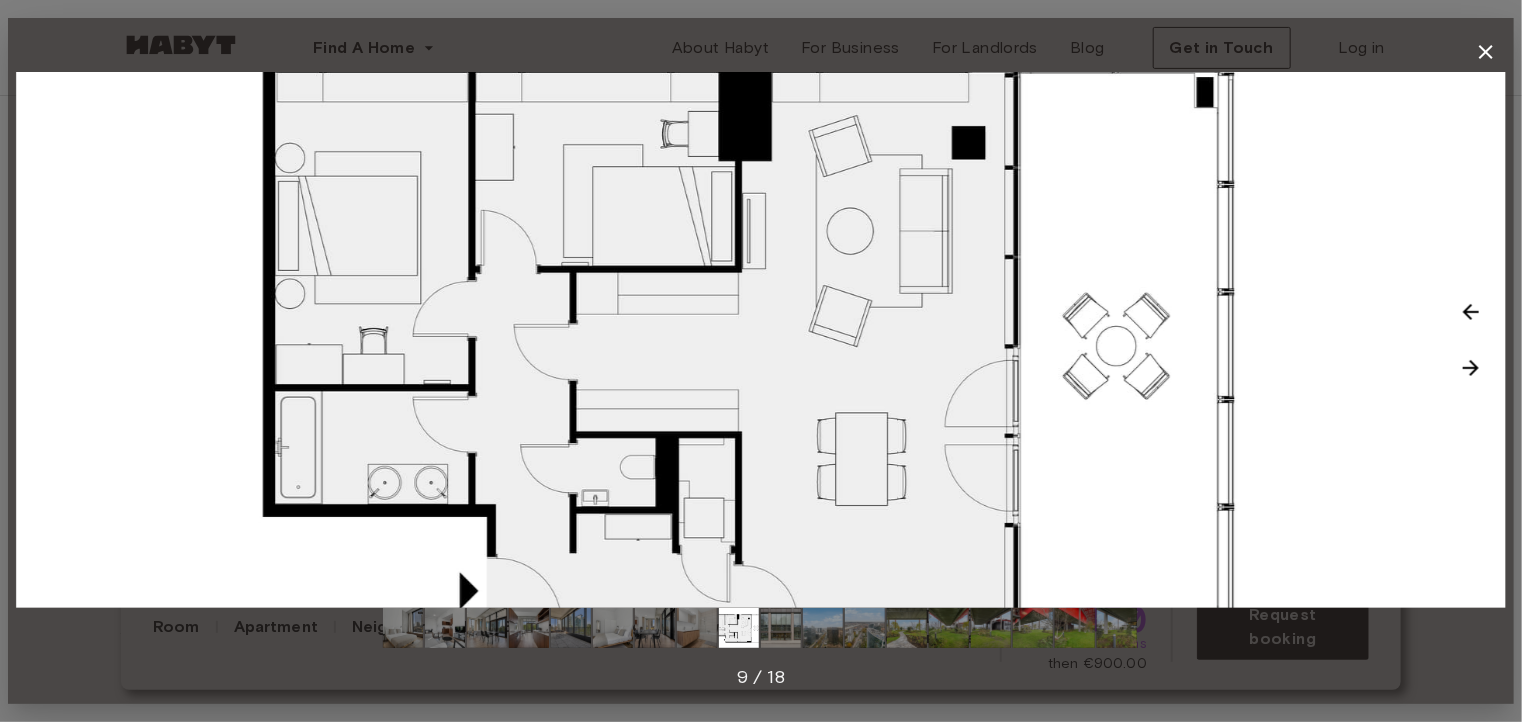 click at bounding box center [1471, 312] 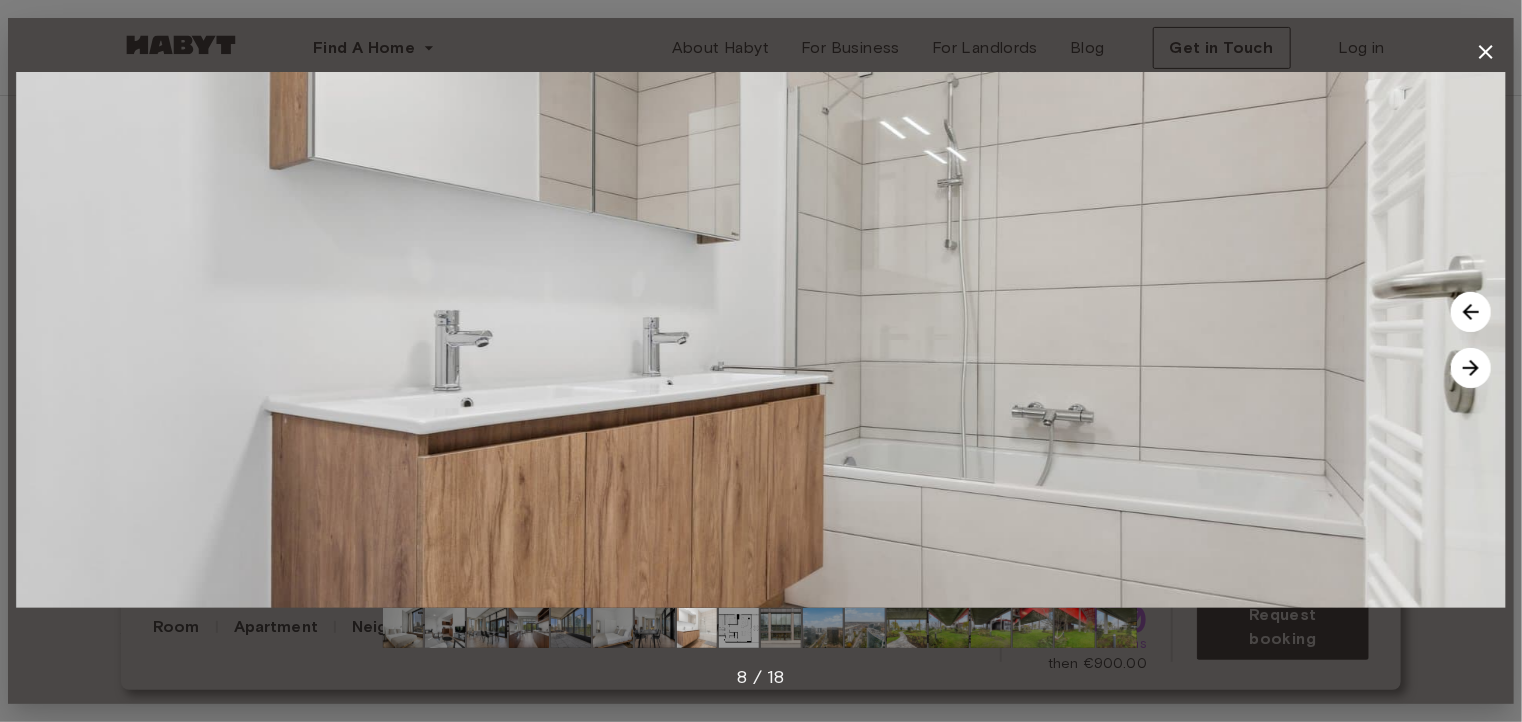 click at bounding box center (1471, 312) 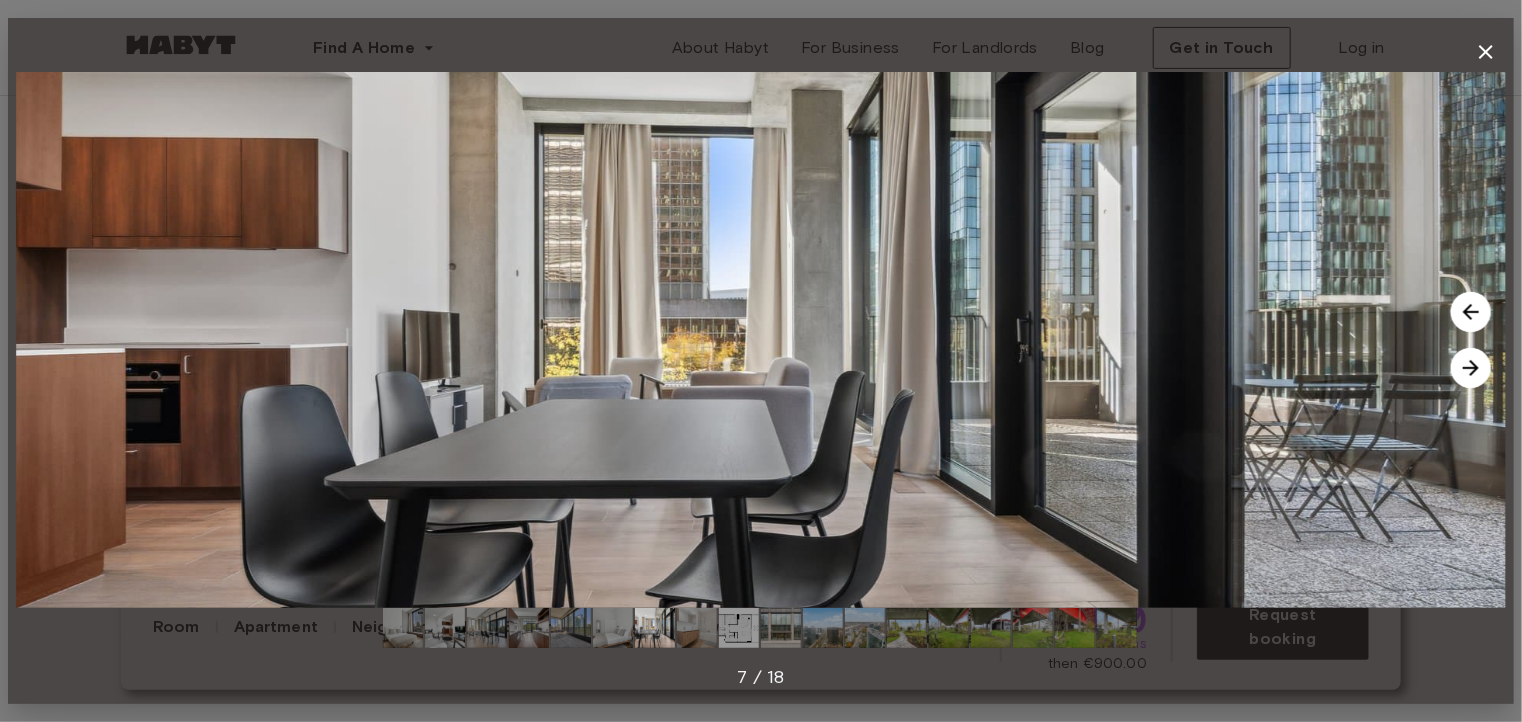 click at bounding box center (1471, 368) 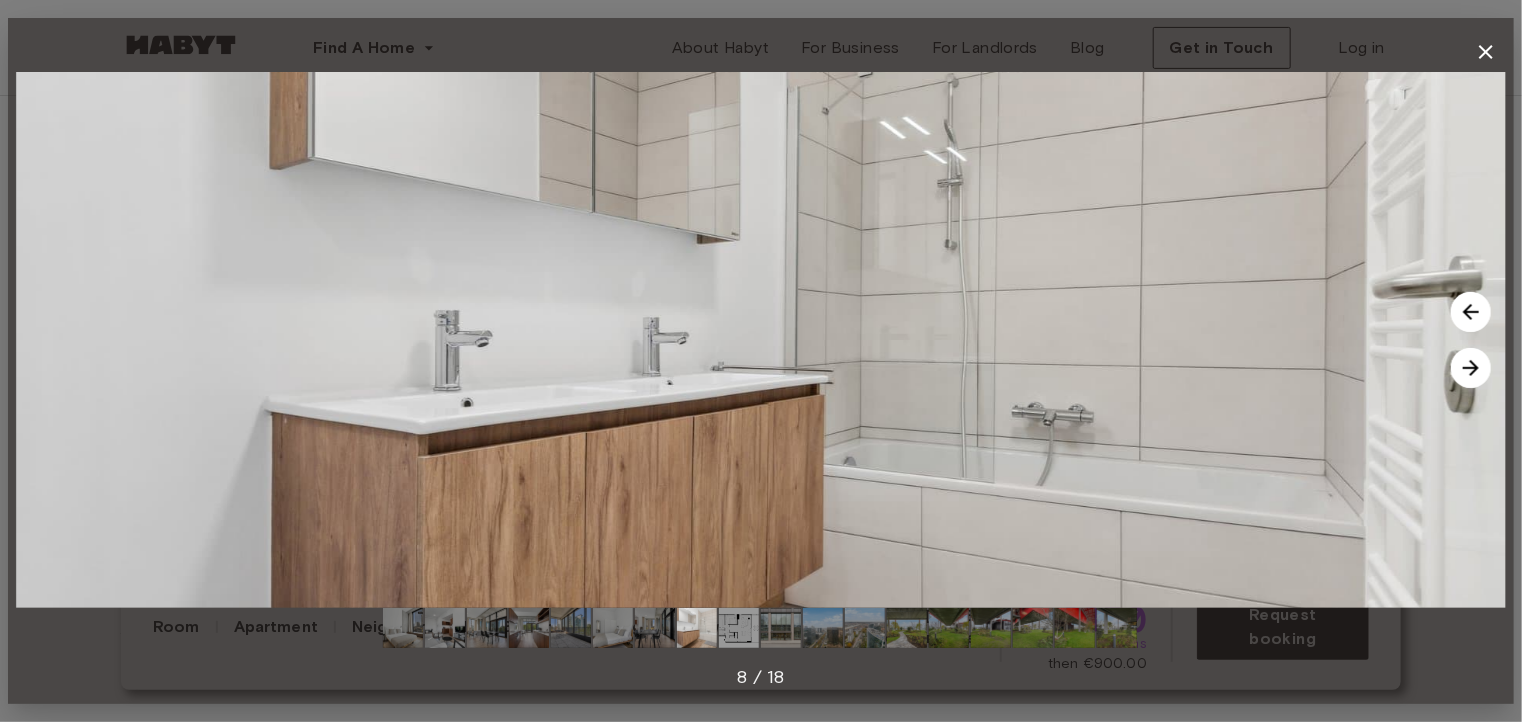 click at bounding box center (1471, 368) 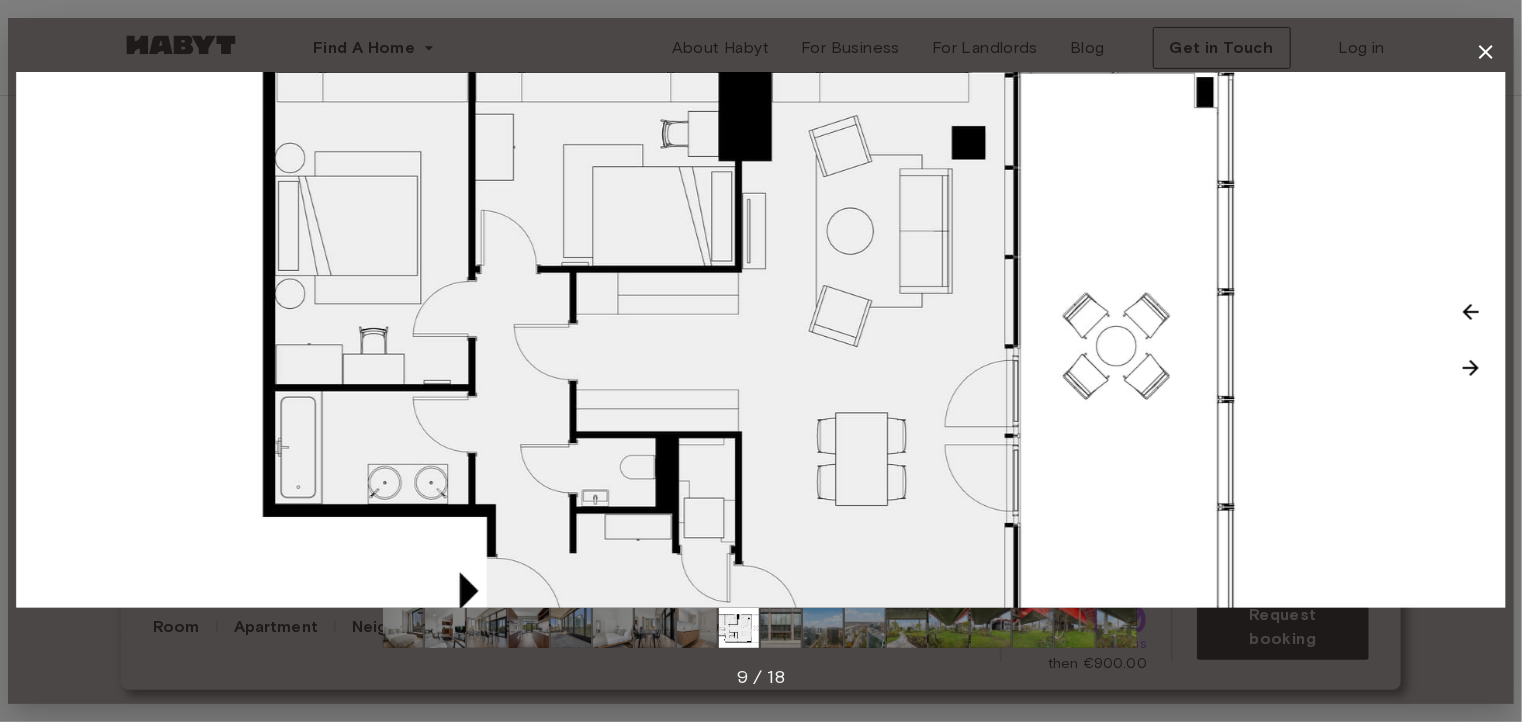 click 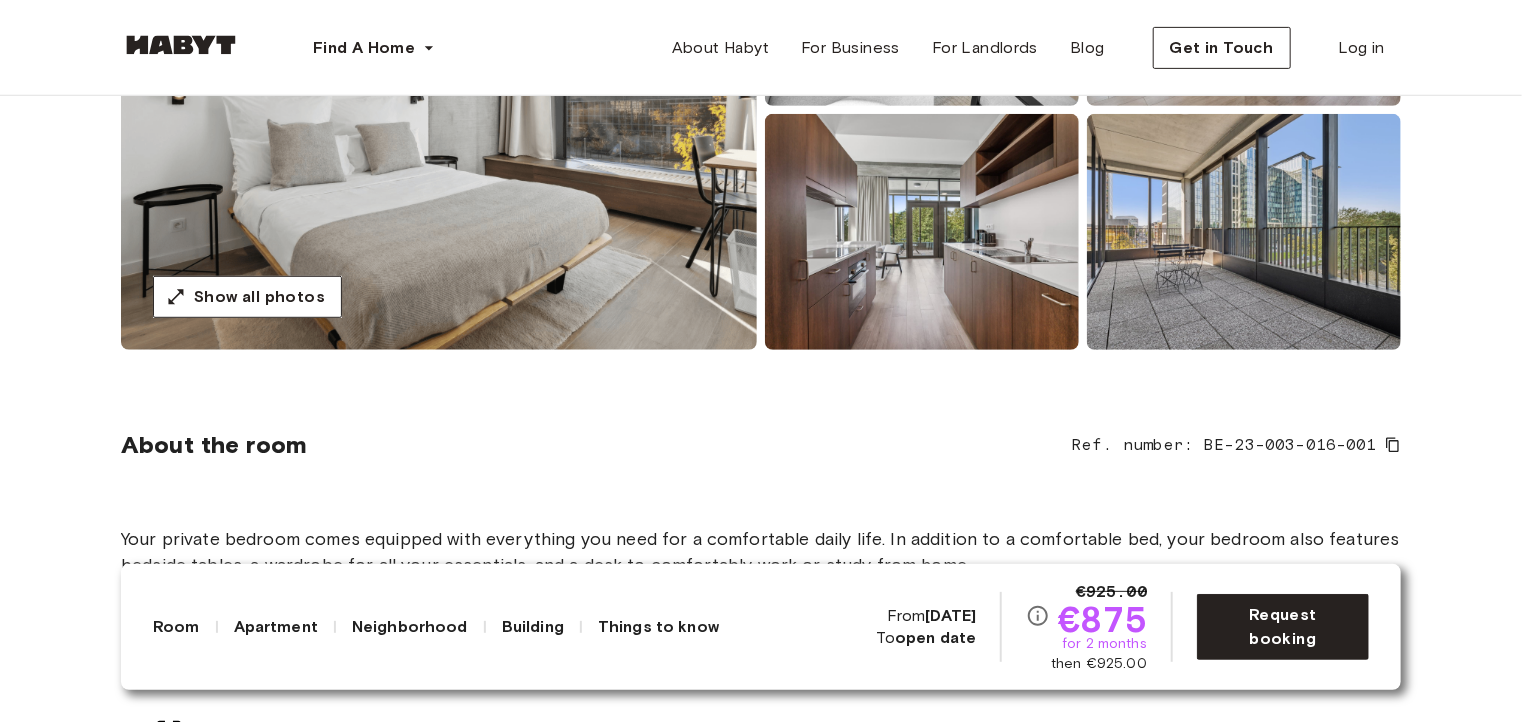 scroll, scrollTop: 400, scrollLeft: 0, axis: vertical 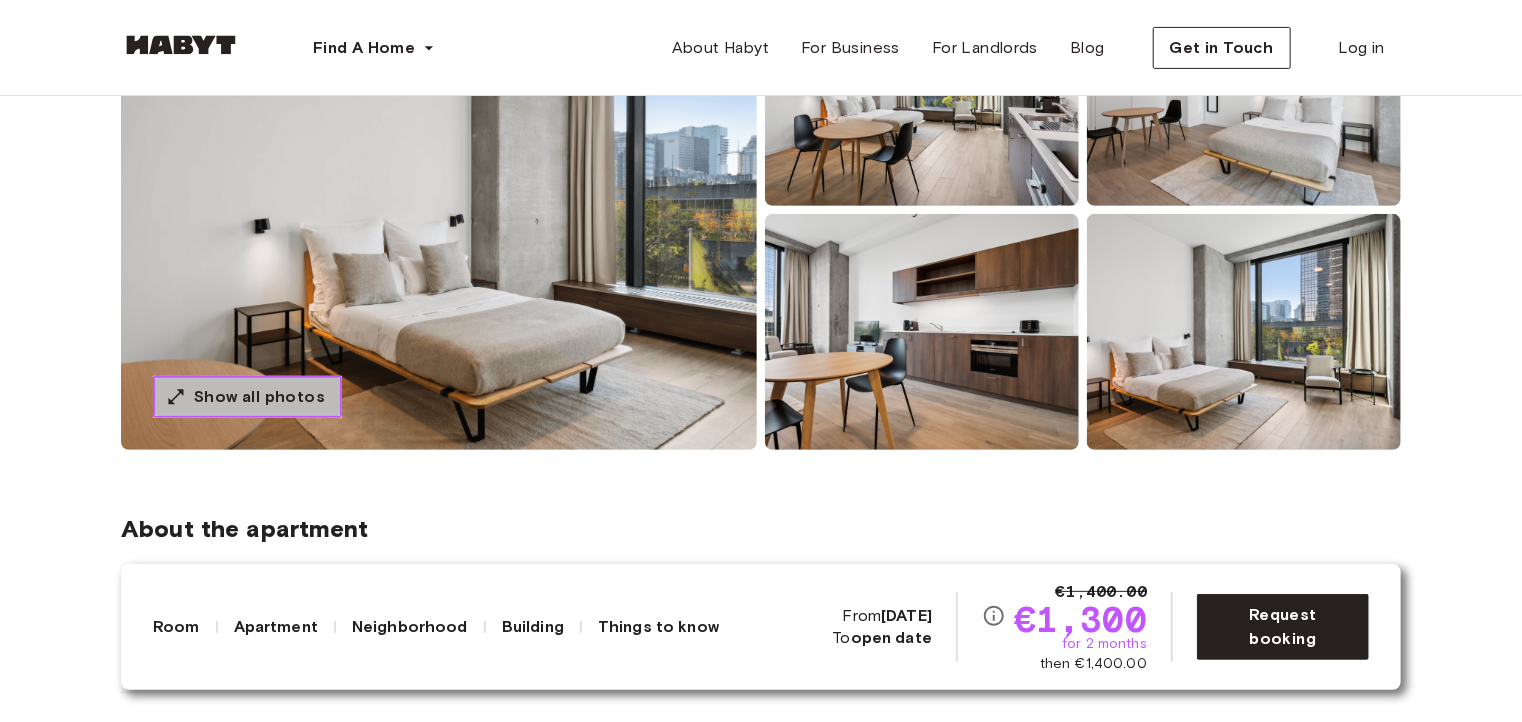 click on "Show all photos" at bounding box center [247, 397] 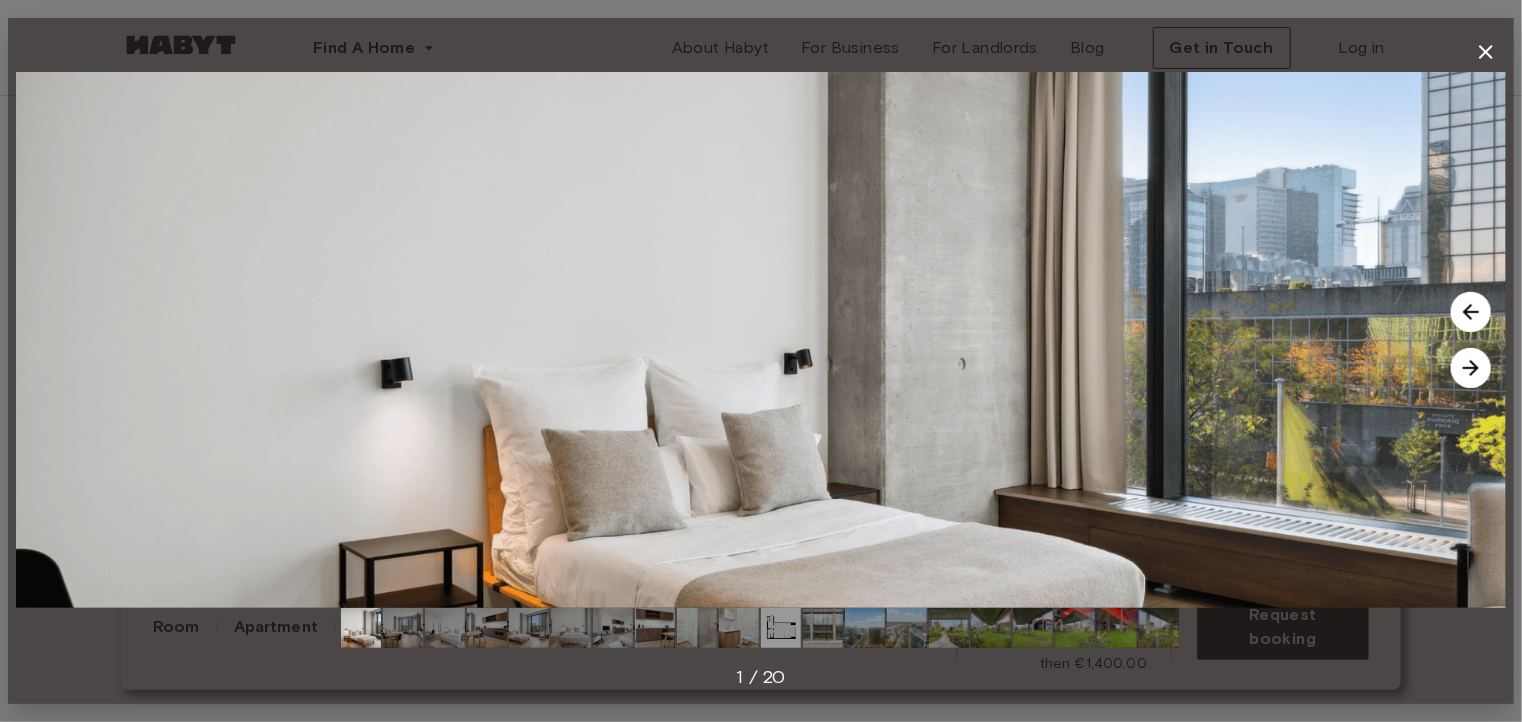 click at bounding box center (1471, 368) 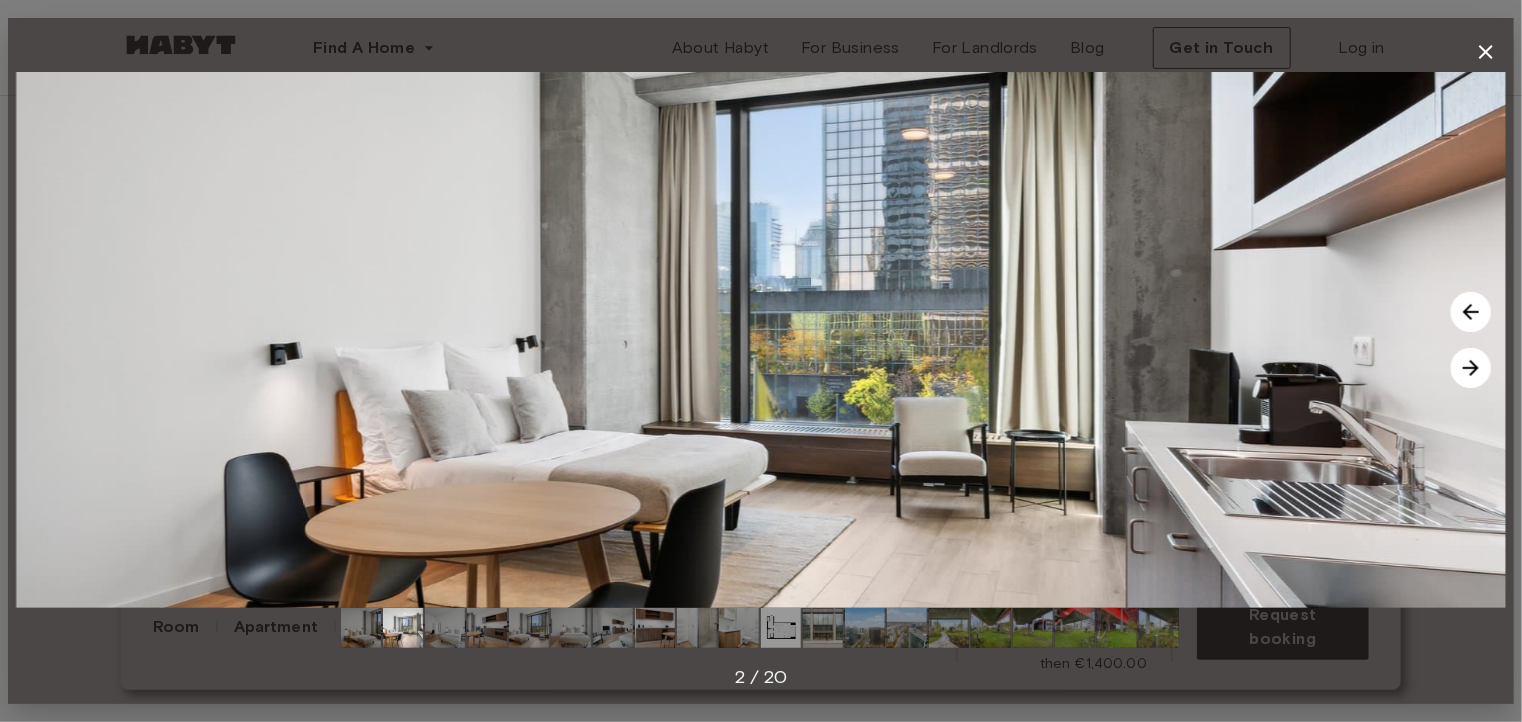 click at bounding box center (1471, 368) 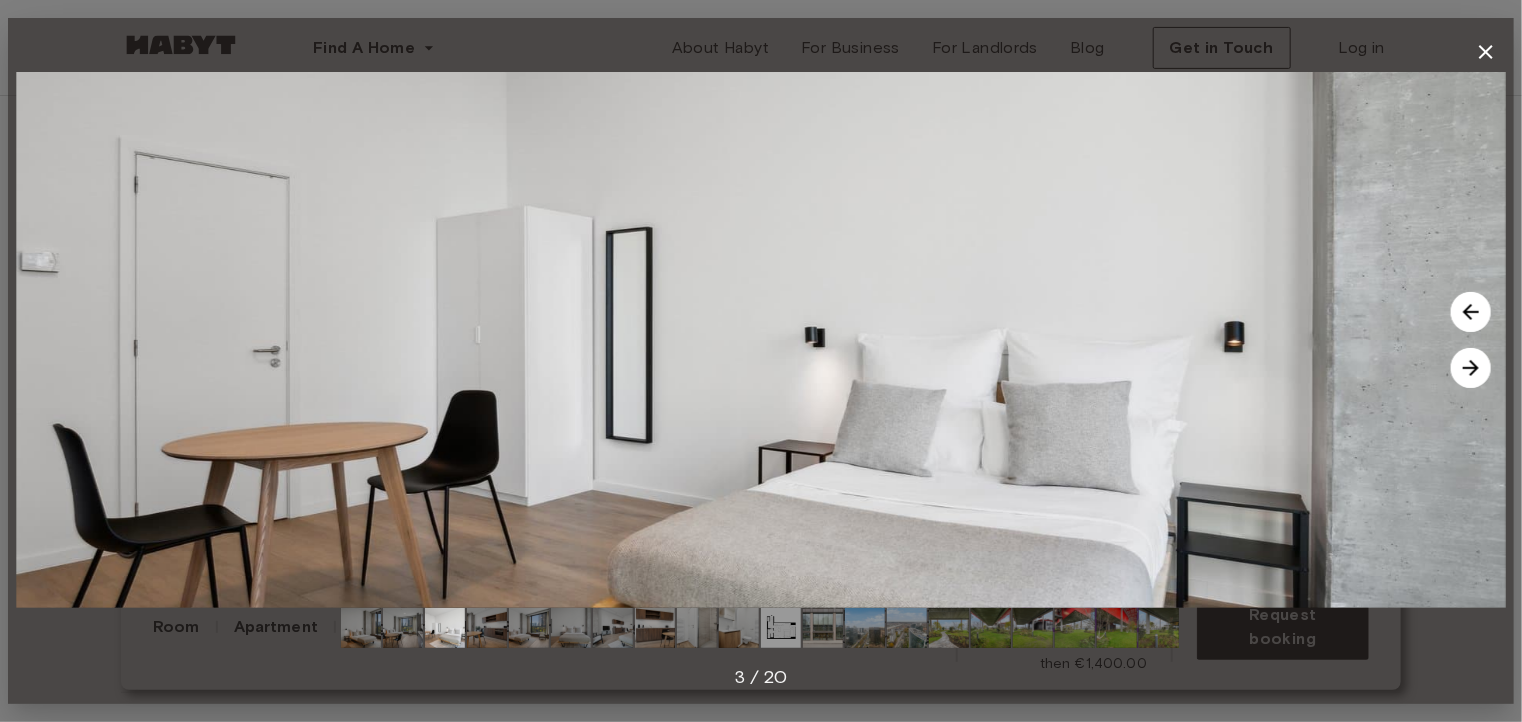 click at bounding box center (1471, 368) 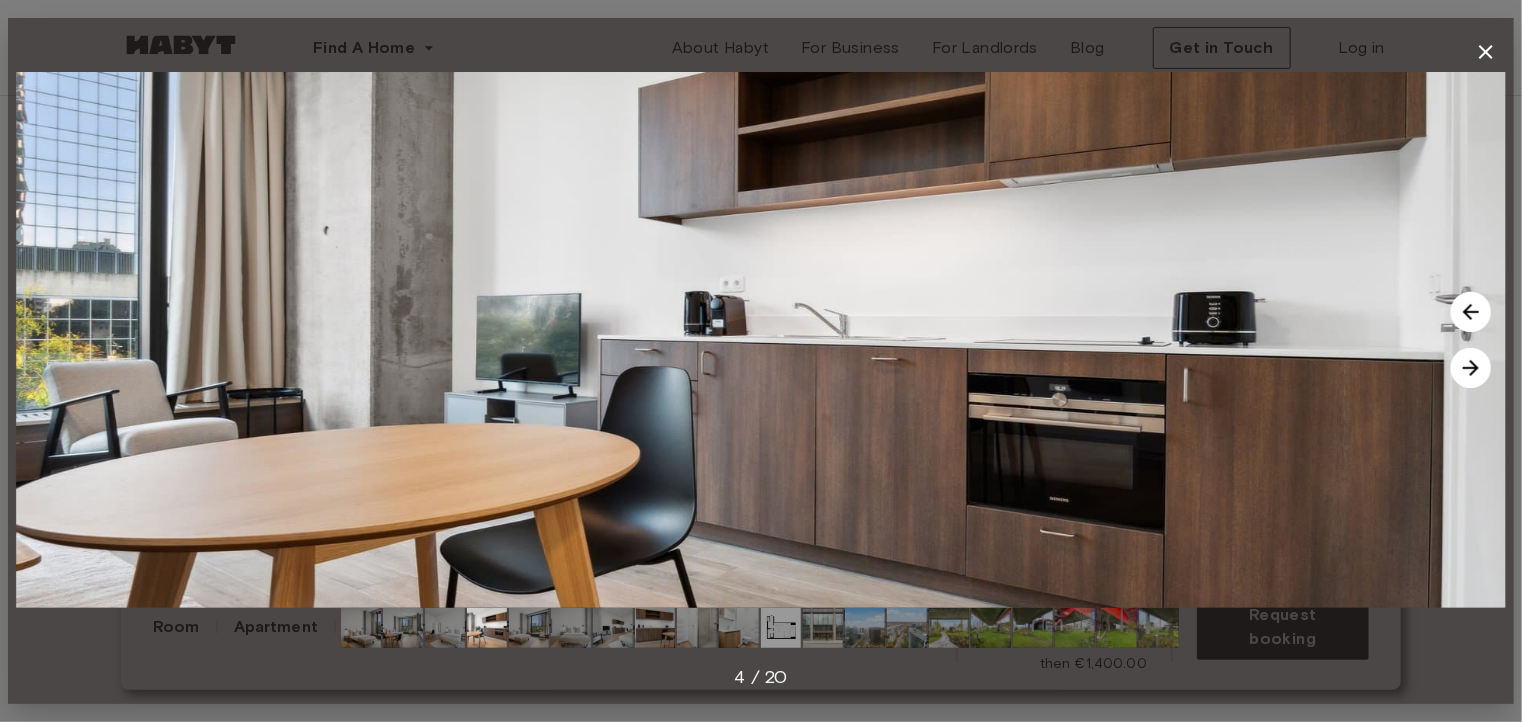 click at bounding box center [1471, 368] 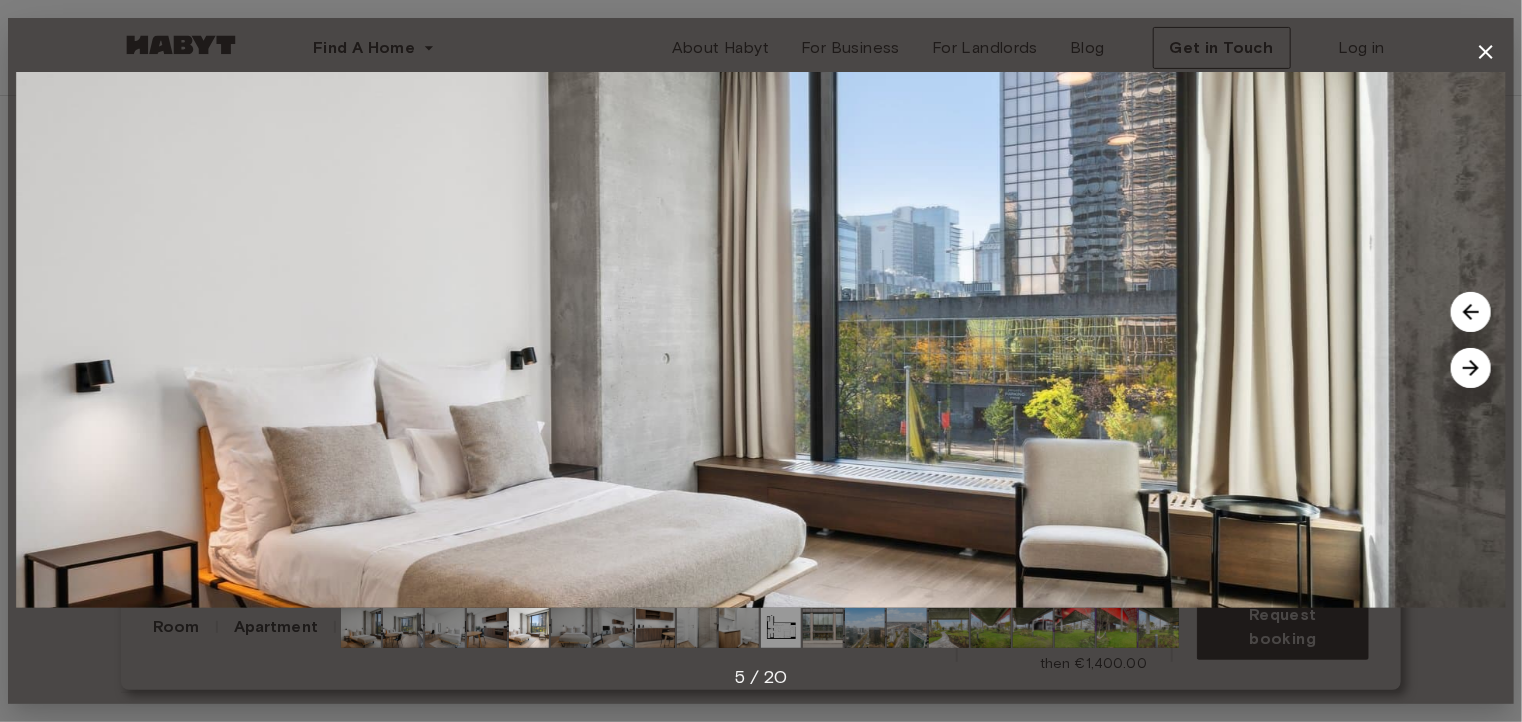 click at bounding box center [1471, 368] 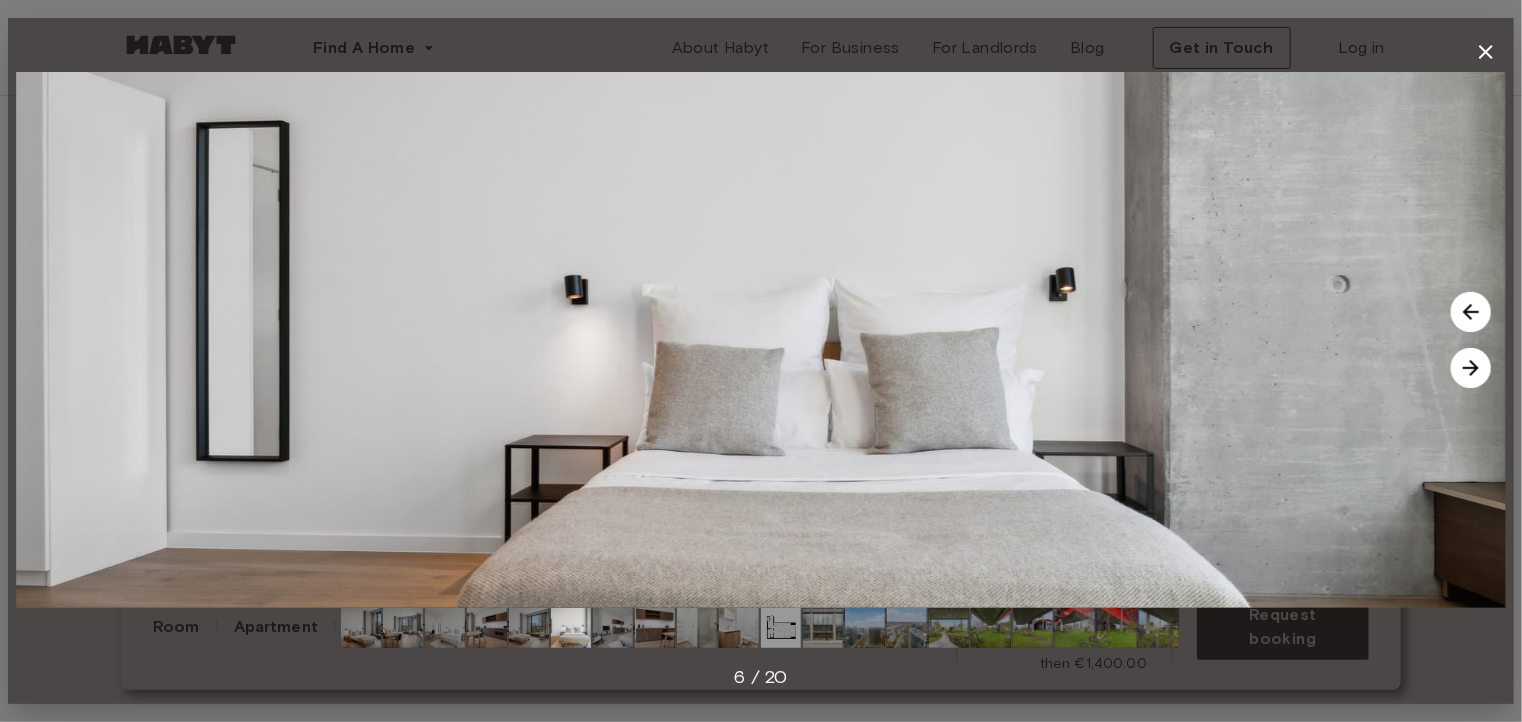 click at bounding box center (1471, 368) 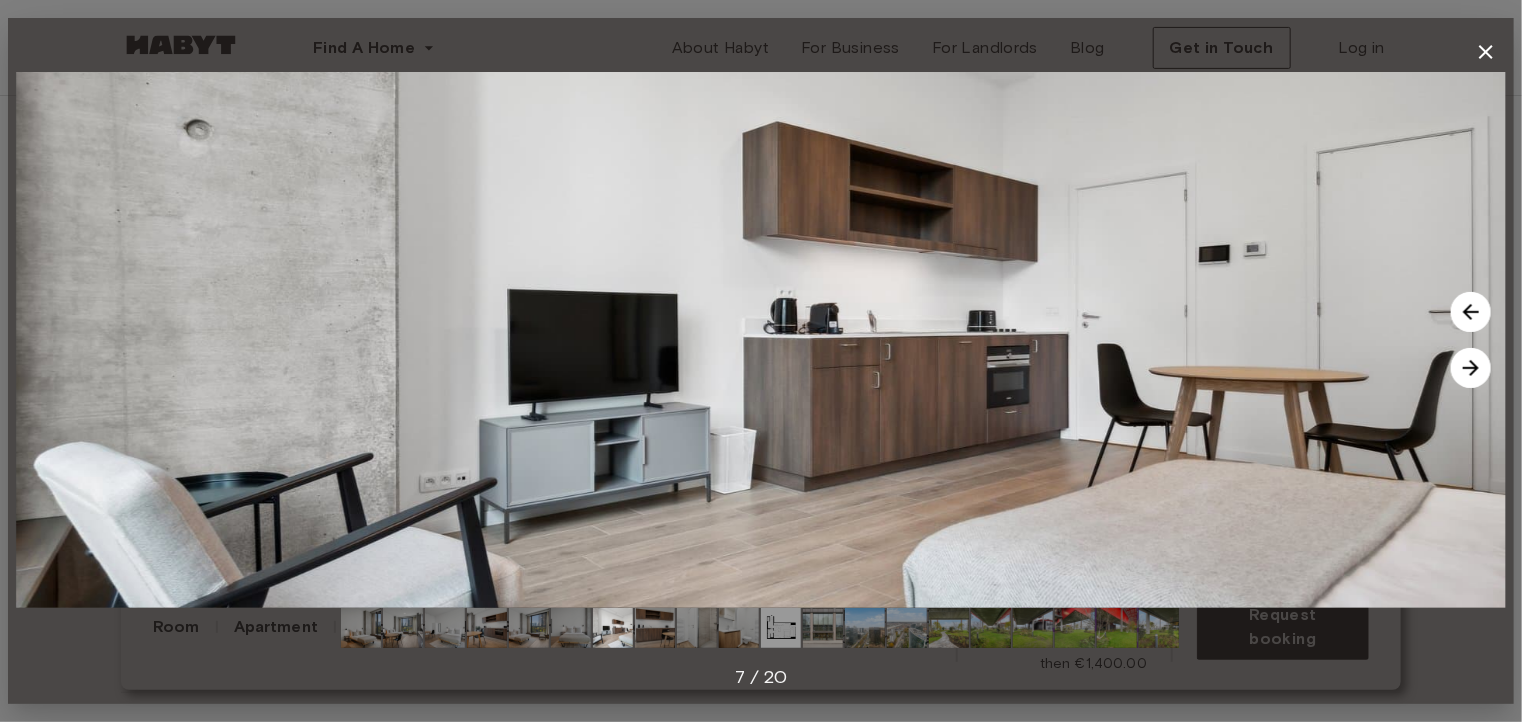 click at bounding box center (1471, 368) 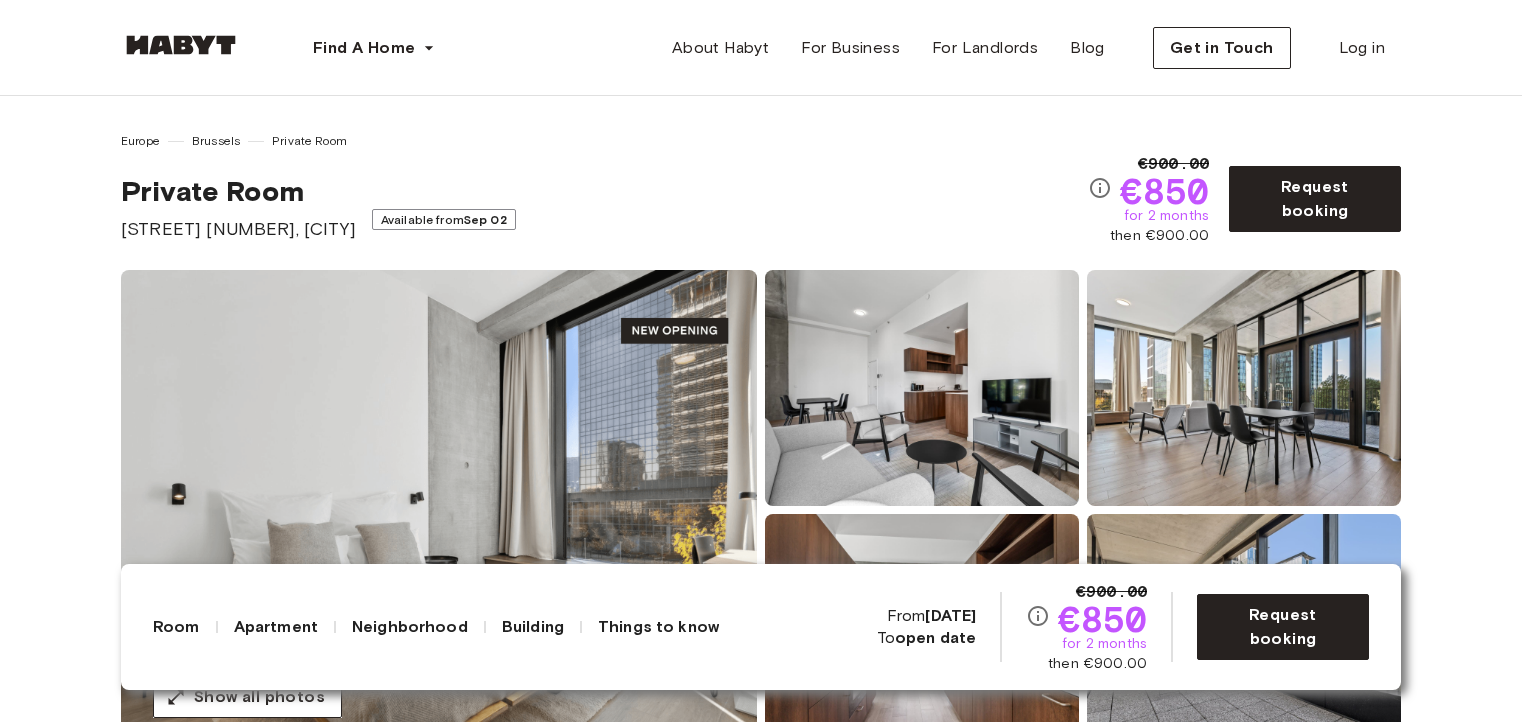 scroll, scrollTop: 0, scrollLeft: 0, axis: both 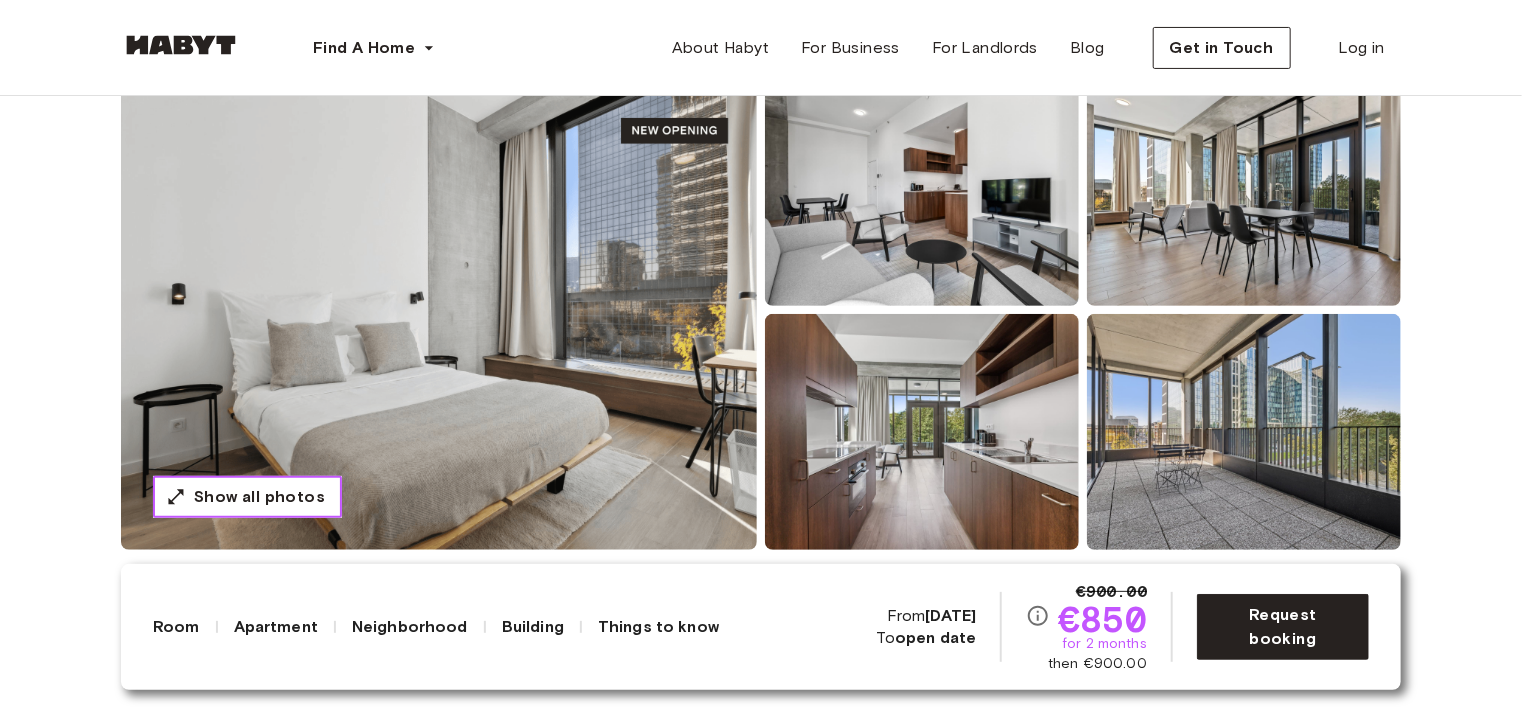 click on "Show all photos" at bounding box center (247, 497) 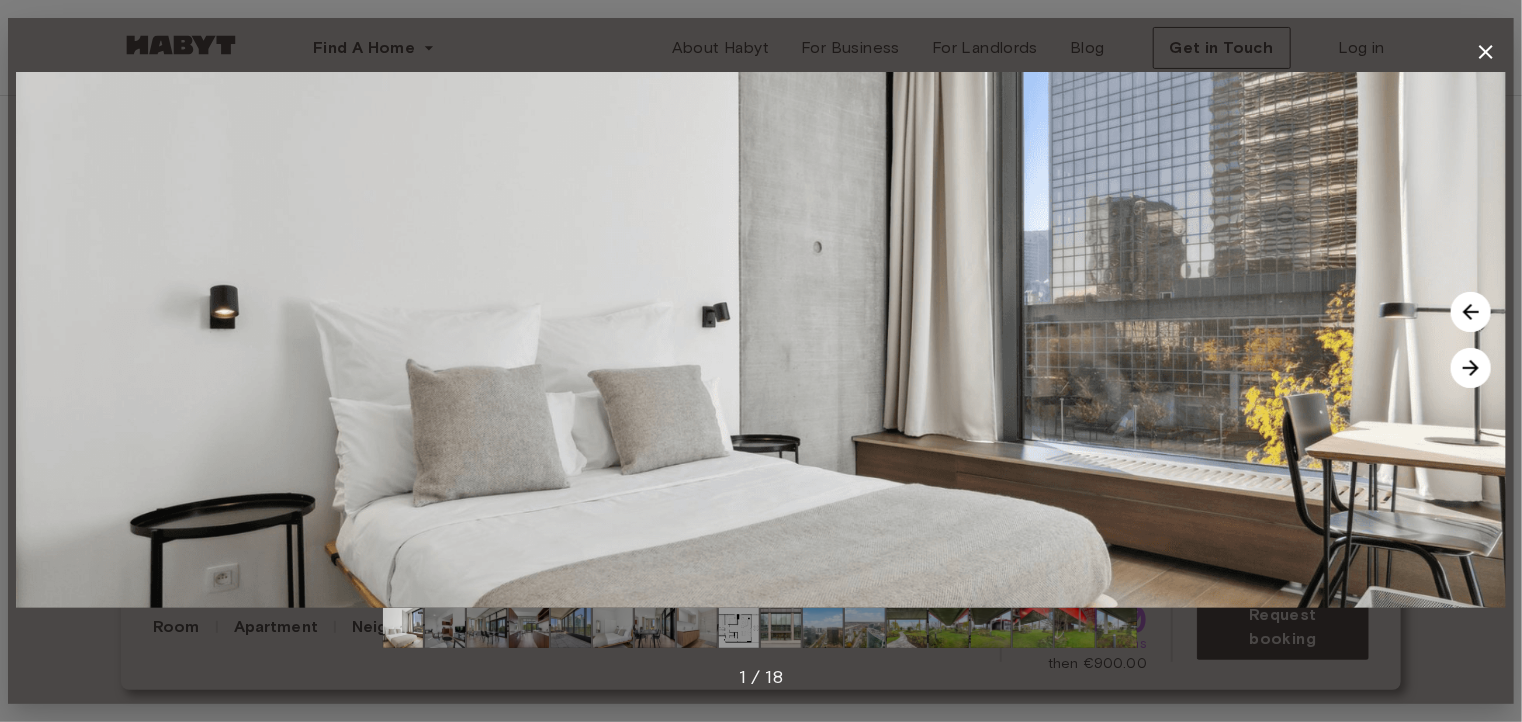 click at bounding box center [1471, 368] 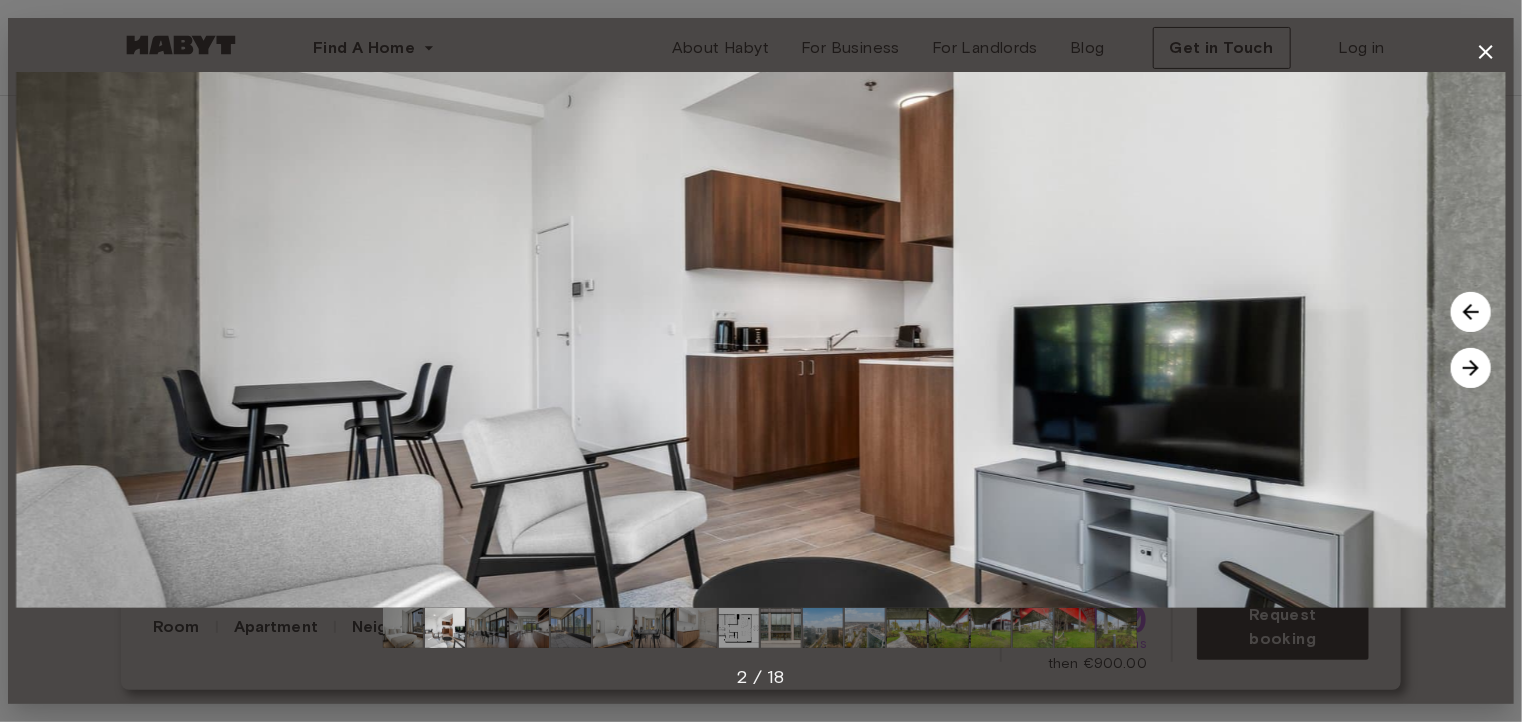 click at bounding box center [1471, 368] 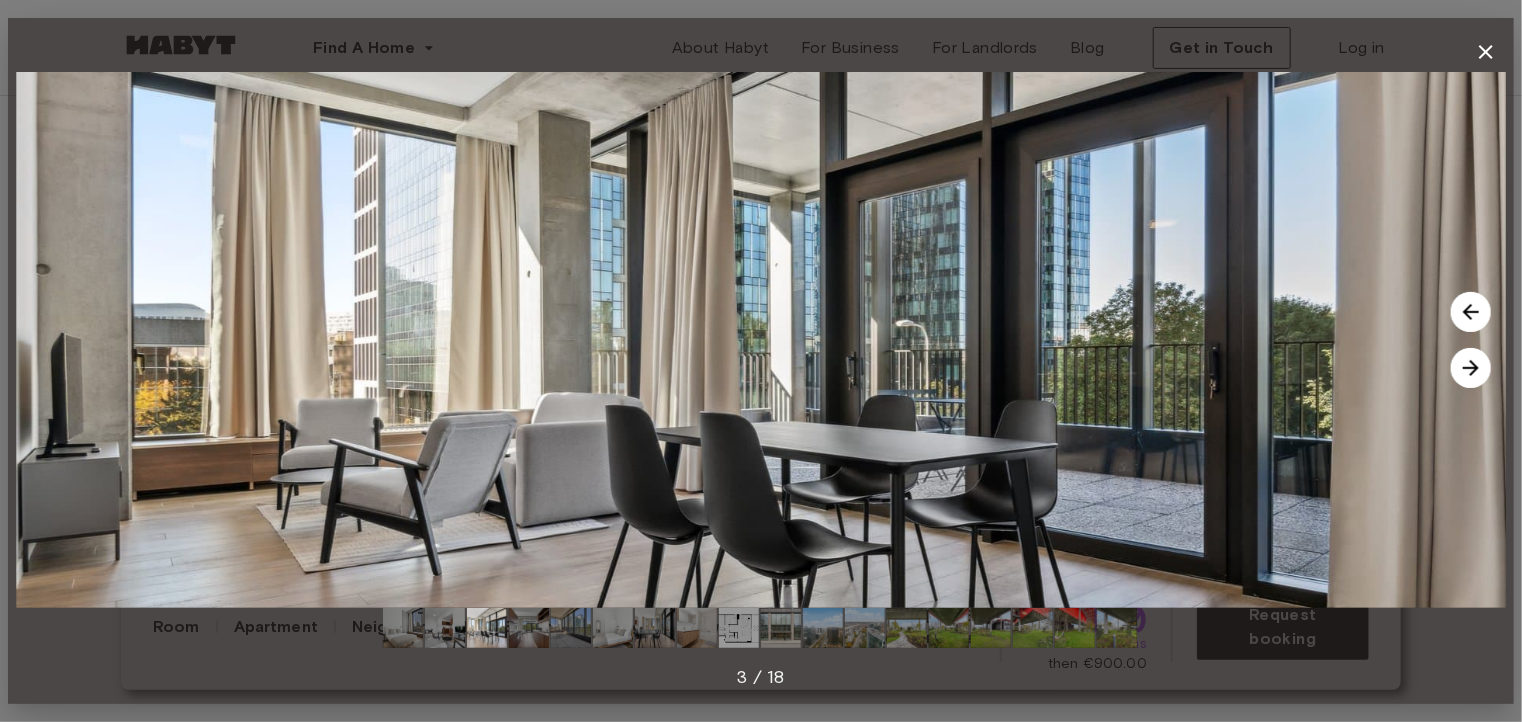 click at bounding box center [1471, 368] 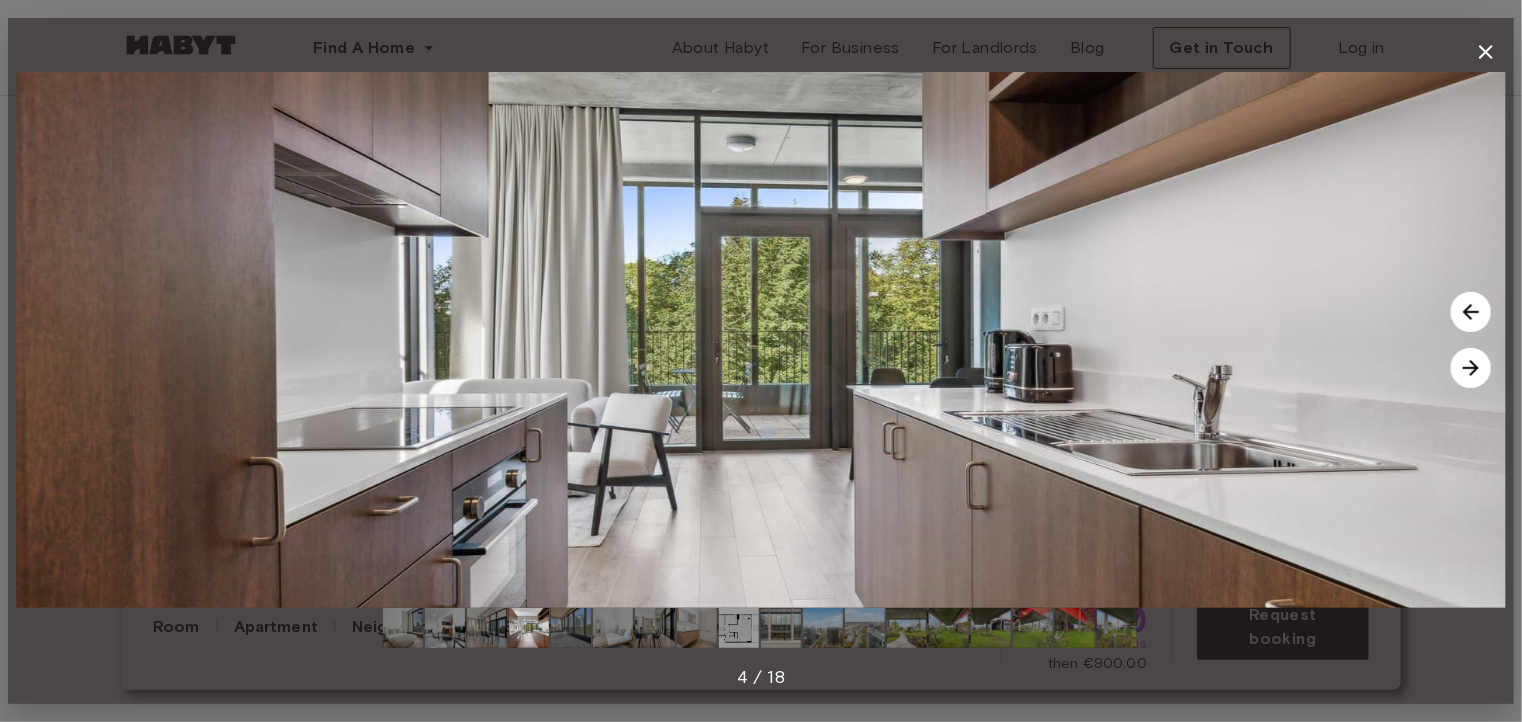 click at bounding box center [1471, 368] 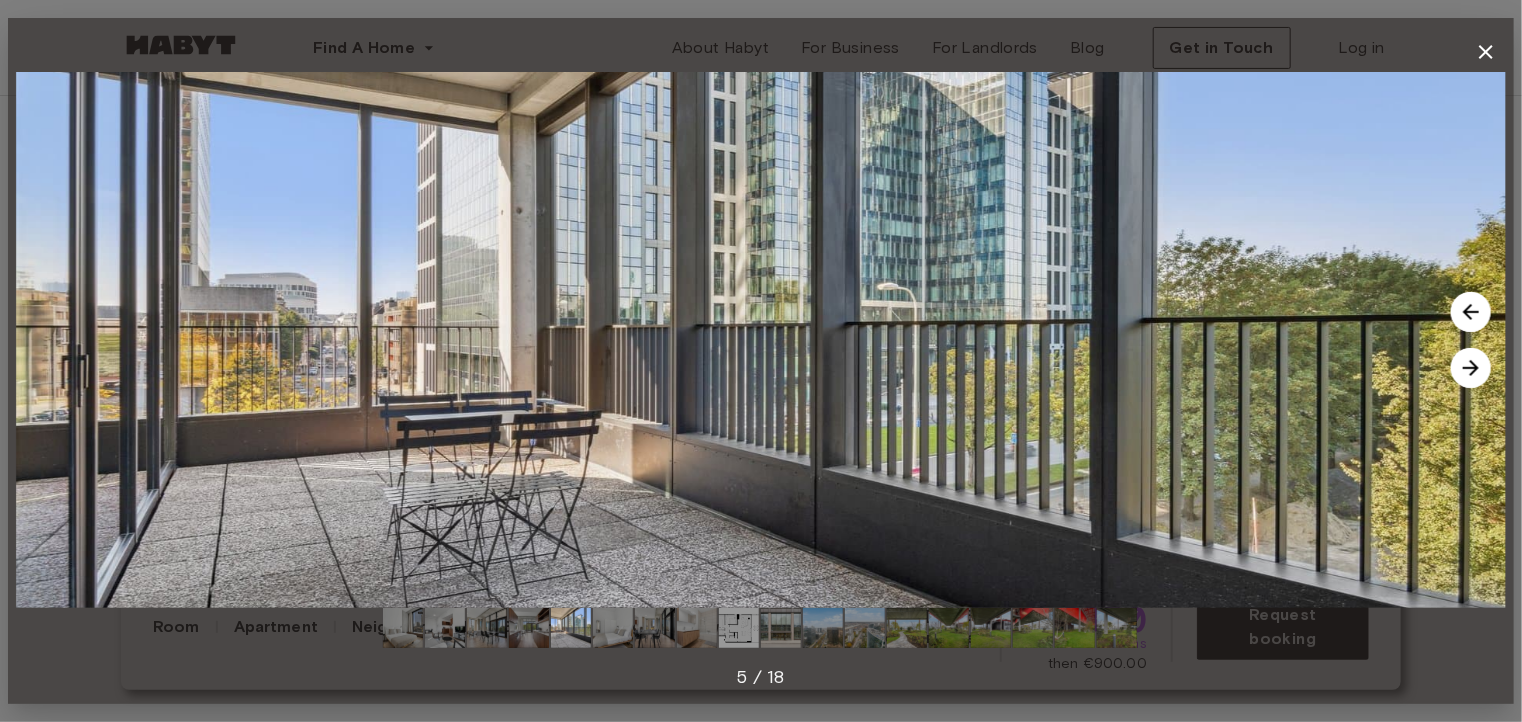 click at bounding box center (1471, 368) 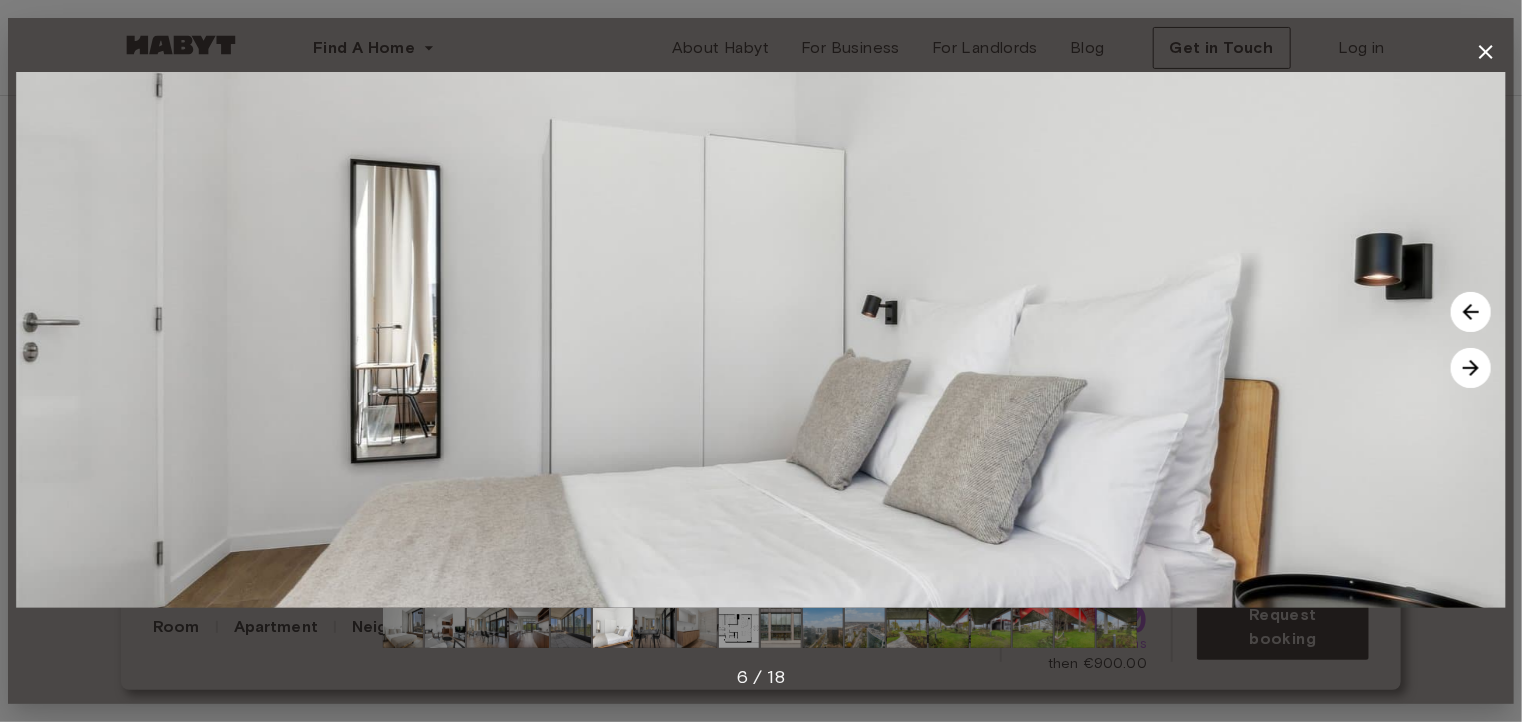 click at bounding box center (1471, 368) 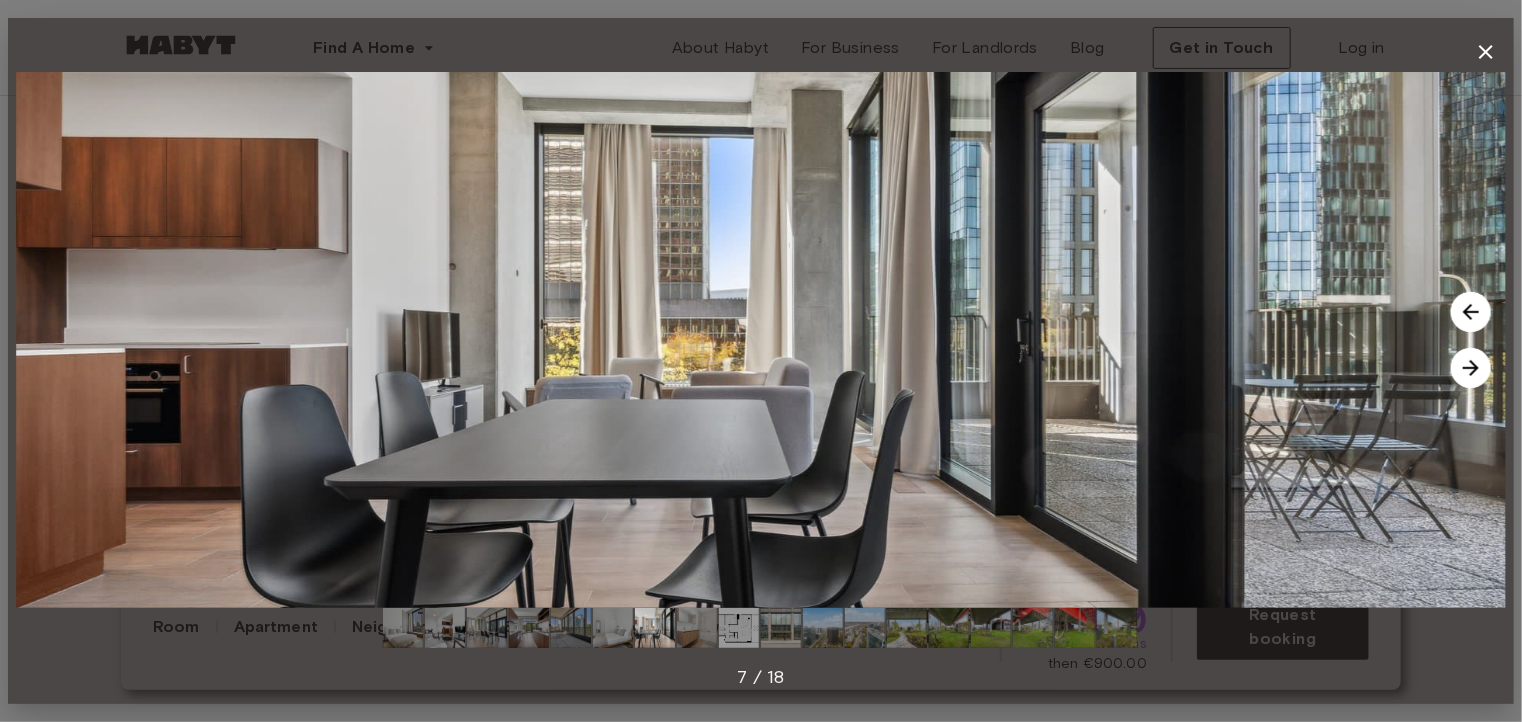 click at bounding box center (1471, 368) 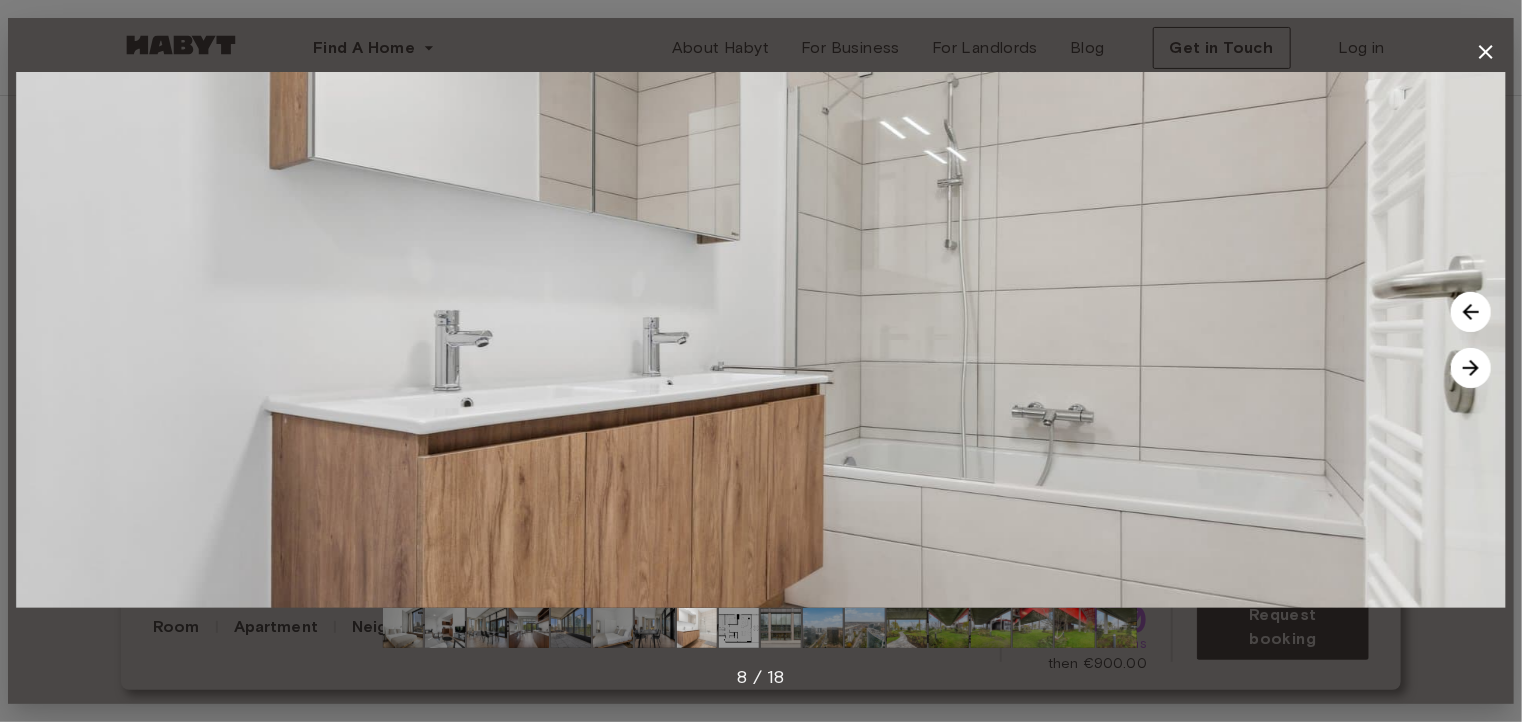 click at bounding box center [1471, 368] 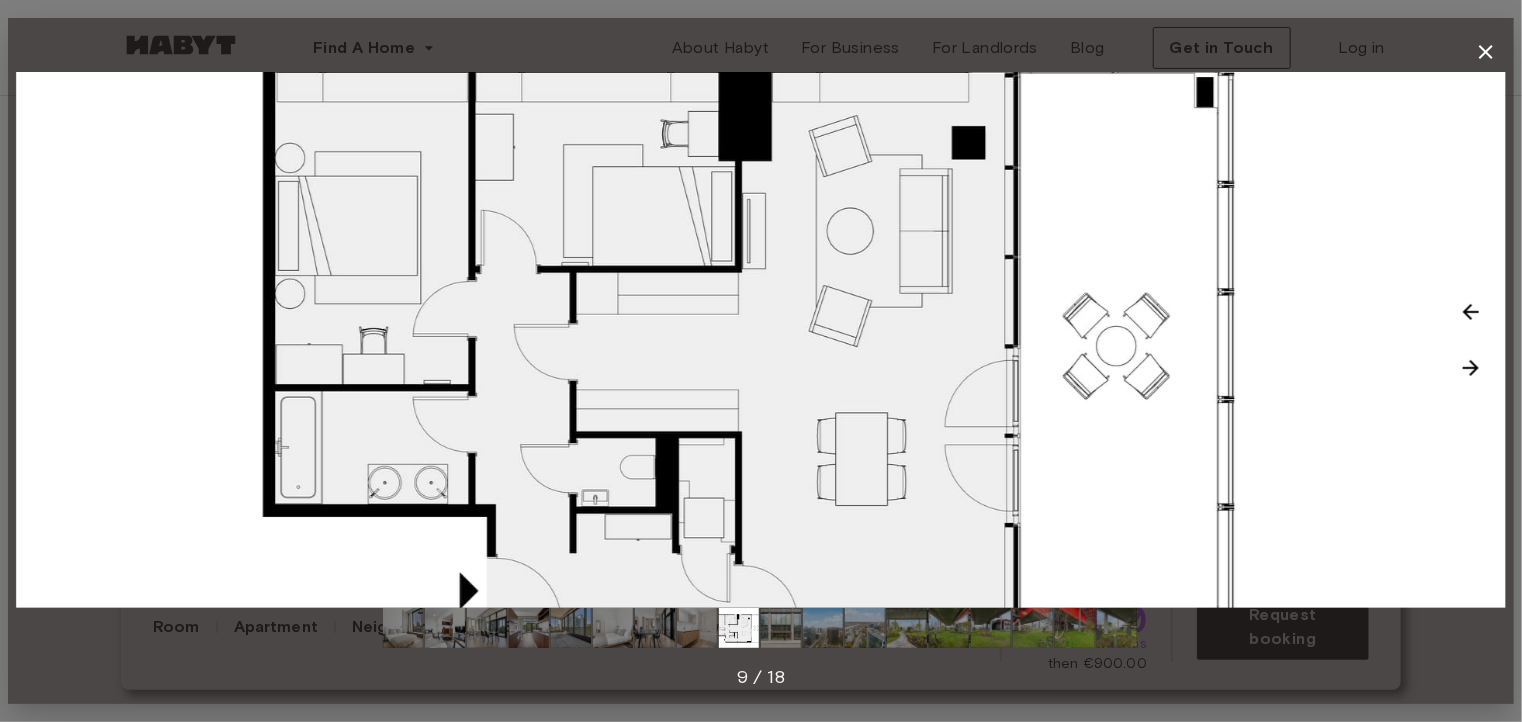 click at bounding box center [1471, 368] 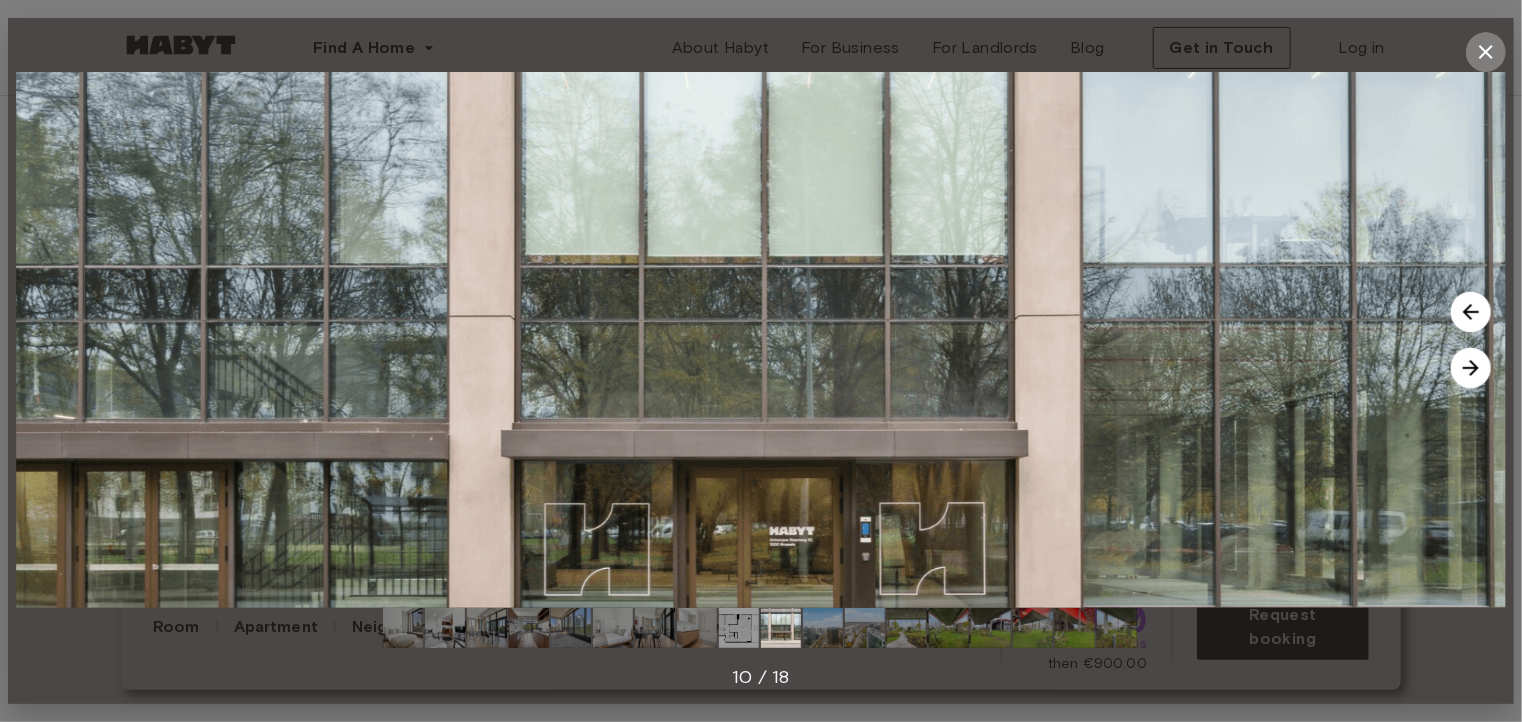 click 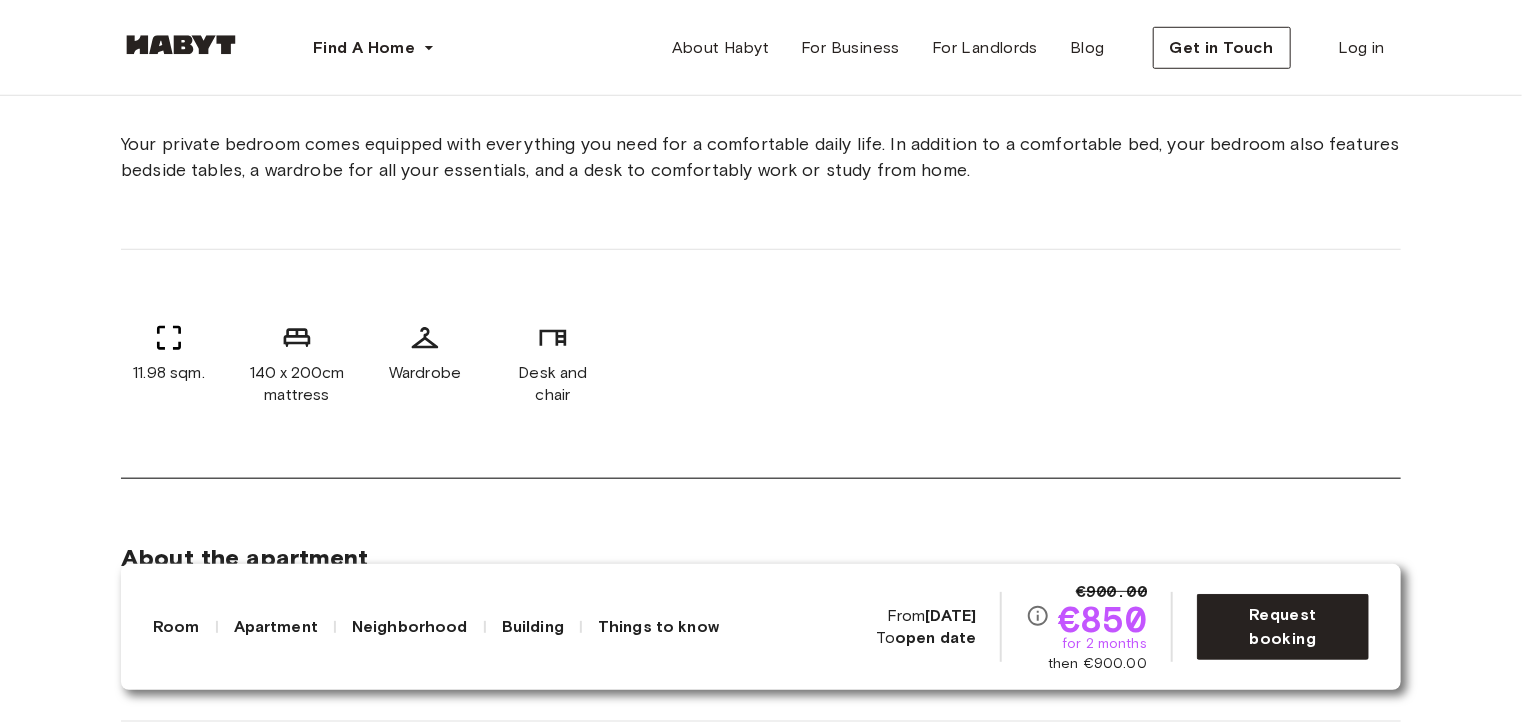 scroll, scrollTop: 1100, scrollLeft: 0, axis: vertical 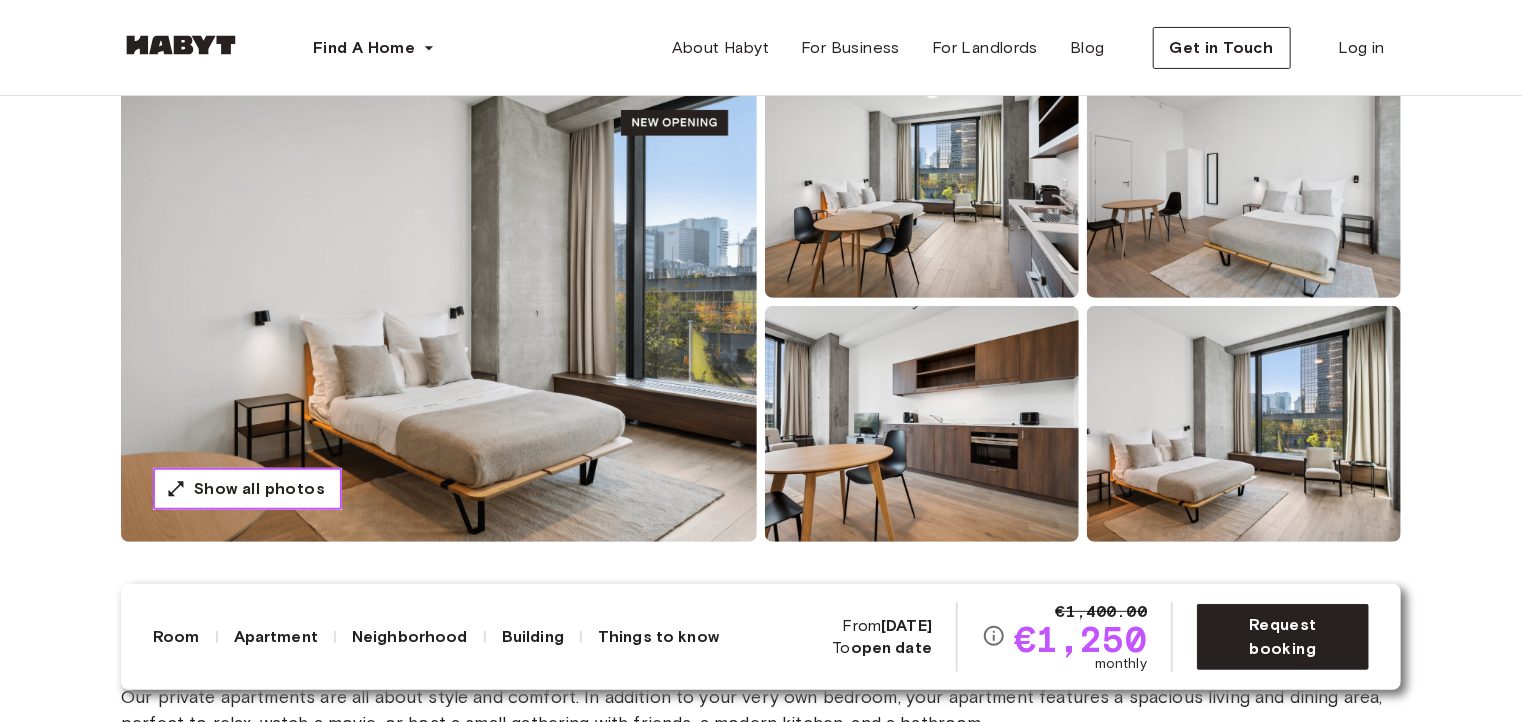 click on "Show all photos" at bounding box center (259, 489) 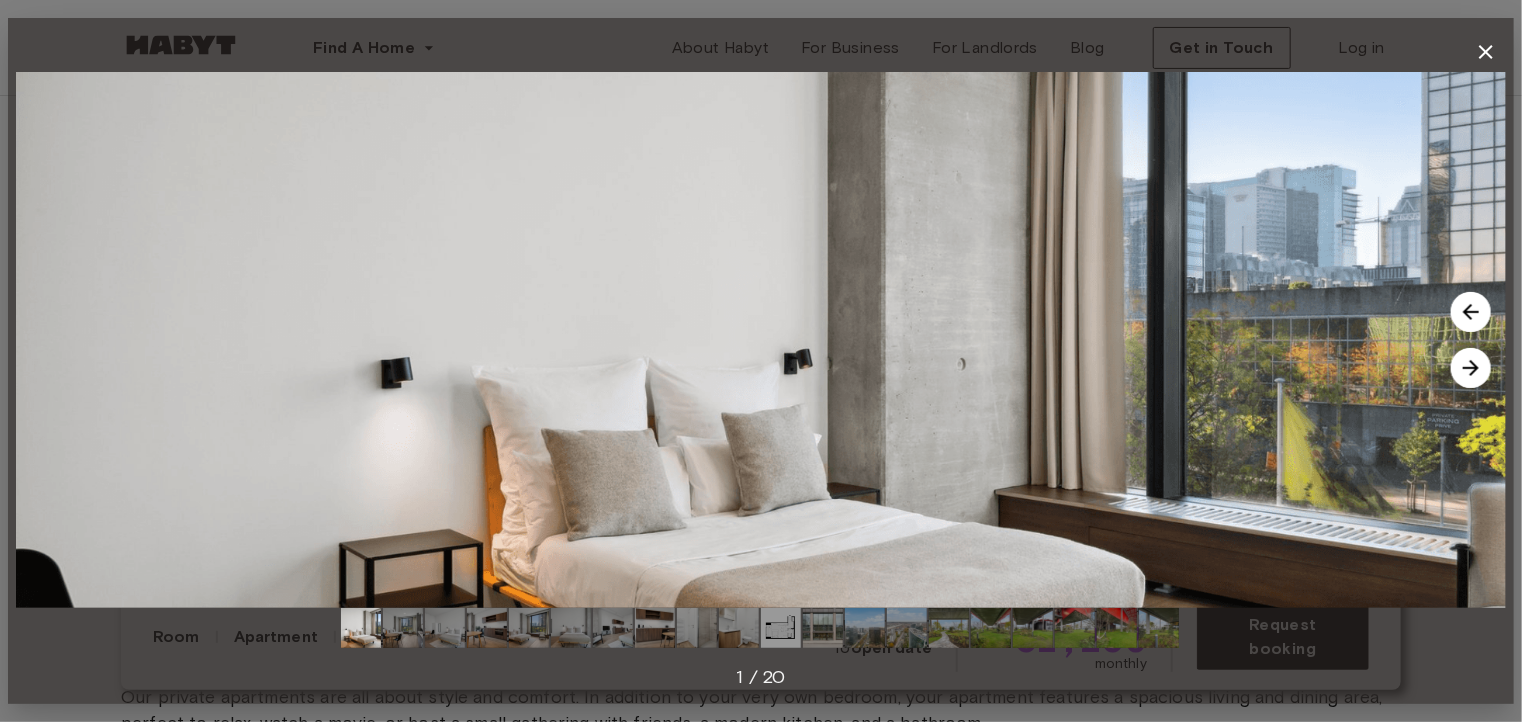 click at bounding box center [1471, 368] 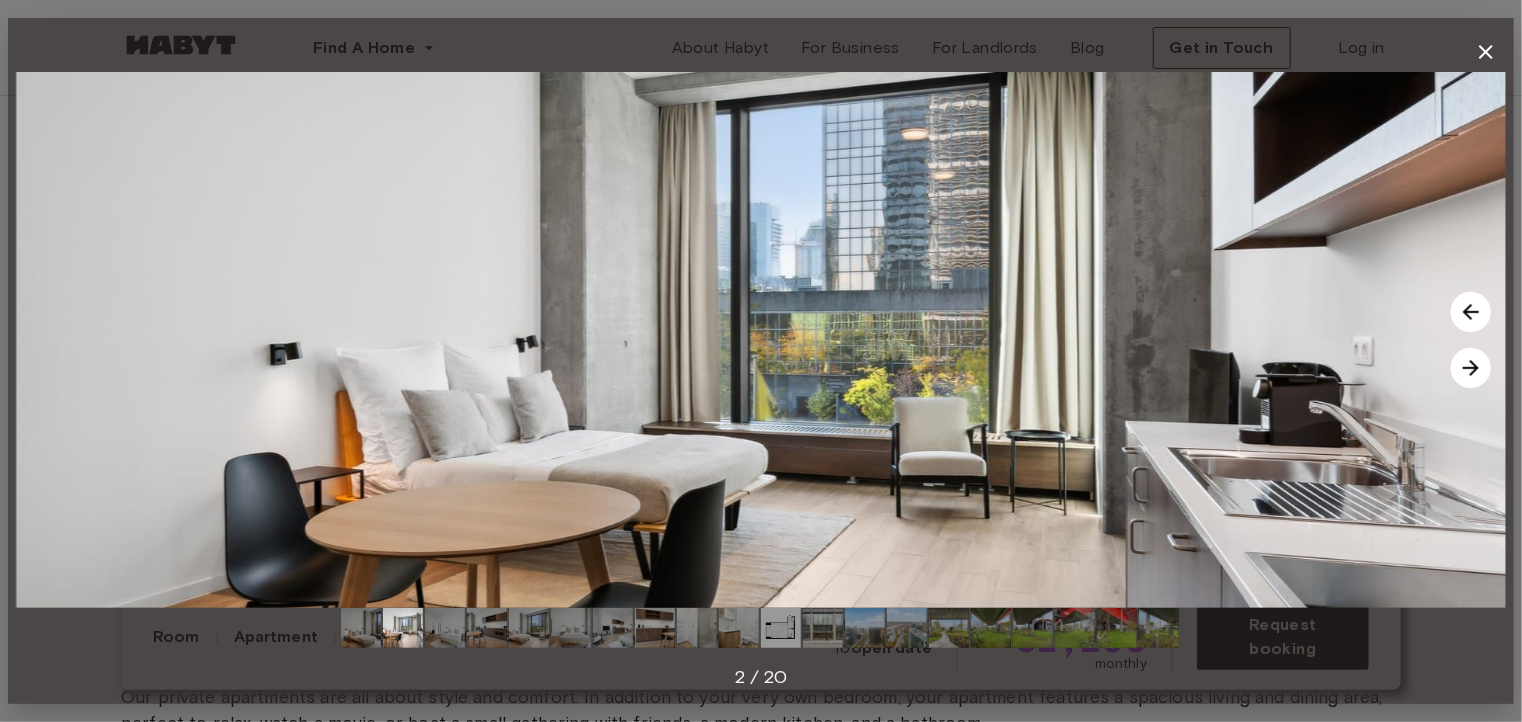 click at bounding box center (1471, 368) 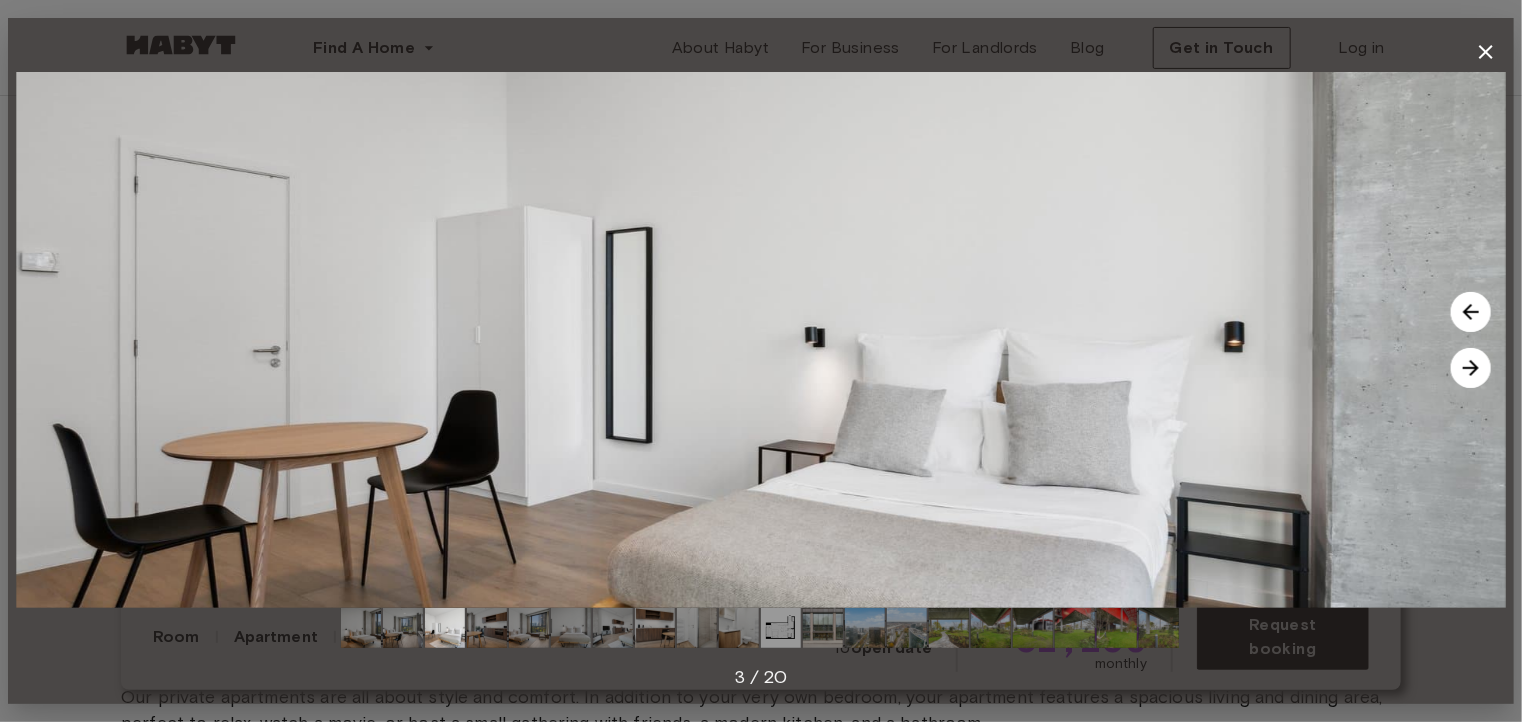 click at bounding box center (1471, 368) 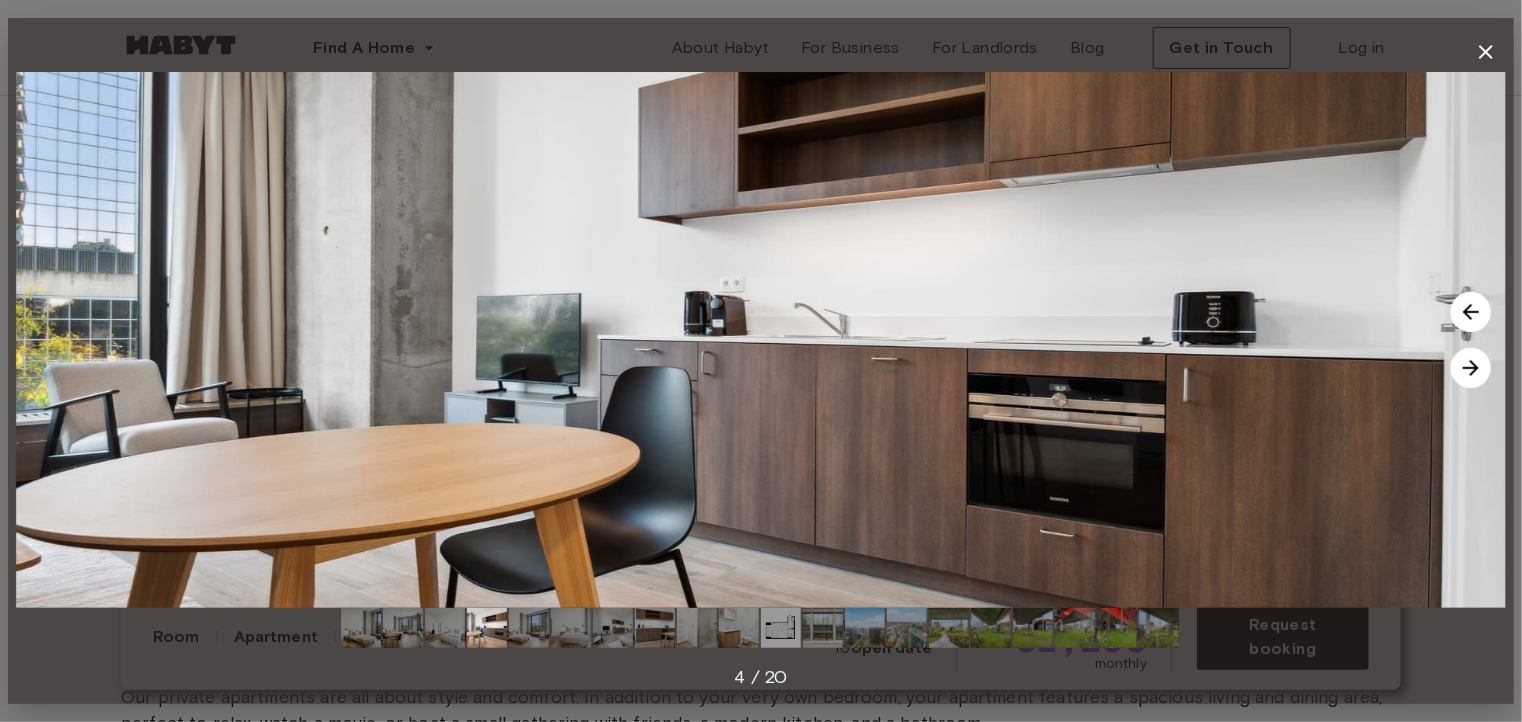 click at bounding box center [1471, 368] 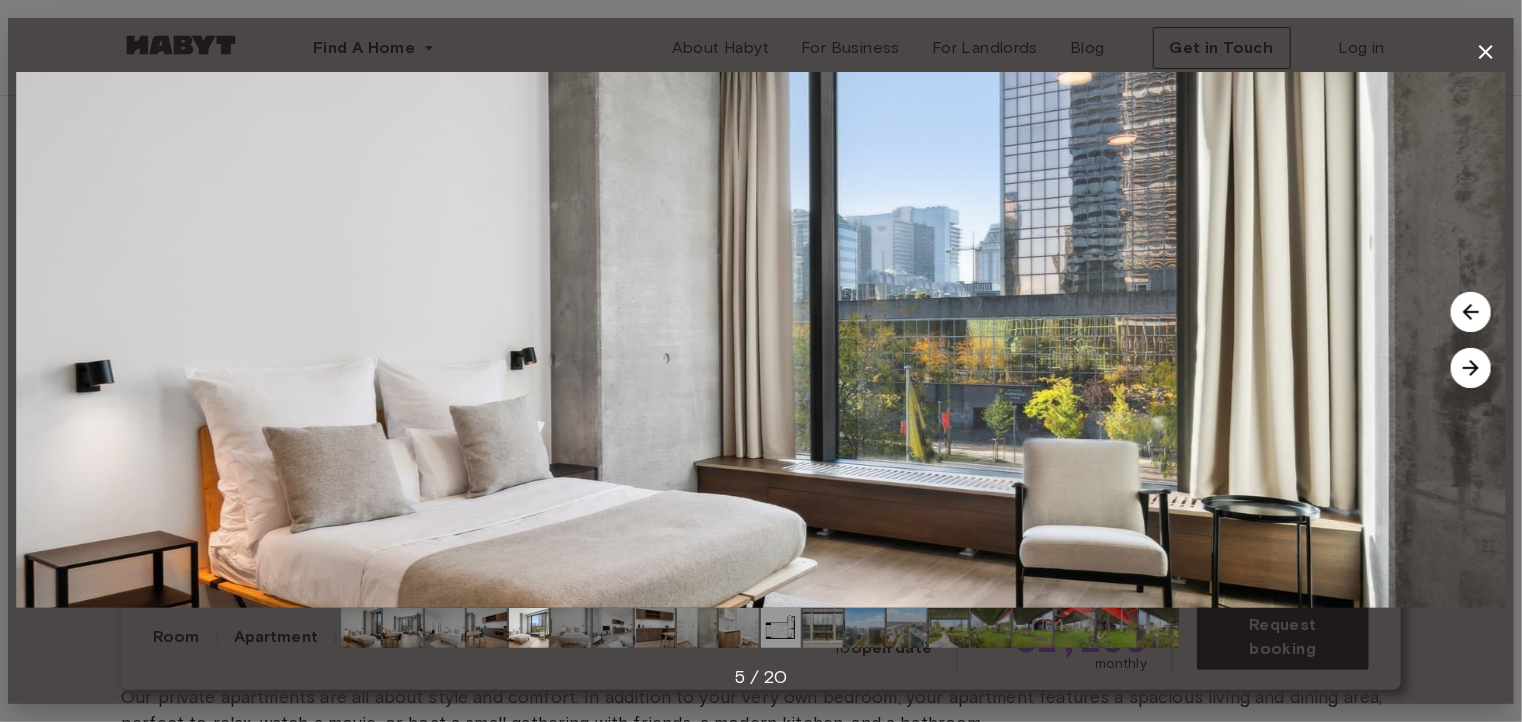 click at bounding box center (761, 340) 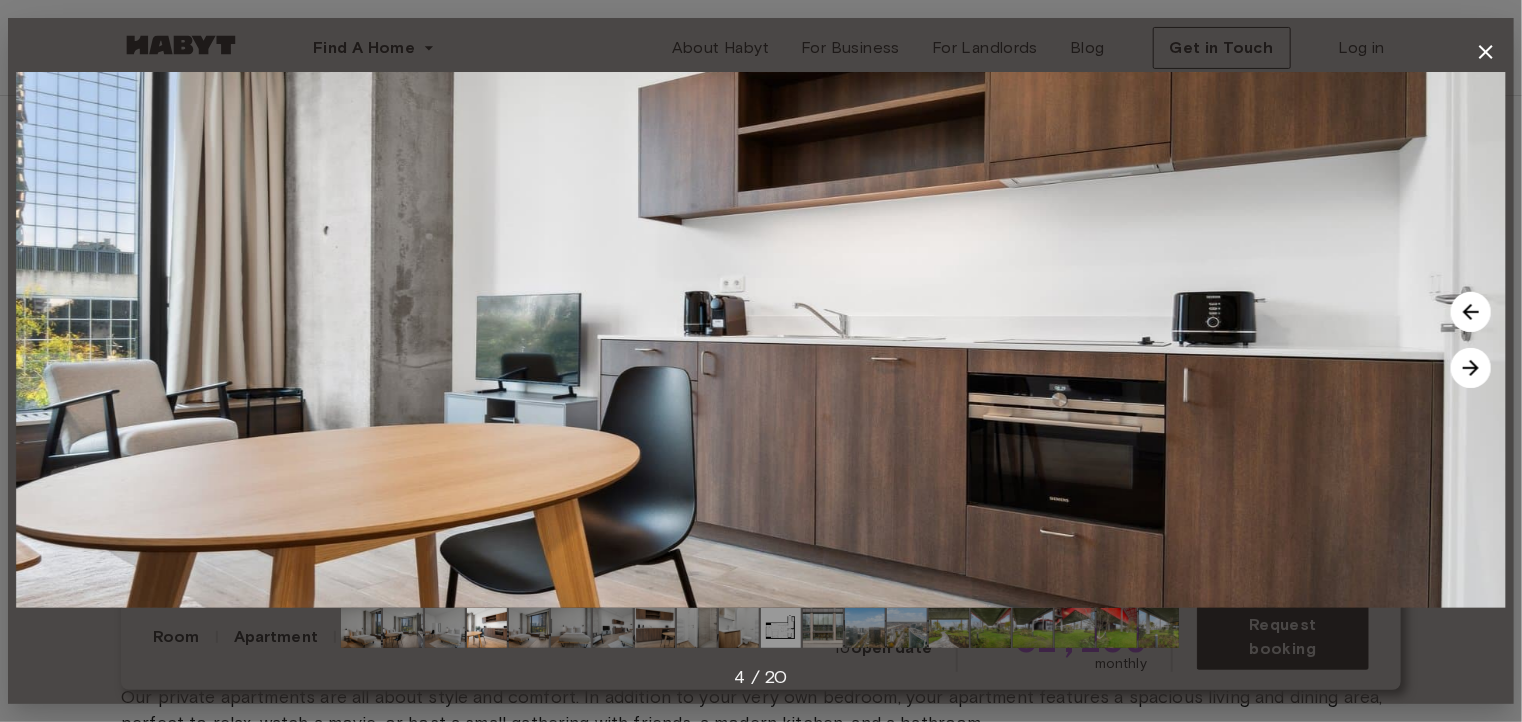 click at bounding box center [1471, 368] 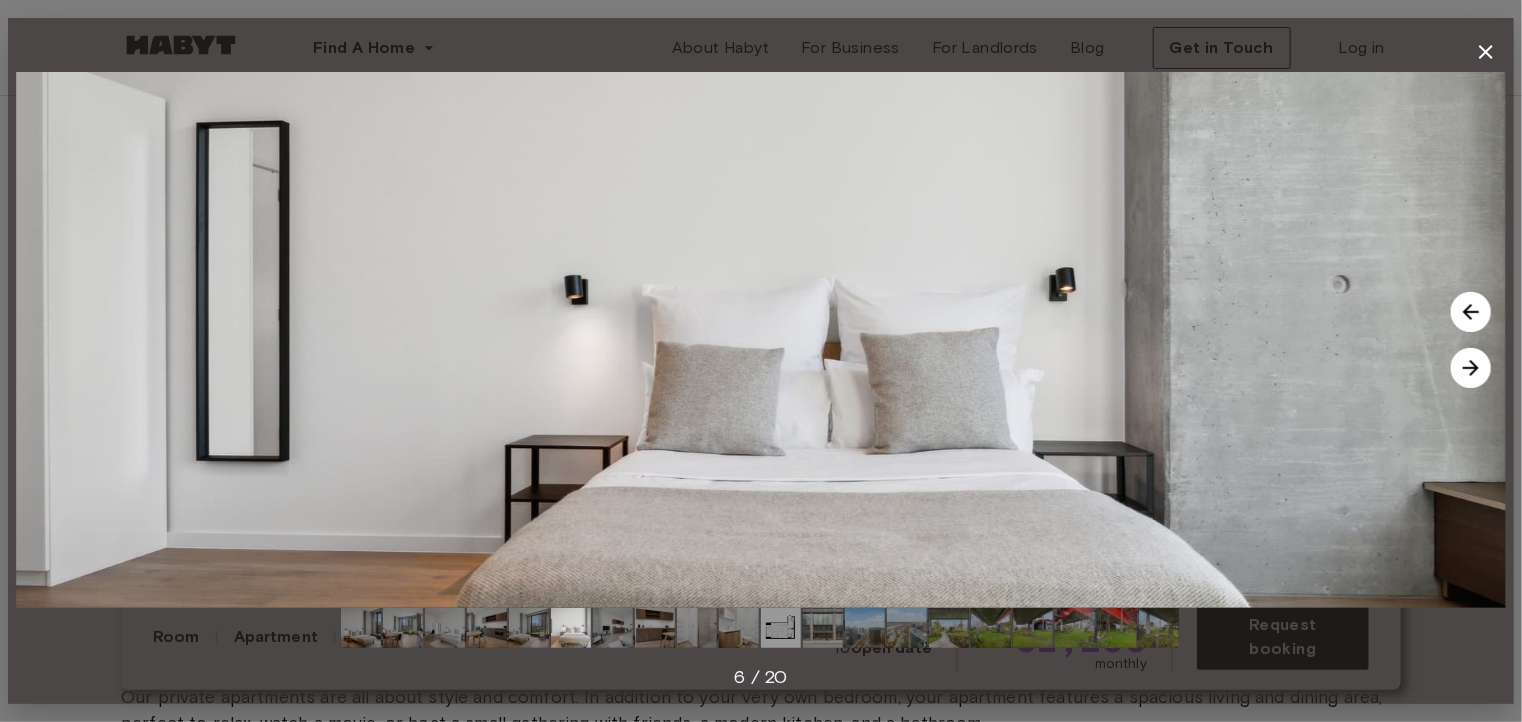 click at bounding box center (1471, 368) 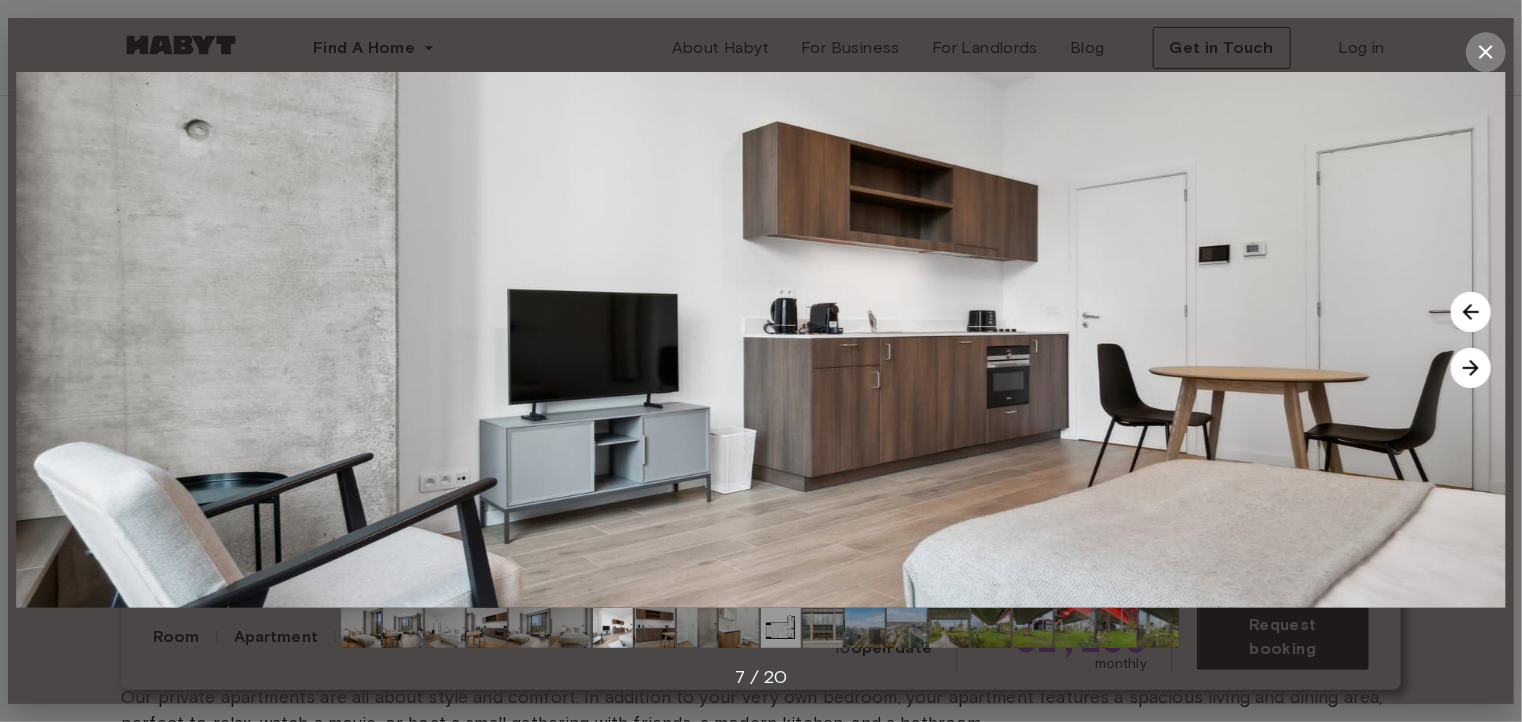 click 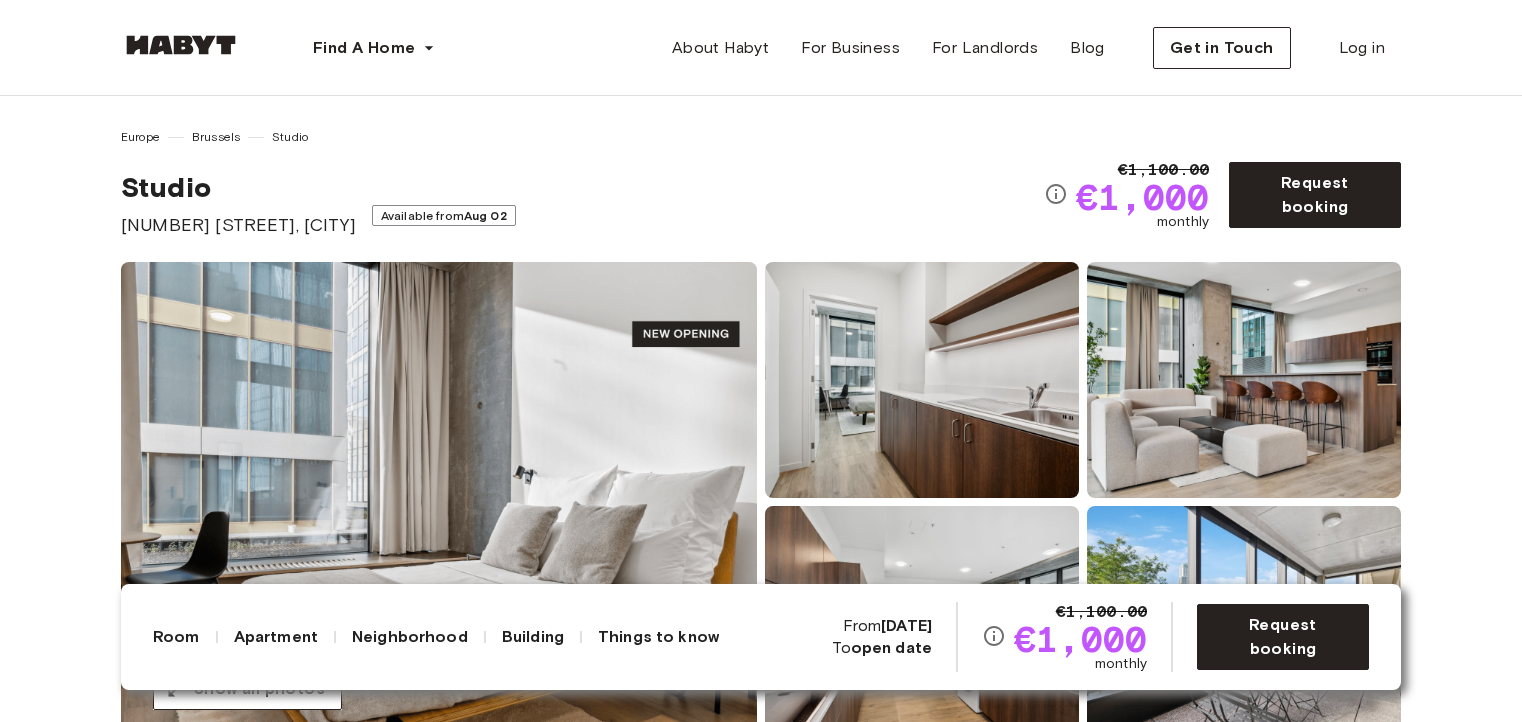 scroll, scrollTop: 0, scrollLeft: 0, axis: both 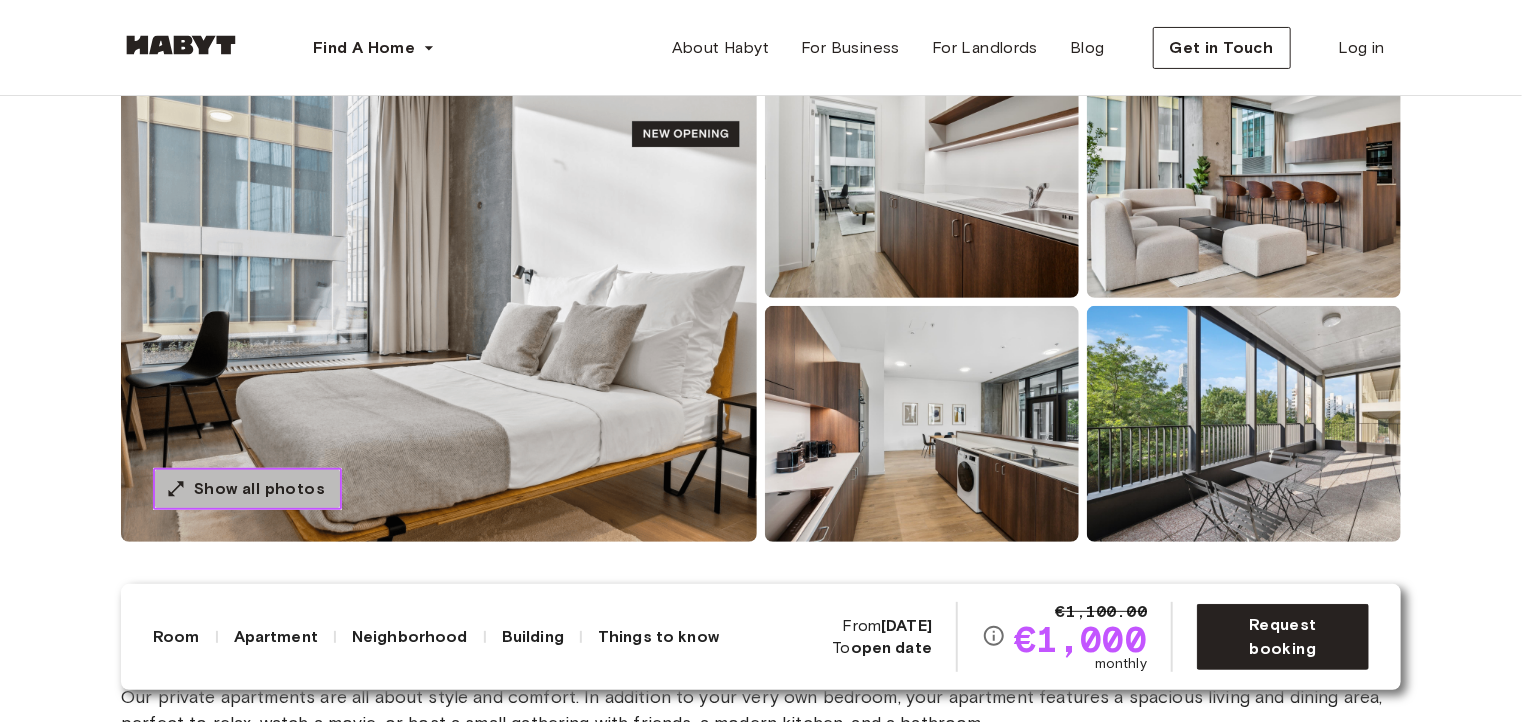 click on "Show all photos" at bounding box center [259, 489] 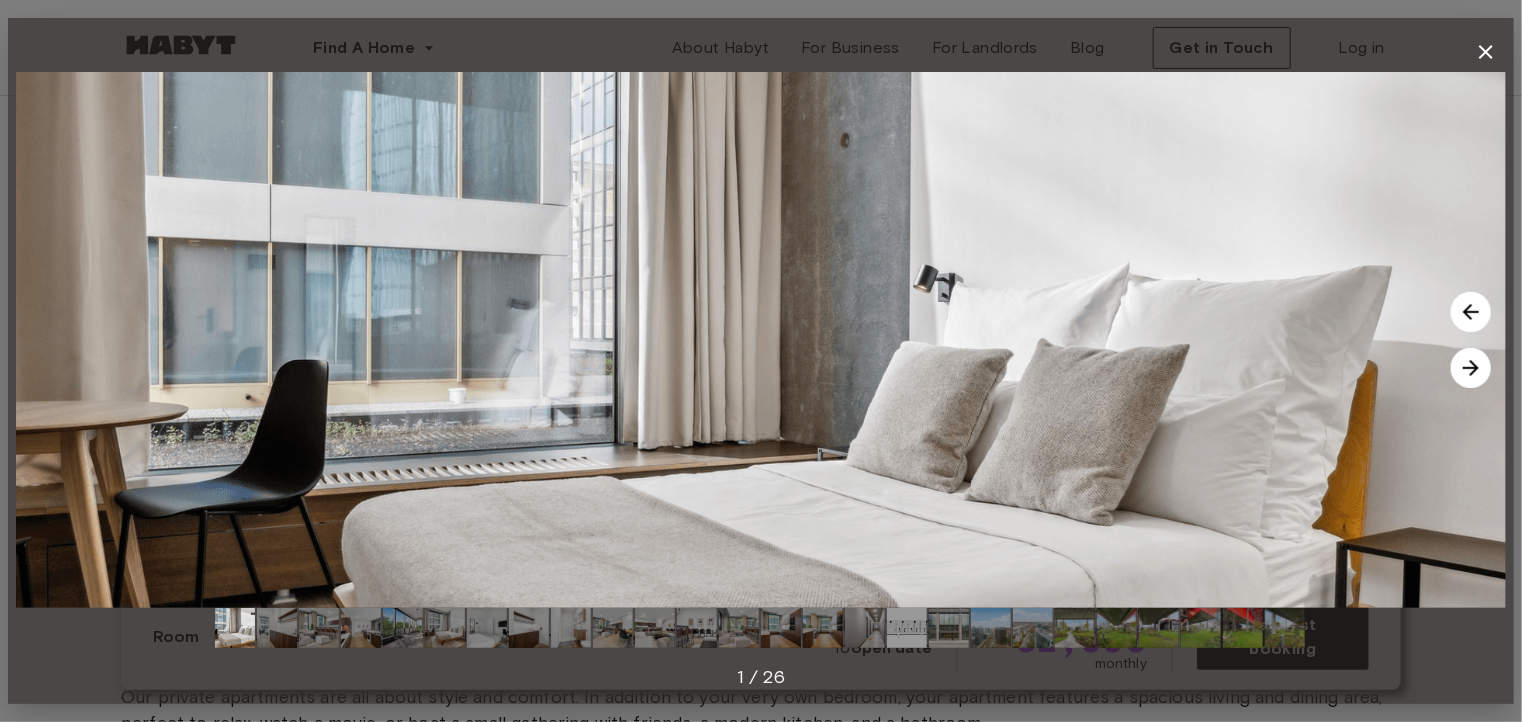 click at bounding box center [1471, 368] 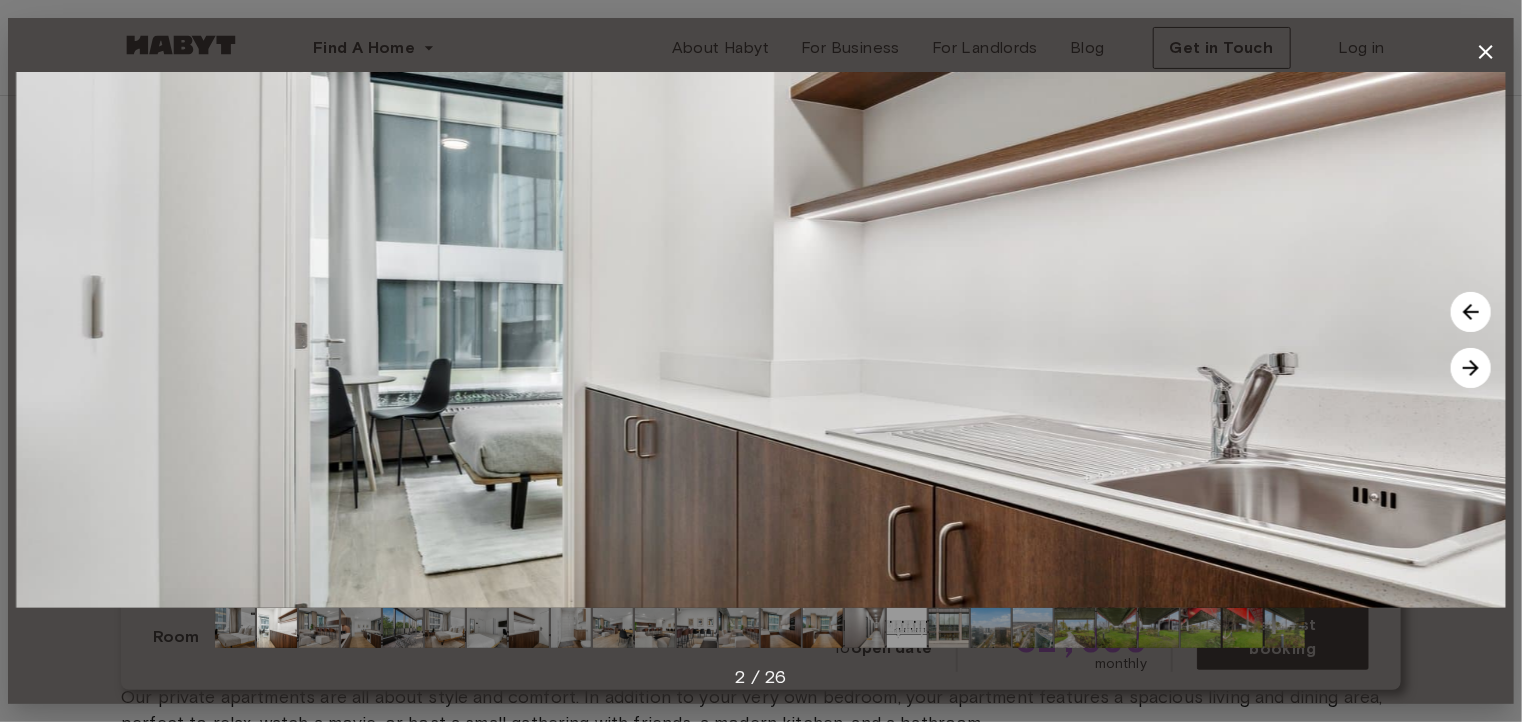 click at bounding box center [1471, 368] 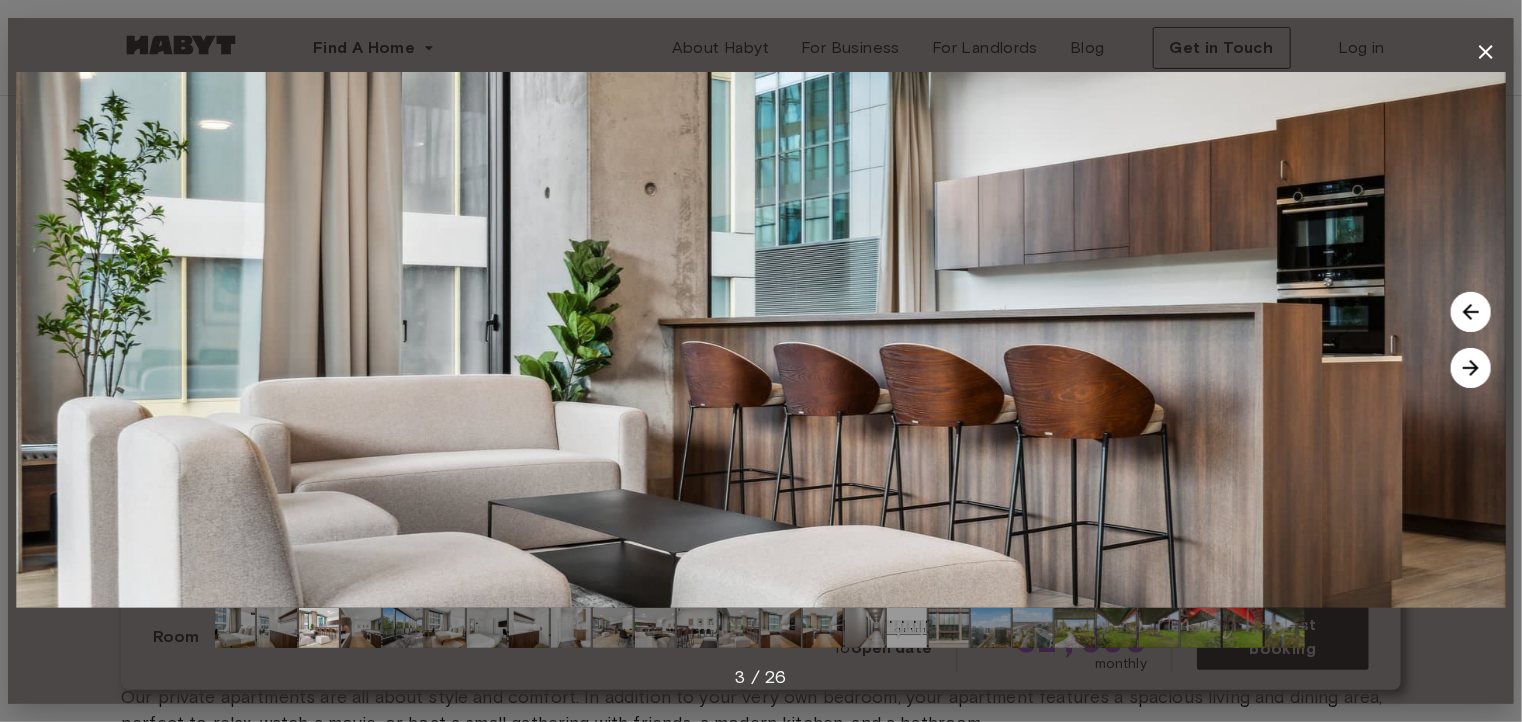 click at bounding box center [1471, 368] 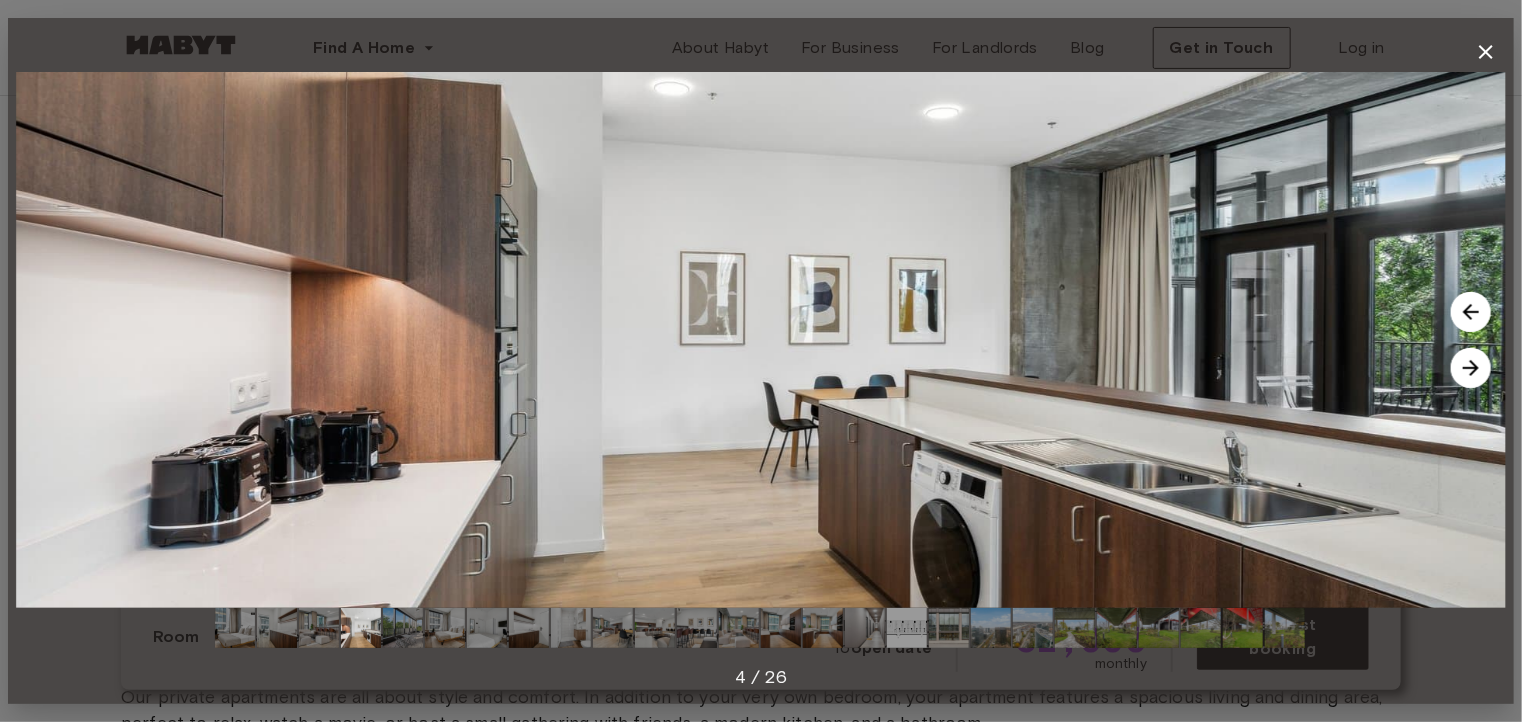 click at bounding box center [1471, 368] 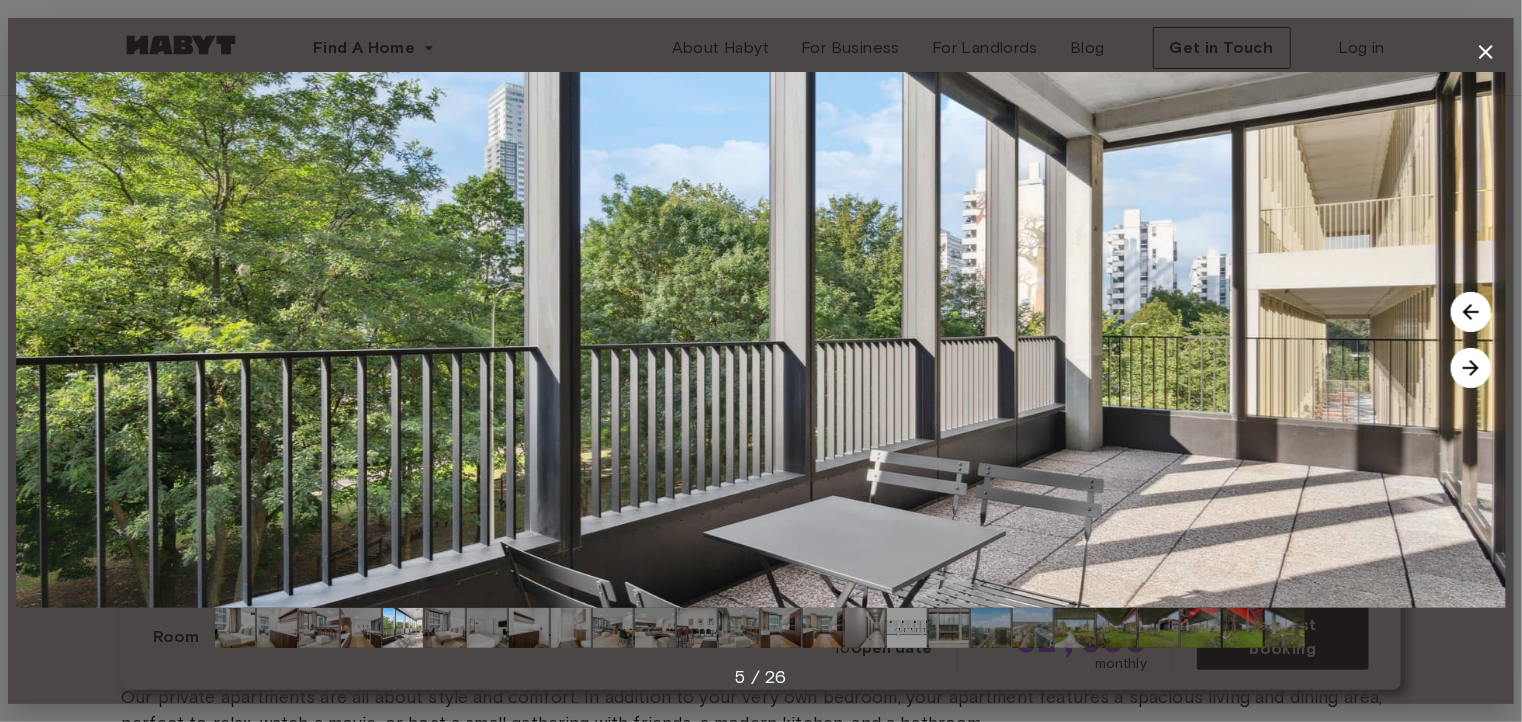 click at bounding box center (1471, 312) 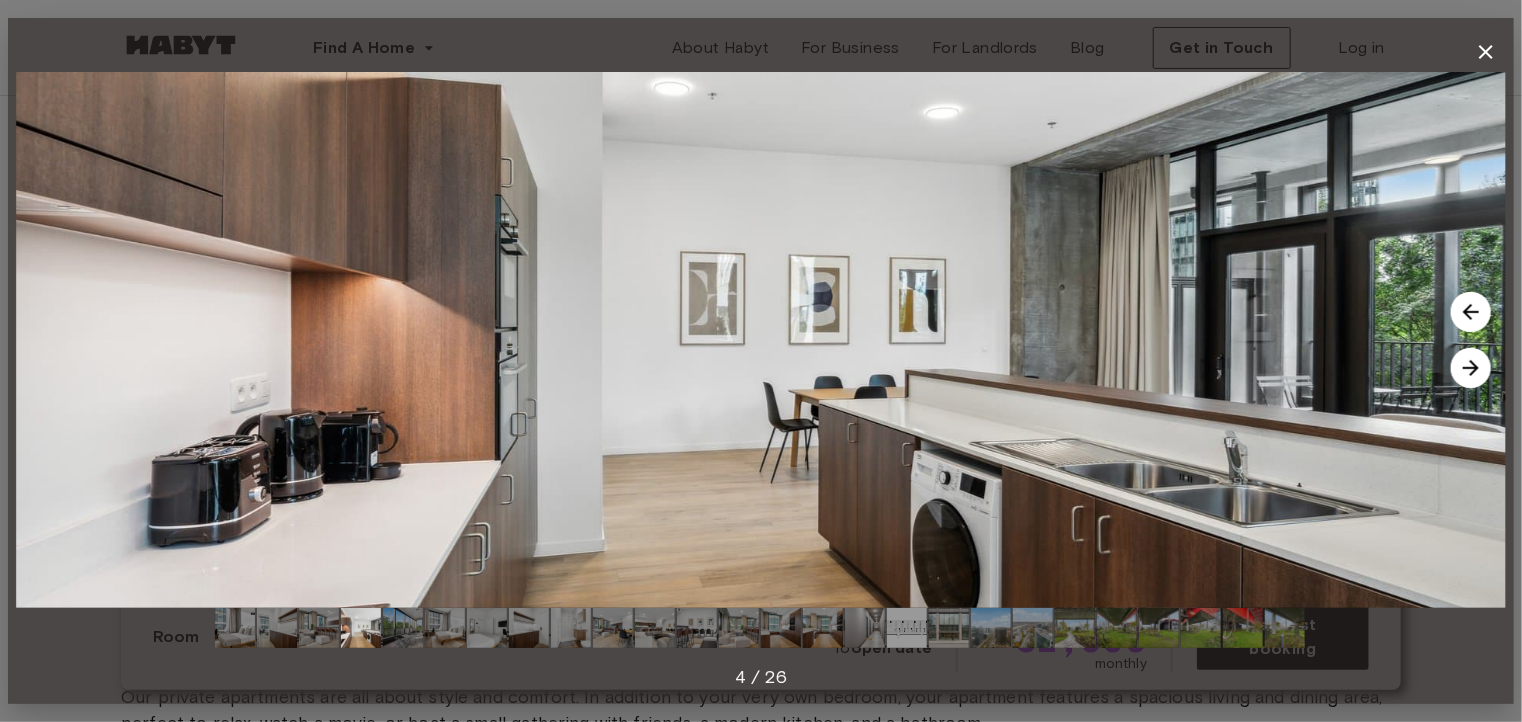 click at bounding box center [1471, 368] 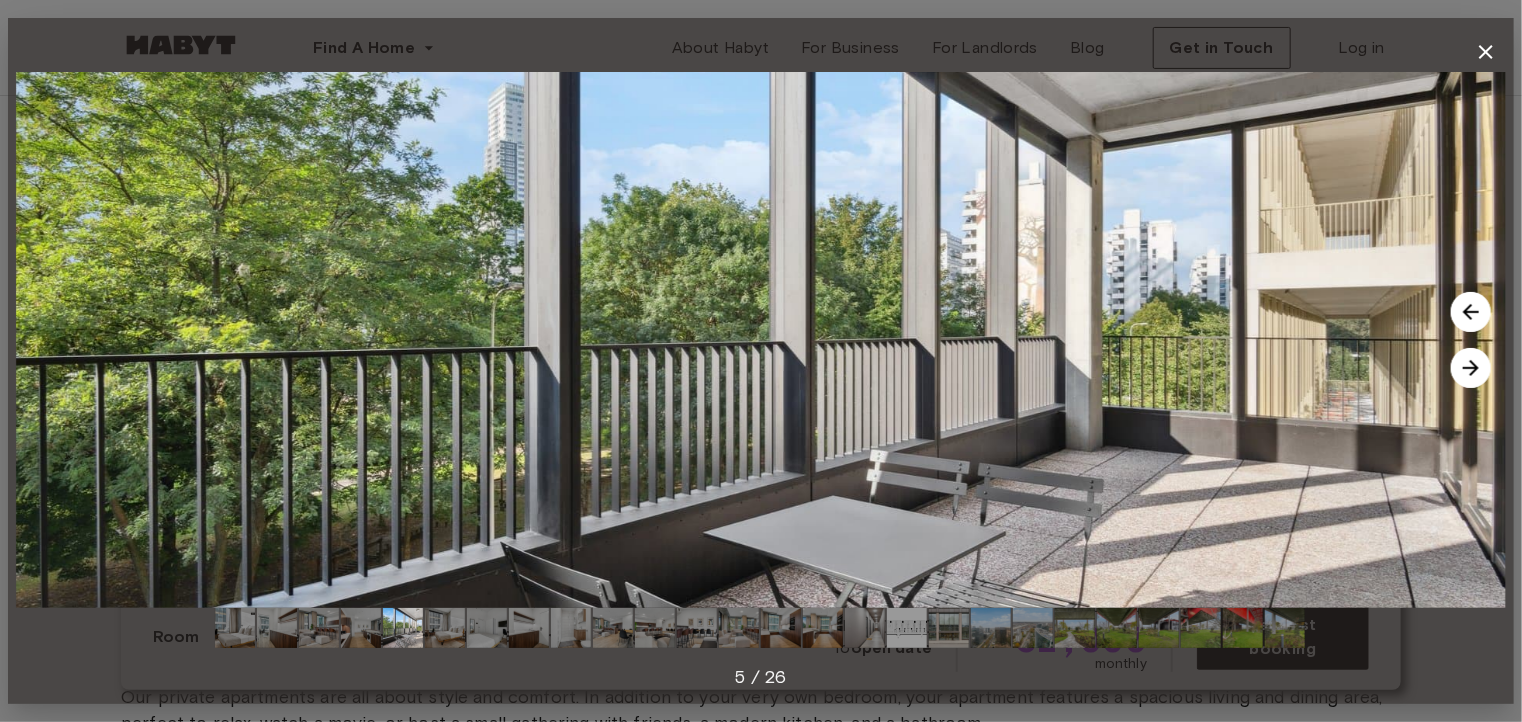 click at bounding box center [1471, 368] 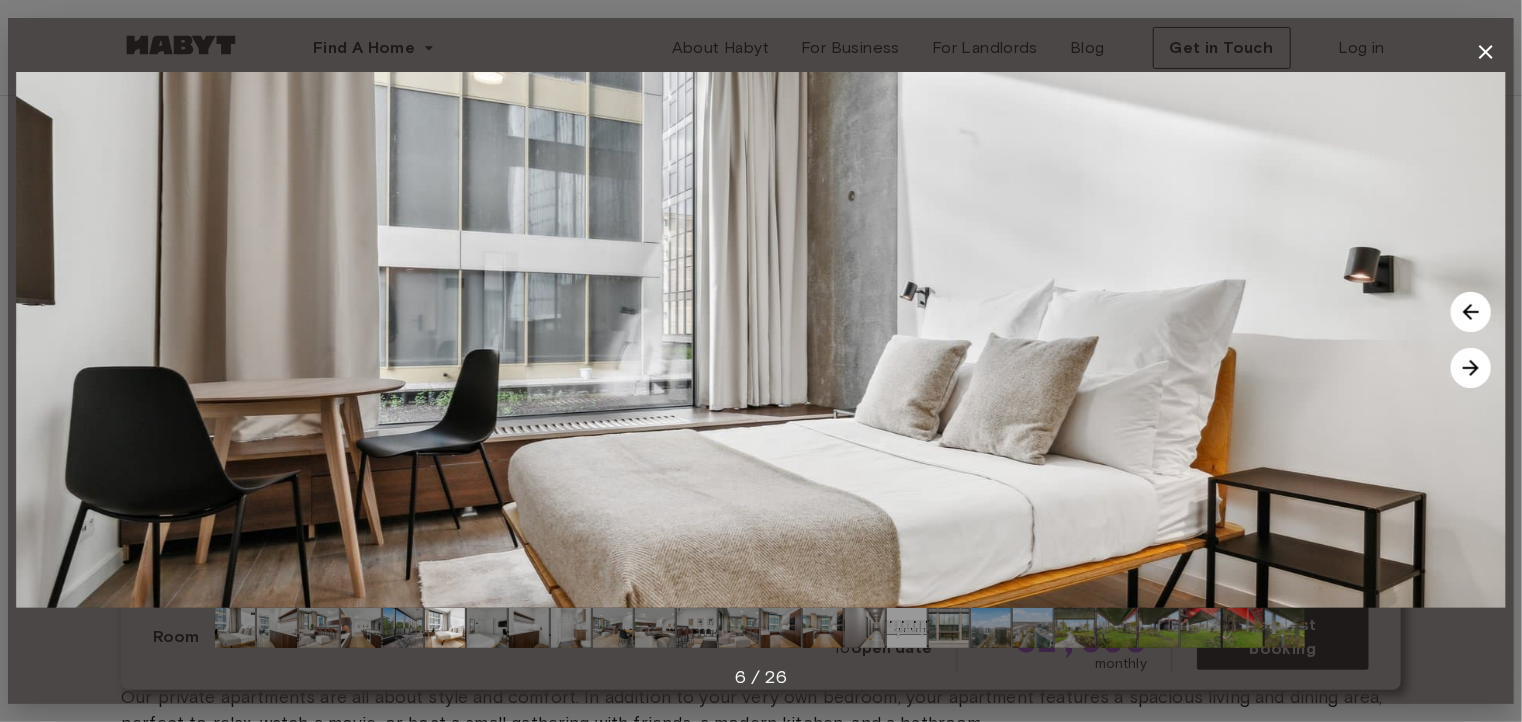 click at bounding box center (1471, 368) 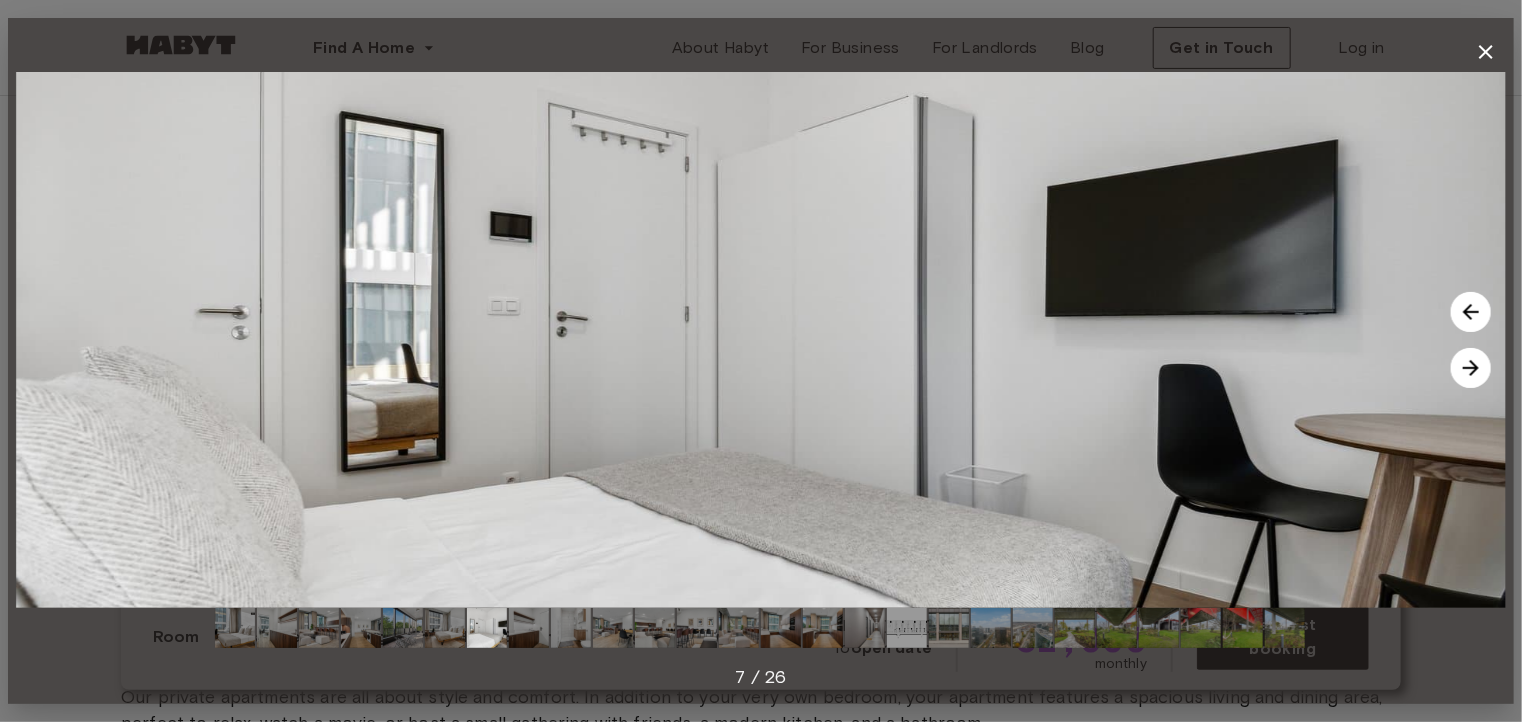 click at bounding box center [1471, 368] 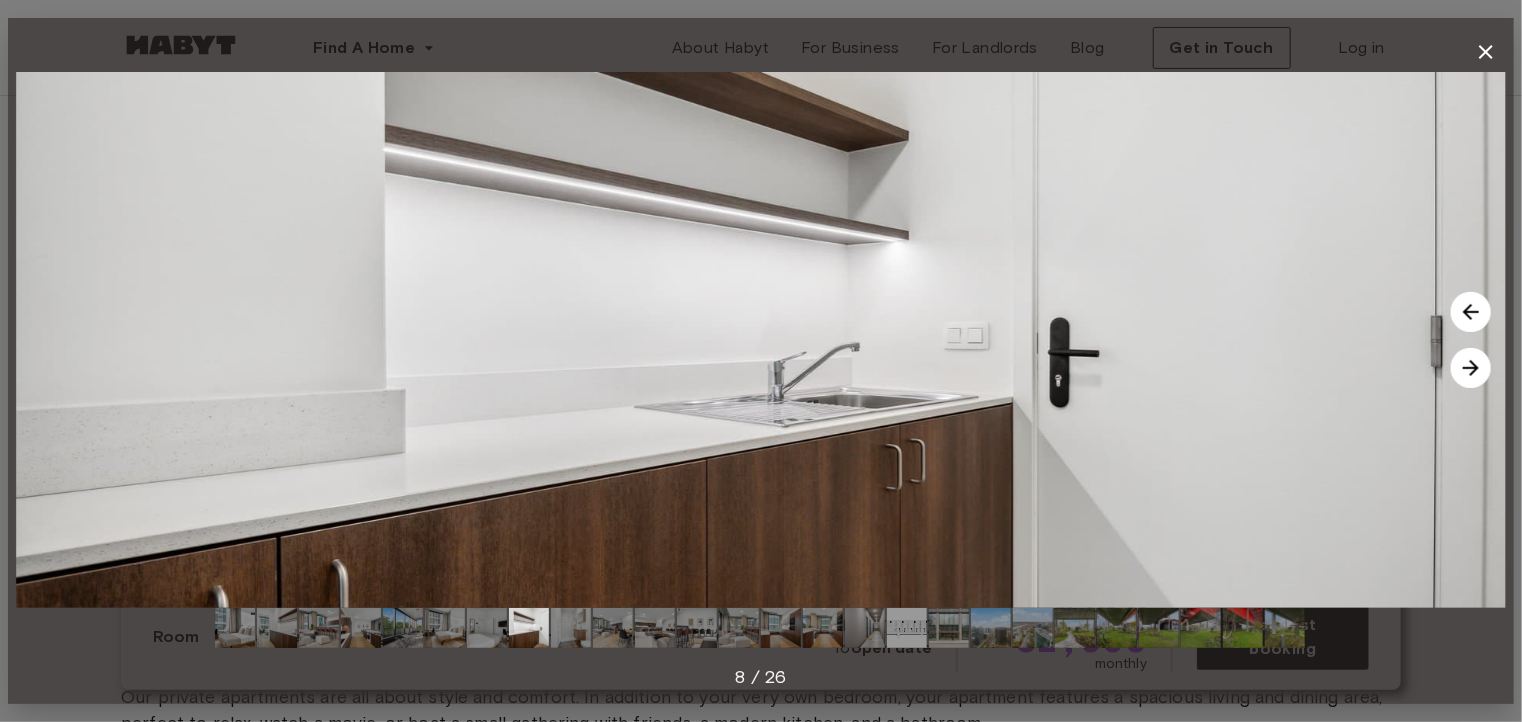 click at bounding box center [1471, 368] 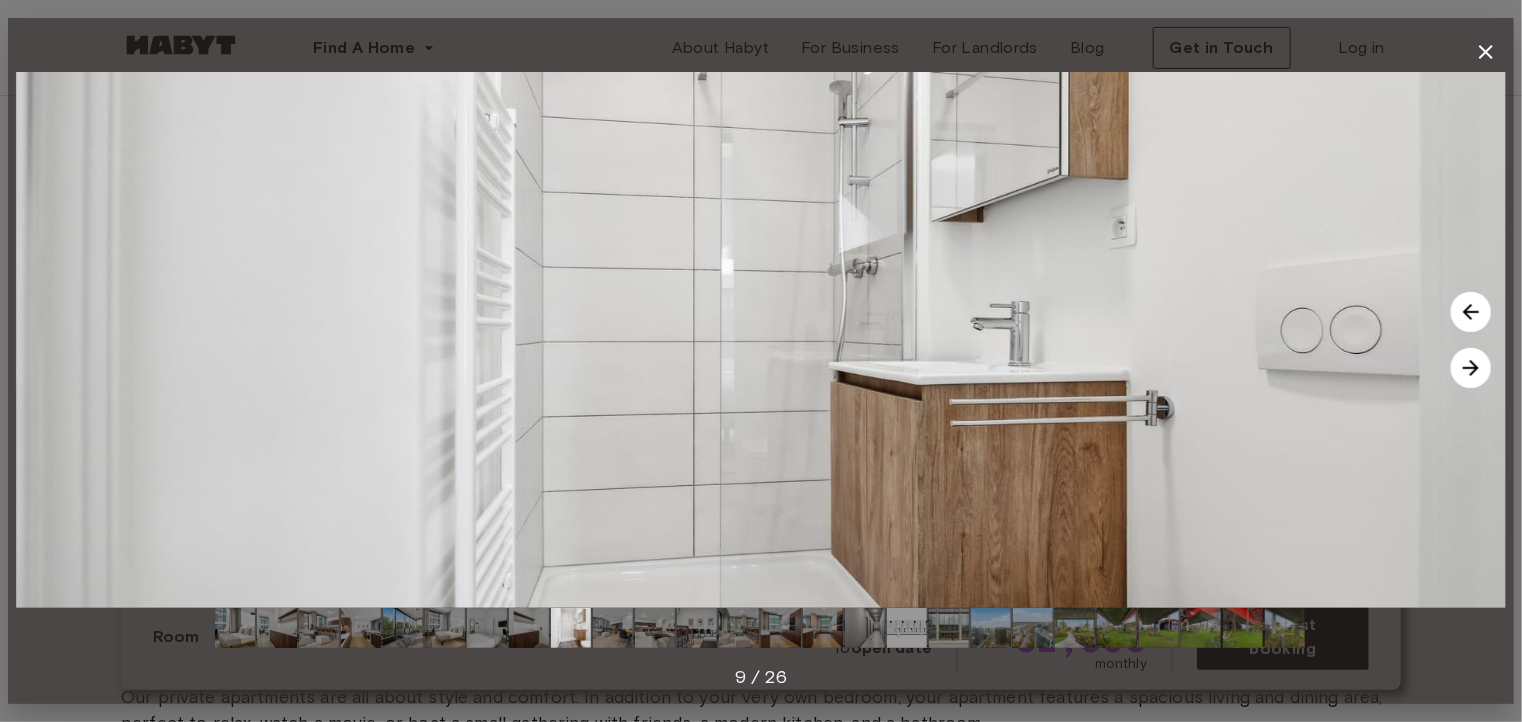click at bounding box center [1471, 368] 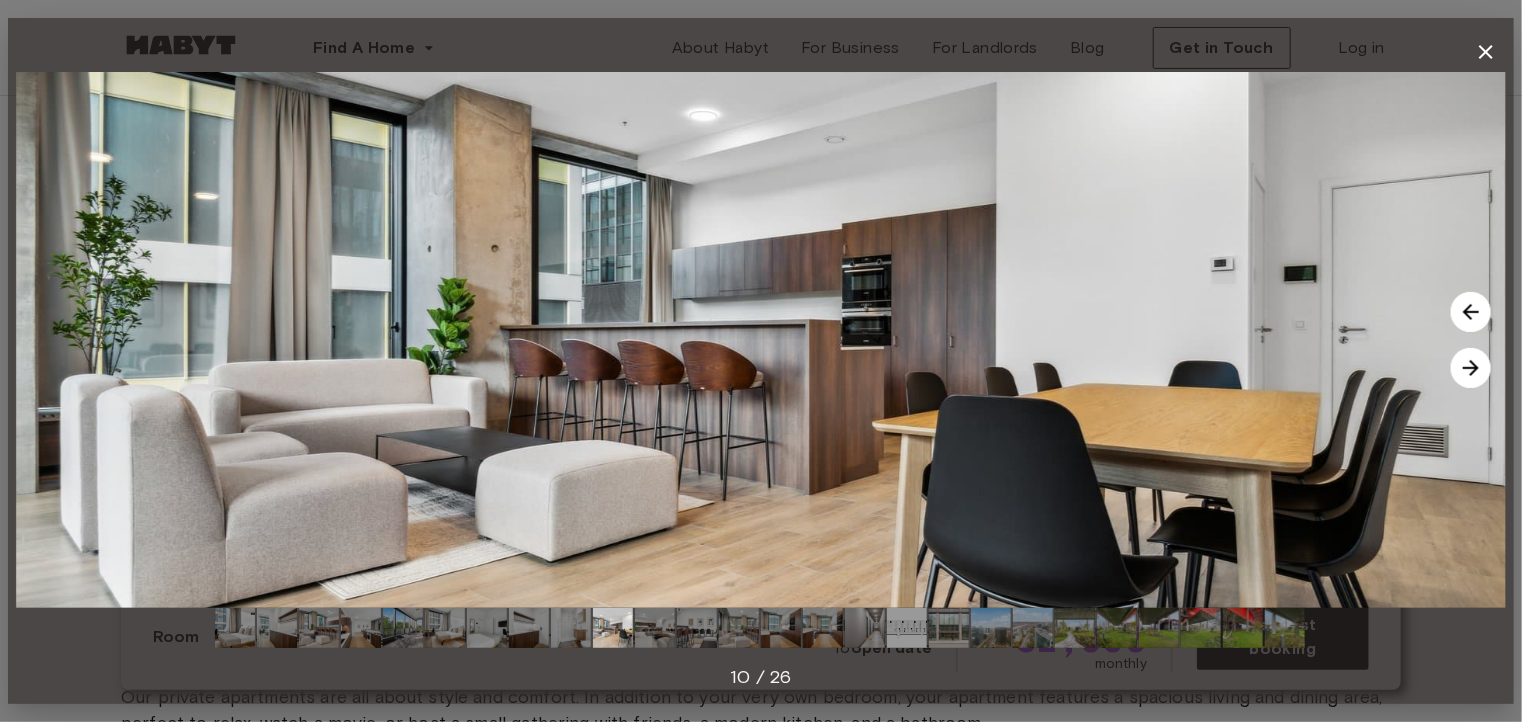 click at bounding box center [1471, 368] 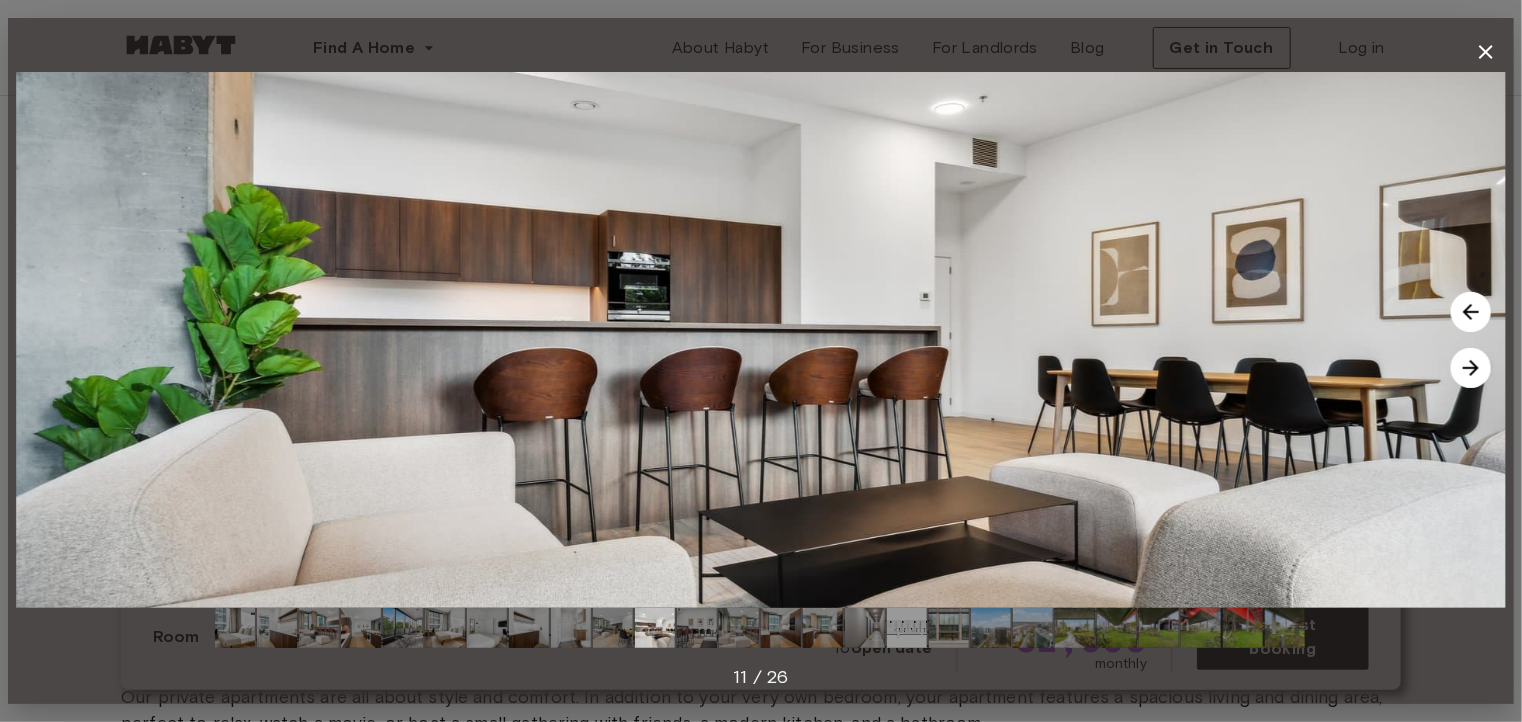 click at bounding box center (1471, 368) 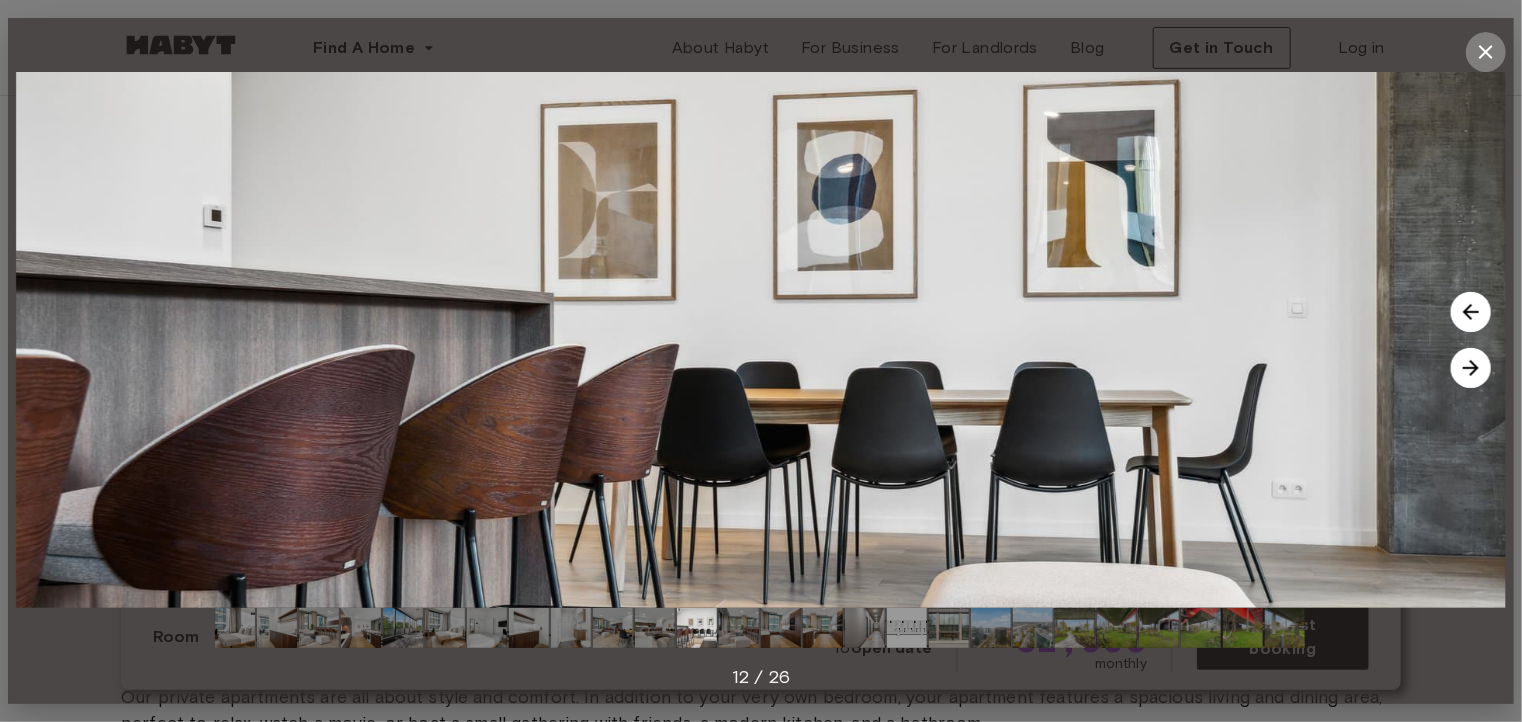 click 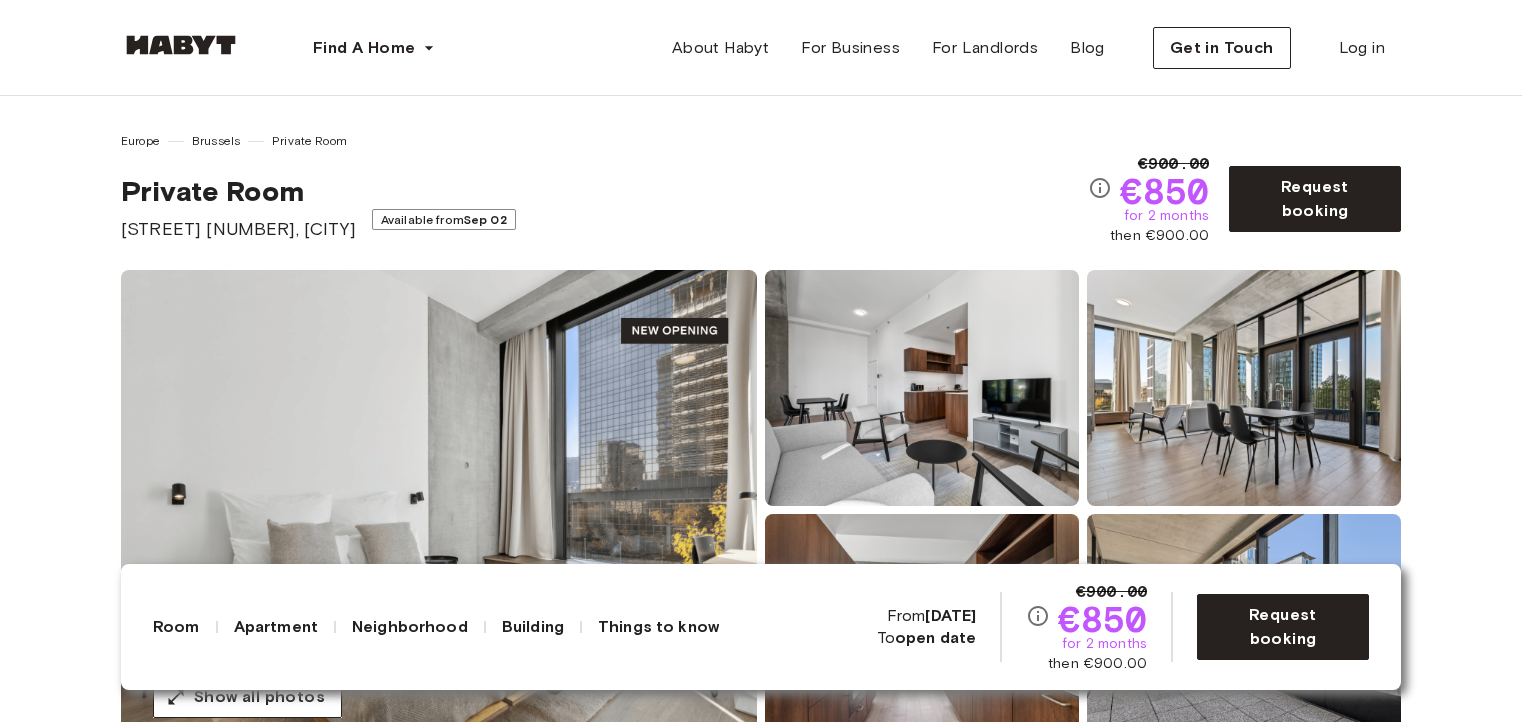 scroll, scrollTop: 0, scrollLeft: 0, axis: both 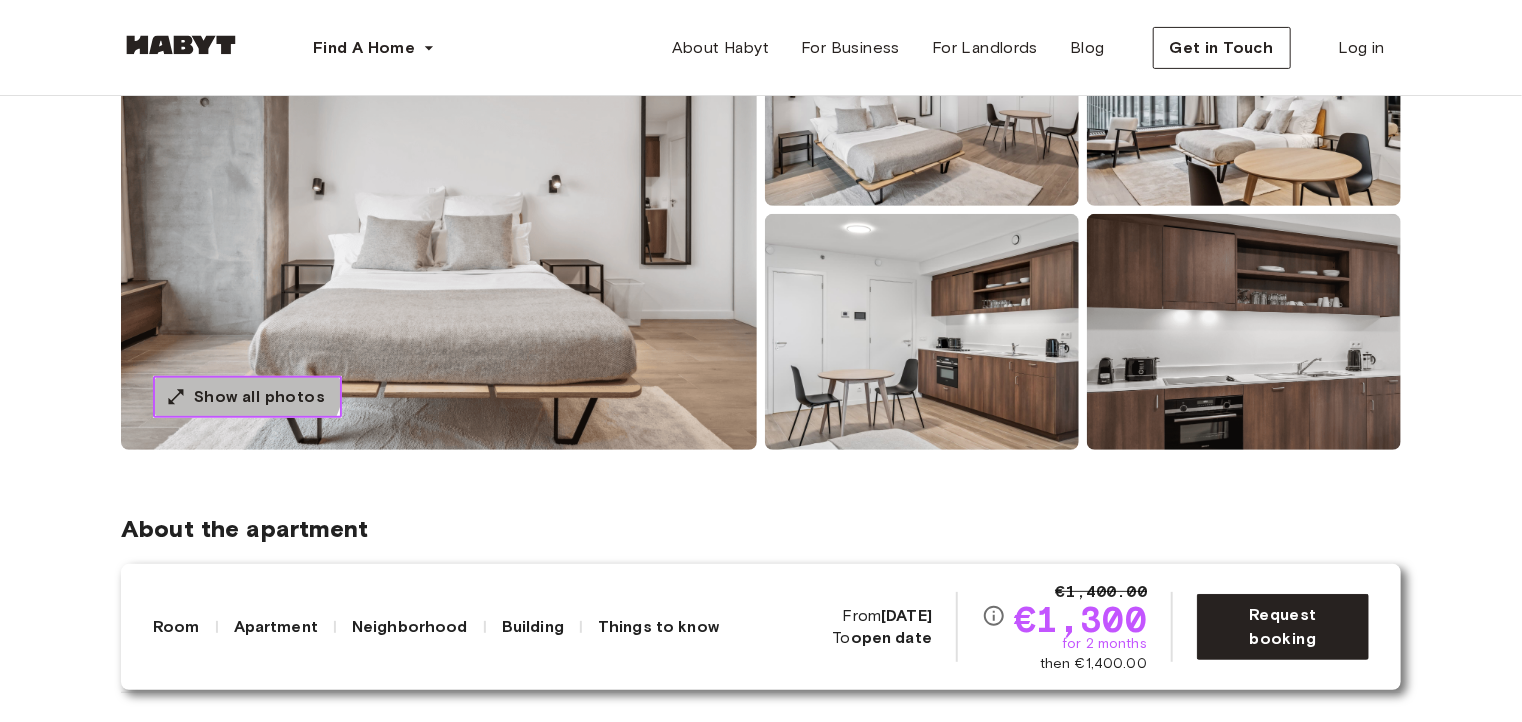click on "Show all photos" at bounding box center (247, 397) 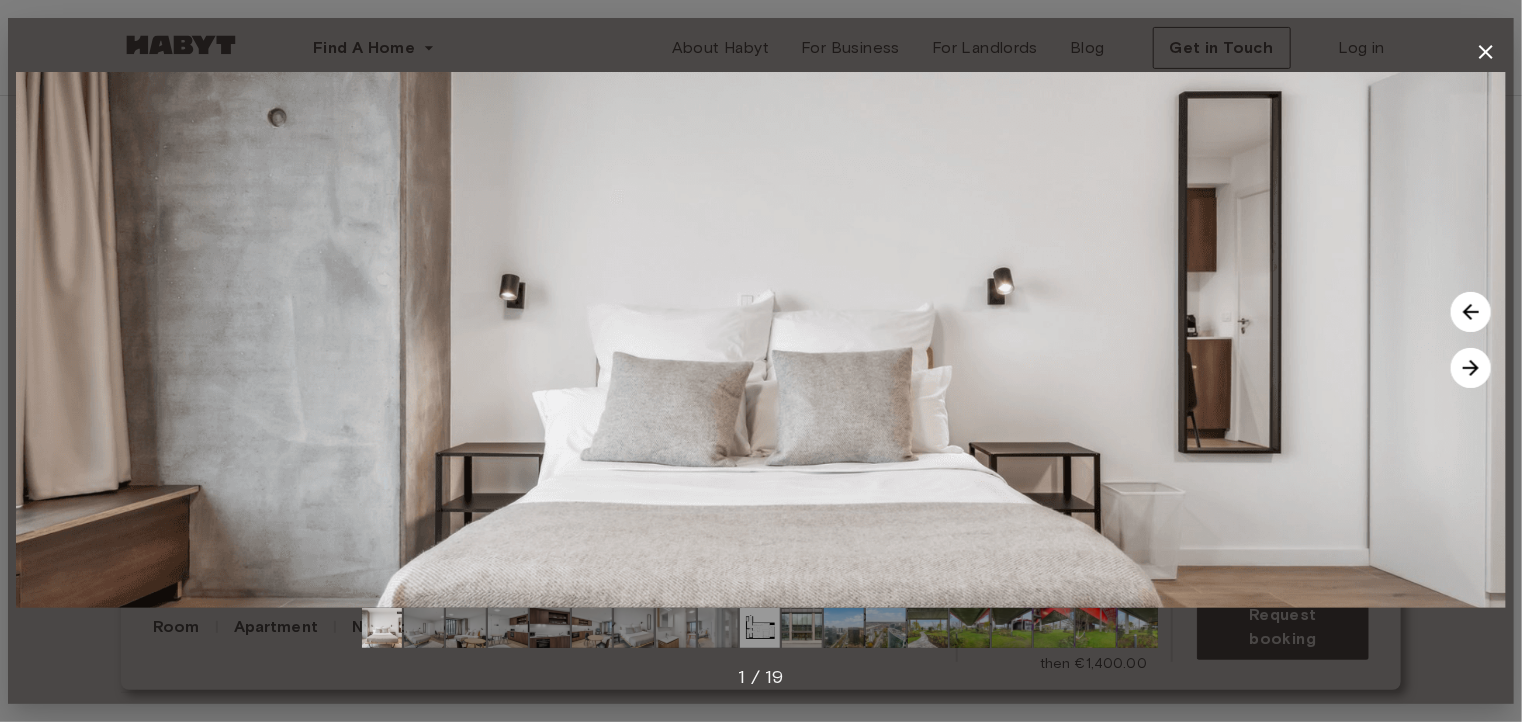 click at bounding box center [1471, 368] 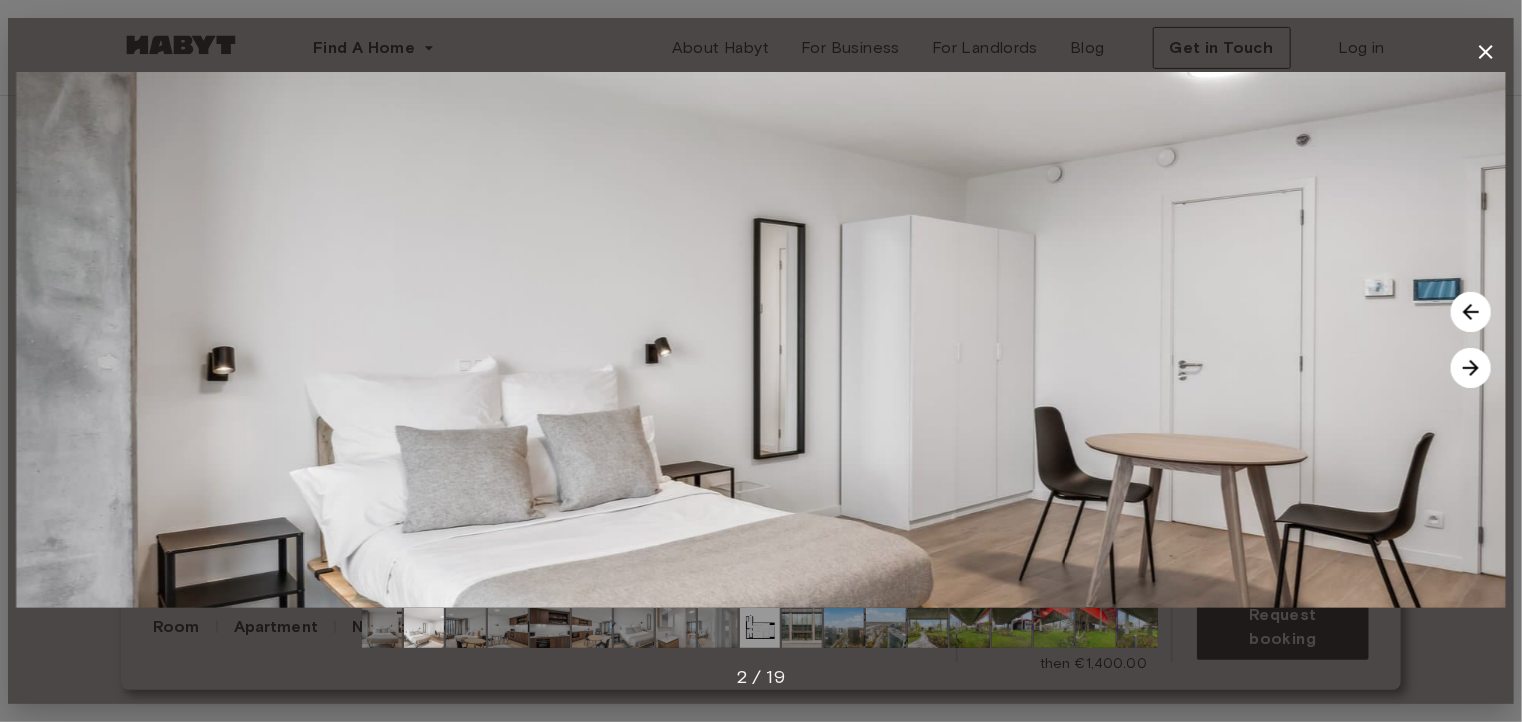 click at bounding box center (1471, 368) 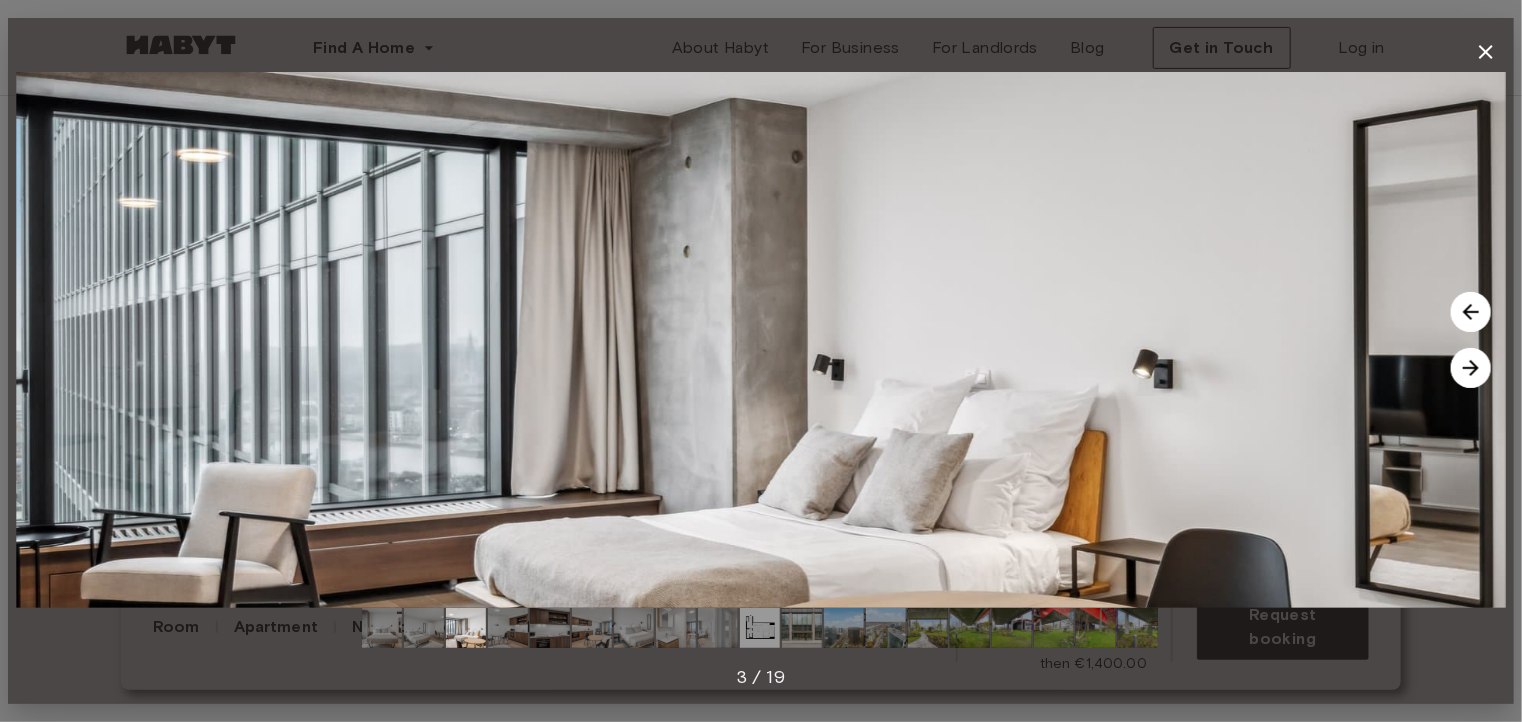 click at bounding box center (1471, 368) 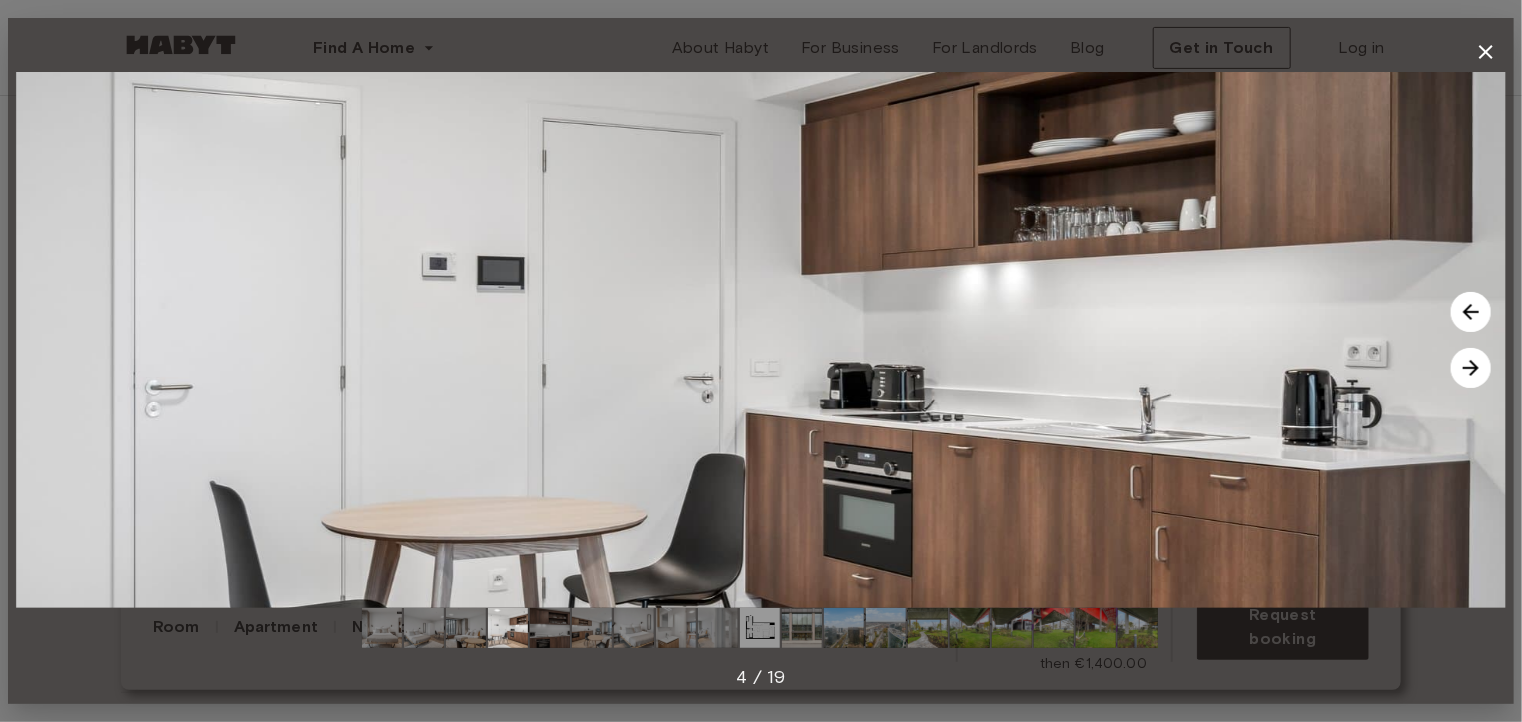 click at bounding box center (1471, 368) 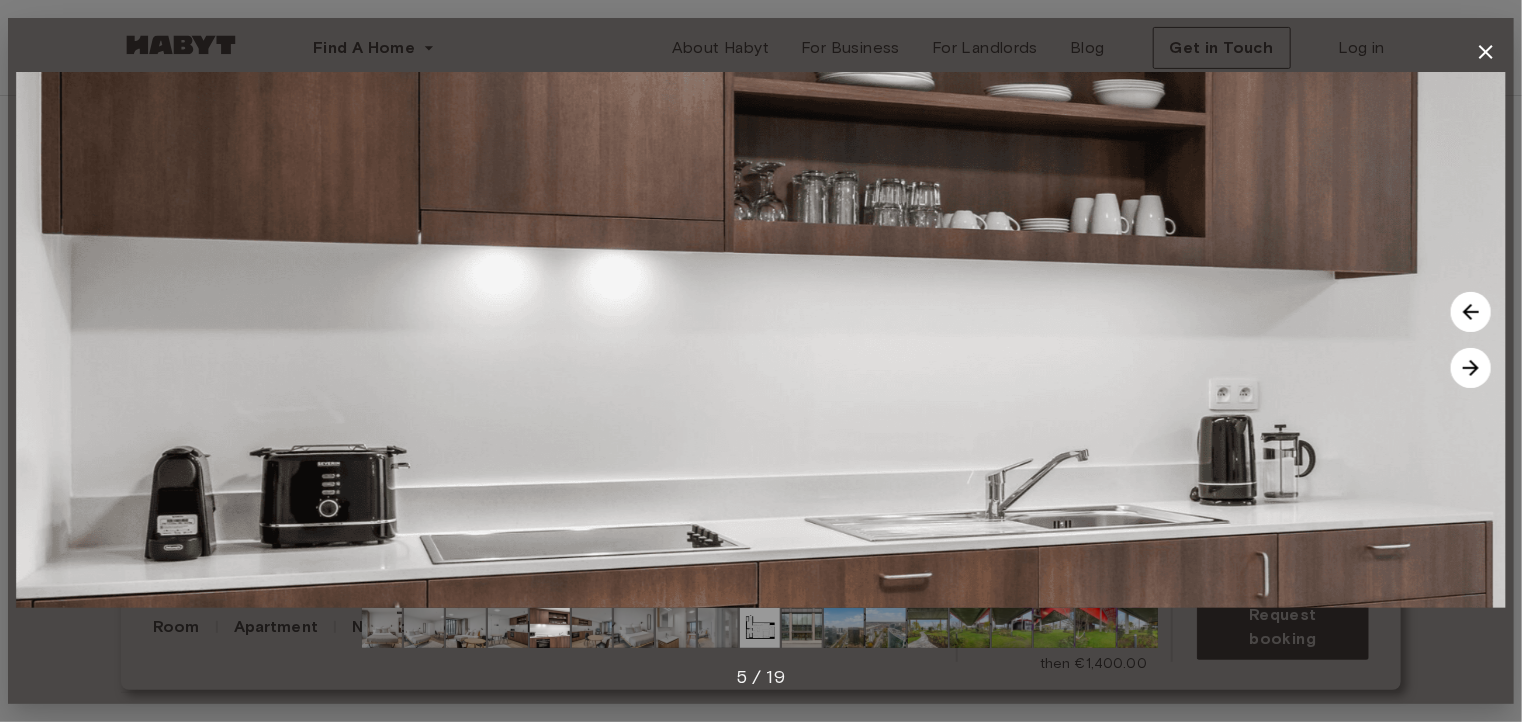 click at bounding box center [1471, 312] 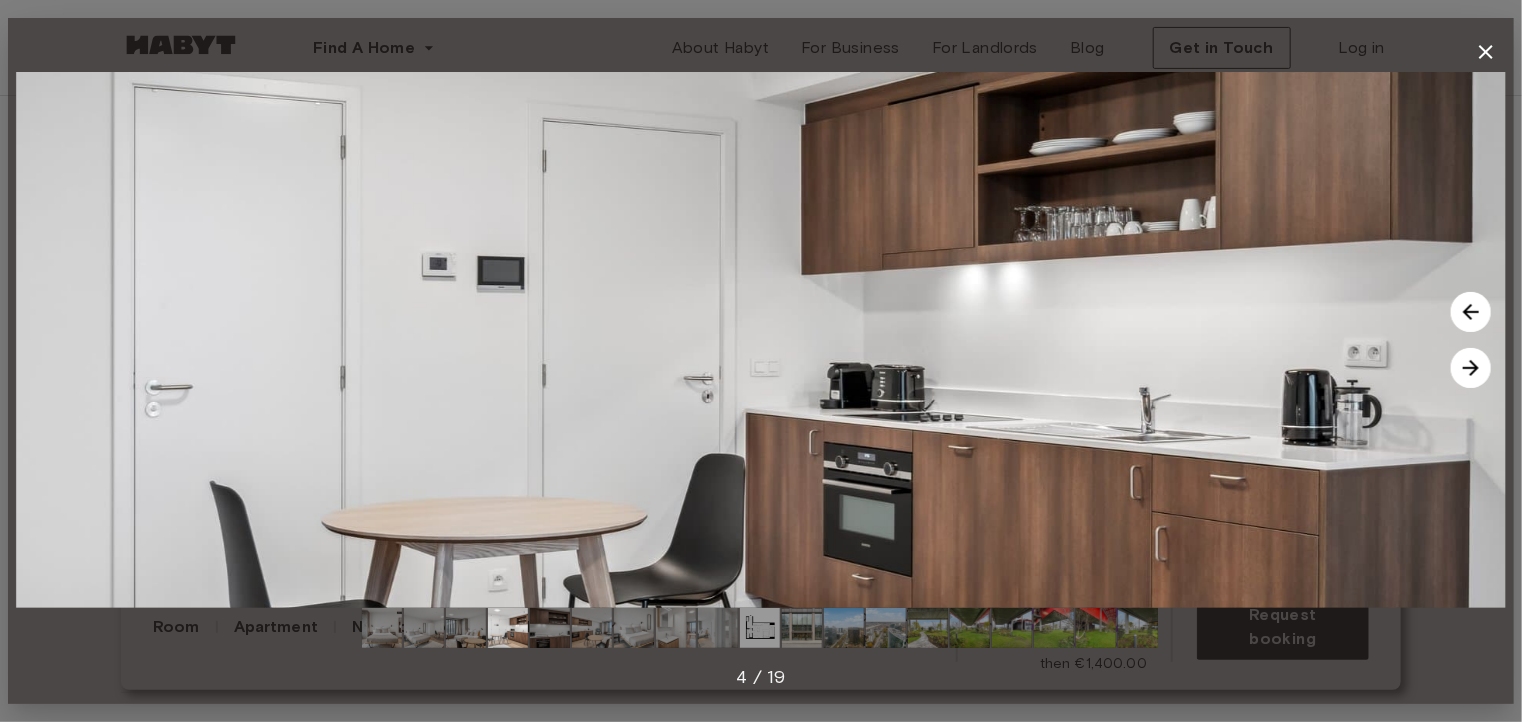 click at bounding box center [1471, 368] 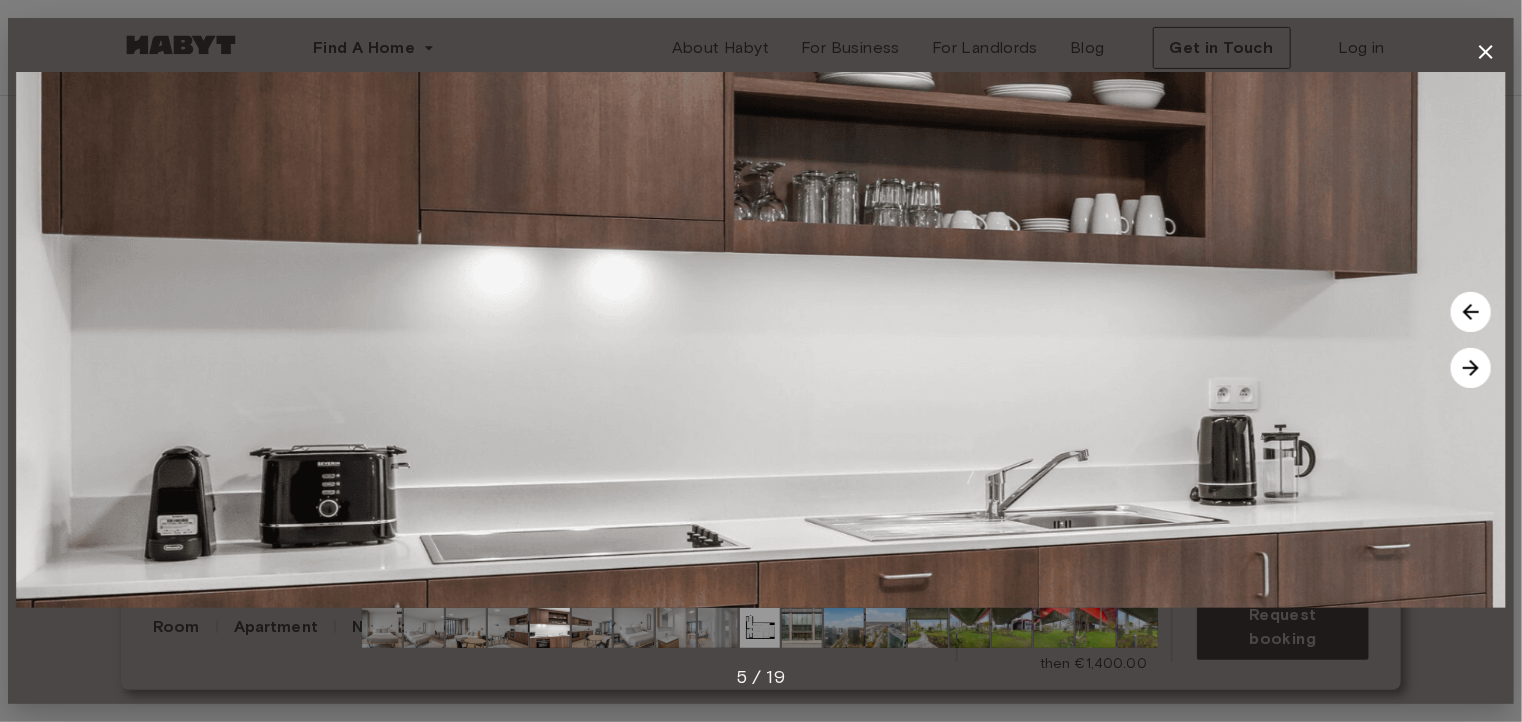 click at bounding box center (1471, 368) 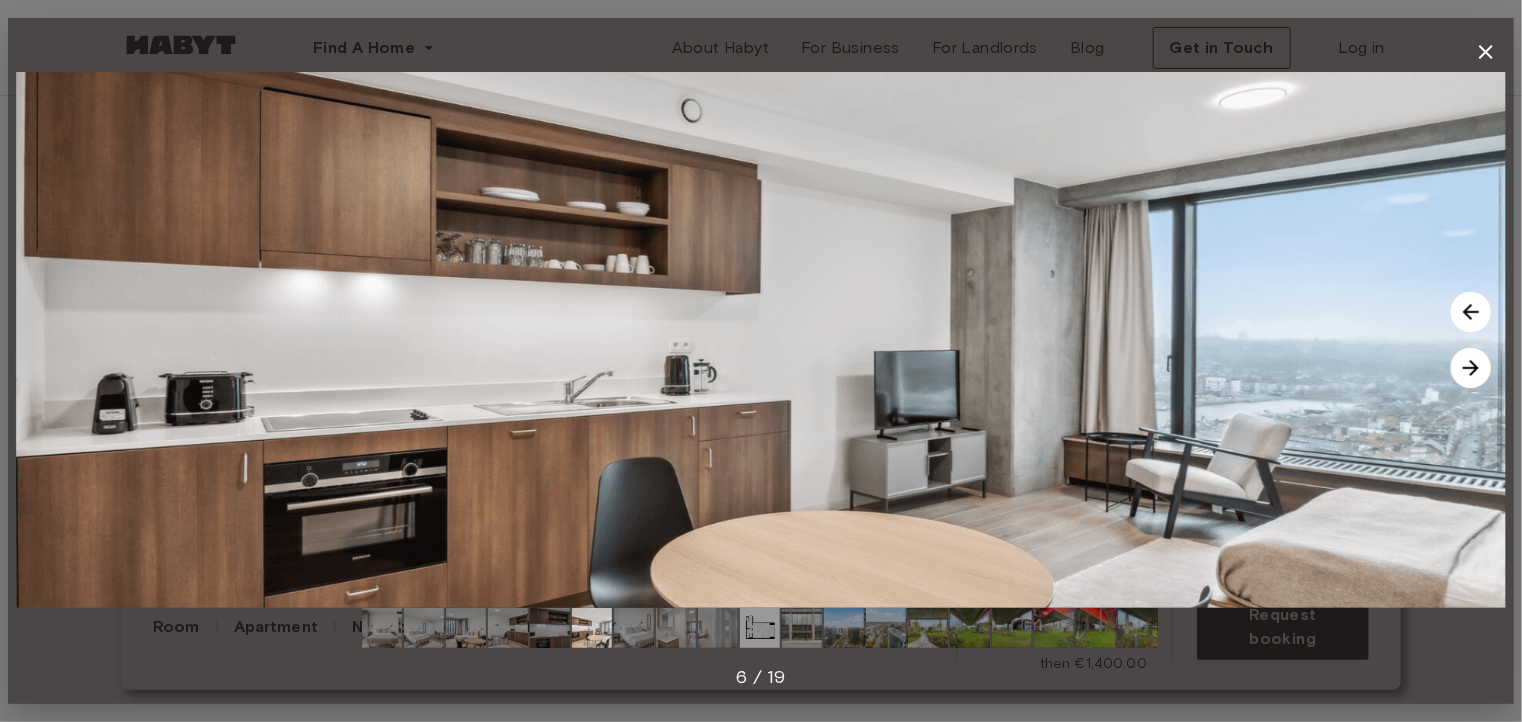 click at bounding box center [1471, 368] 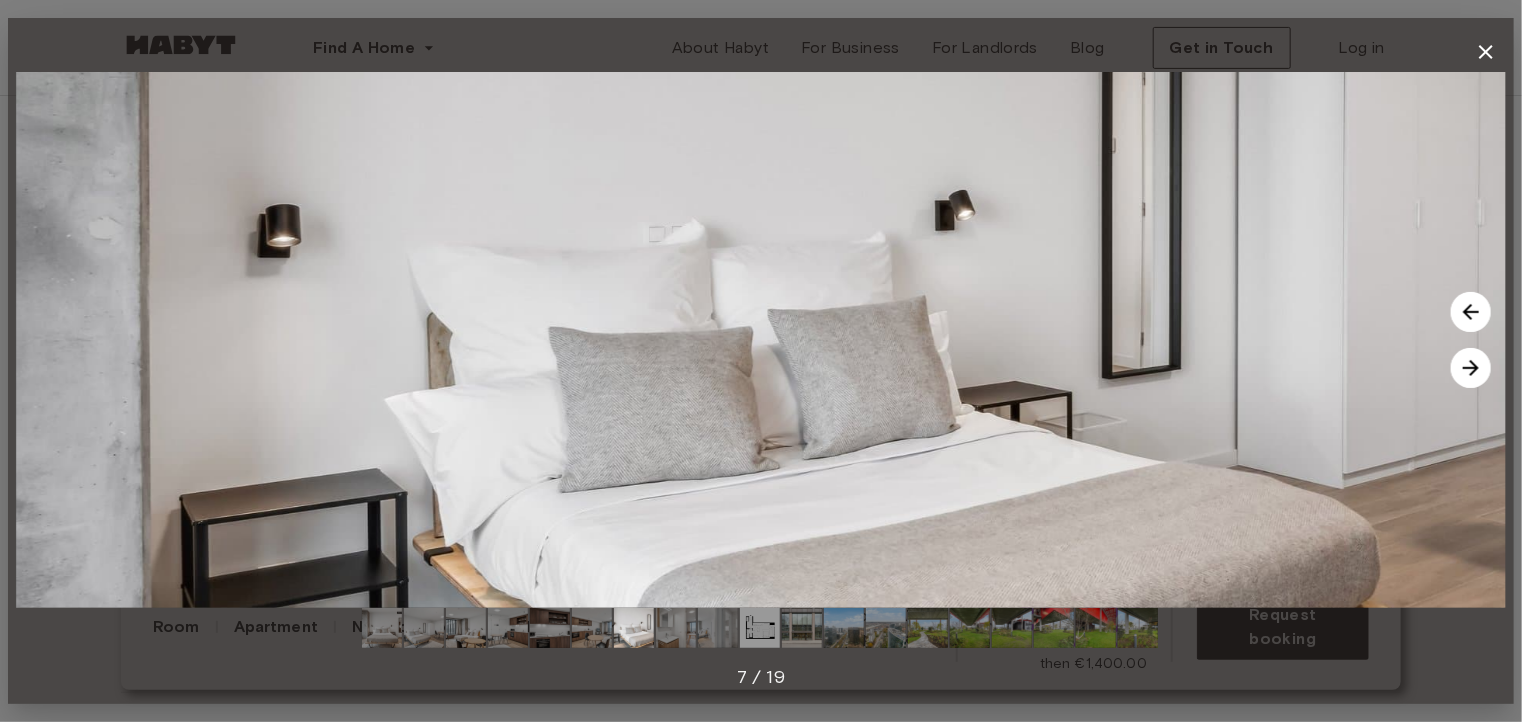 click at bounding box center [1471, 368] 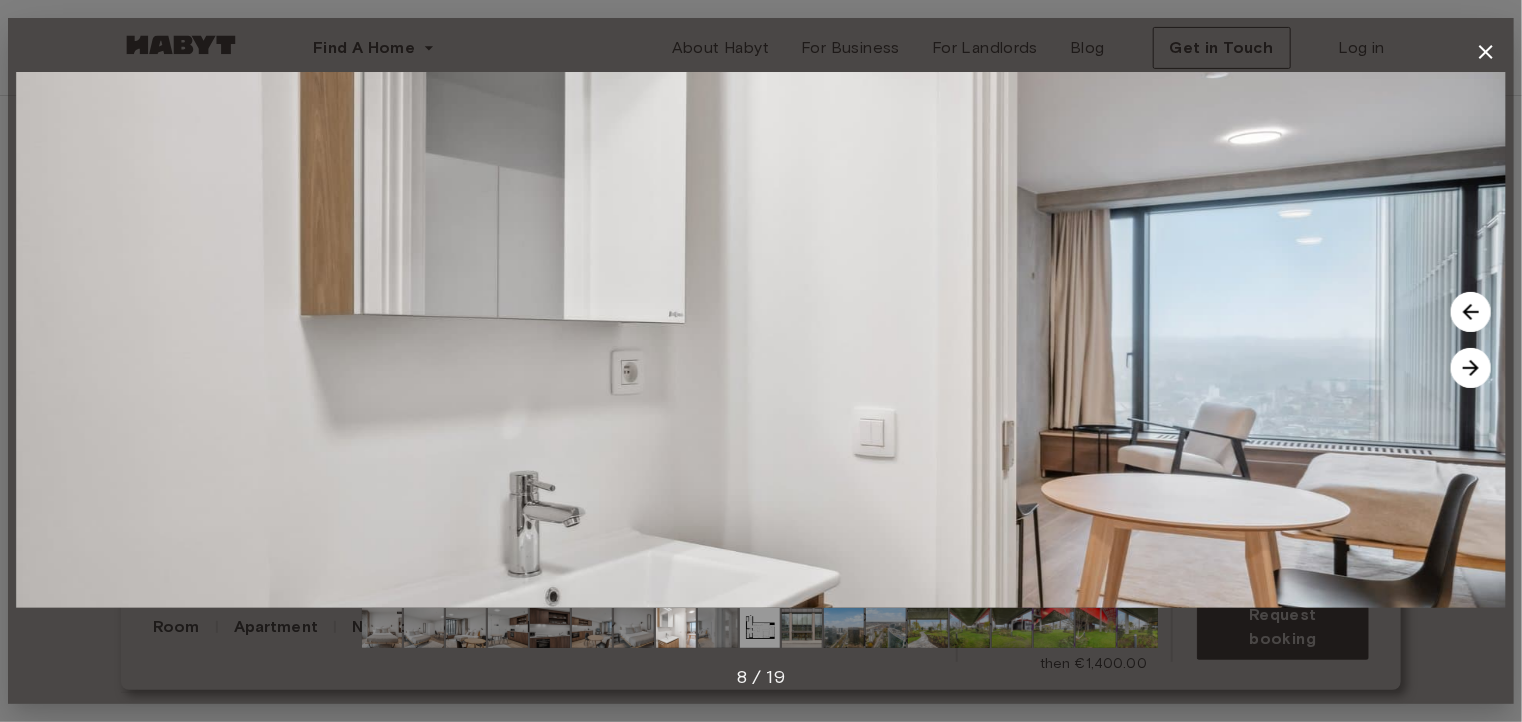 click at bounding box center [1471, 368] 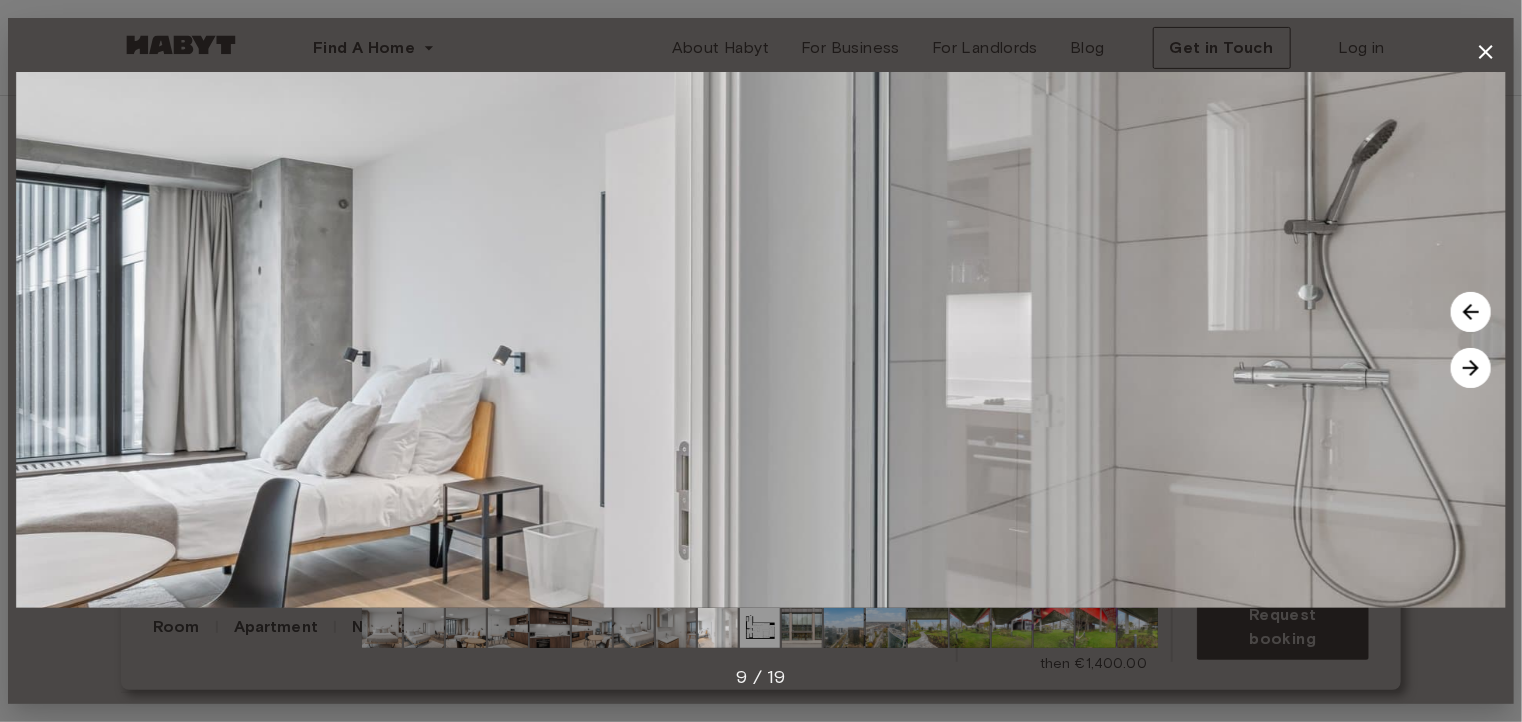 click at bounding box center [1471, 368] 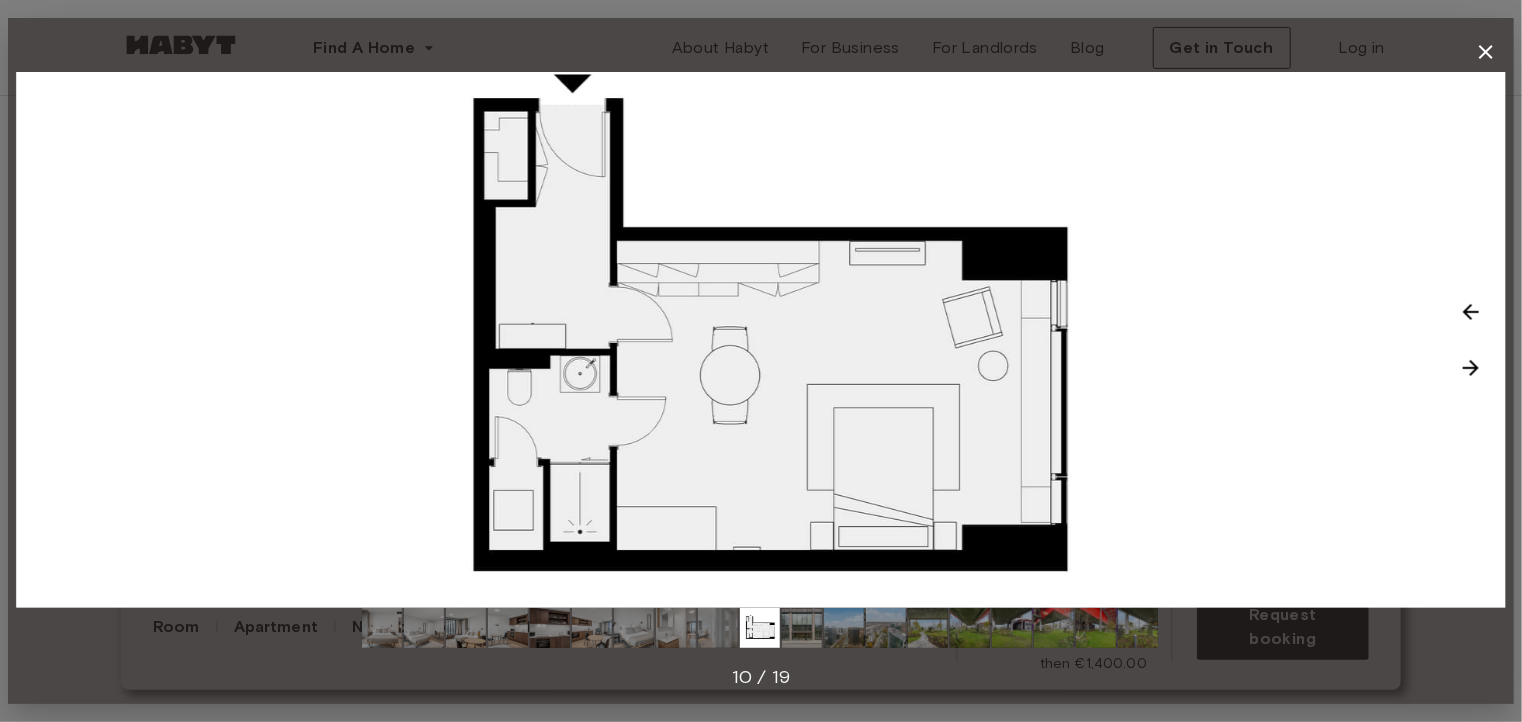click 